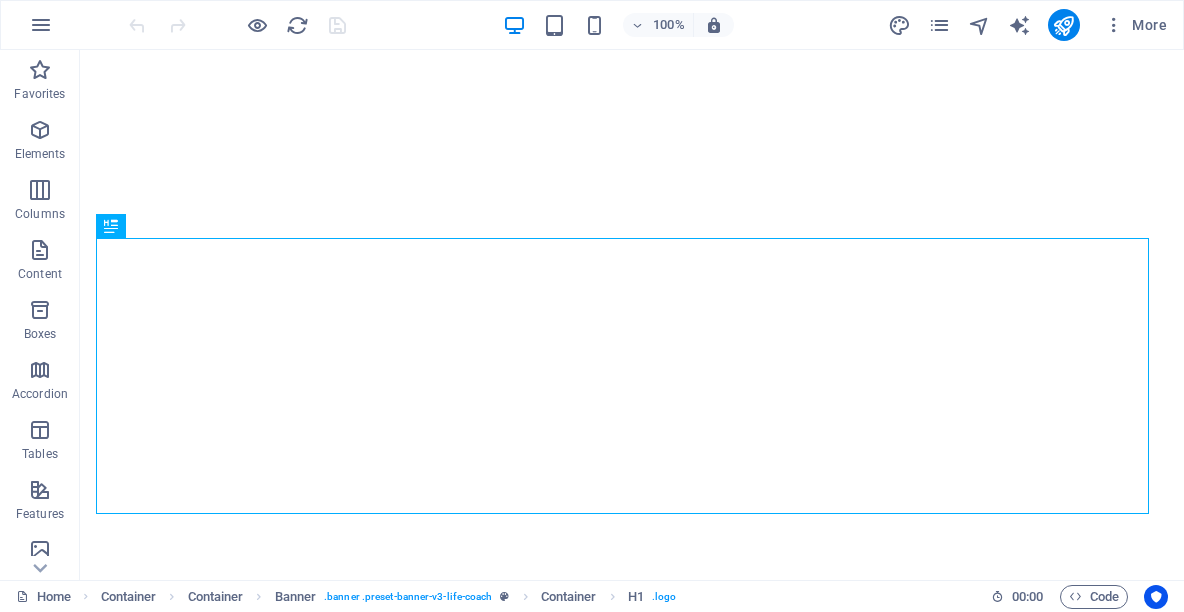 scroll, scrollTop: 0, scrollLeft: 0, axis: both 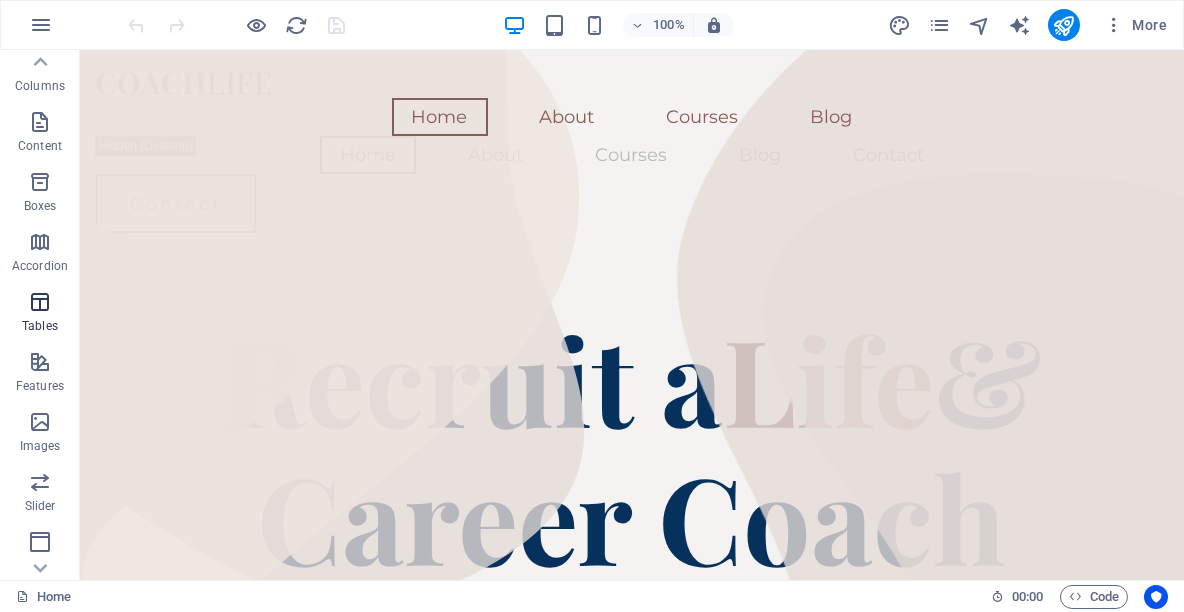 click at bounding box center (40, 302) 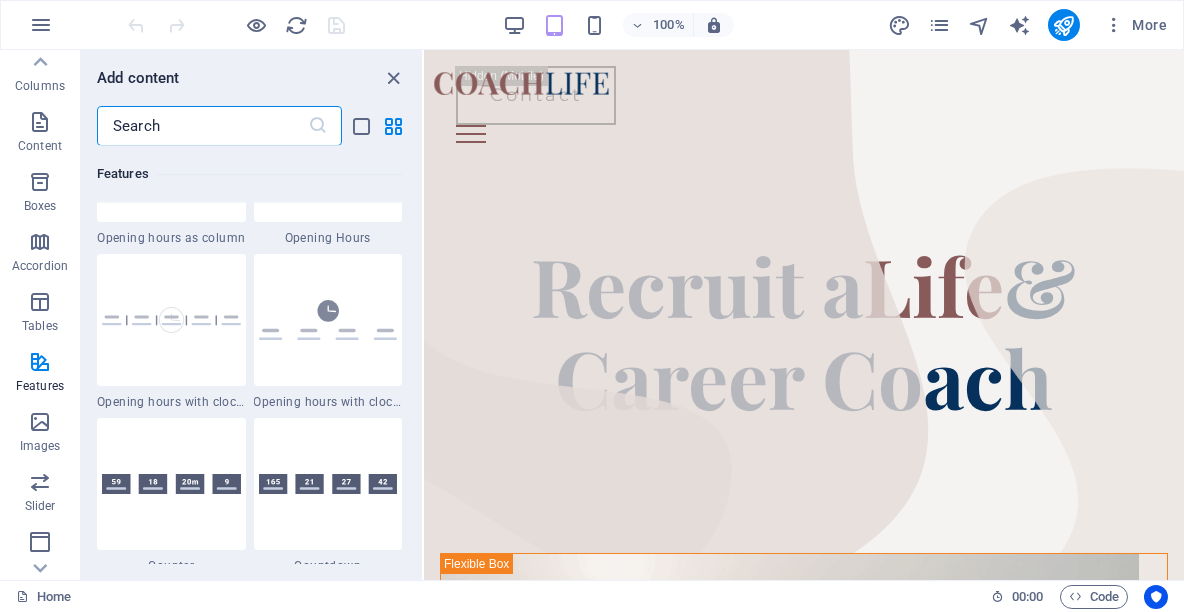 scroll, scrollTop: 8765, scrollLeft: 0, axis: vertical 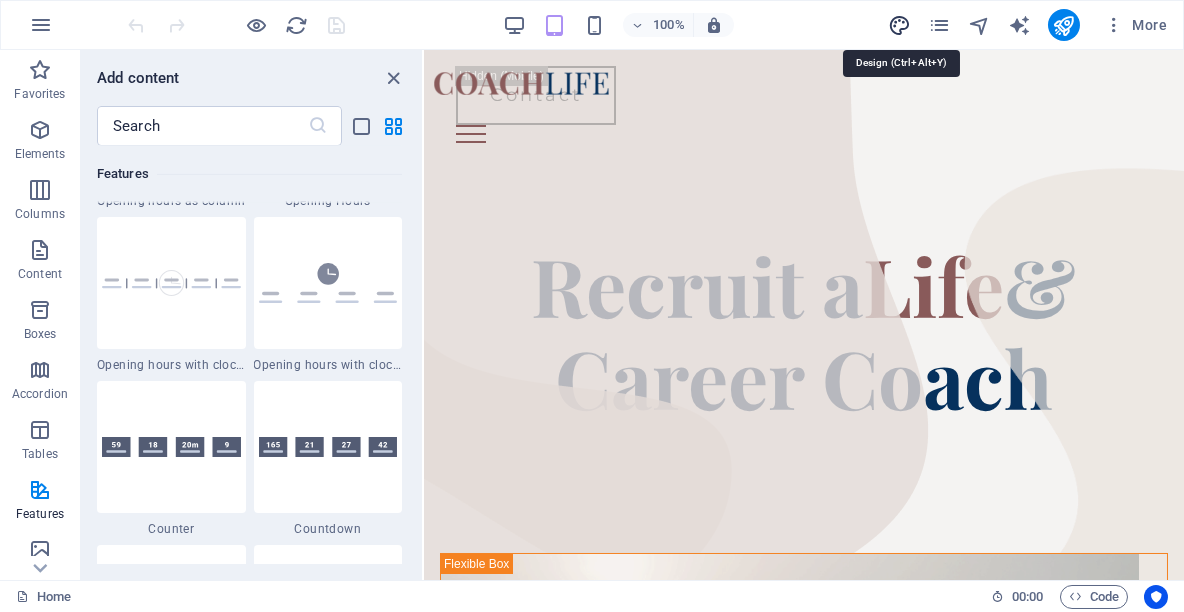 click at bounding box center [899, 25] 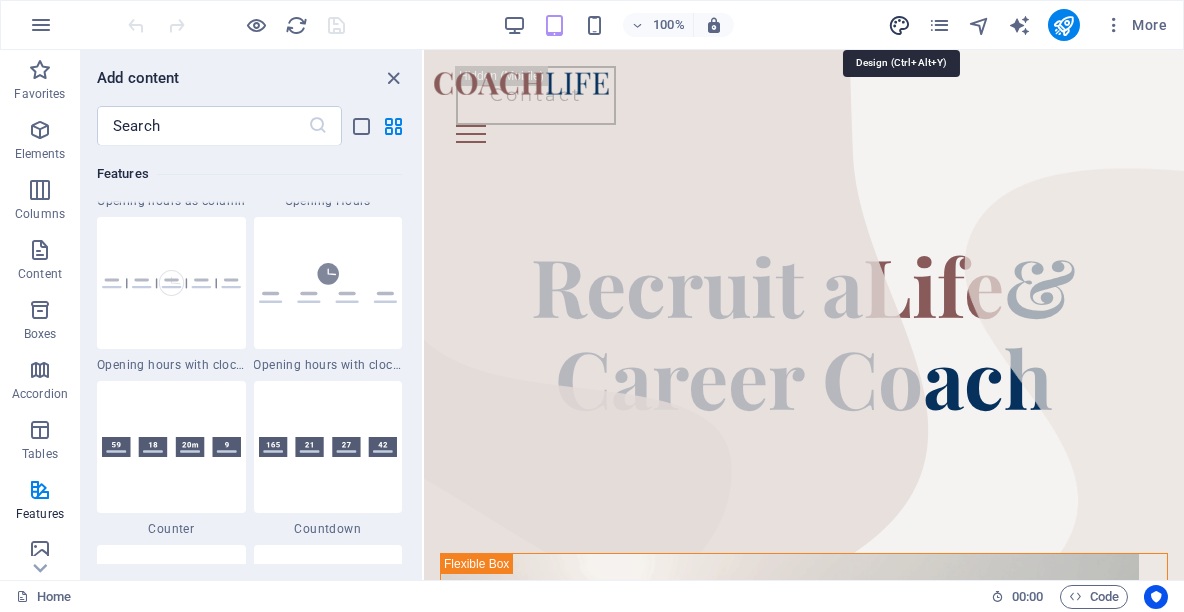 select on "px" 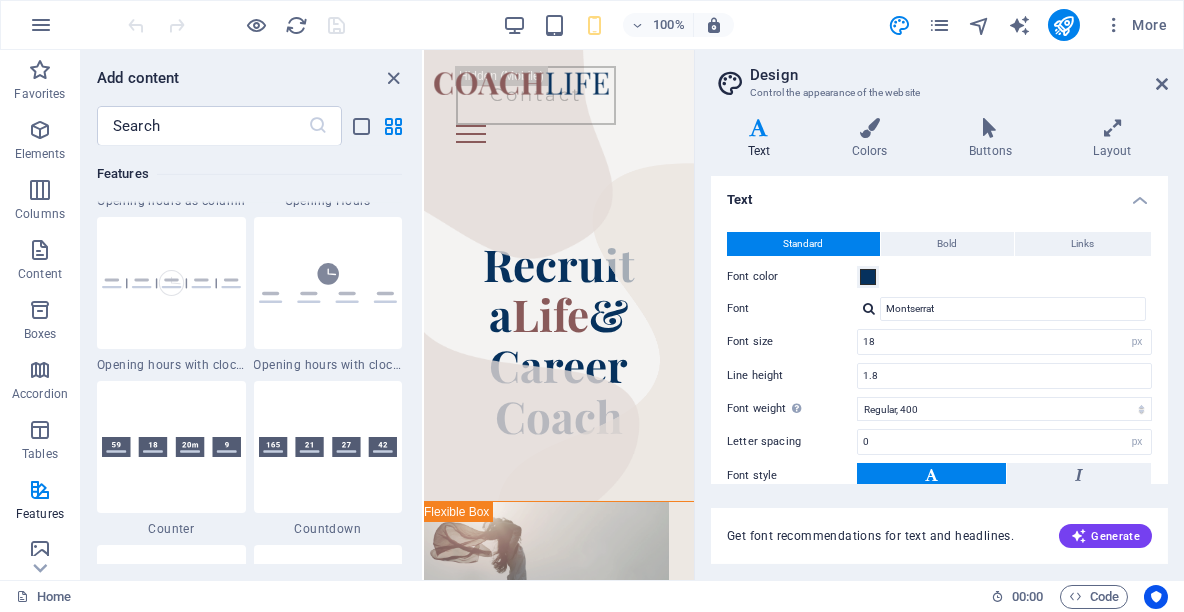 scroll, scrollTop: 0, scrollLeft: 0, axis: both 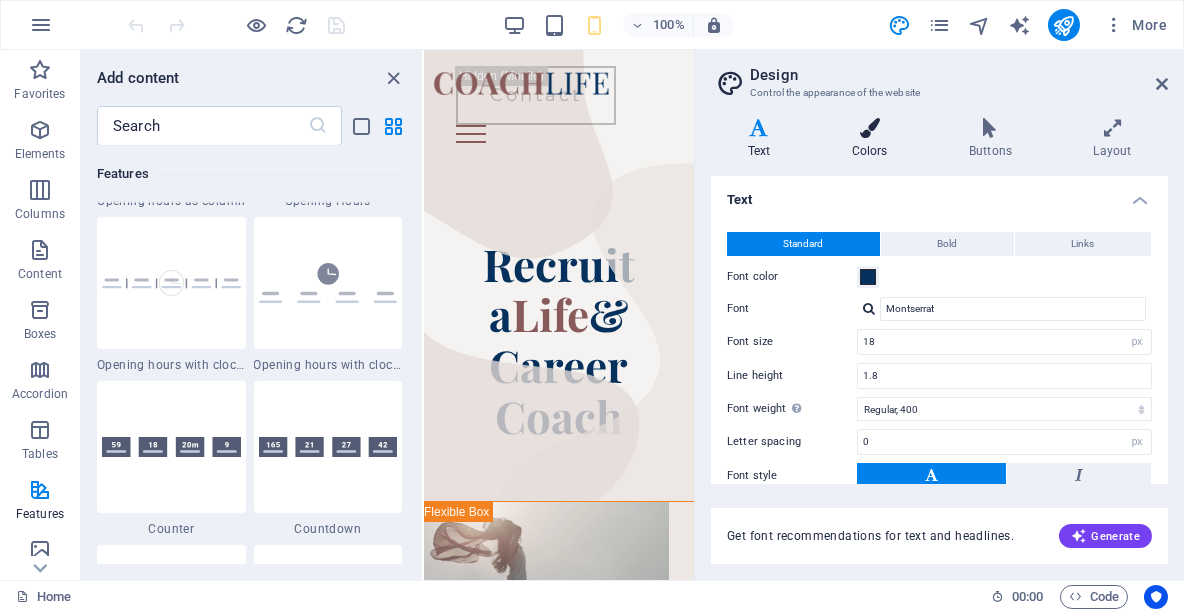 click at bounding box center [869, 128] 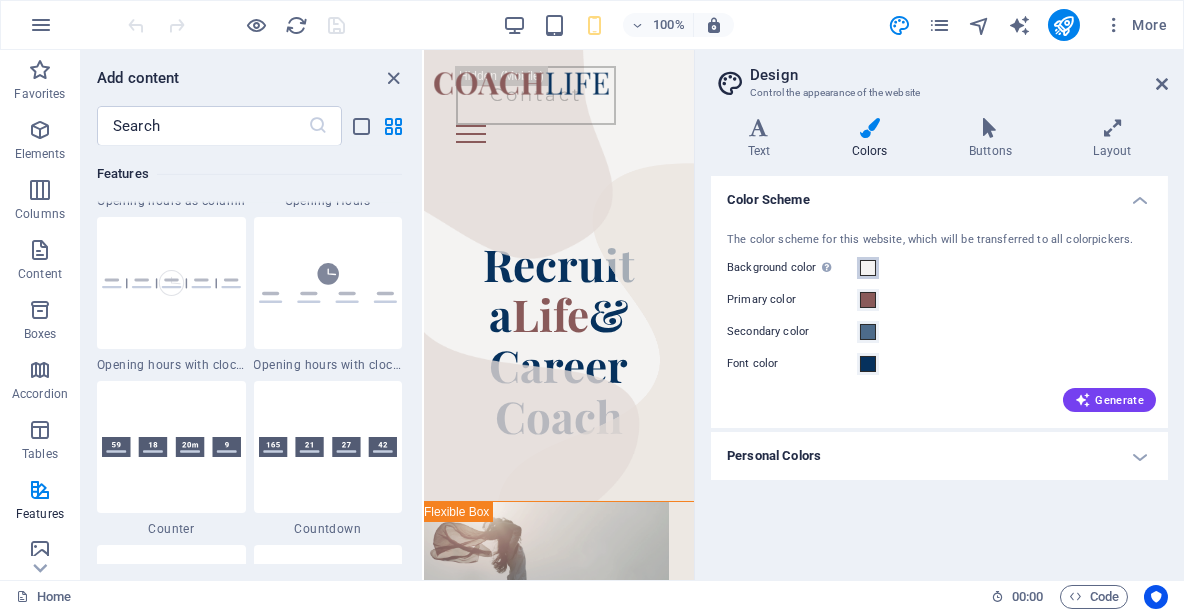 click at bounding box center [868, 268] 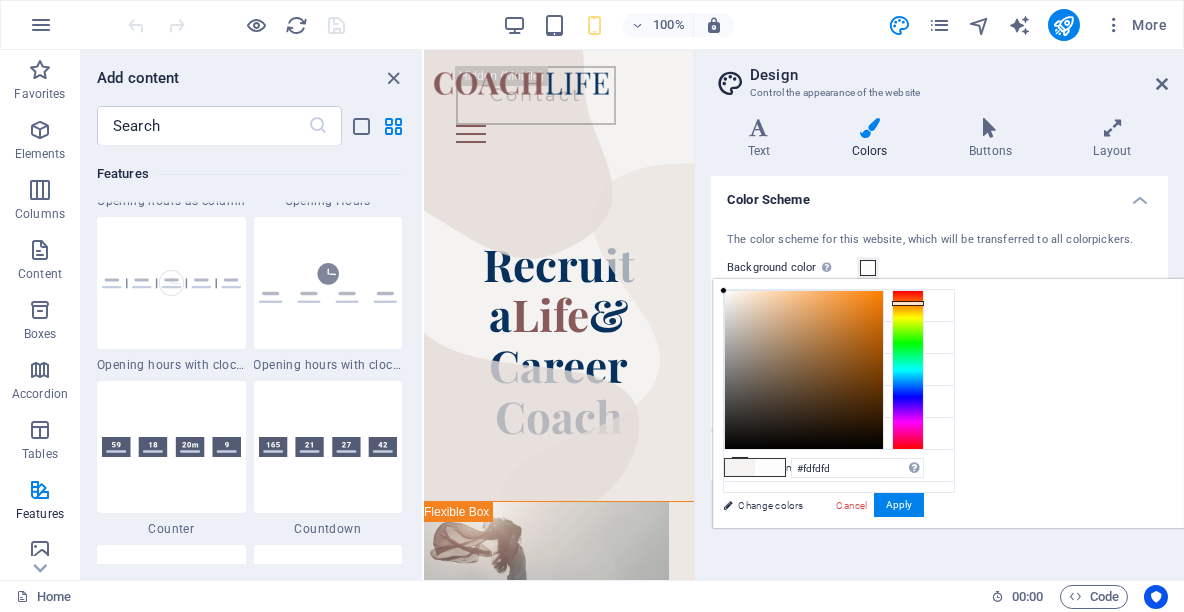 type on "#ffffff" 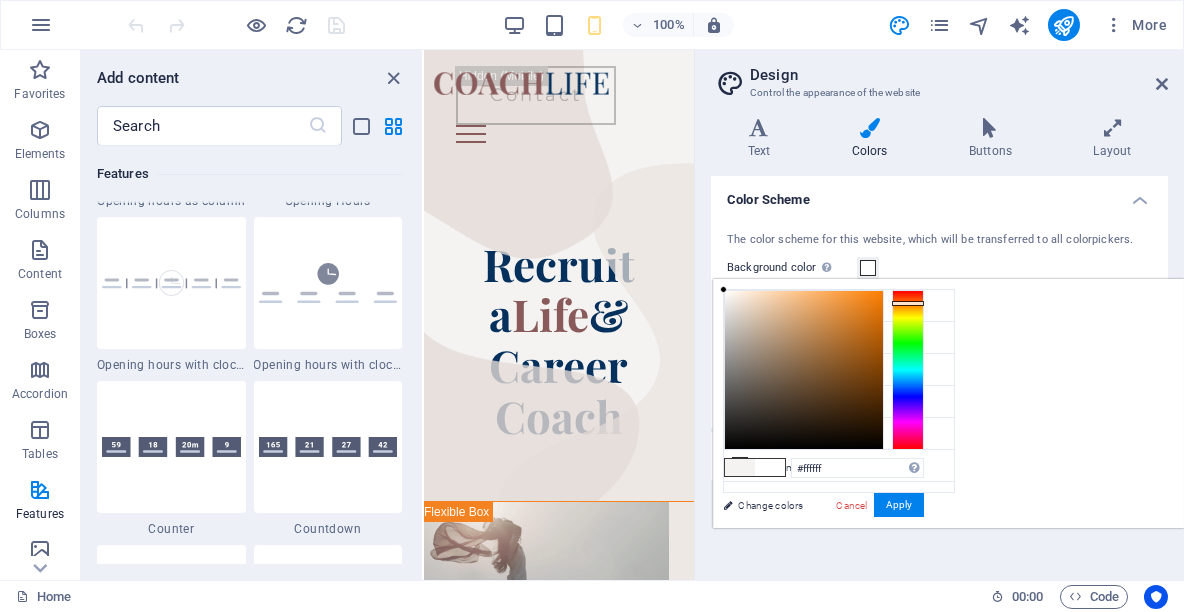 drag, startPoint x: 975, startPoint y: 313, endPoint x: 969, endPoint y: 283, distance: 30.594116 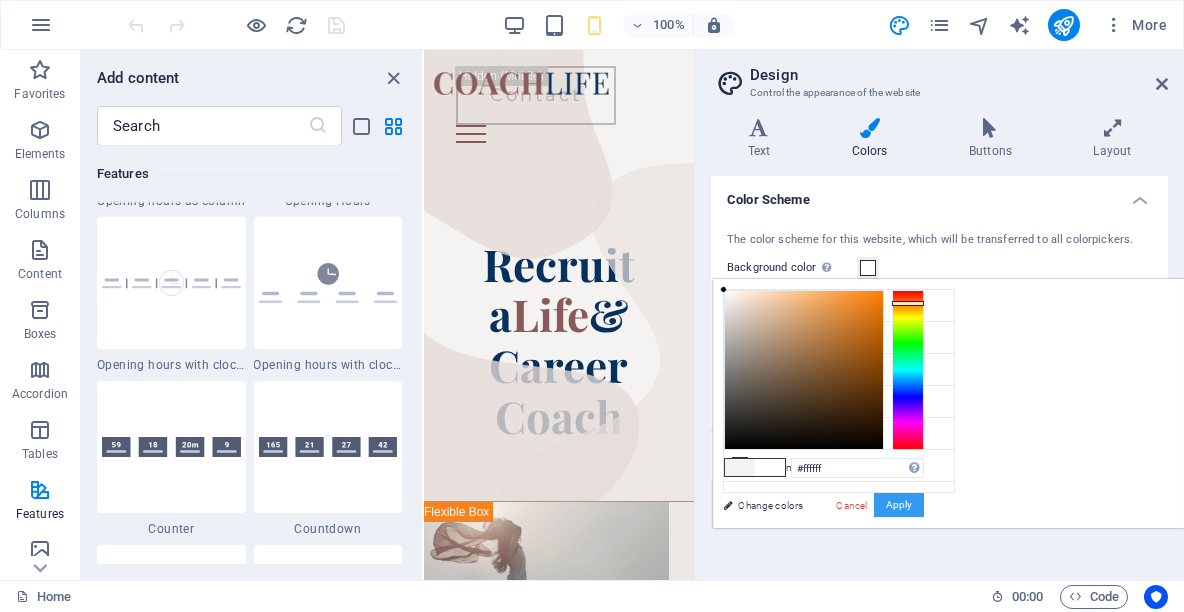 click on "Apply" at bounding box center (899, 505) 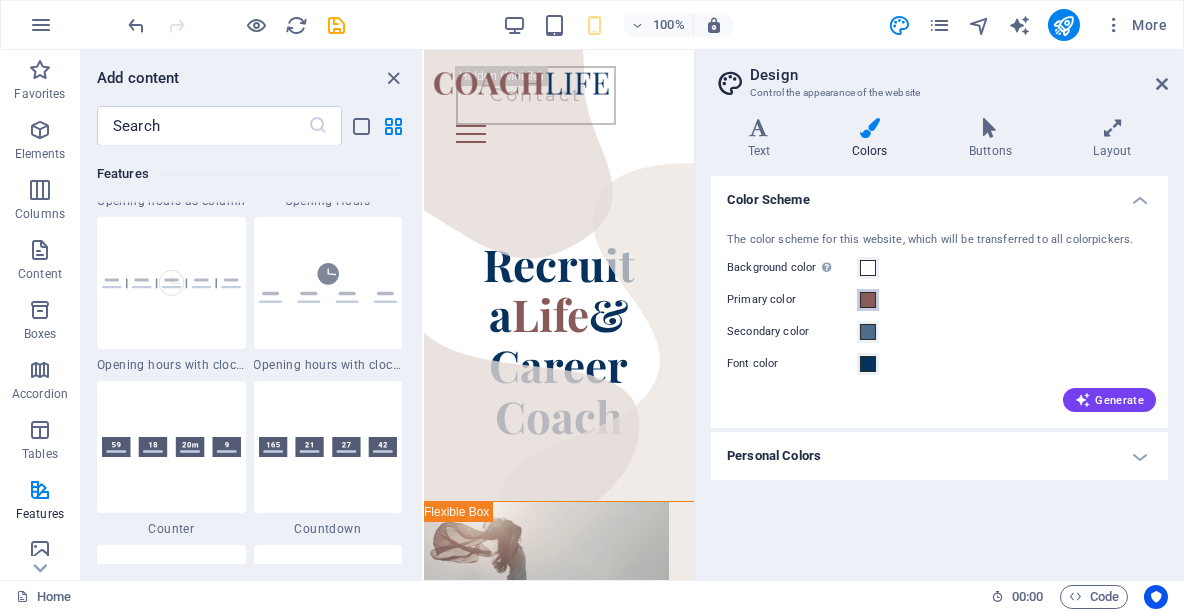 click at bounding box center [868, 300] 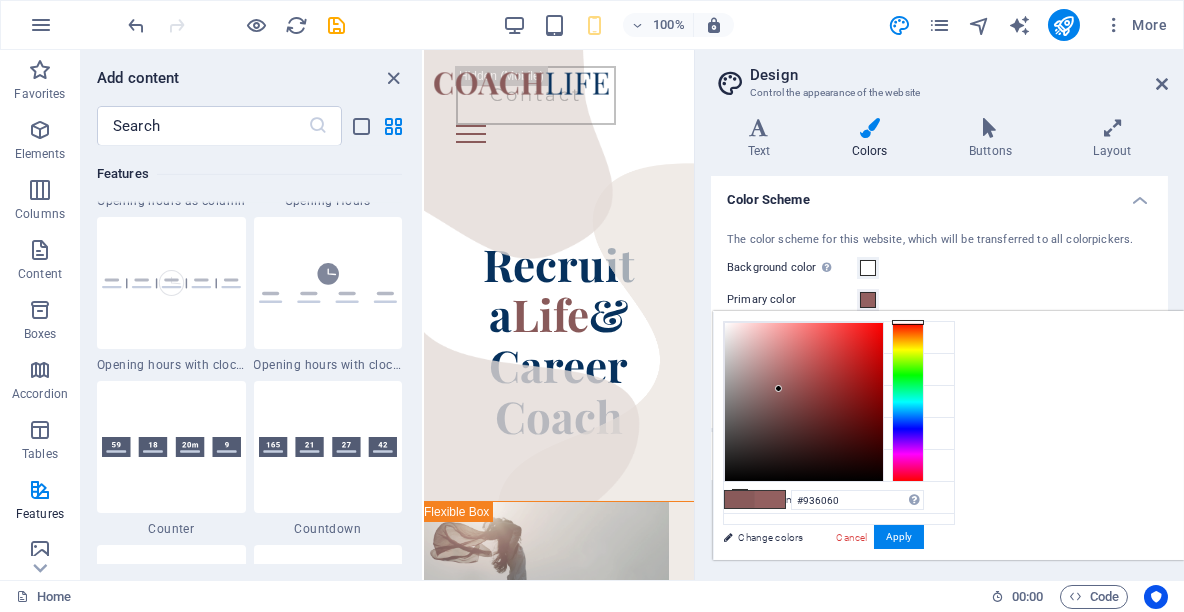click at bounding box center (804, 402) 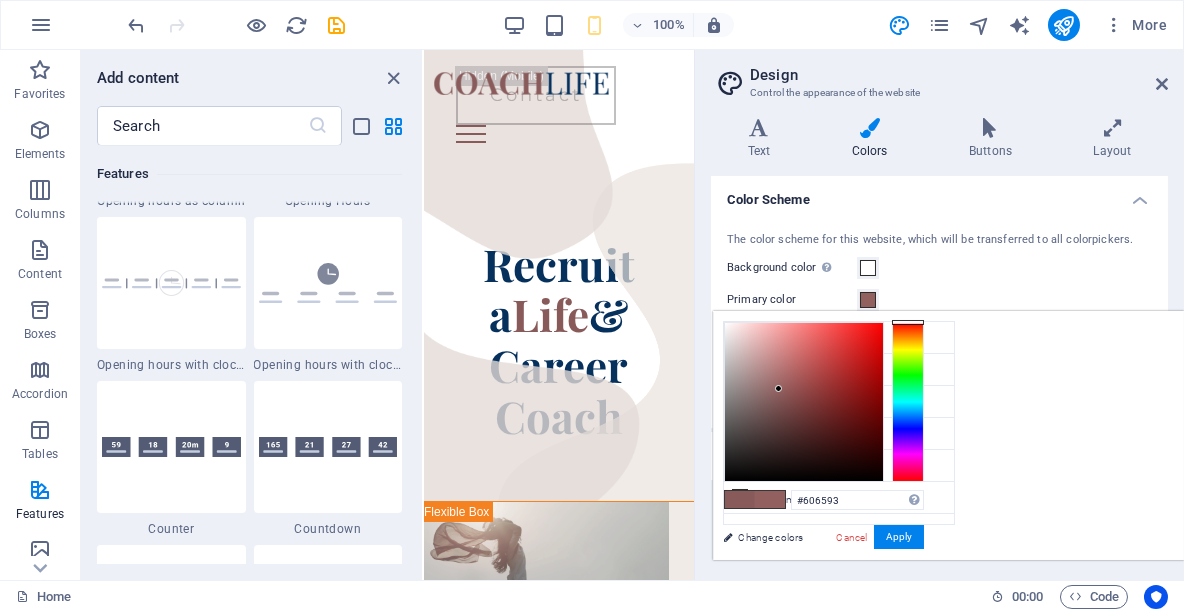 click at bounding box center [908, 402] 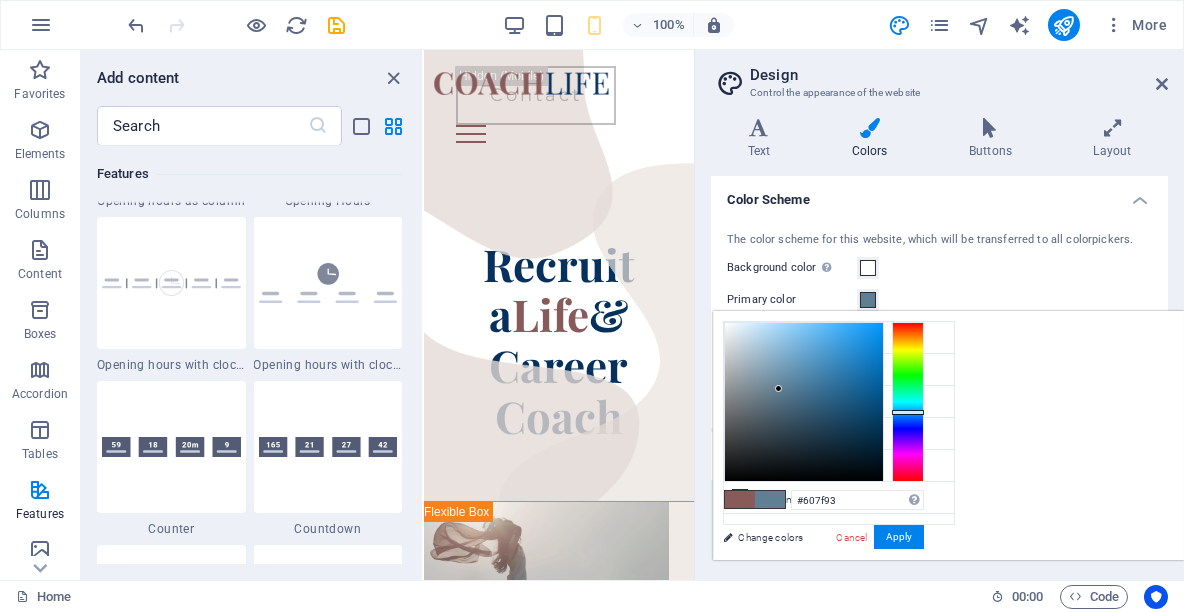 drag, startPoint x: 1165, startPoint y: 424, endPoint x: 1166, endPoint y: 411, distance: 13.038404 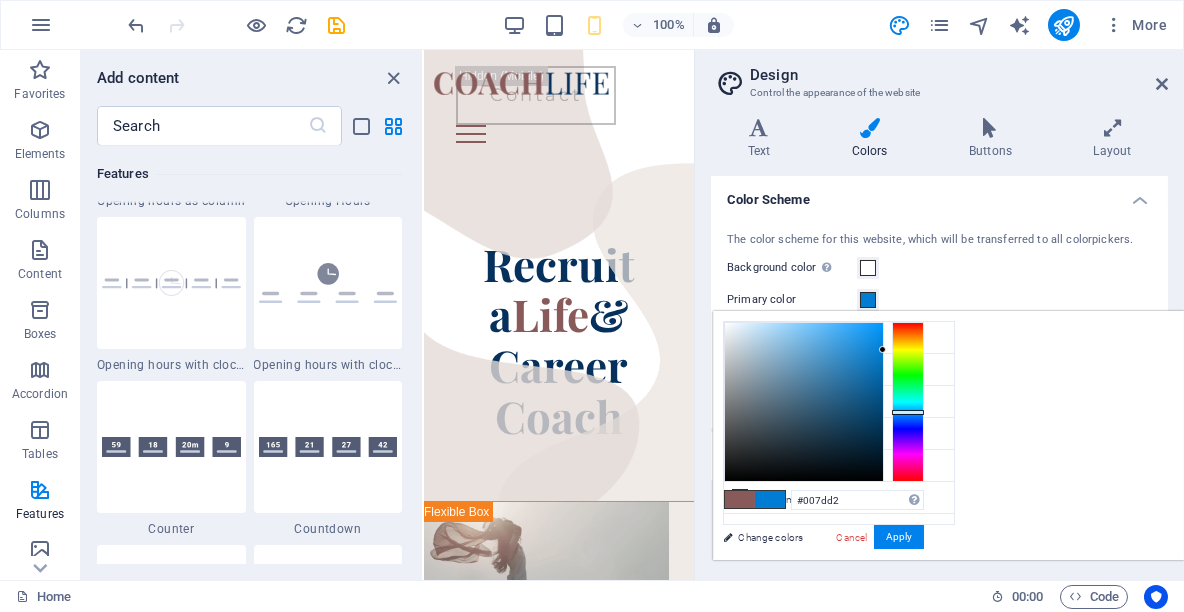 type on "#007ed4" 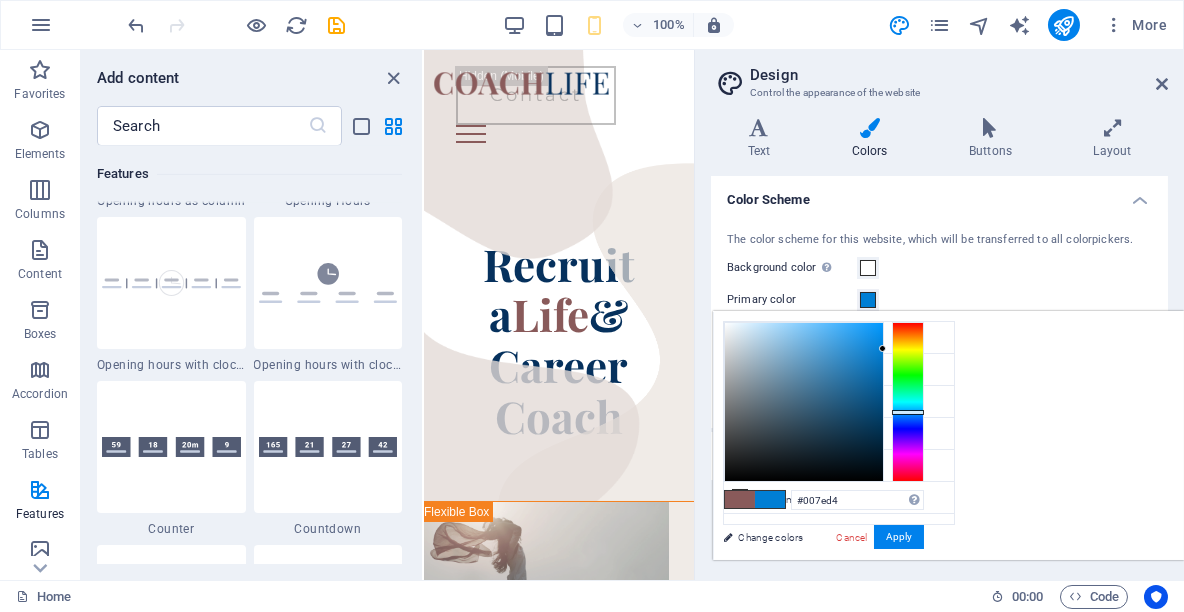 drag, startPoint x: 1120, startPoint y: 355, endPoint x: 1136, endPoint y: 348, distance: 17.464249 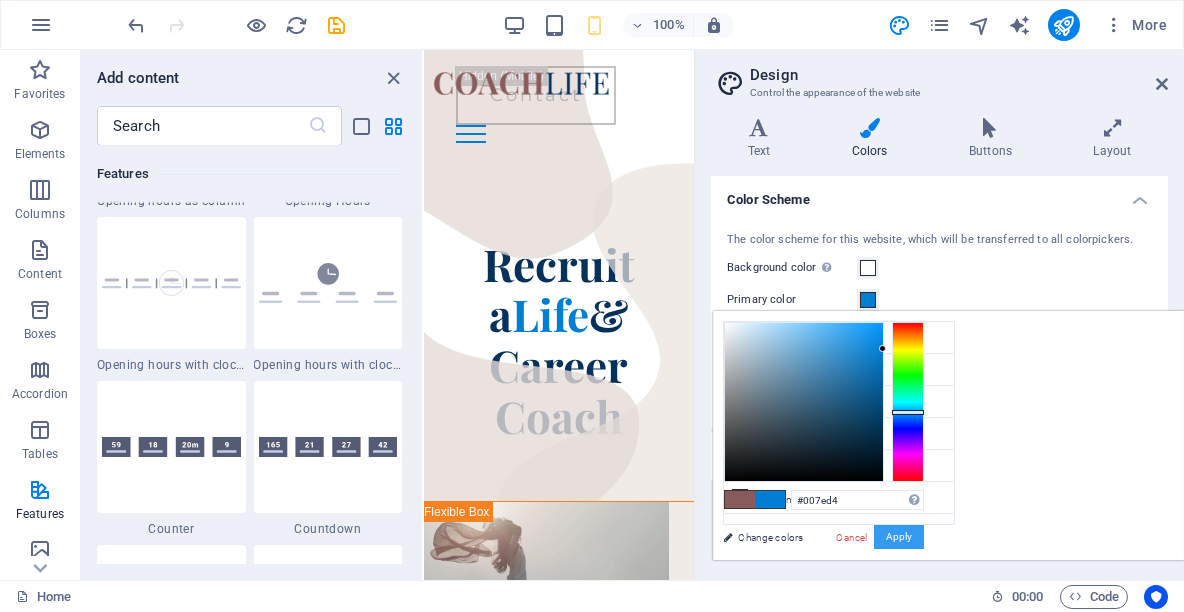 click on "Apply" at bounding box center (899, 537) 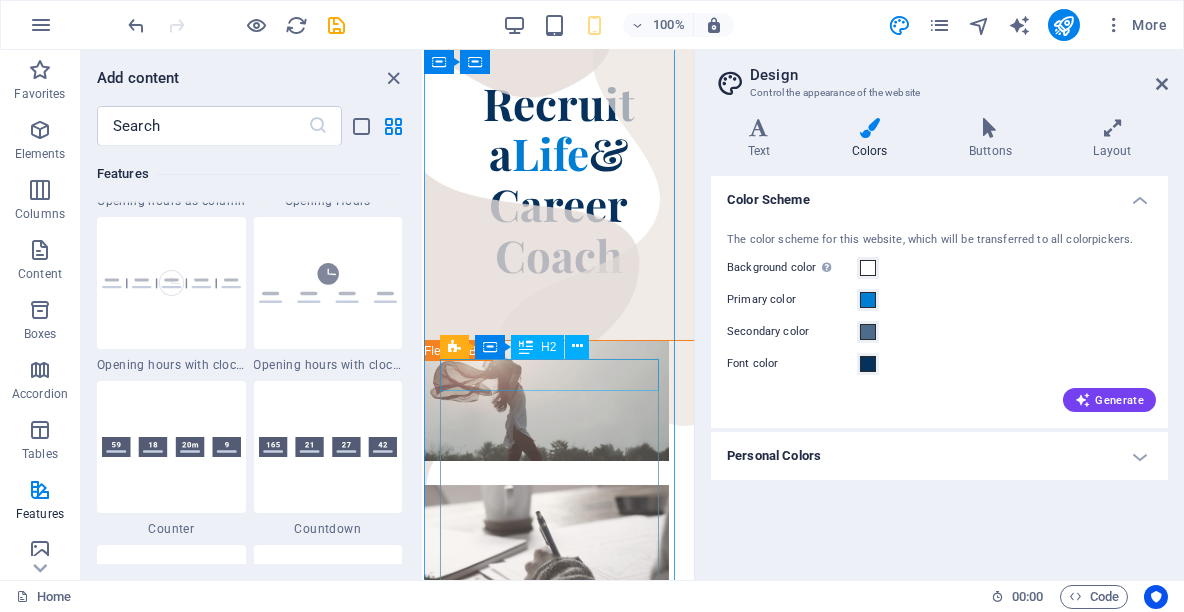 scroll, scrollTop: 256, scrollLeft: 0, axis: vertical 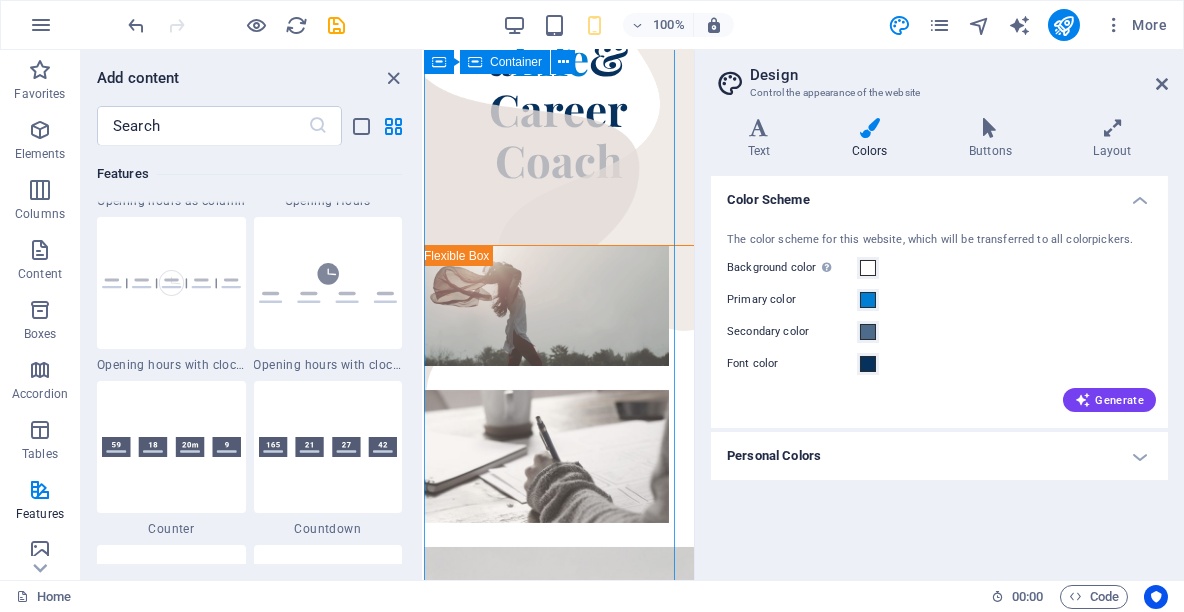 click on "Home About Courses Blog Home About Courses Blog Contact Contact Recruit a  Life  & Career Coach Coach Headline There are many variations of passages of Lorem Ipsum available, but the majority have suffered alteration in some form, by injected humour, or randomised words which don't look even slightly believable." at bounding box center (558, 712) 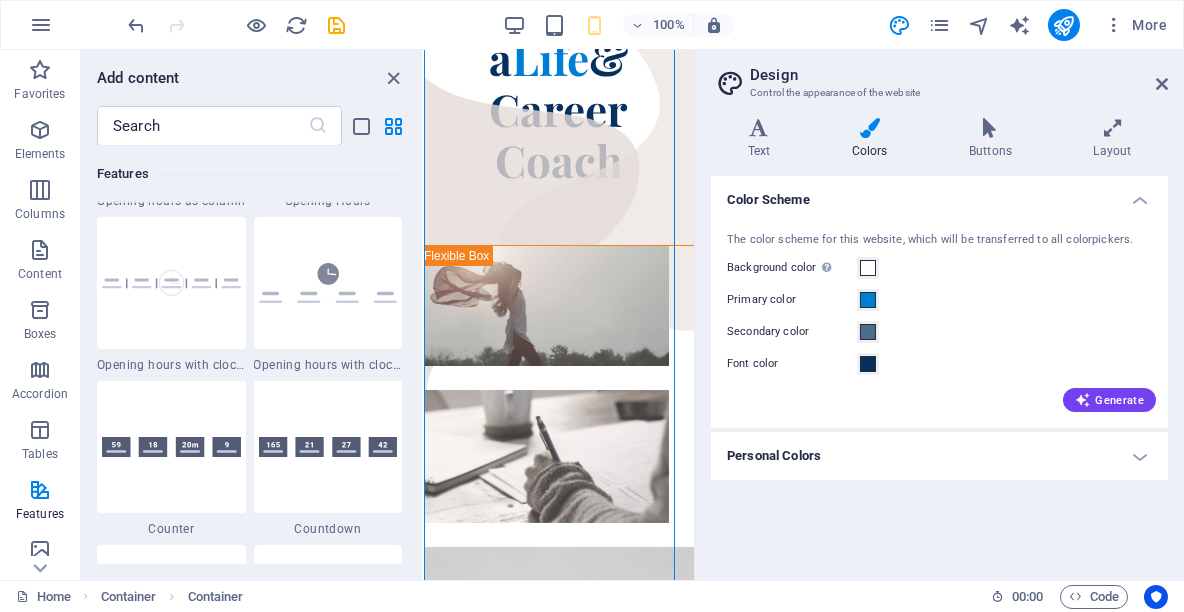 click on "Design Control the appearance of the website Variants  Text  Colors  Buttons  Layout Text Standard Bold Links Font color Font Montserrat Font size 18 rem px Line height 1.8 Font weight To display the font weight correctly, it may need to be enabled.  Manage Fonts Thin, 100 Extra-light, 200 Light, 300 Regular, 400 Medium, 500 Semi-bold, 600 Bold, 700 Extra-bold, 800 Black, 900 Letter spacing 0 rem px Font style Text transform Tt TT tt Text align Font weight To display the font weight correctly, it may need to be enabled.  Manage Fonts Thin, 100 Extra-light, 200 Light, 300 Regular, 400 Medium, 500 Semi-bold, 600 Bold, 700 Extra-bold, 800 Black, 900 Default Hover / Active Font color Font color Decoration None Decoration None Transition duration 0.3 s Transition function Ease Ease In Ease Out Ease In/Ease Out Linear Headlines All H1 / Textlogo H2 H3 H4 H5 H6 Font color Font Playfair Display Line height 1.5 Font weight To display the font weight correctly, it may need to be enabled.  Manage Fonts Thin, 100 0 rem 0" at bounding box center [939, 315] 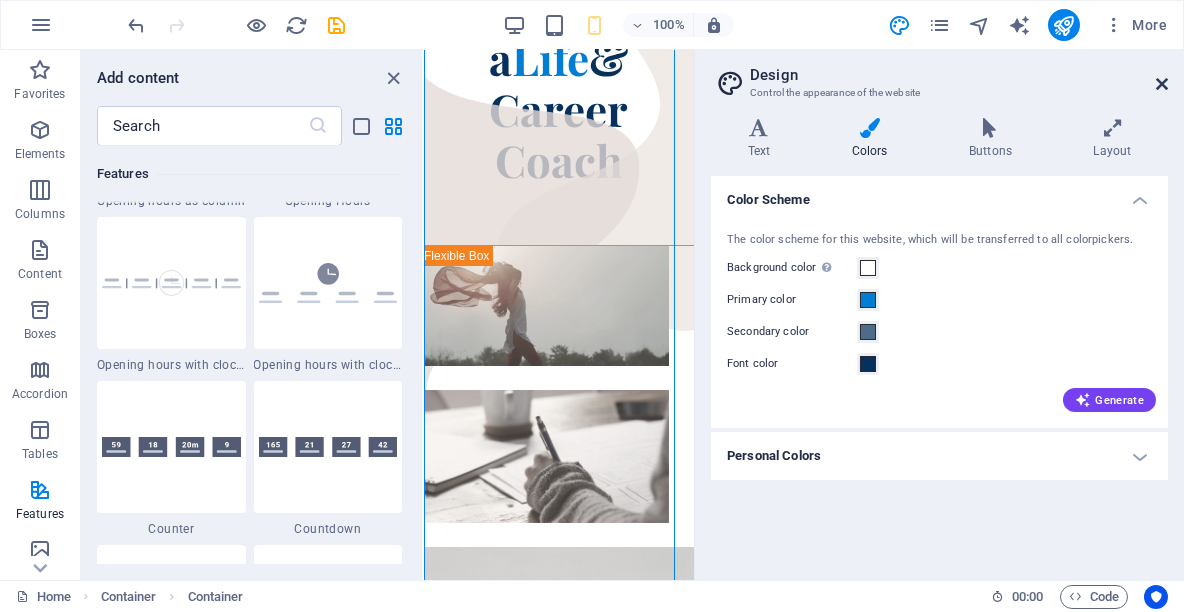click at bounding box center (1162, 84) 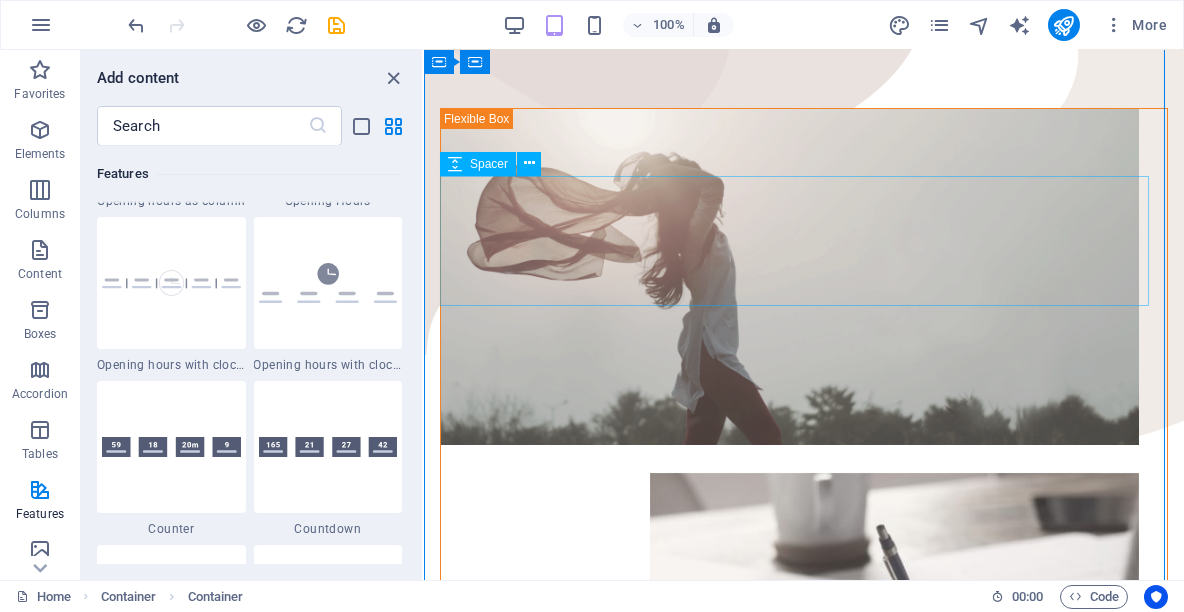 scroll, scrollTop: 0, scrollLeft: 0, axis: both 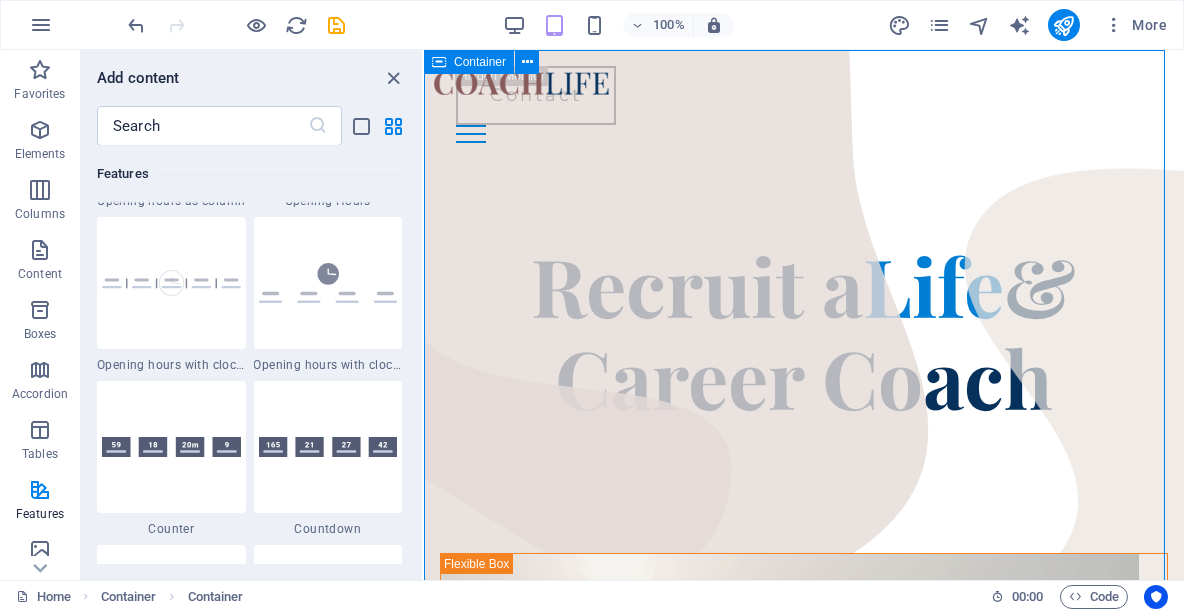 click on "Container" at bounding box center [480, 62] 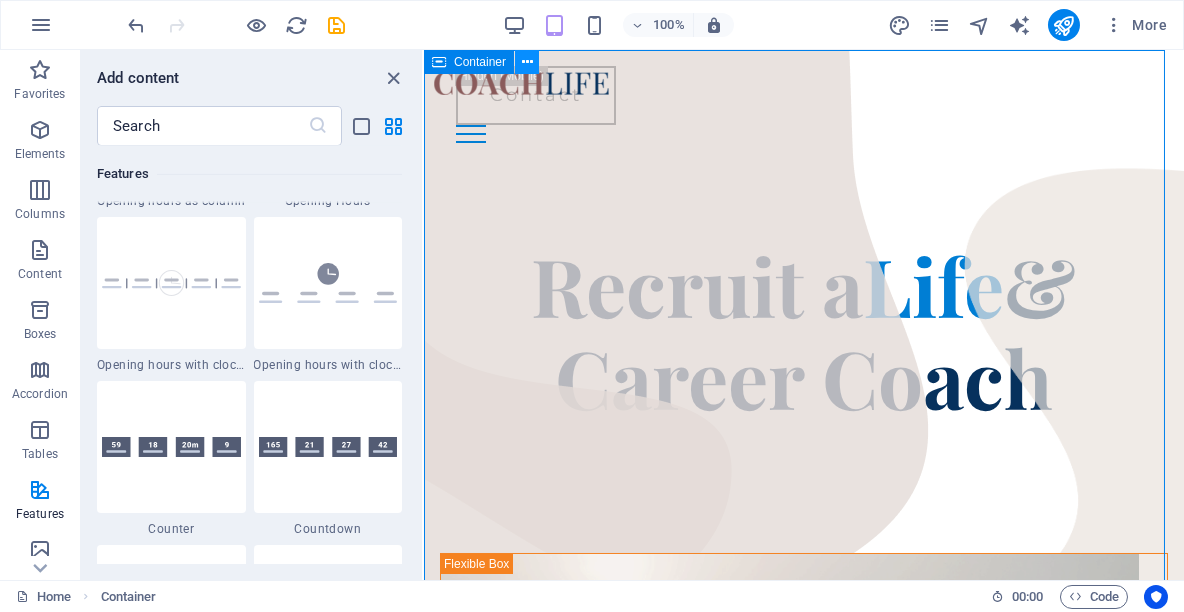 click at bounding box center [527, 62] 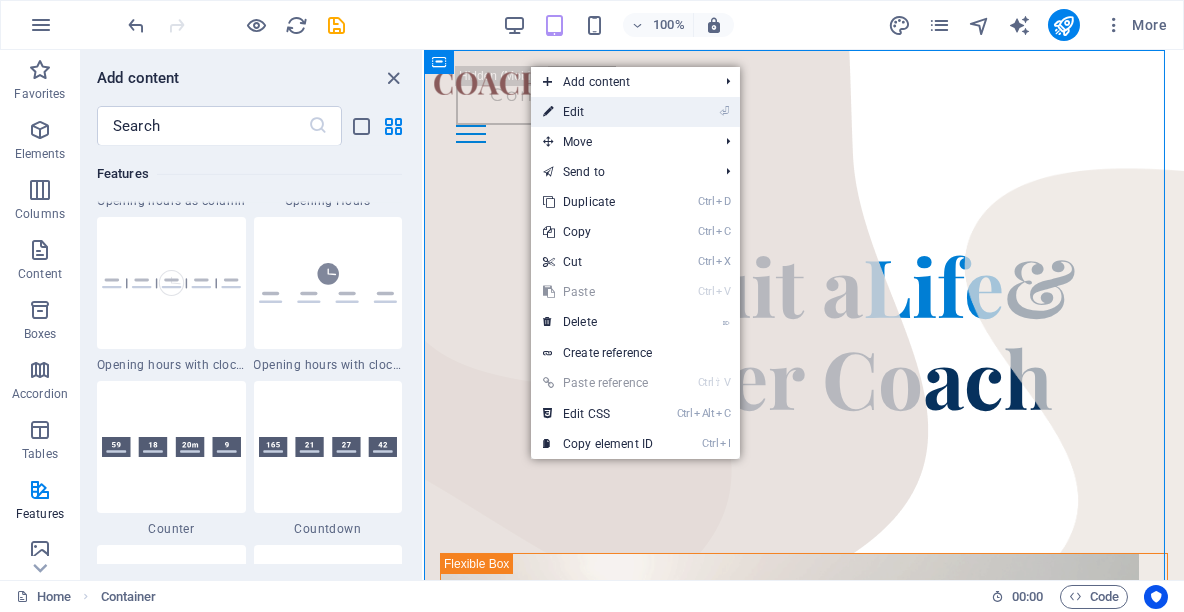 click on "⏎  Edit" at bounding box center (635, 112) 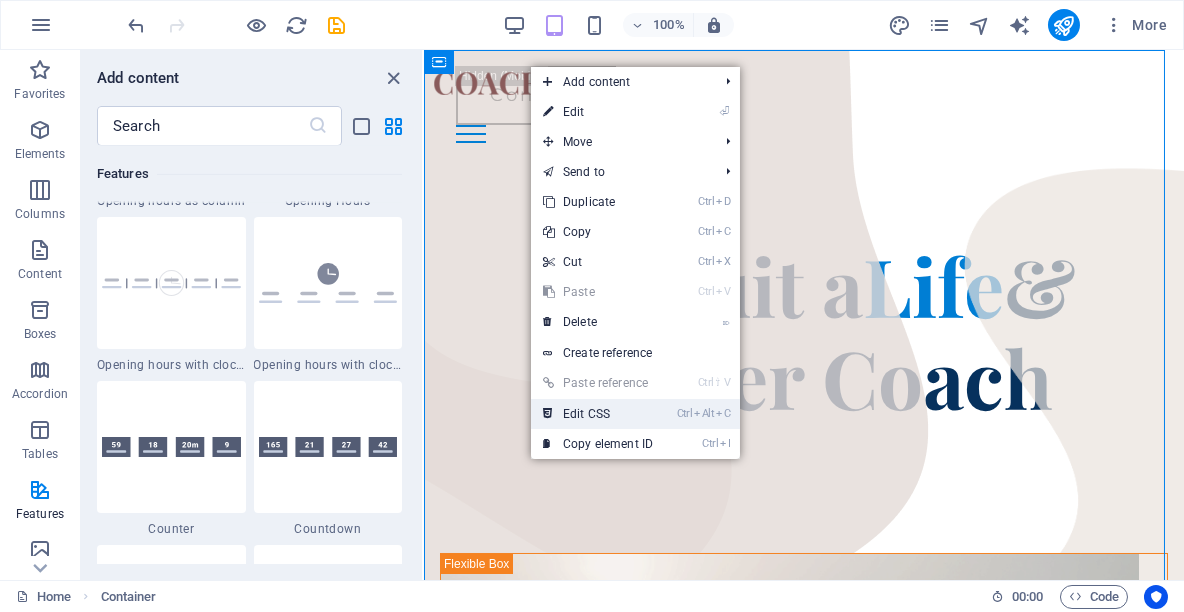 click on "Ctrl Alt C  Edit CSS" at bounding box center (635, 414) 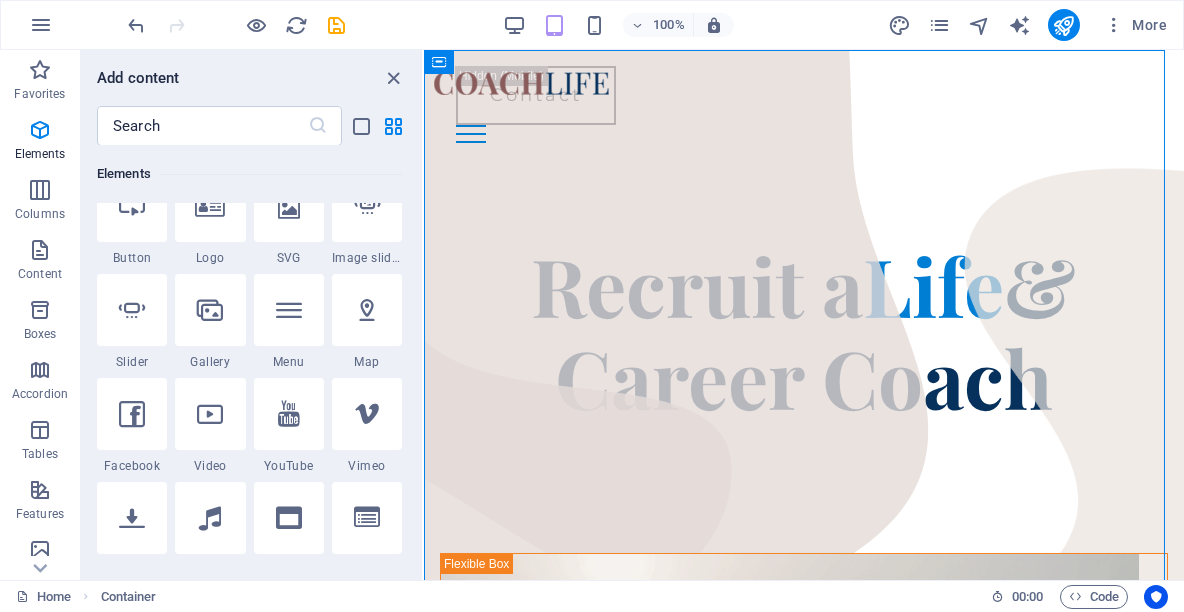 scroll, scrollTop: 0, scrollLeft: 0, axis: both 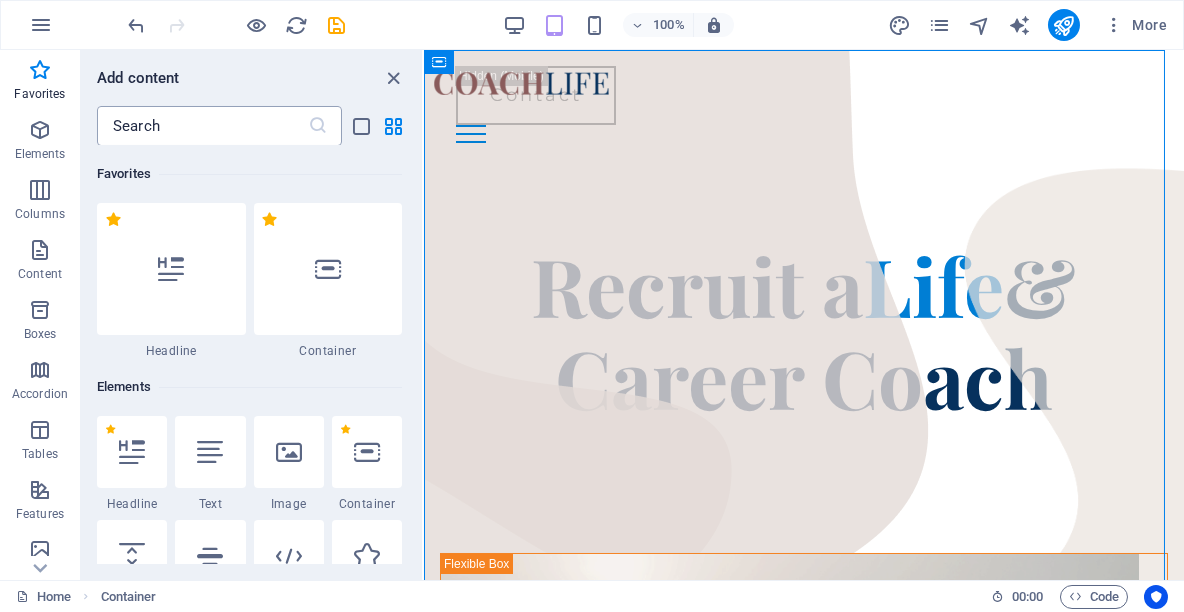 click at bounding box center [202, 126] 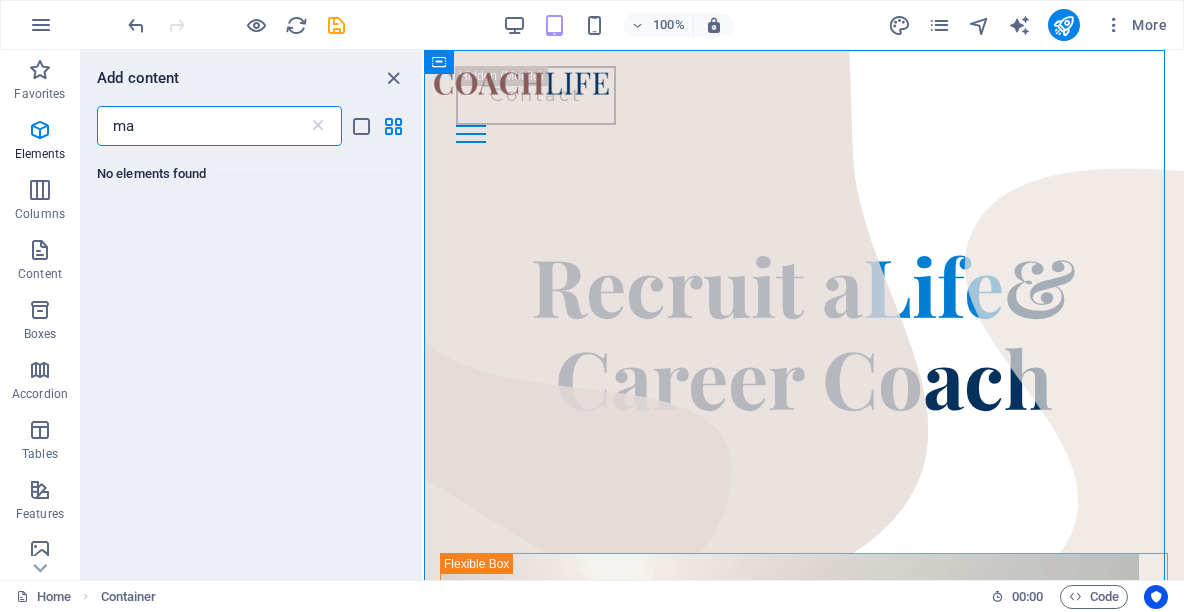 type on "m" 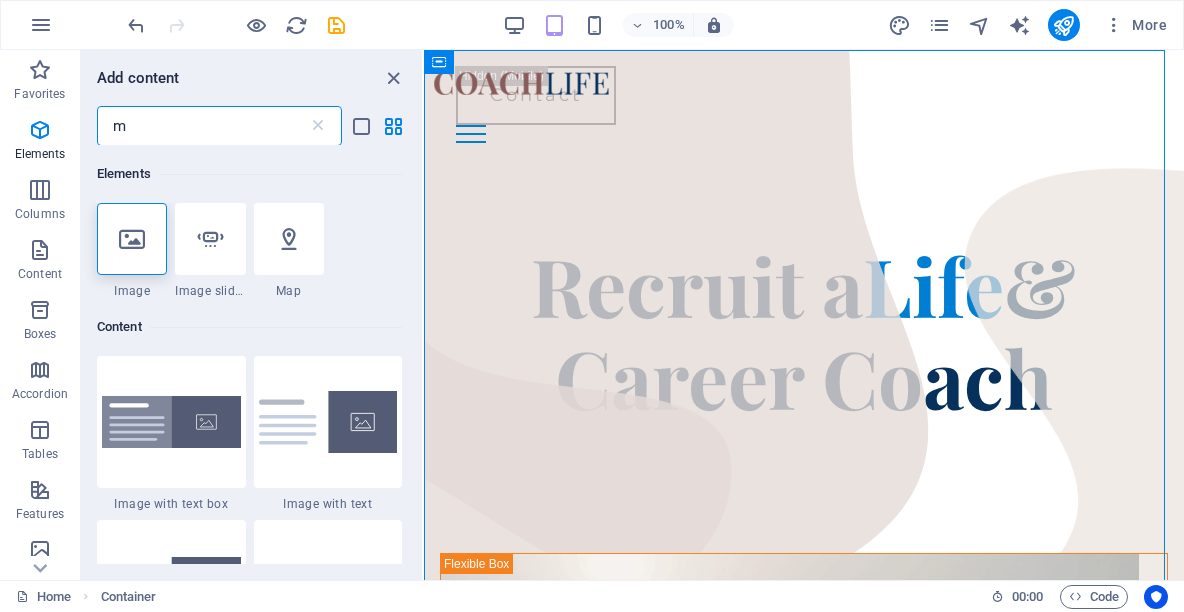 type 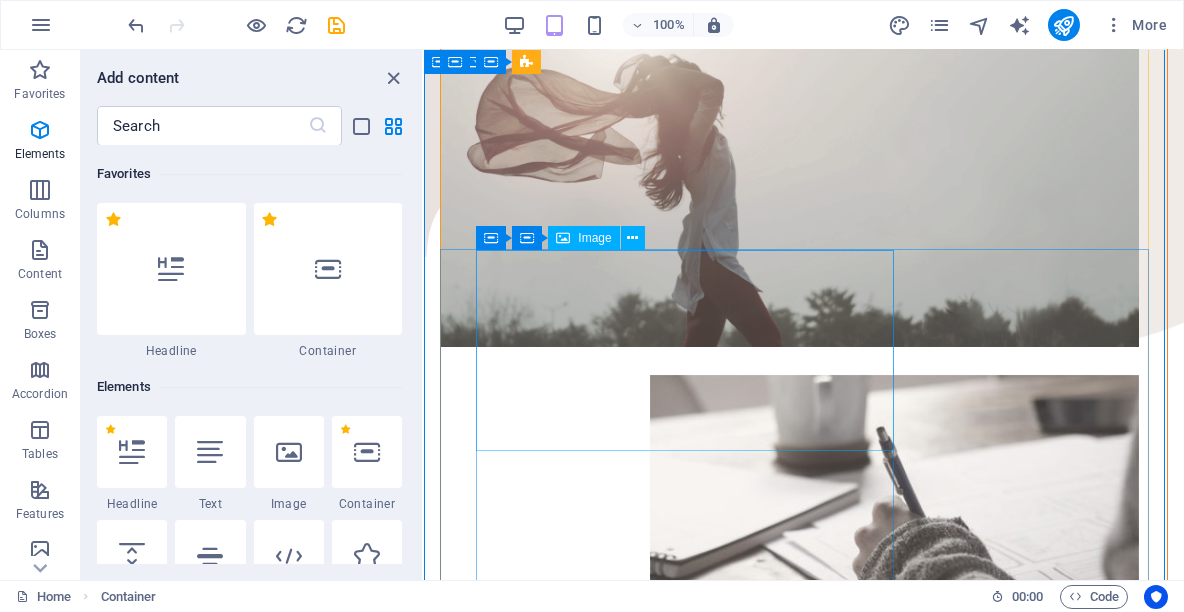 scroll, scrollTop: 273, scrollLeft: 0, axis: vertical 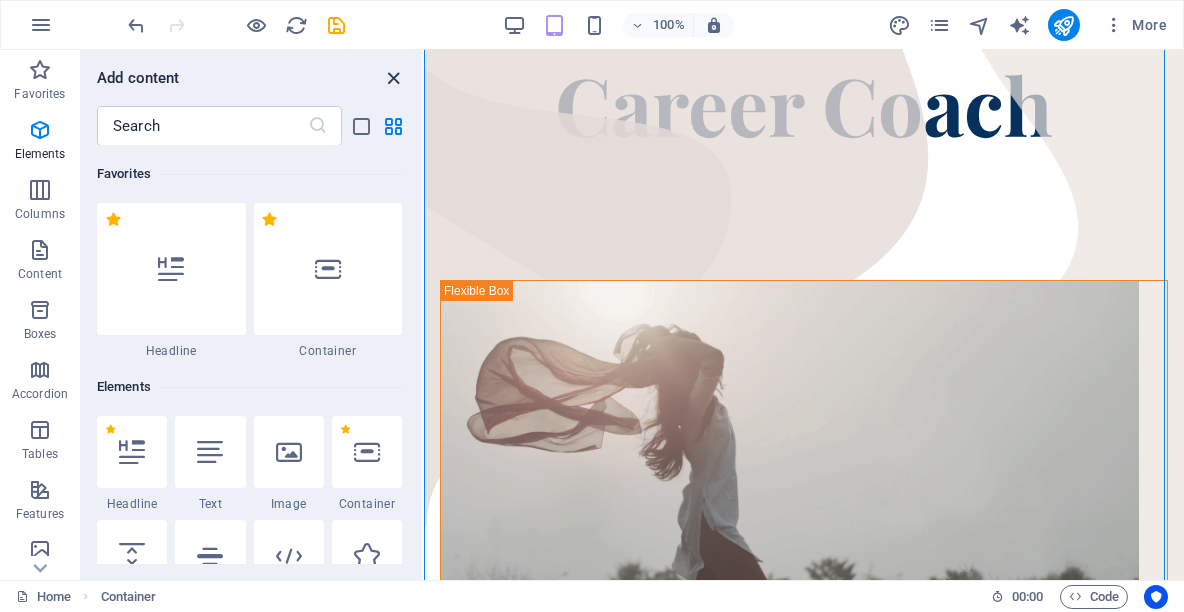 click at bounding box center (394, 78) 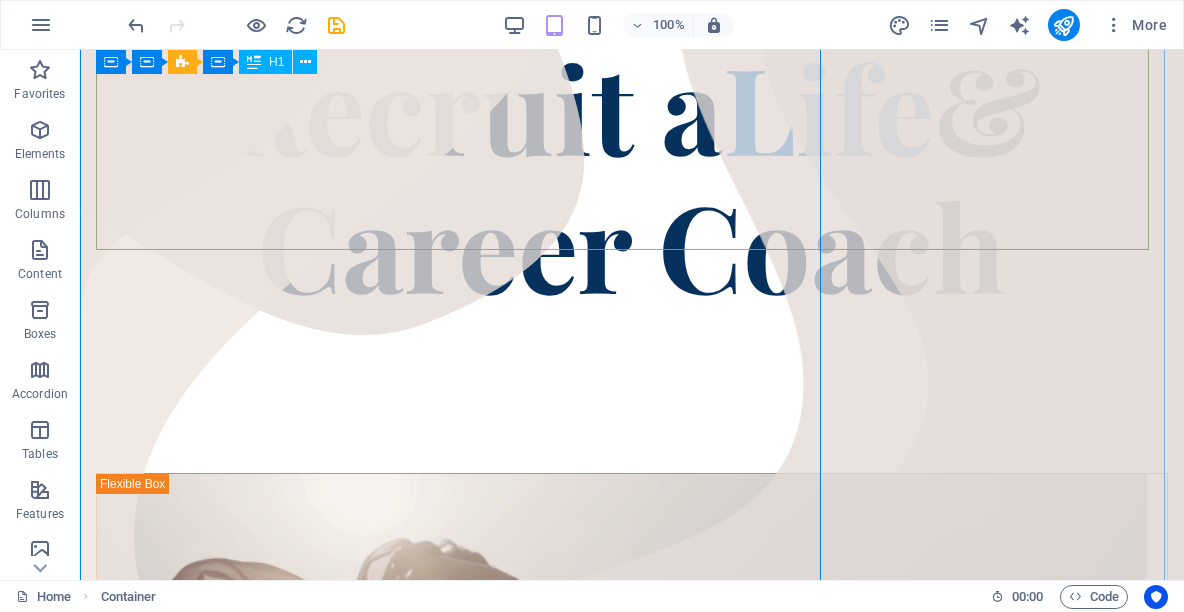 scroll, scrollTop: 271, scrollLeft: 0, axis: vertical 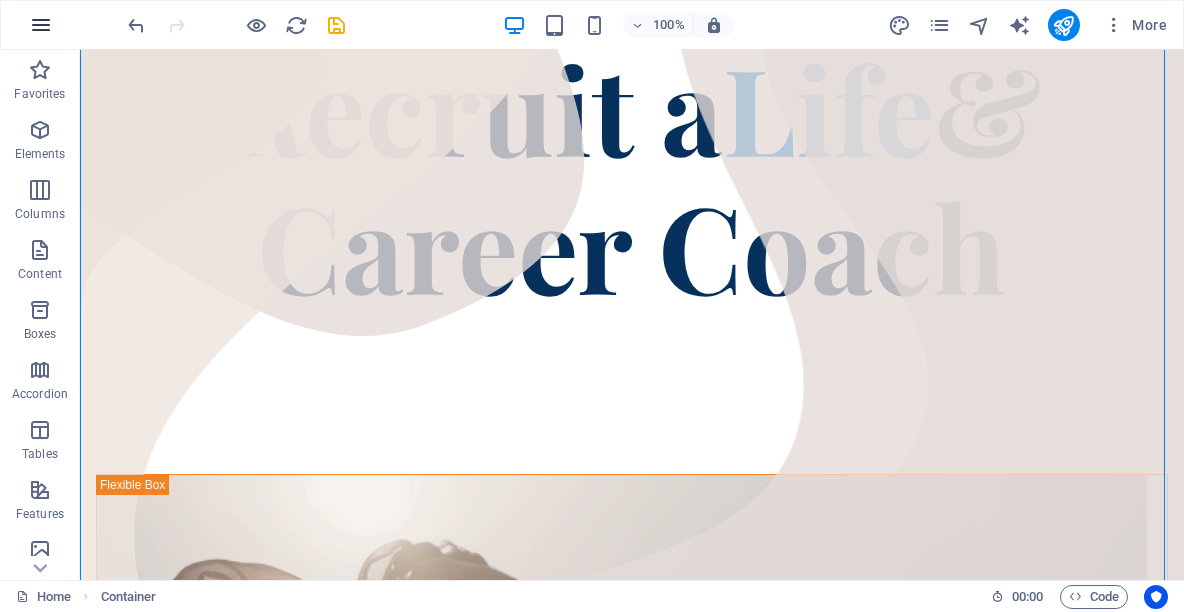 click at bounding box center (41, 25) 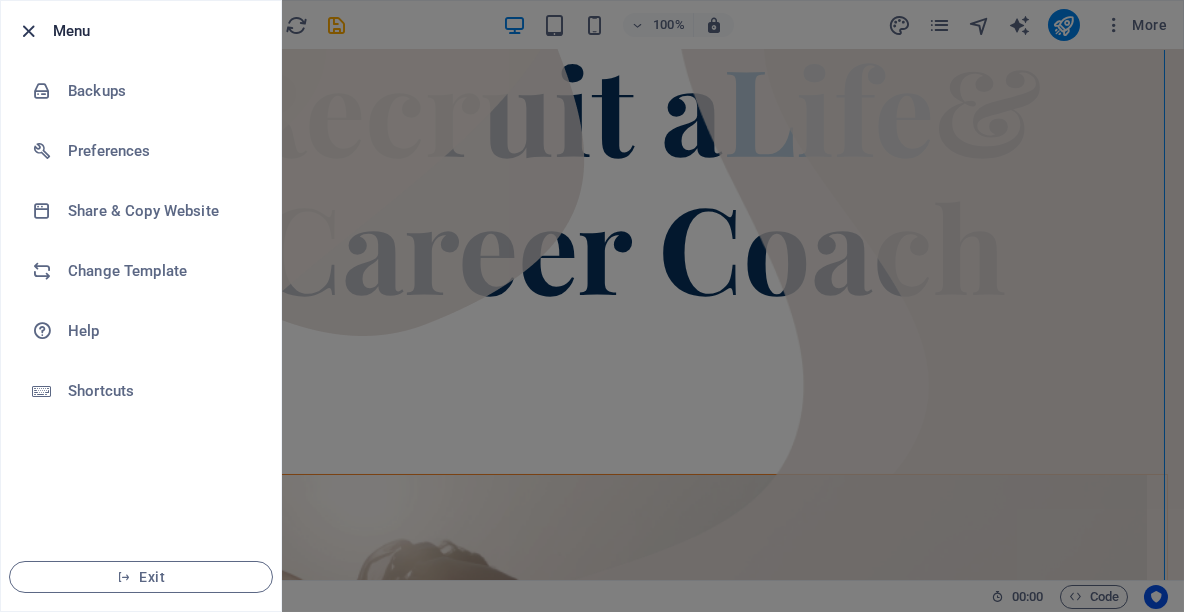 click at bounding box center [29, 31] 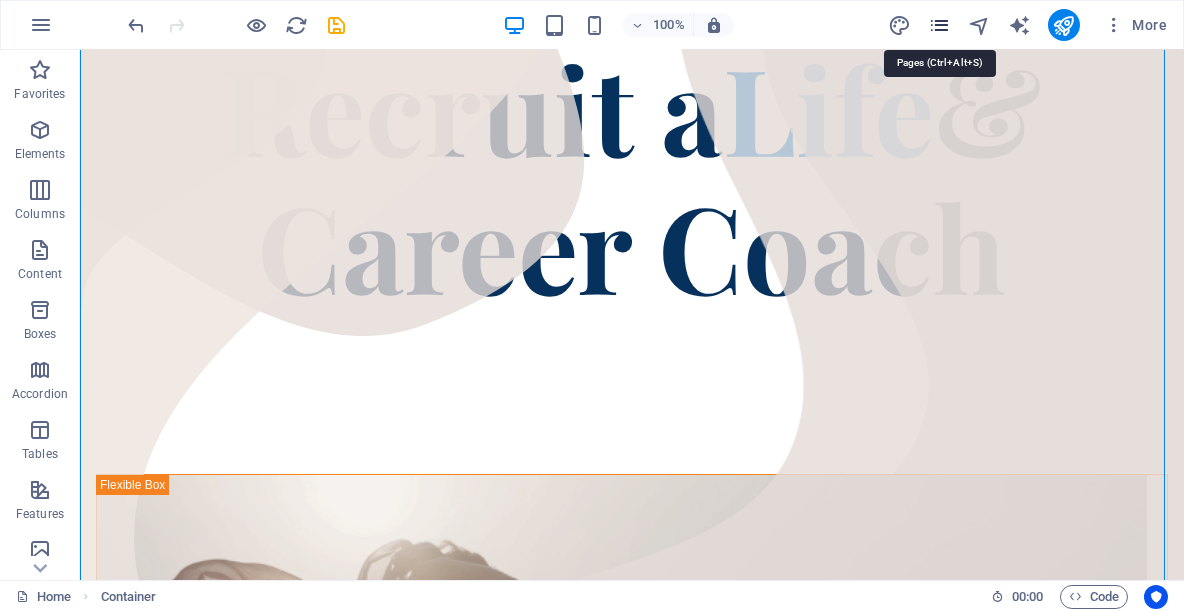 click at bounding box center [939, 25] 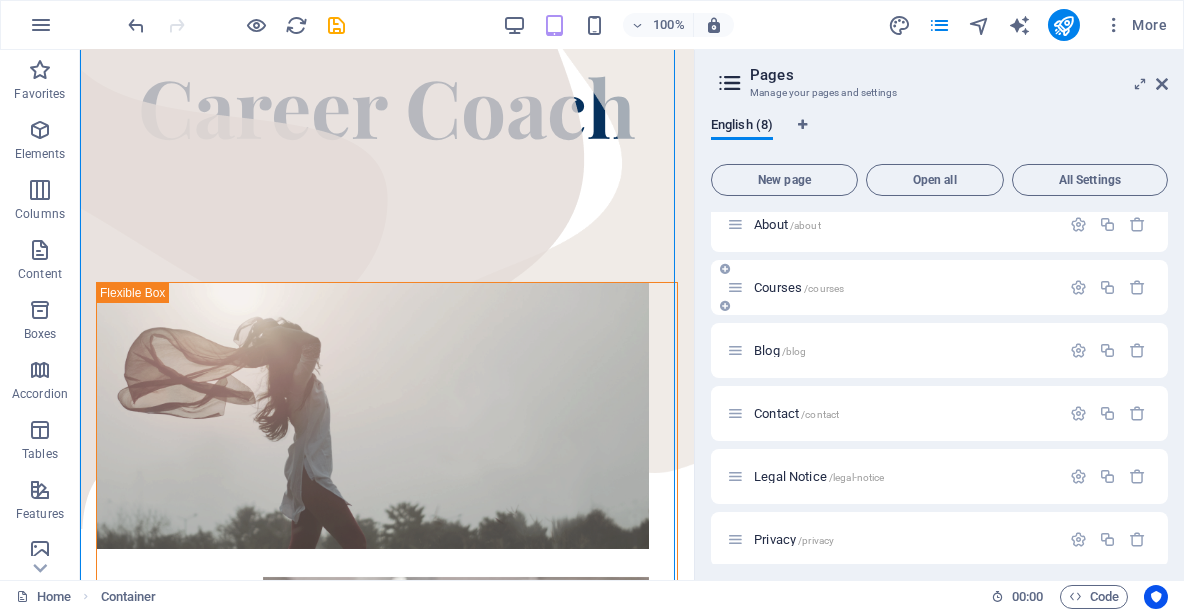 scroll, scrollTop: 0, scrollLeft: 0, axis: both 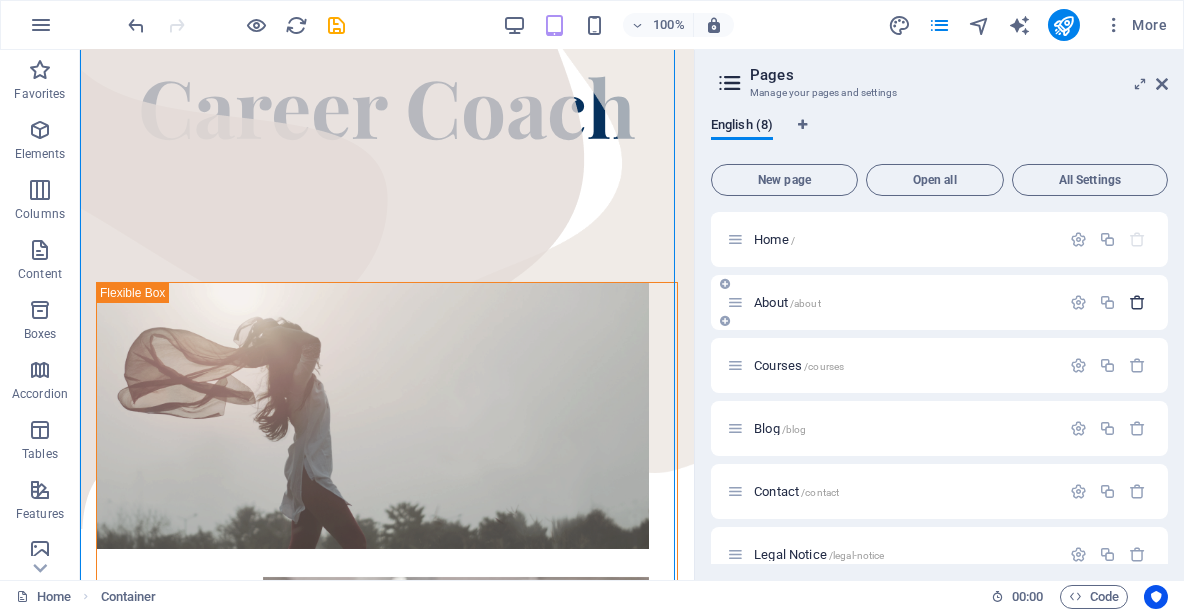 click at bounding box center [1137, 302] 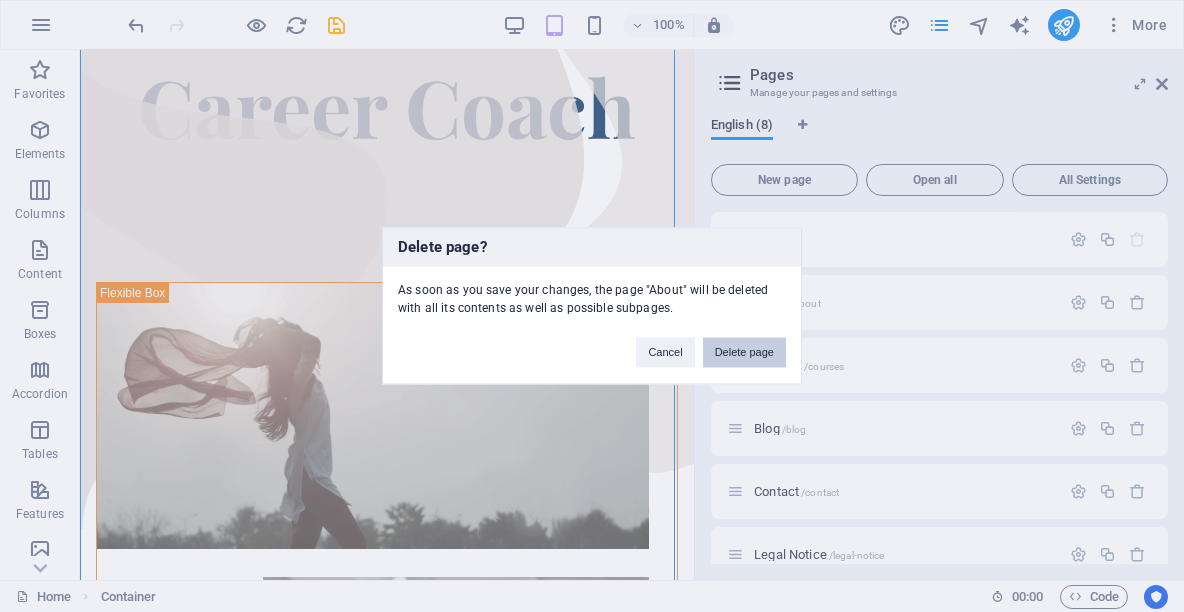 click on "Delete page" at bounding box center (744, 353) 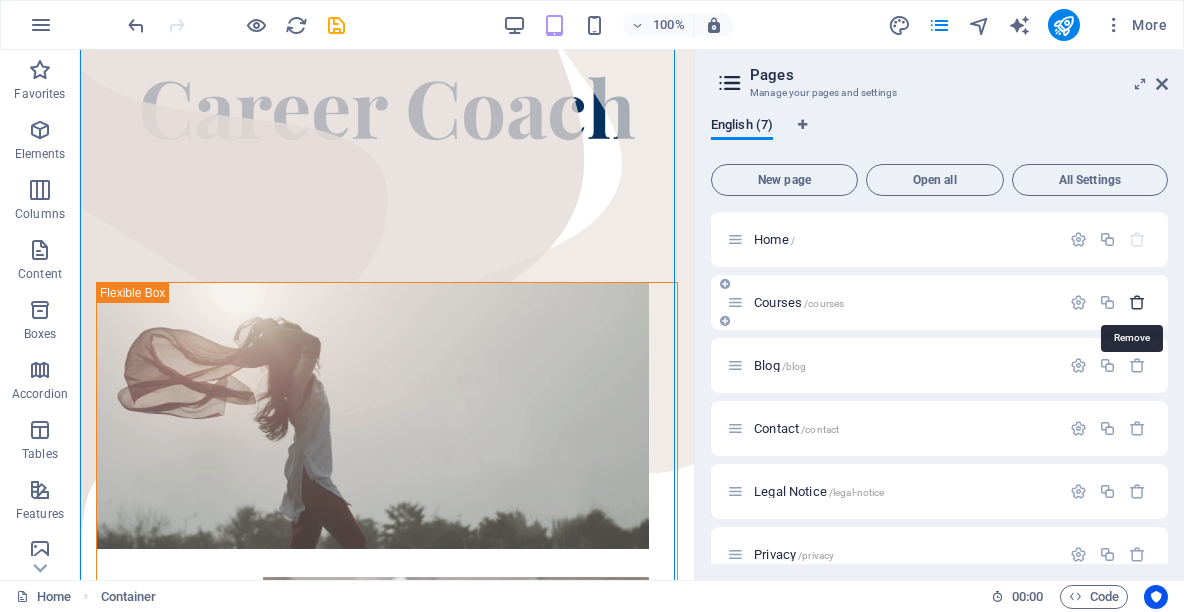 click at bounding box center (1137, 302) 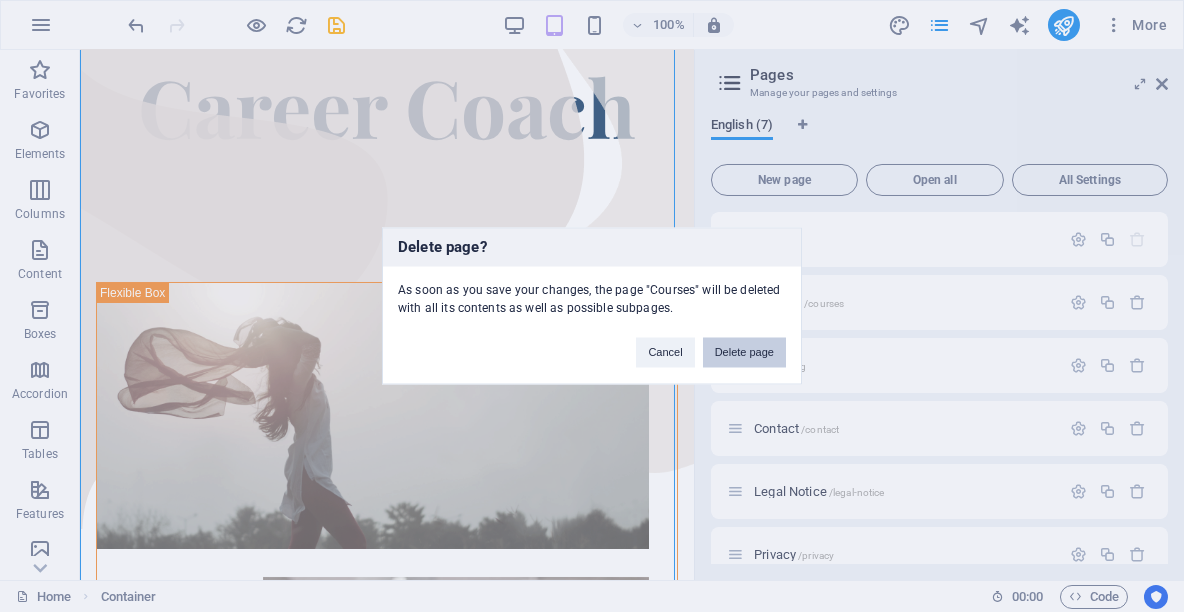 click on "Delete page" at bounding box center [744, 353] 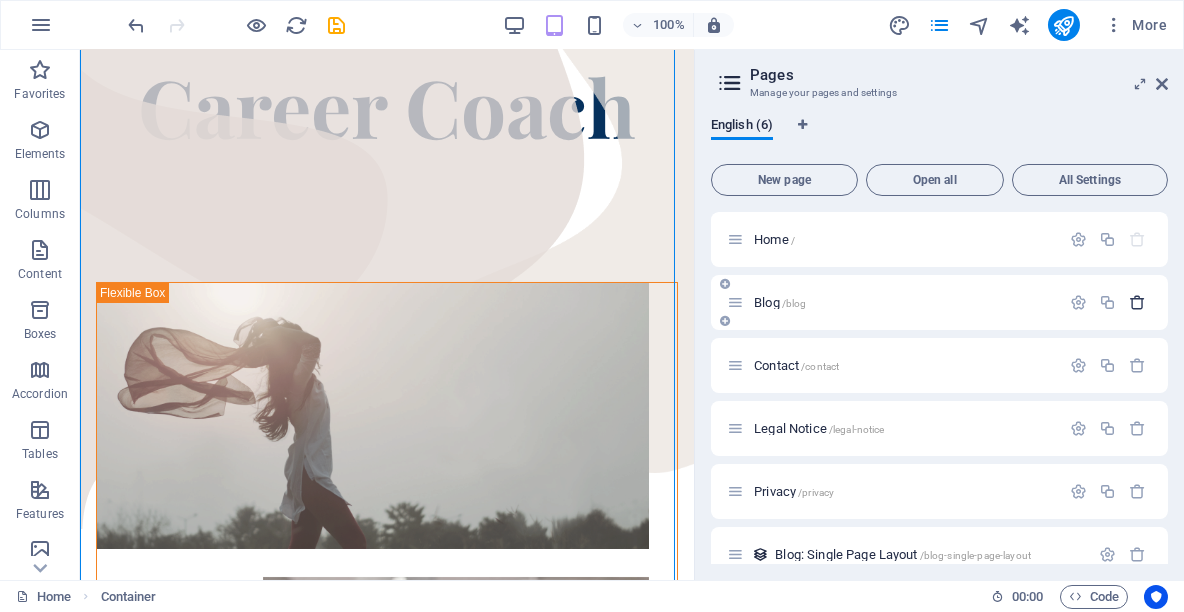 click at bounding box center [1137, 302] 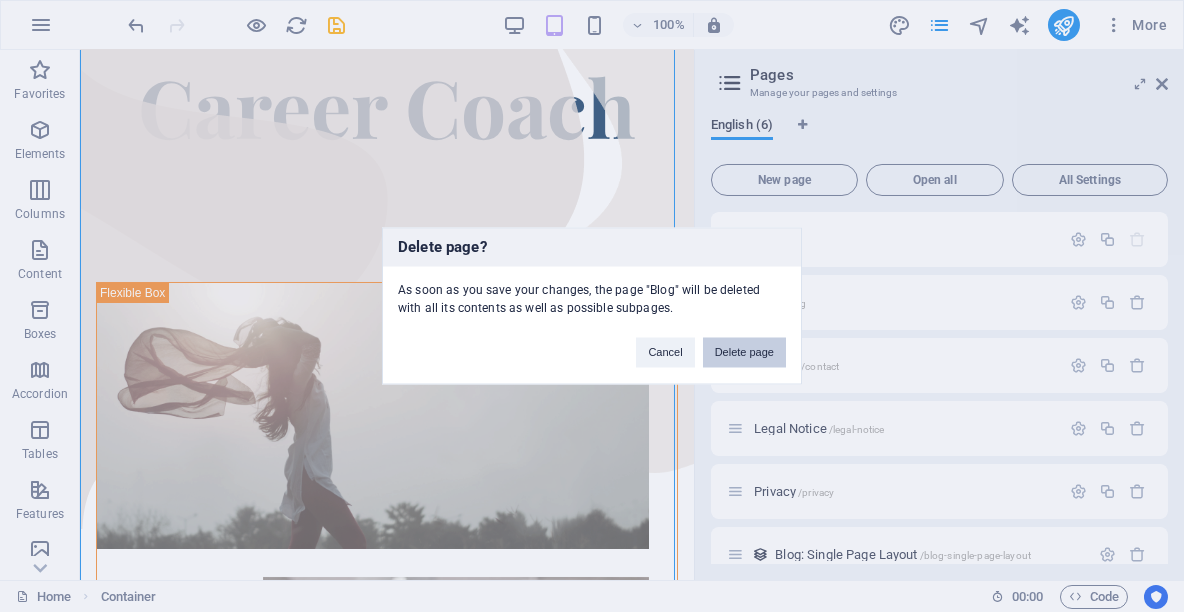 click on "Delete page" at bounding box center (744, 353) 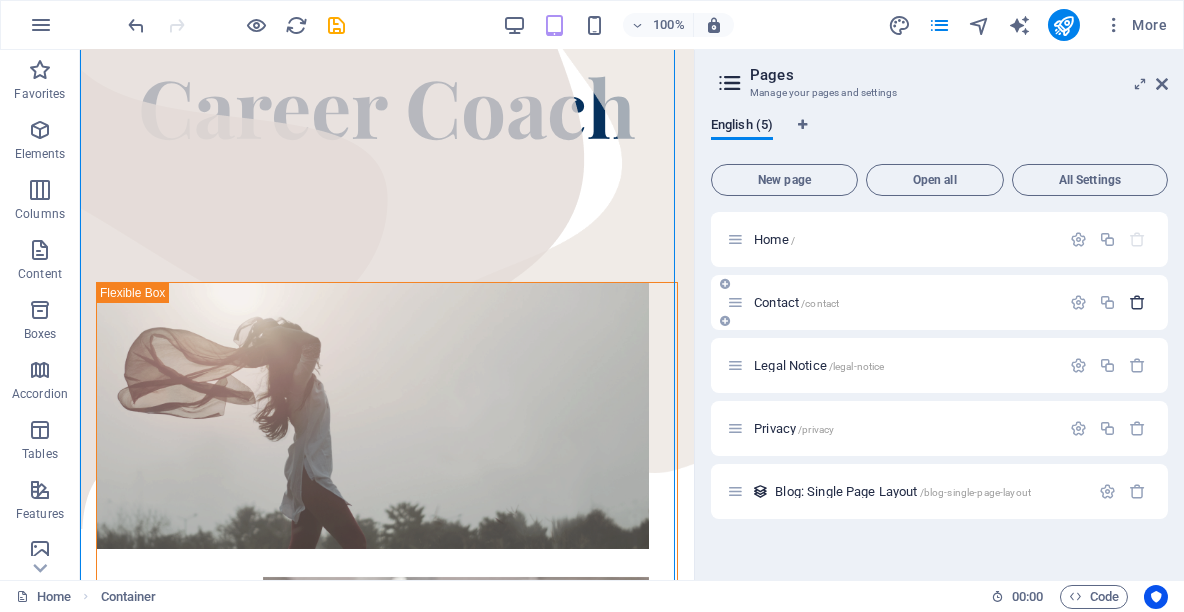 click at bounding box center (1137, 302) 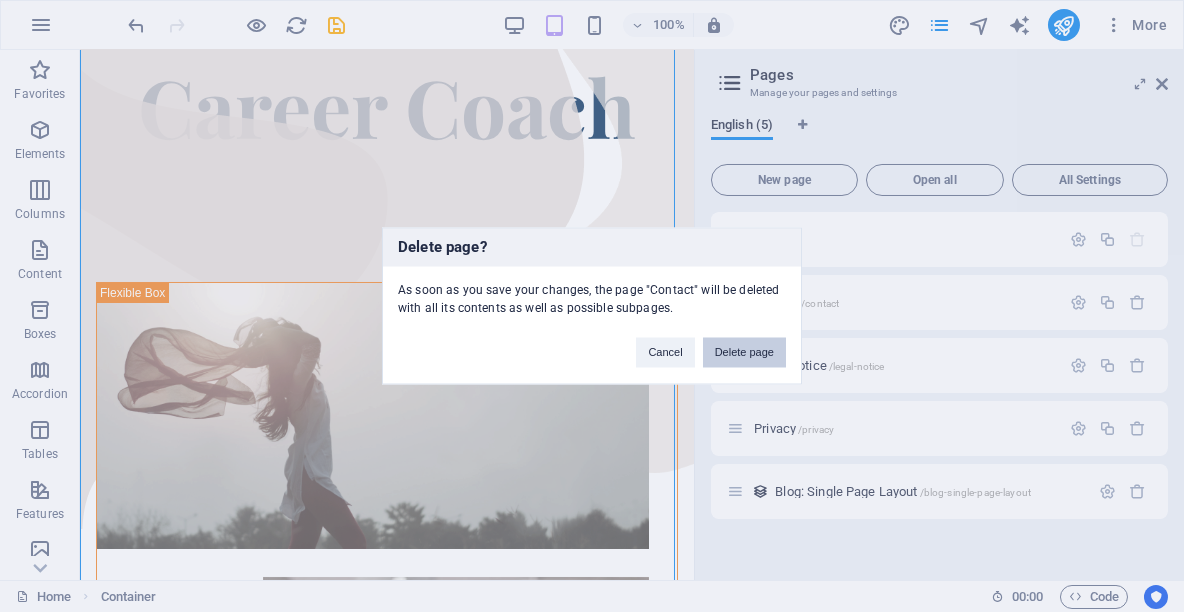 click on "Delete page" at bounding box center (744, 353) 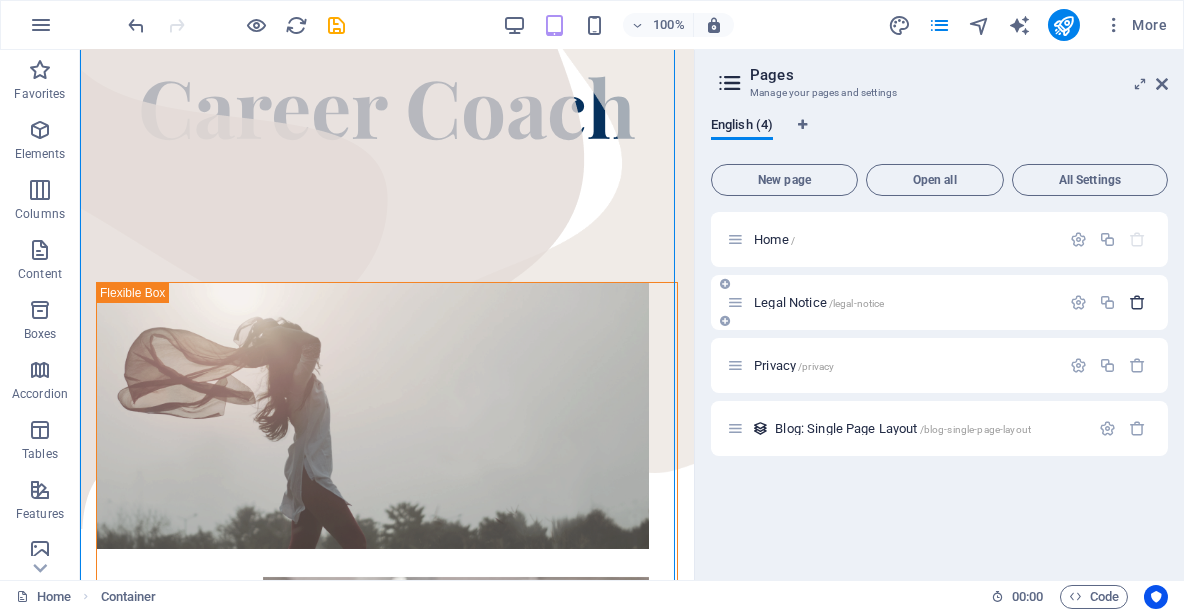 click at bounding box center [1137, 302] 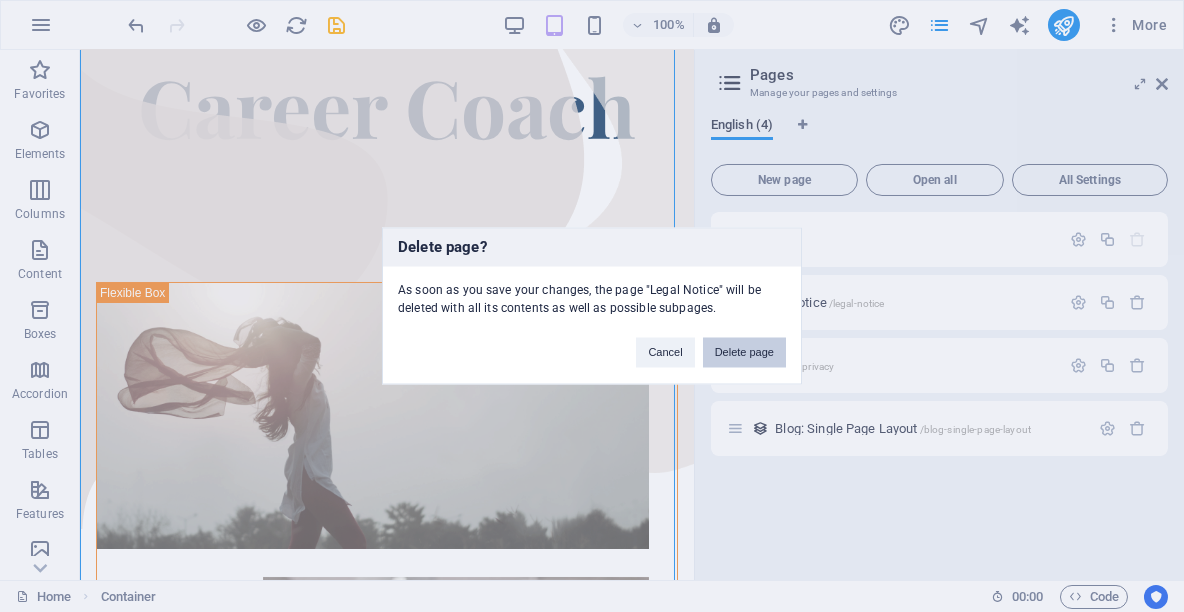 click on "Delete page" at bounding box center [744, 353] 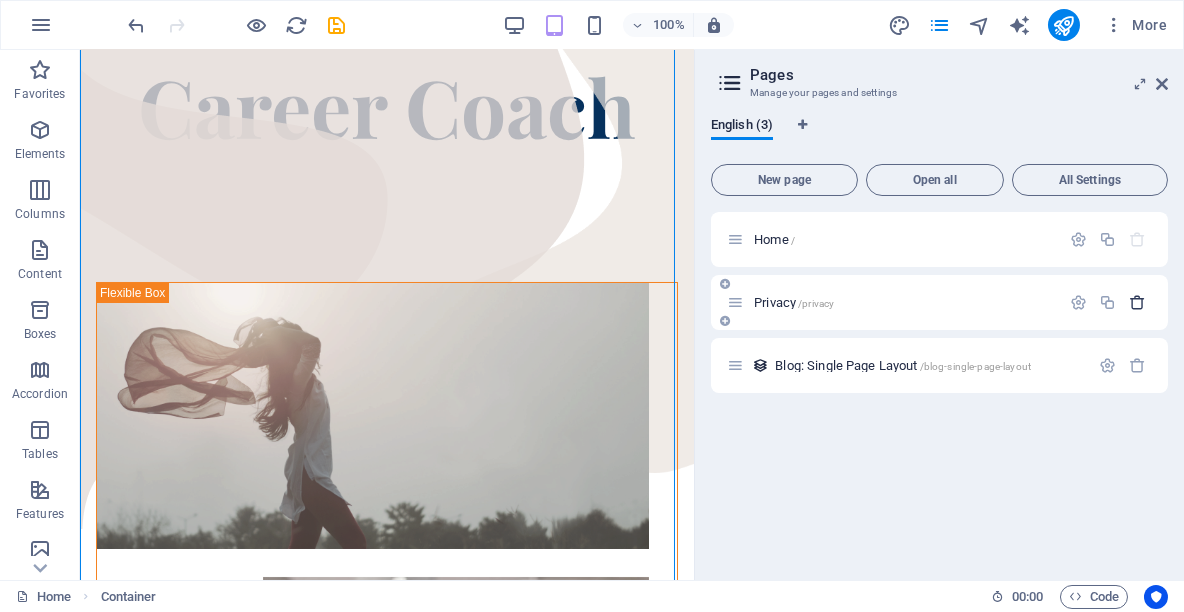 click at bounding box center [1137, 302] 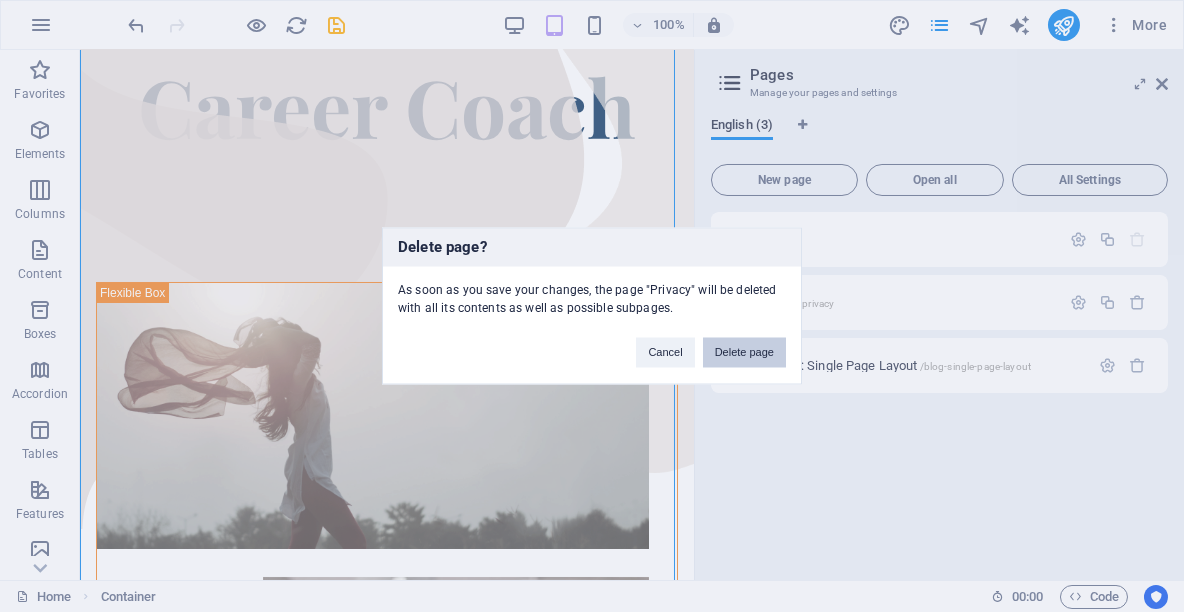 click on "Delete page" at bounding box center (744, 353) 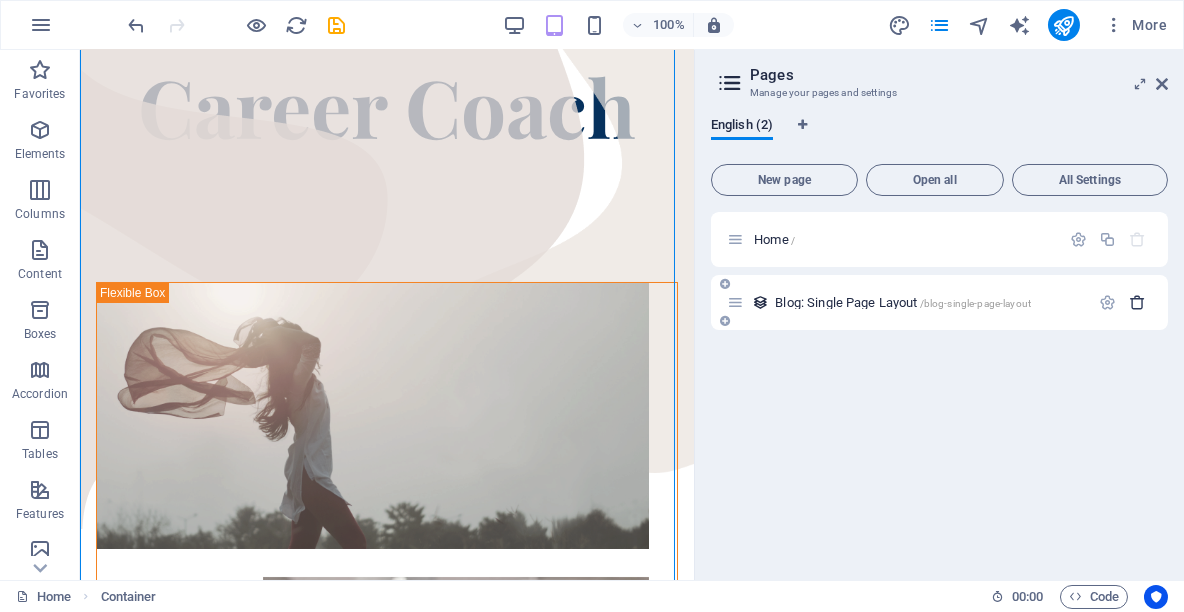 click at bounding box center (1137, 302) 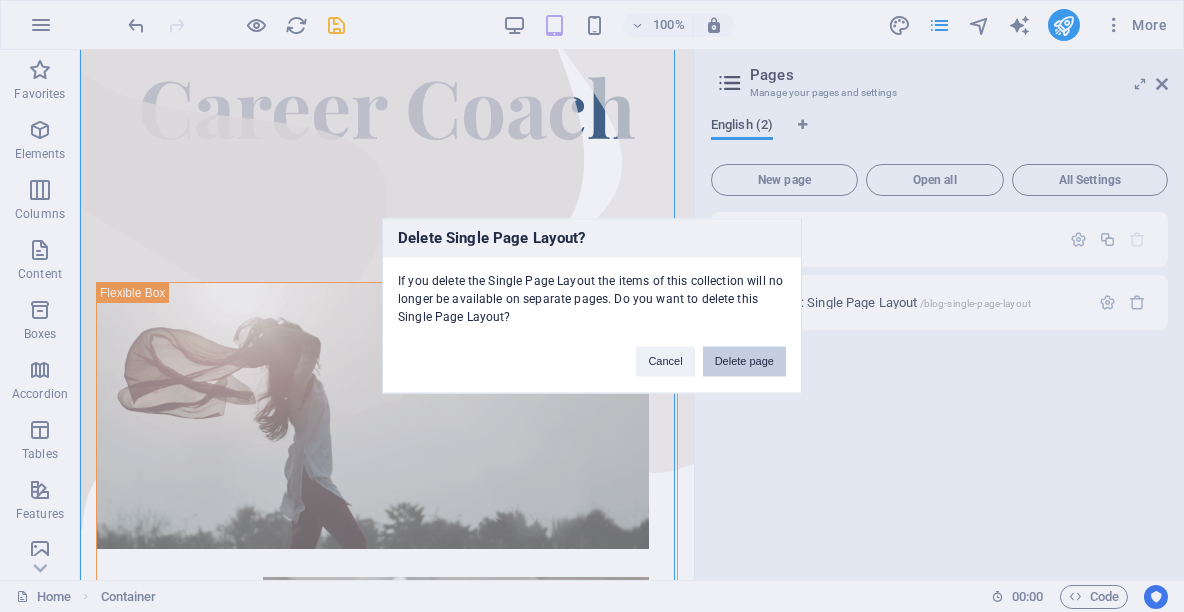 click on "Delete page" at bounding box center (744, 362) 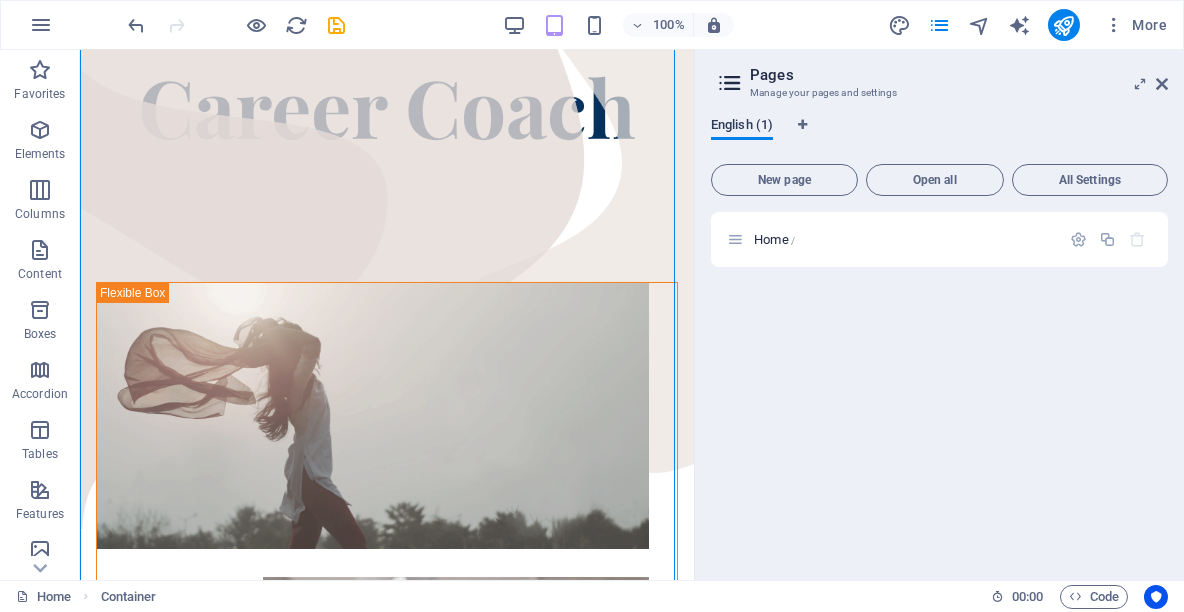 click on "English (1)" at bounding box center [742, 127] 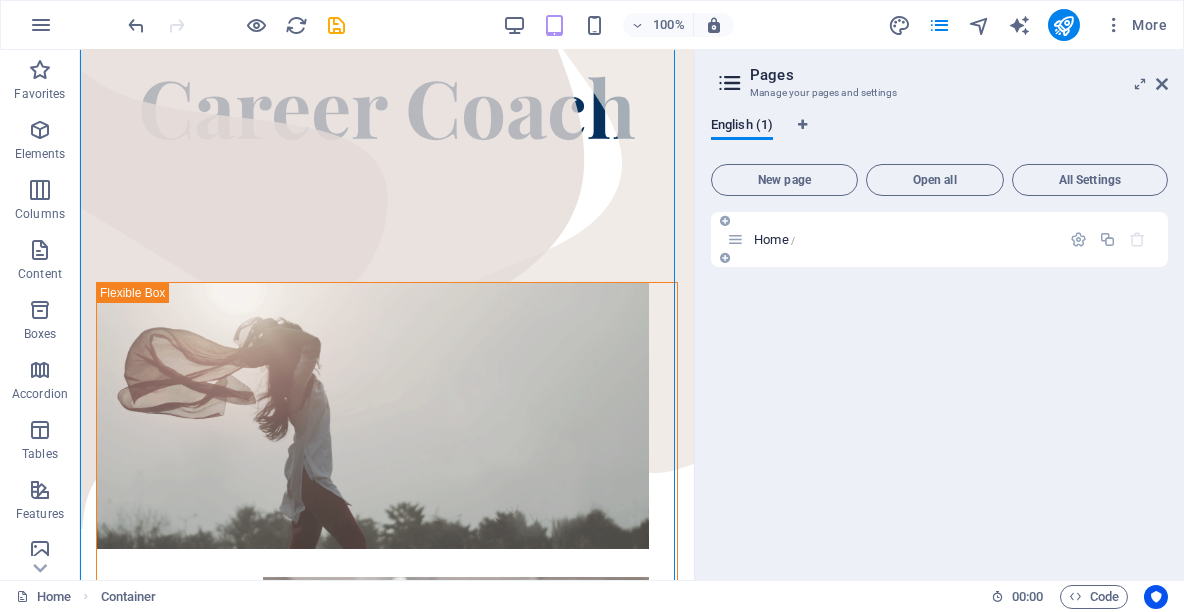 click on "Home /" at bounding box center [774, 239] 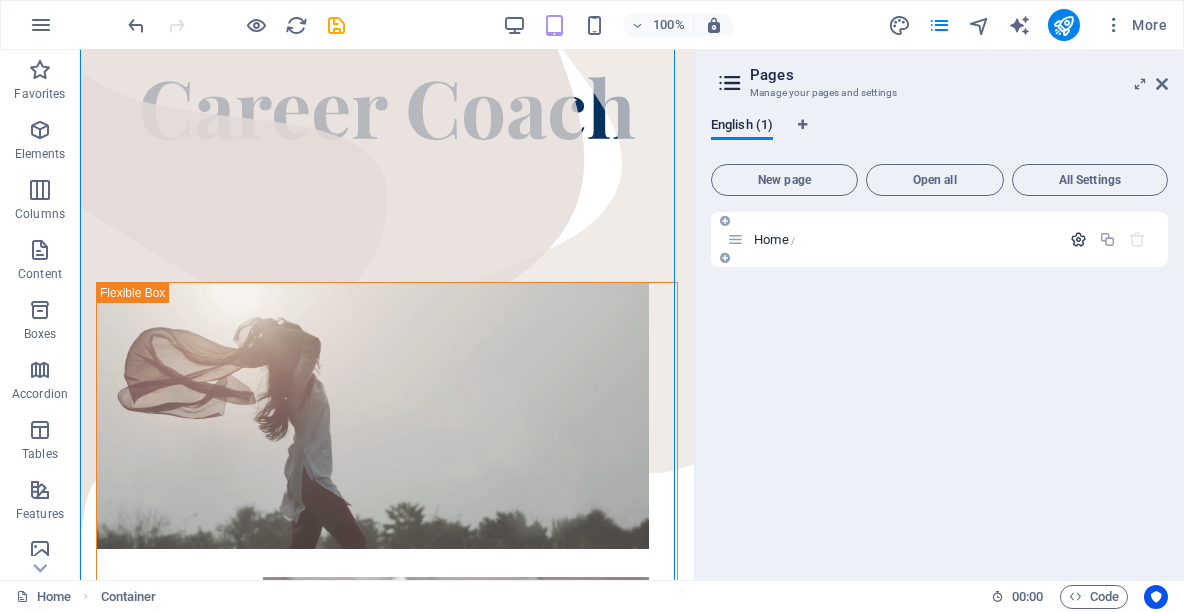 click at bounding box center [1078, 239] 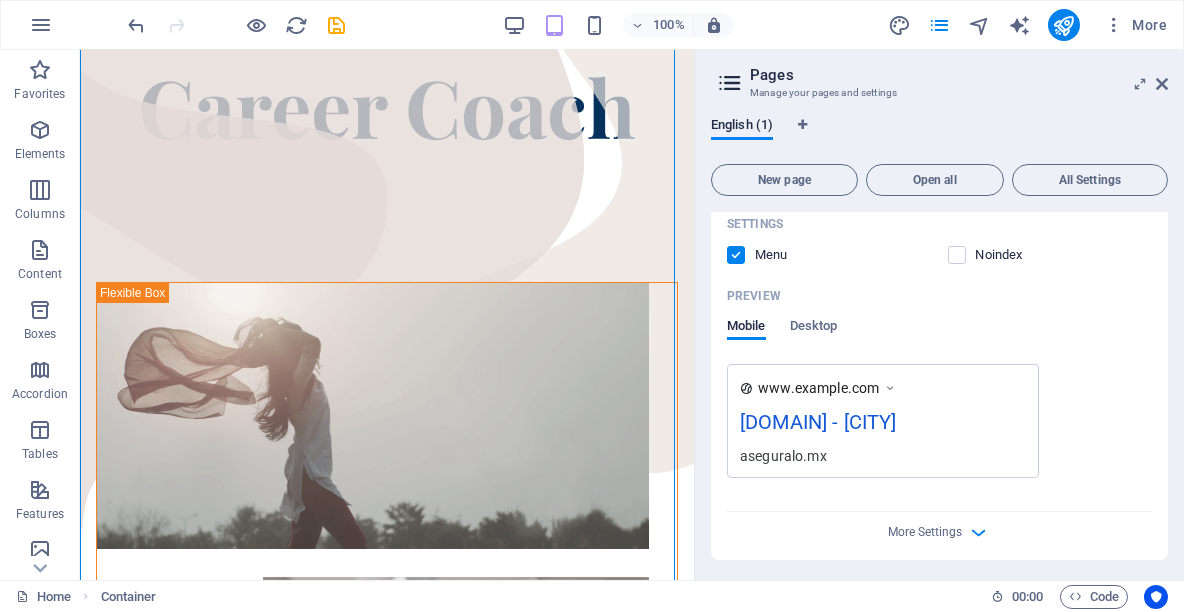 scroll, scrollTop: 455, scrollLeft: 0, axis: vertical 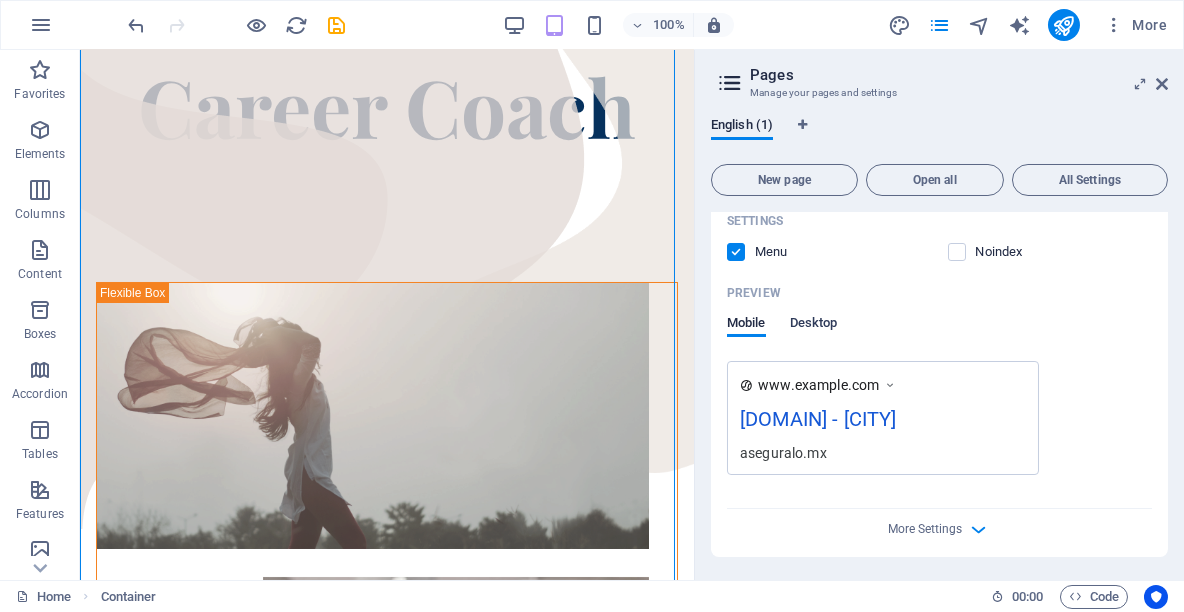 click on "Desktop" at bounding box center (814, 325) 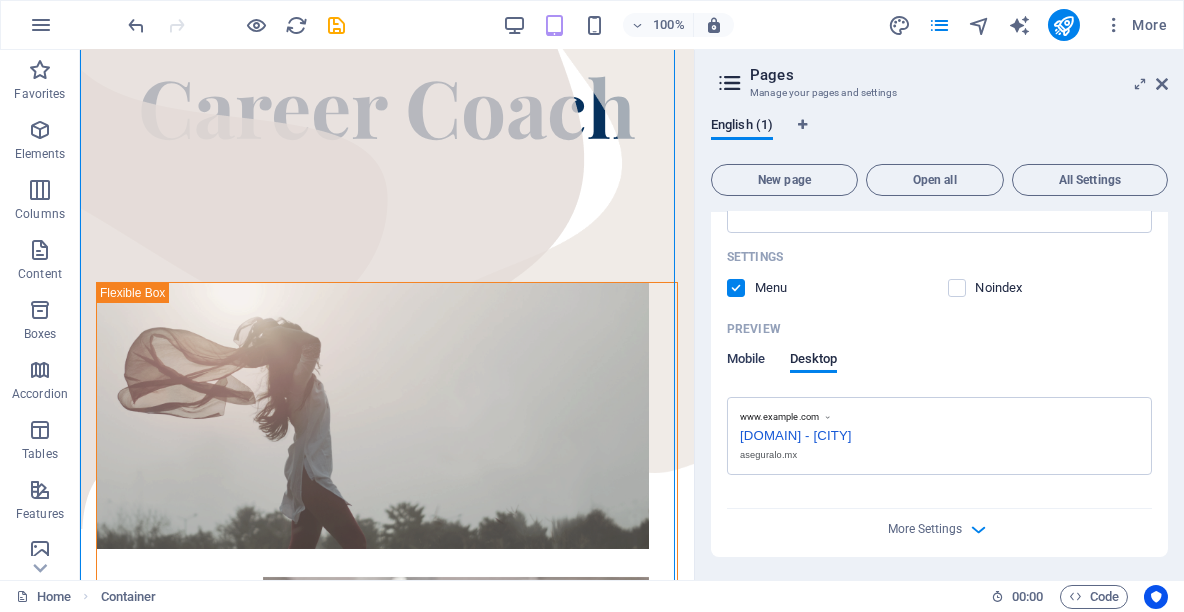 click on "Mobile" at bounding box center (746, 361) 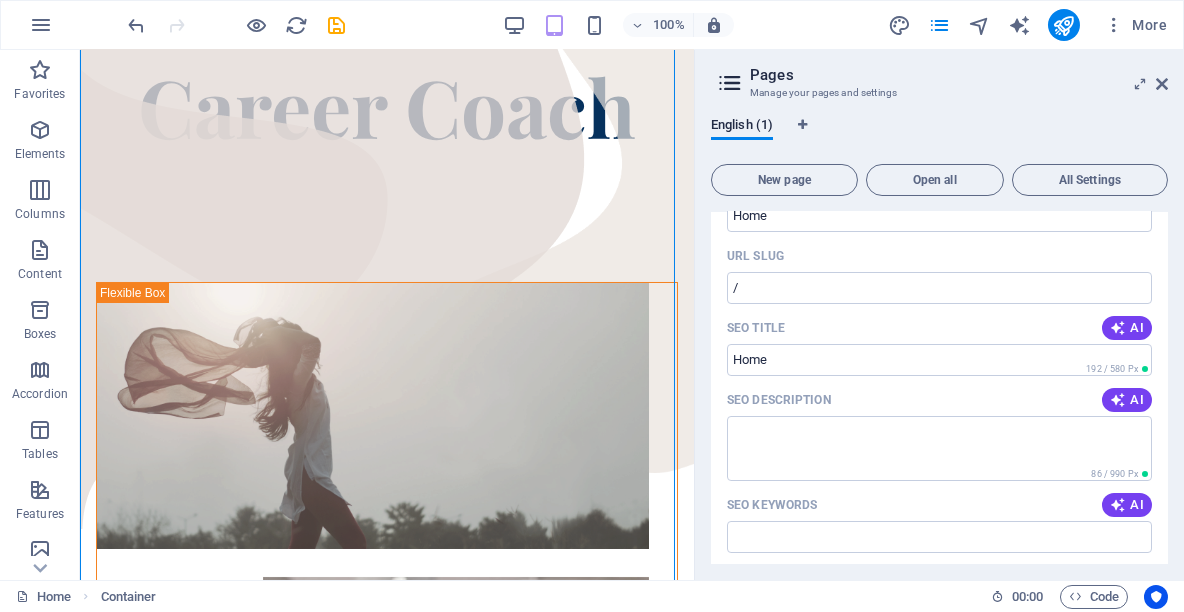 scroll, scrollTop: 0, scrollLeft: 0, axis: both 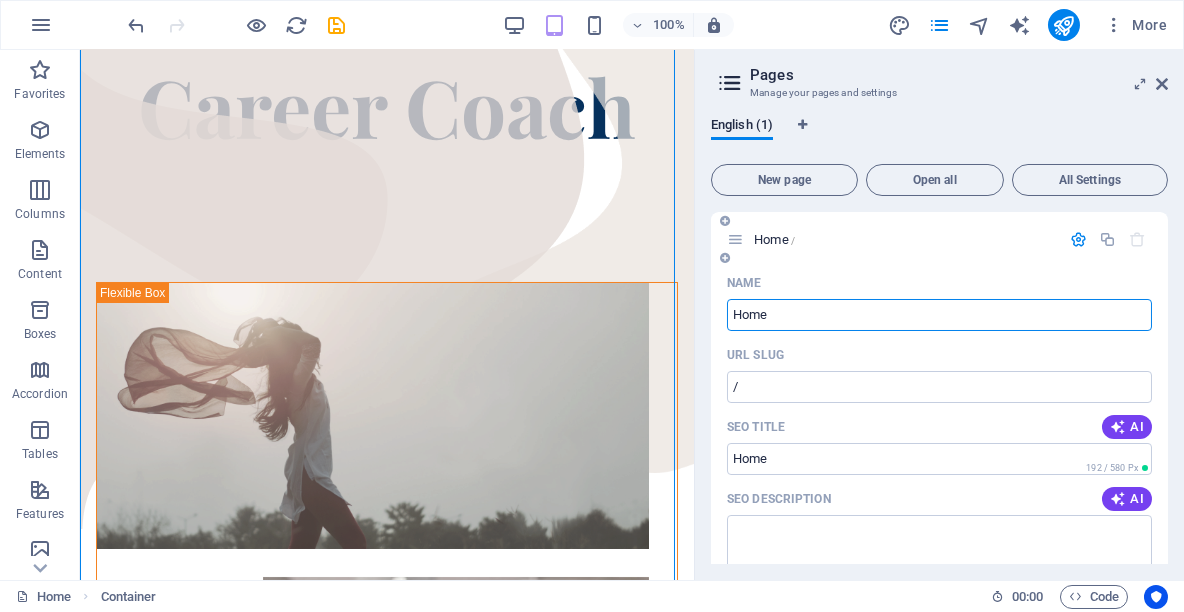 drag, startPoint x: 784, startPoint y: 309, endPoint x: 729, endPoint y: 310, distance: 55.00909 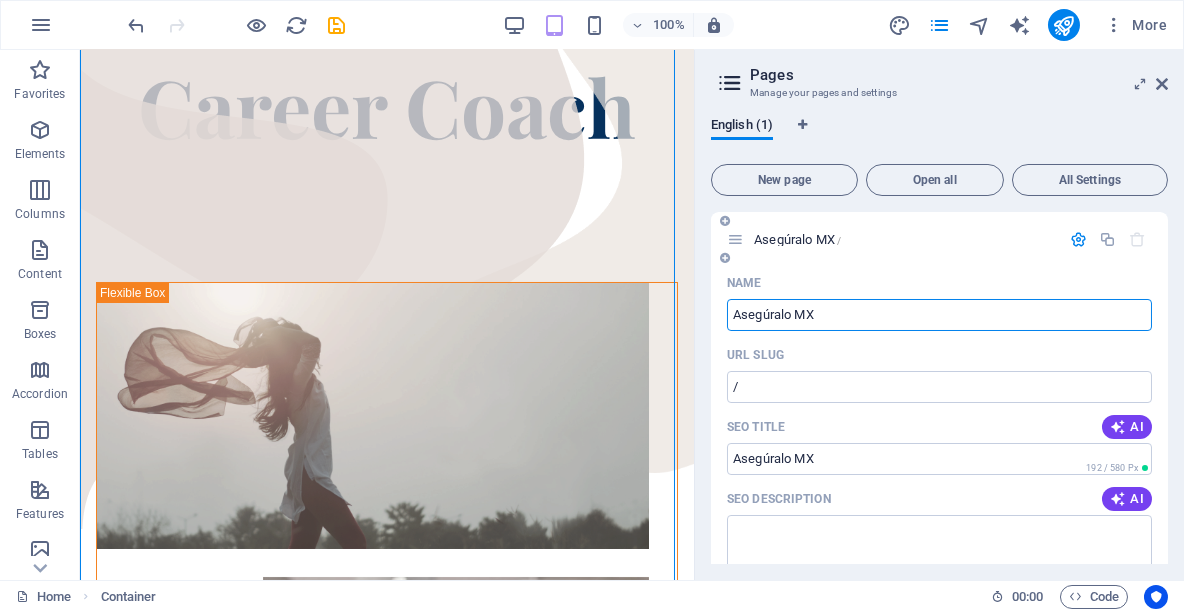 drag, startPoint x: 794, startPoint y: 317, endPoint x: 905, endPoint y: 328, distance: 111.54372 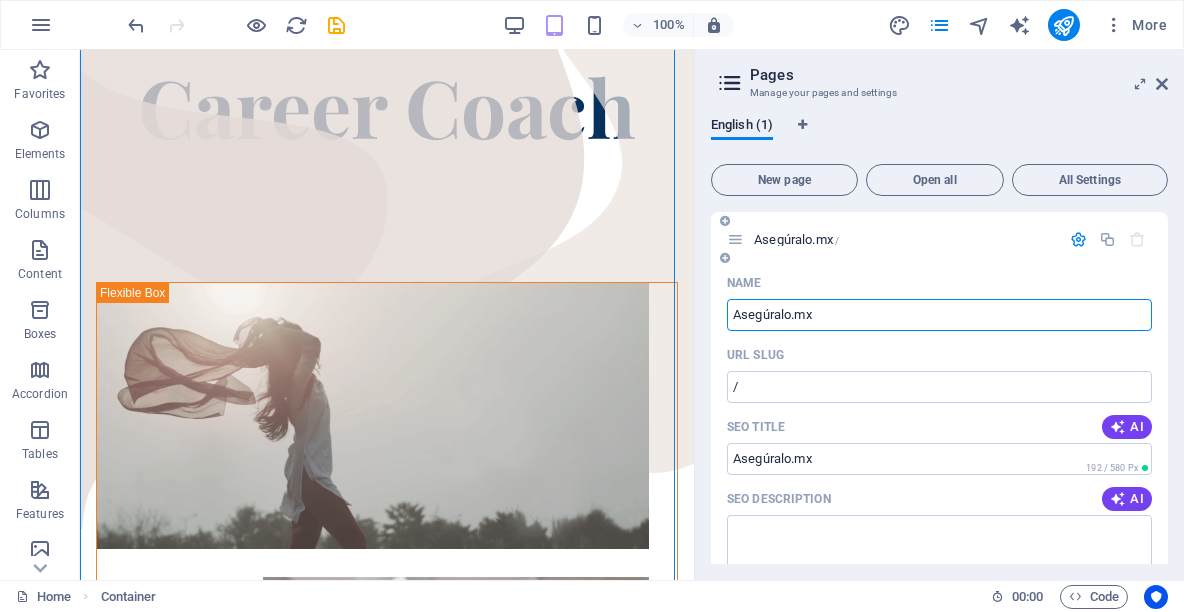drag, startPoint x: 792, startPoint y: 320, endPoint x: 884, endPoint y: 324, distance: 92.086914 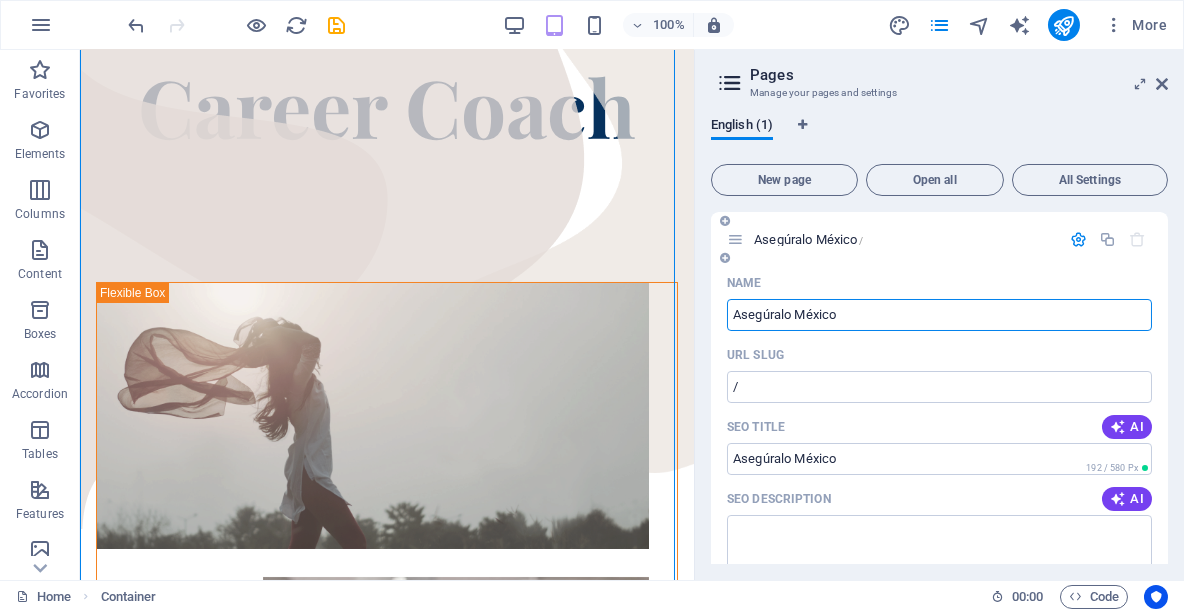 type on "Asegúralo México" 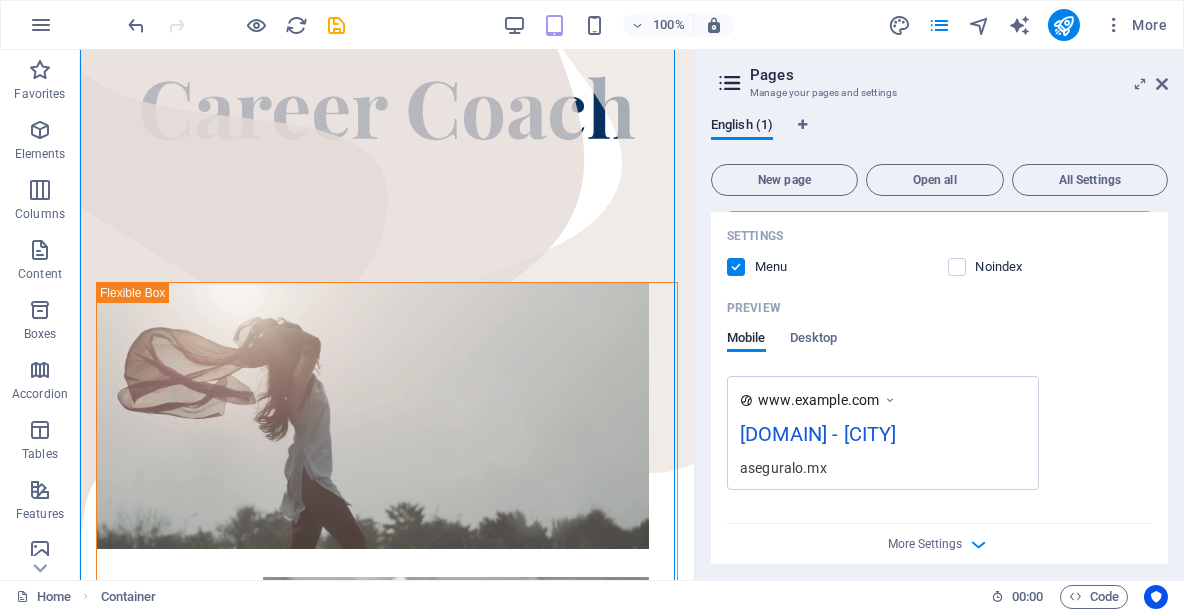 scroll, scrollTop: 455, scrollLeft: 0, axis: vertical 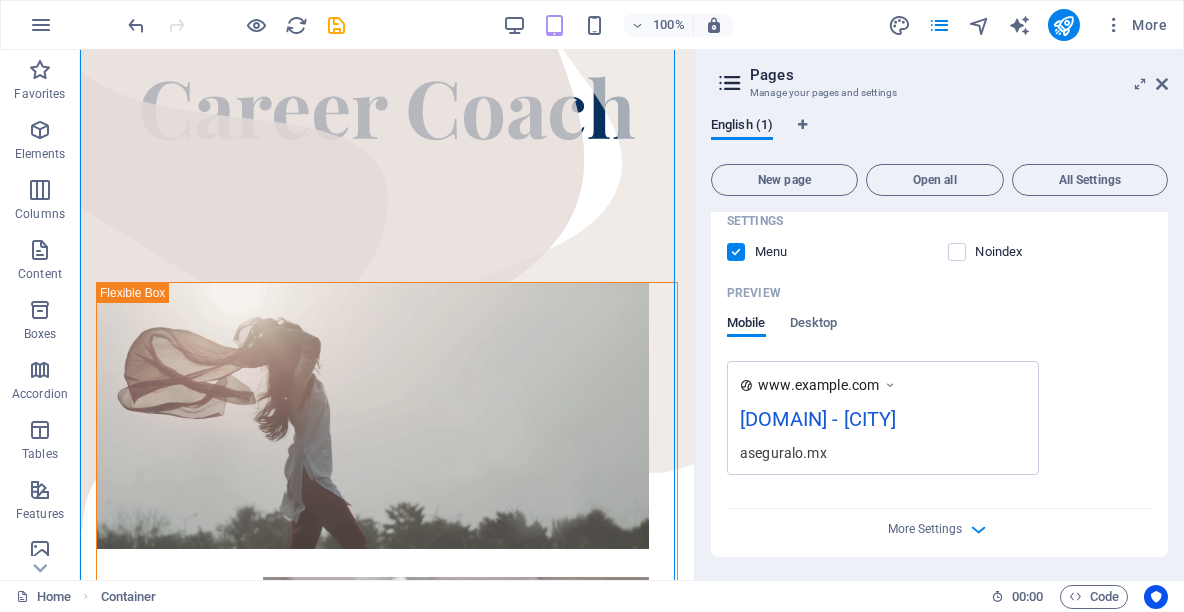 click on "Preview Mobile Desktop" at bounding box center [939, 319] 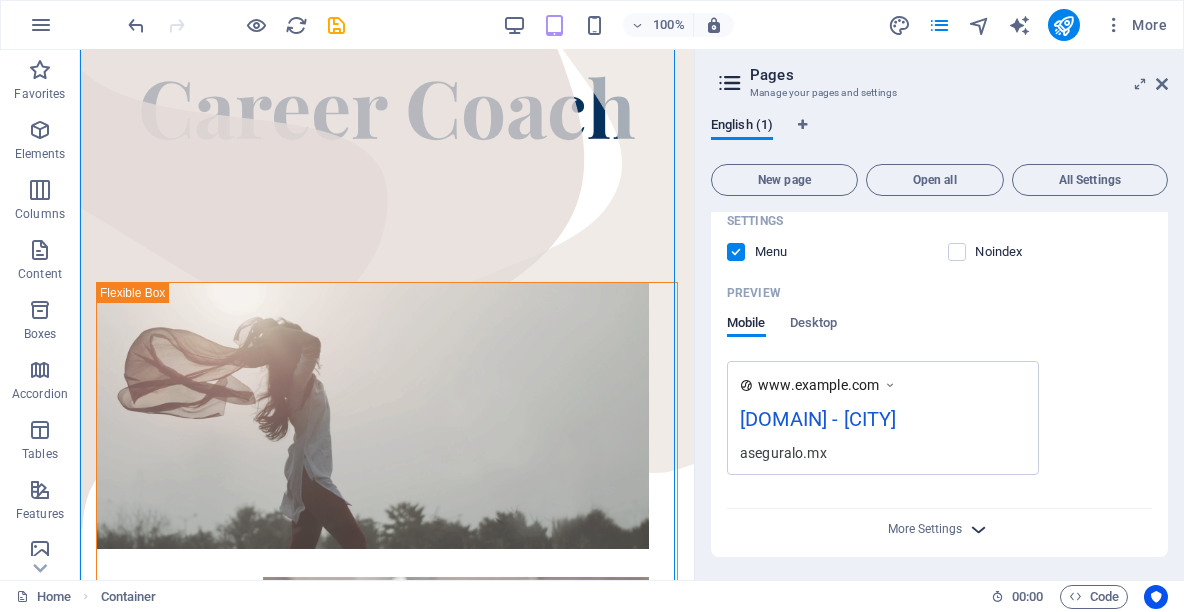 click at bounding box center (979, 529) 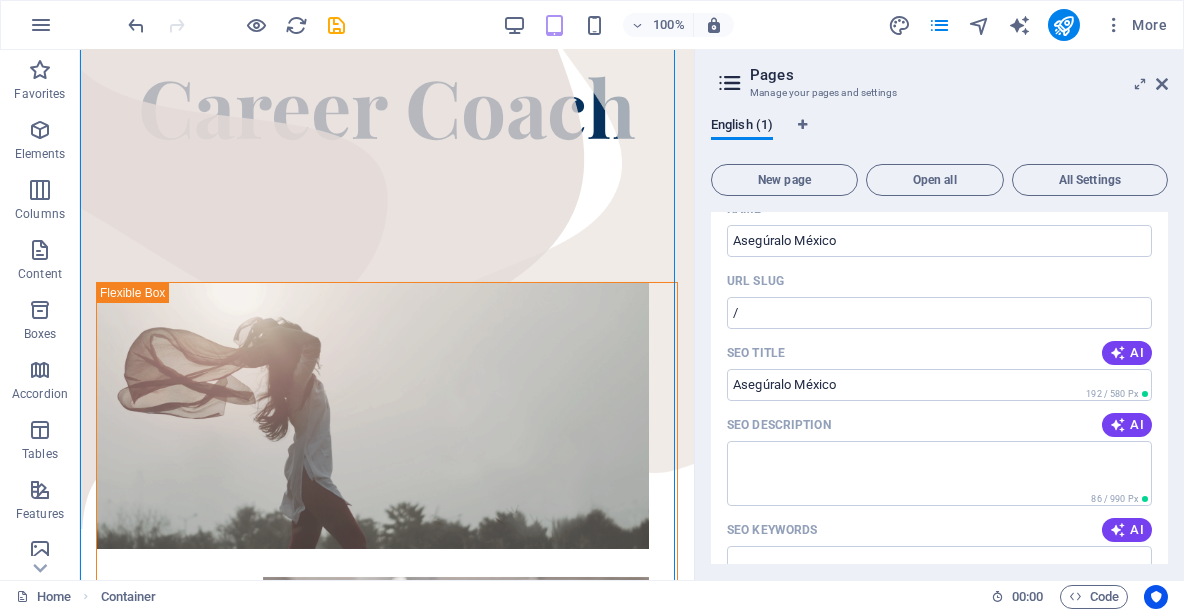 scroll, scrollTop: 0, scrollLeft: 0, axis: both 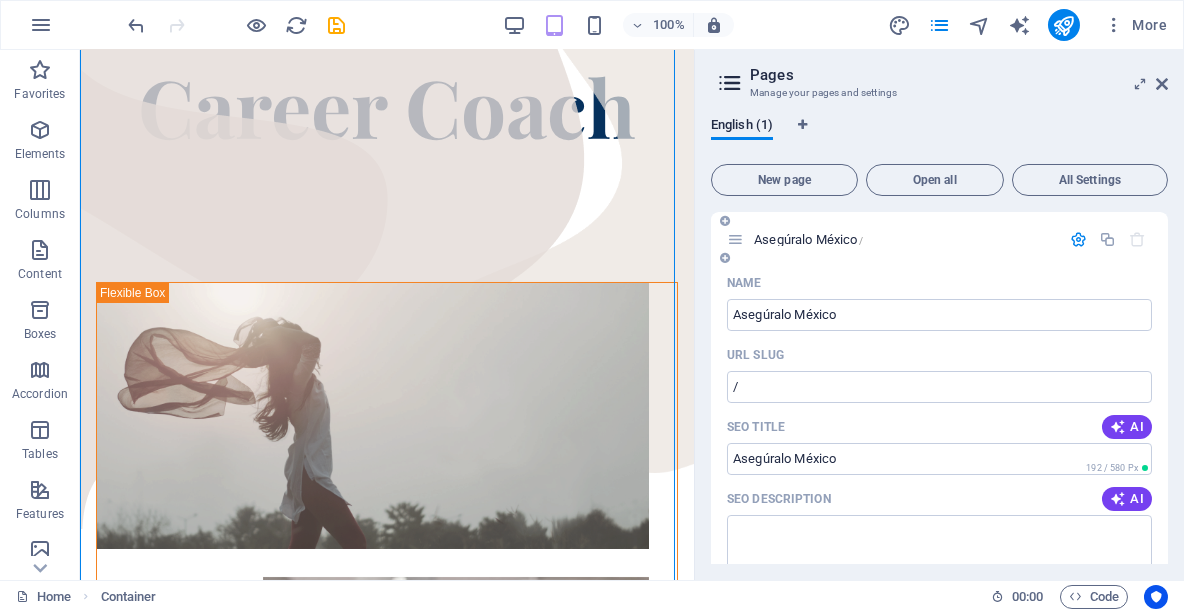 click at bounding box center [1078, 239] 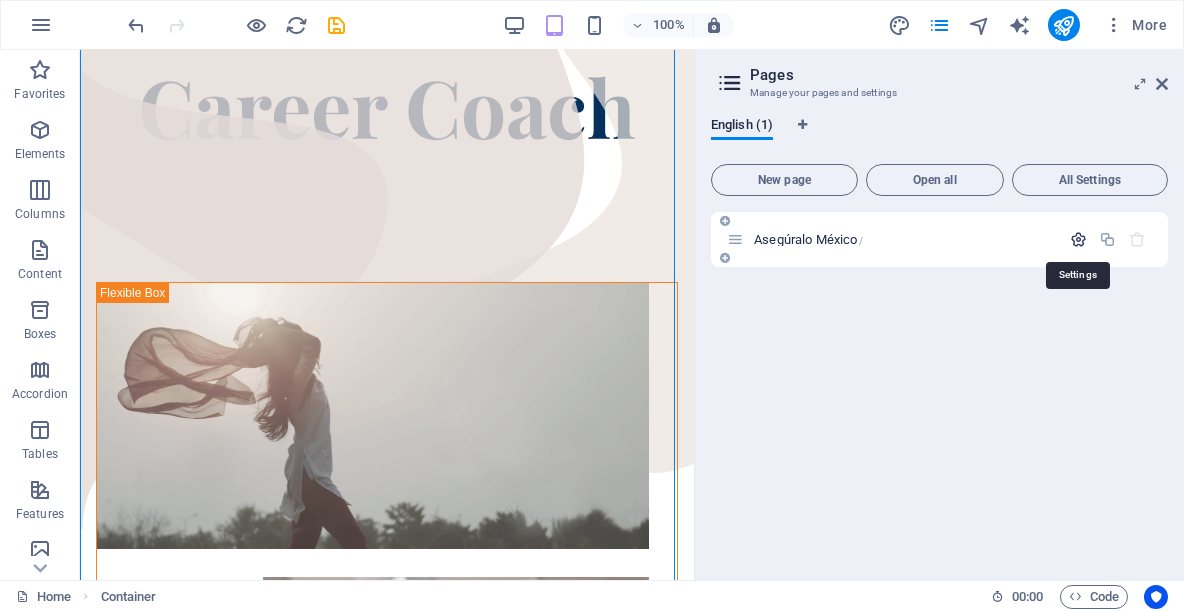 click at bounding box center [1078, 239] 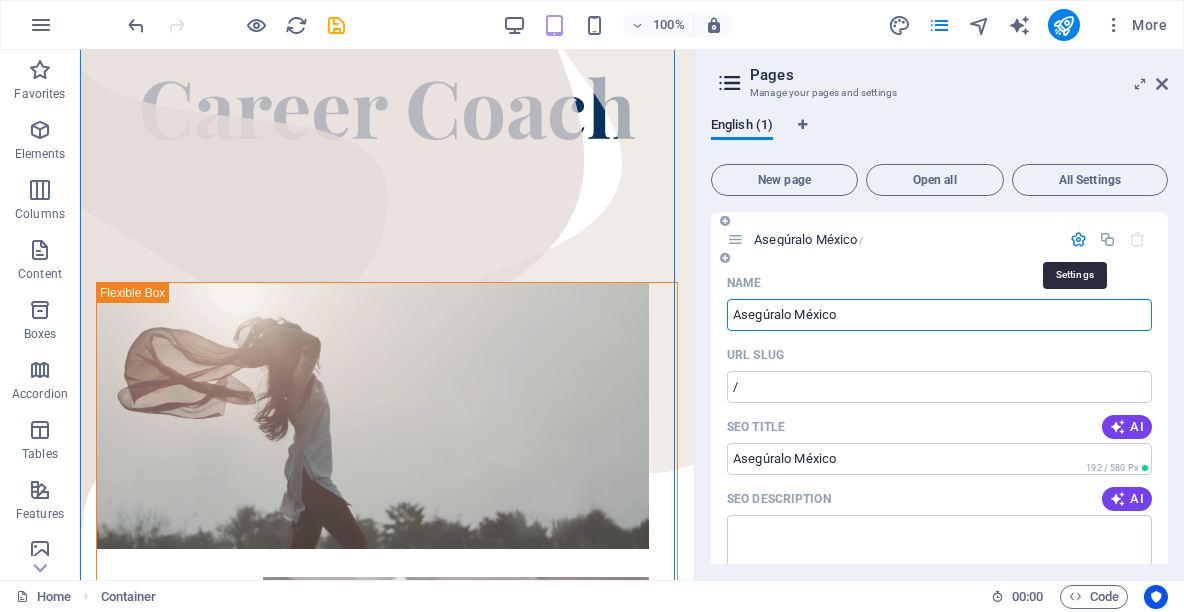 click at bounding box center [1078, 239] 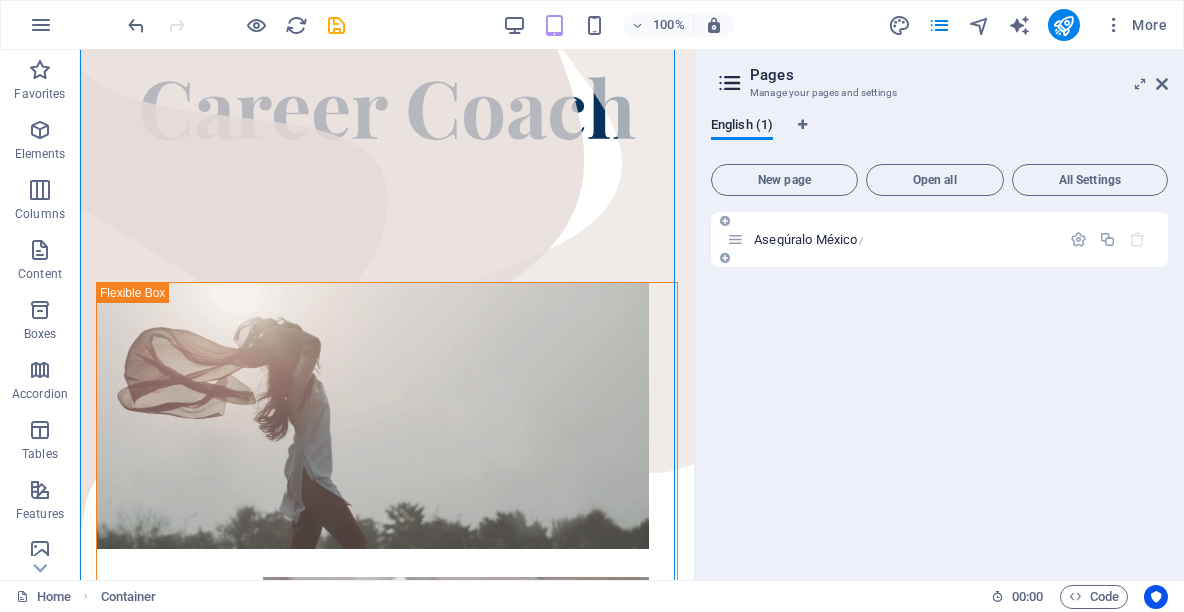 click on "Asegúralo [CITY] /" at bounding box center [808, 239] 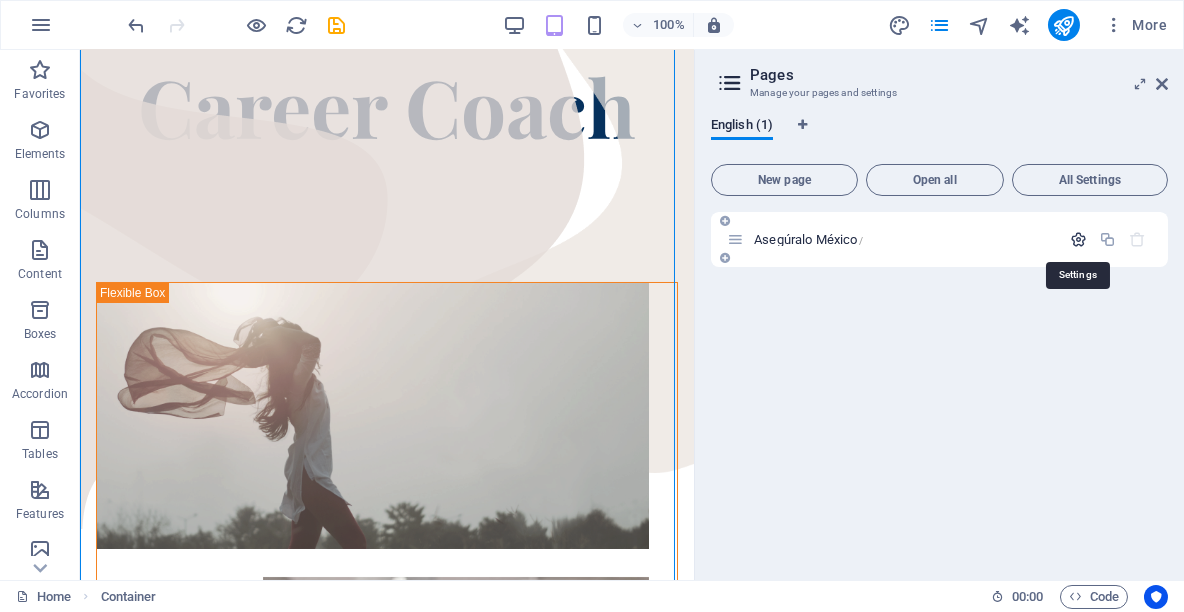 click at bounding box center (1078, 239) 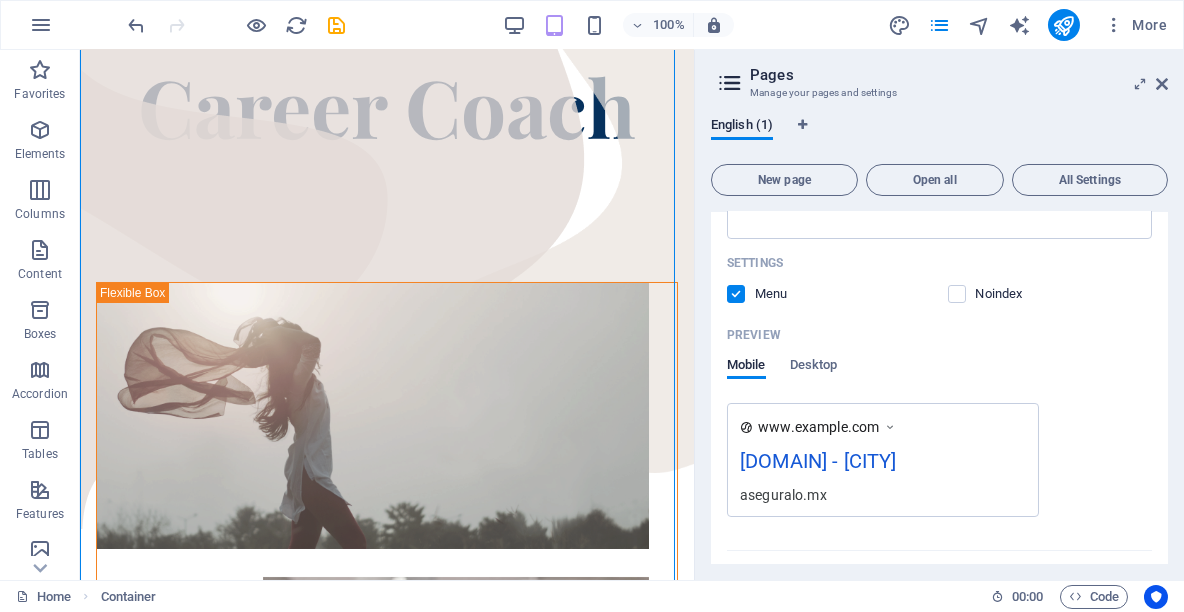 scroll, scrollTop: 417, scrollLeft: 0, axis: vertical 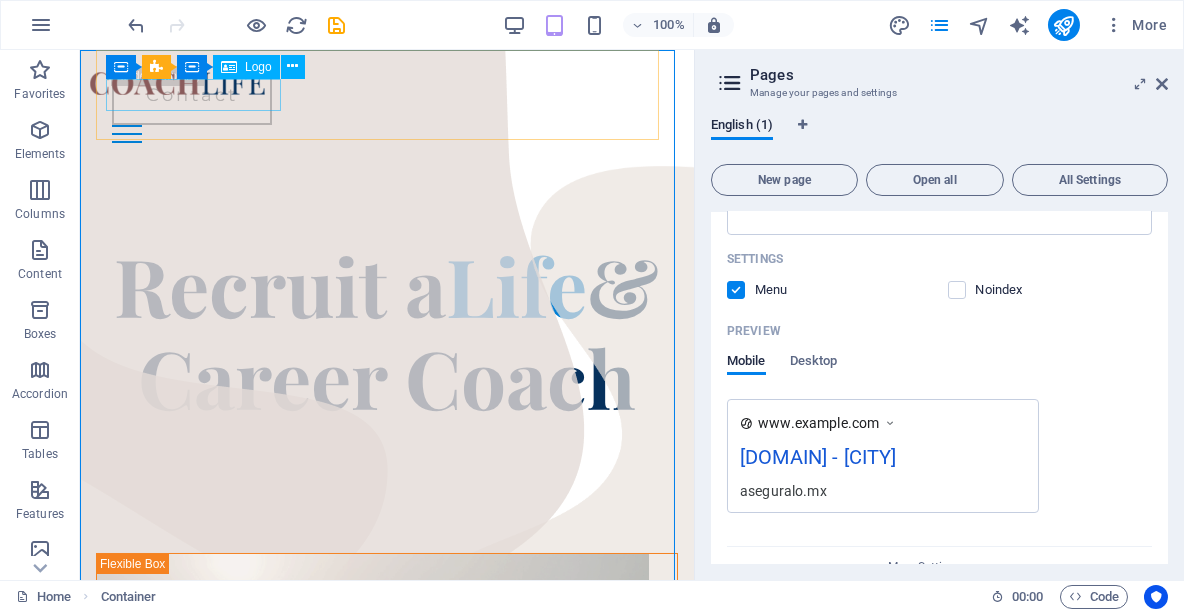 click on "Logo" at bounding box center (258, 67) 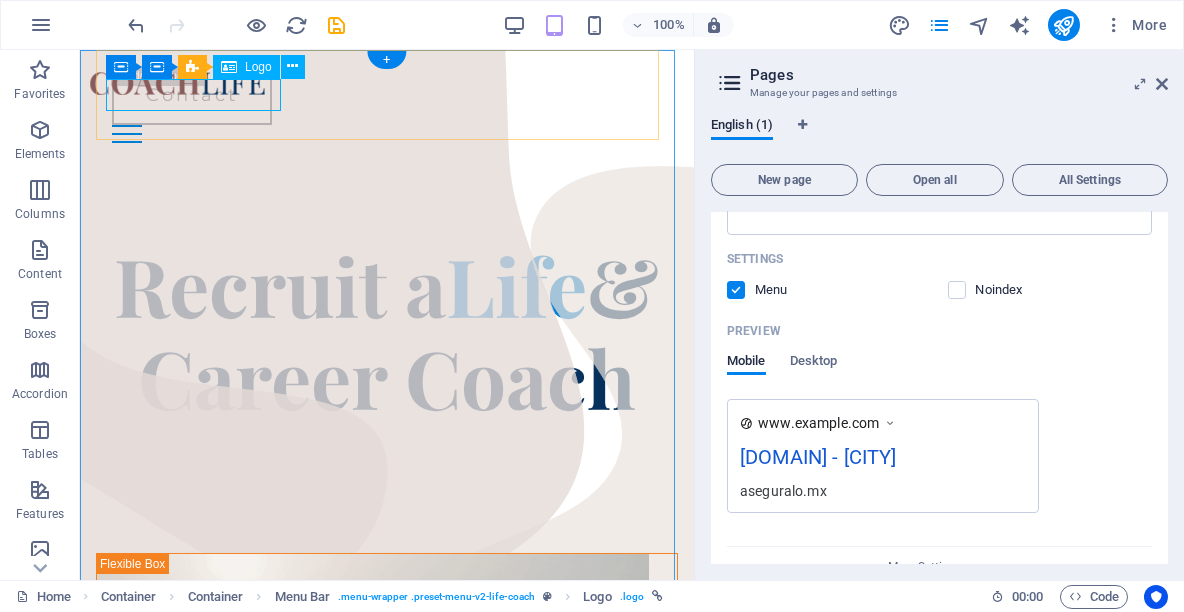 click at bounding box center (177, 82) 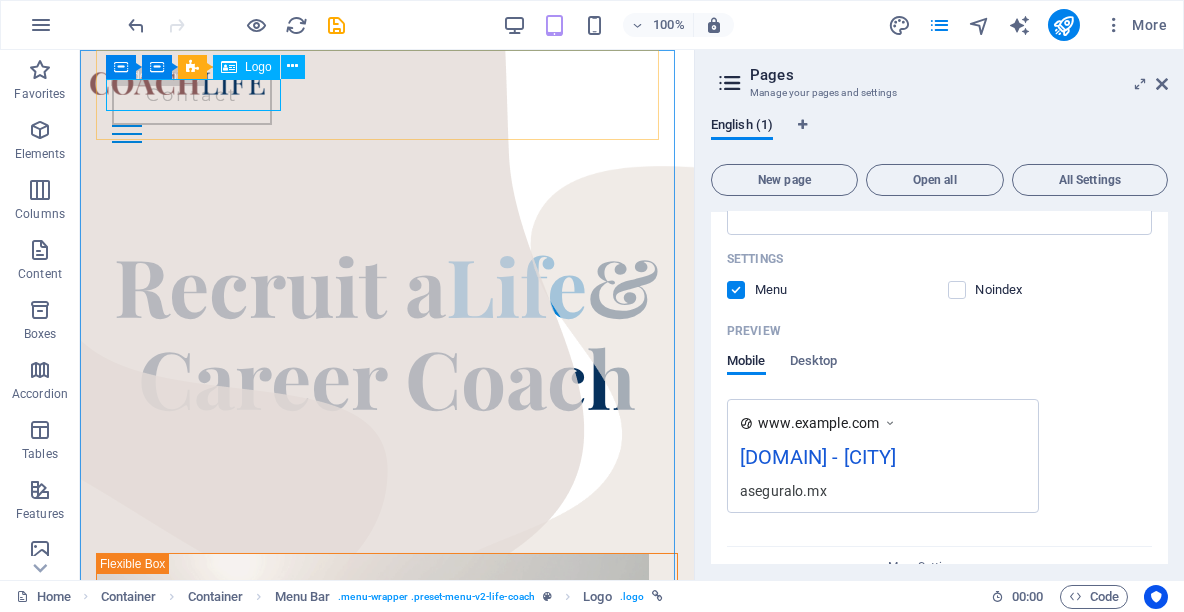 click on "Logo" at bounding box center (246, 67) 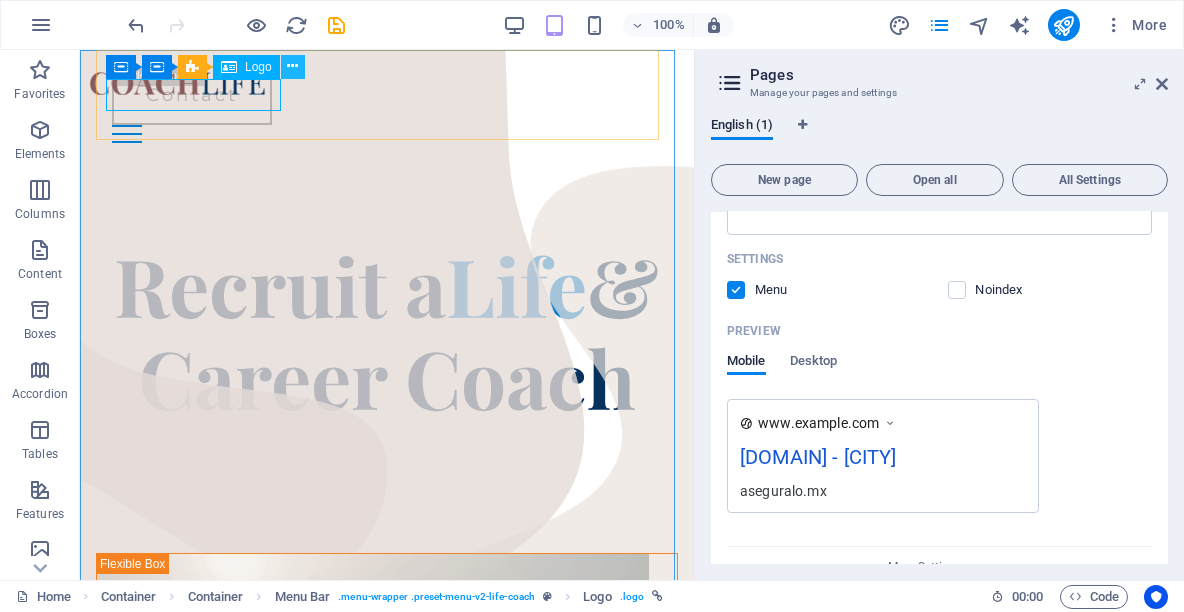 click at bounding box center [292, 66] 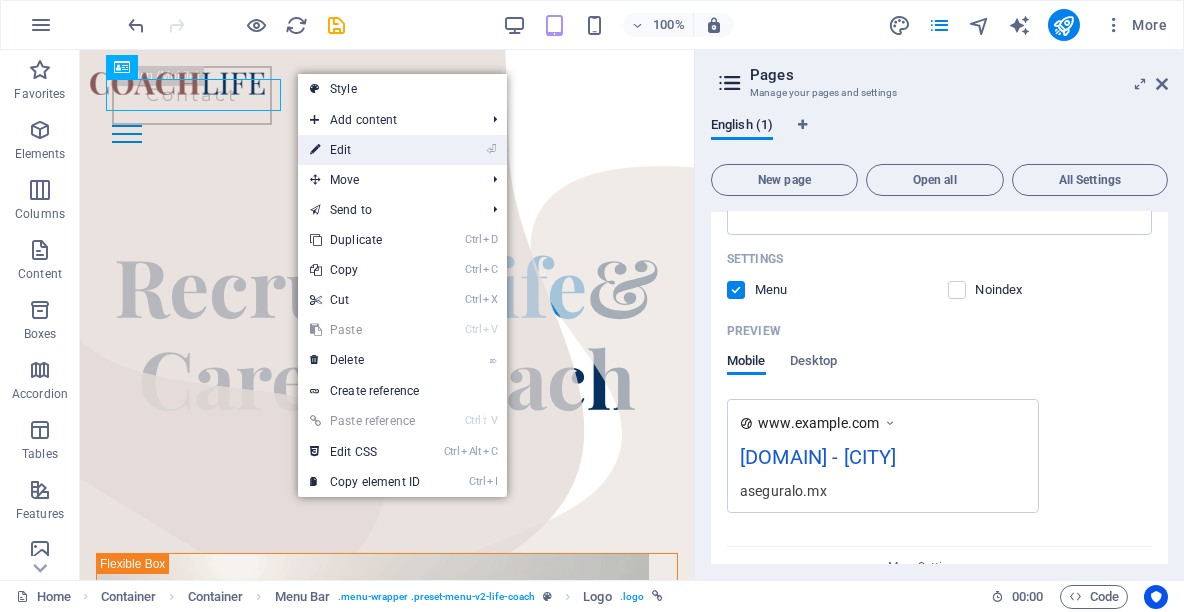 click on "⏎  Edit" at bounding box center [365, 150] 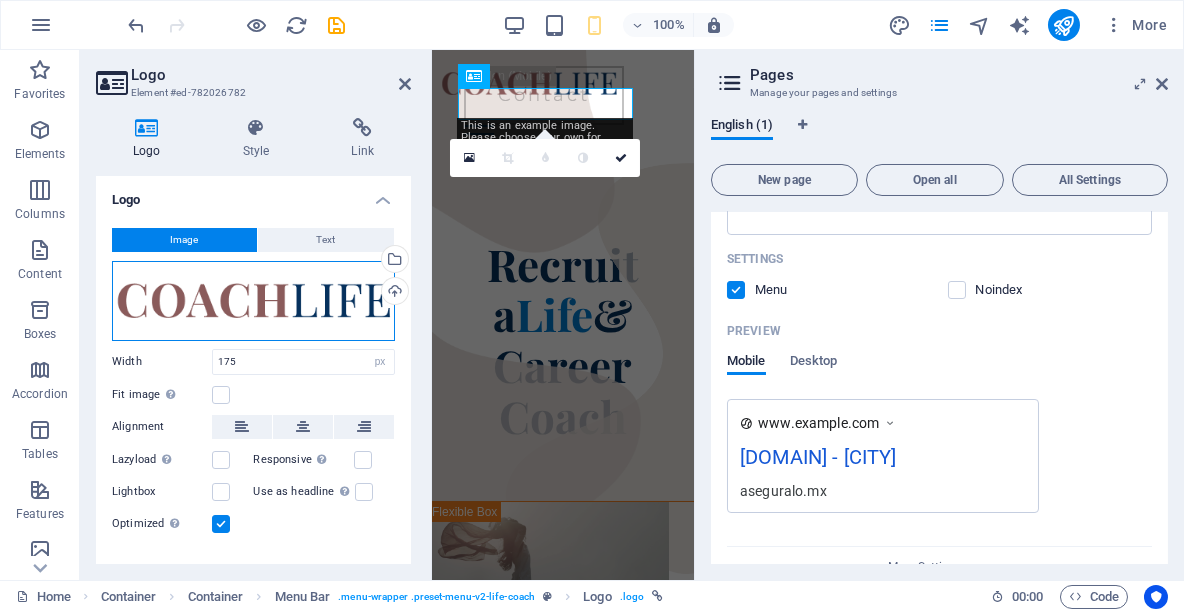 click on "Drag files here, click to choose files or select files from Files or our free stock photos & videos" at bounding box center [253, 301] 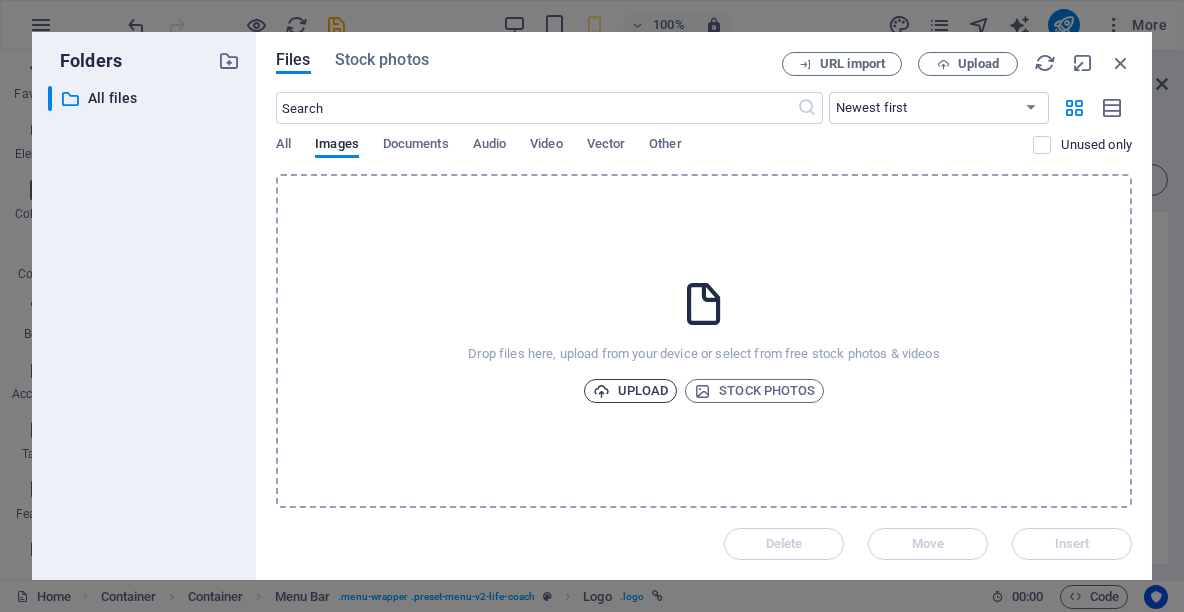 click on "Upload" at bounding box center (631, 391) 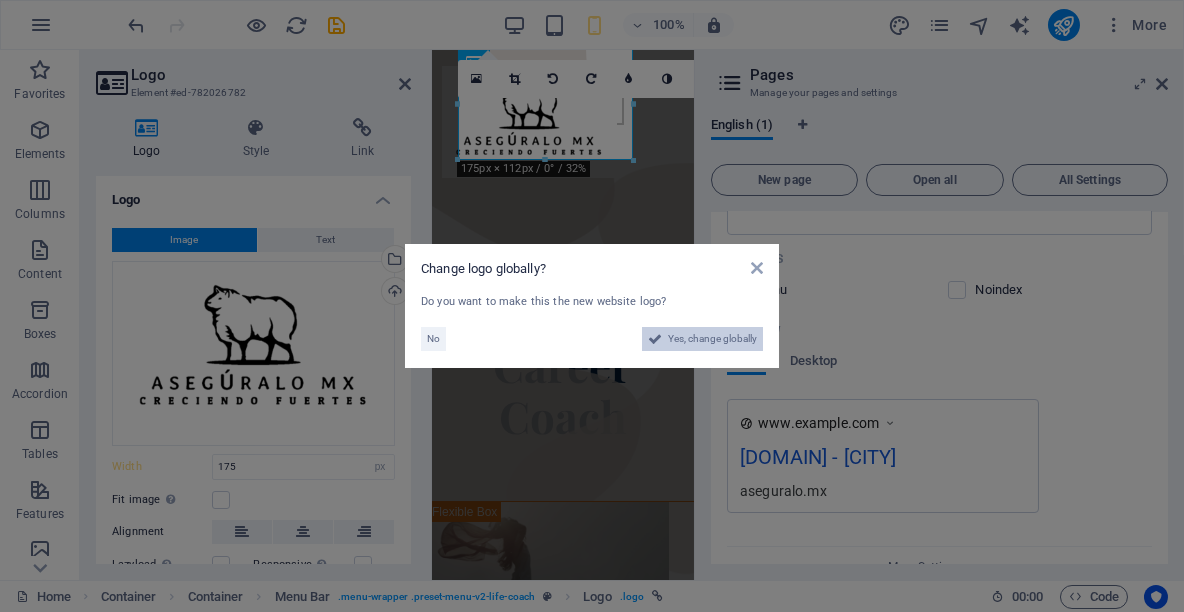 click on "Yes, change globally" at bounding box center [712, 339] 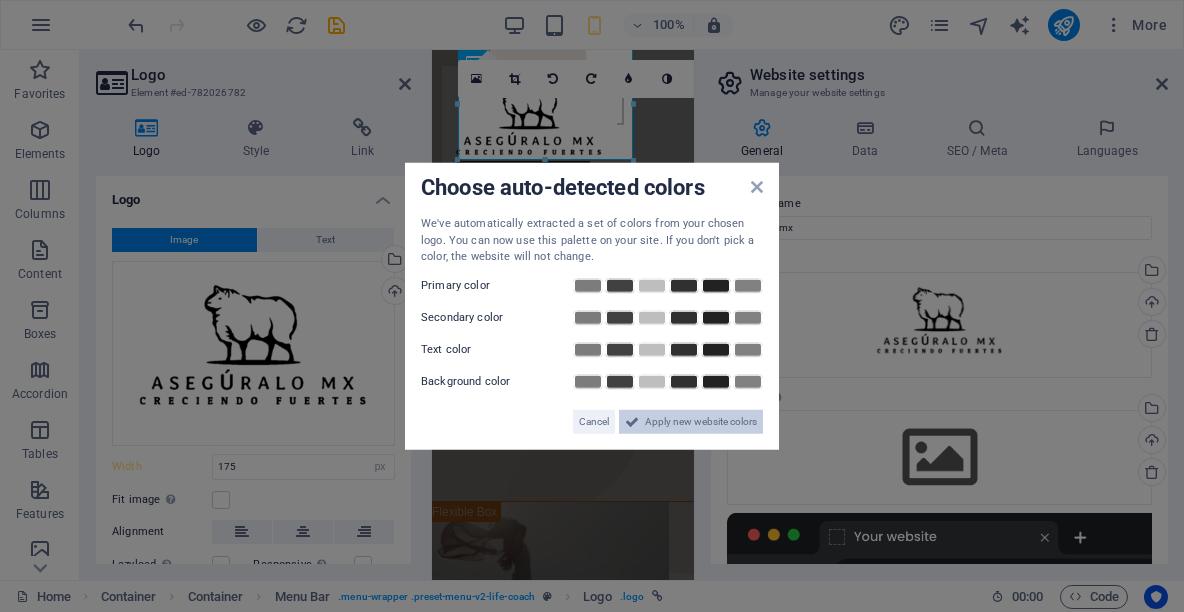 click on "Apply new website colors" at bounding box center (701, 421) 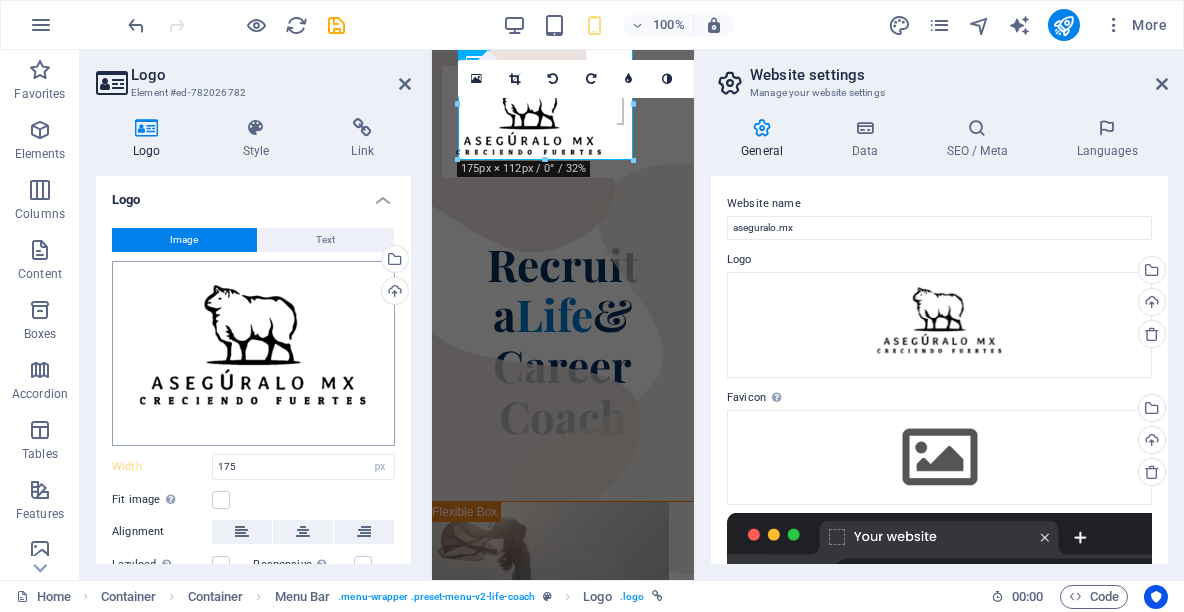 scroll, scrollTop: 138, scrollLeft: 0, axis: vertical 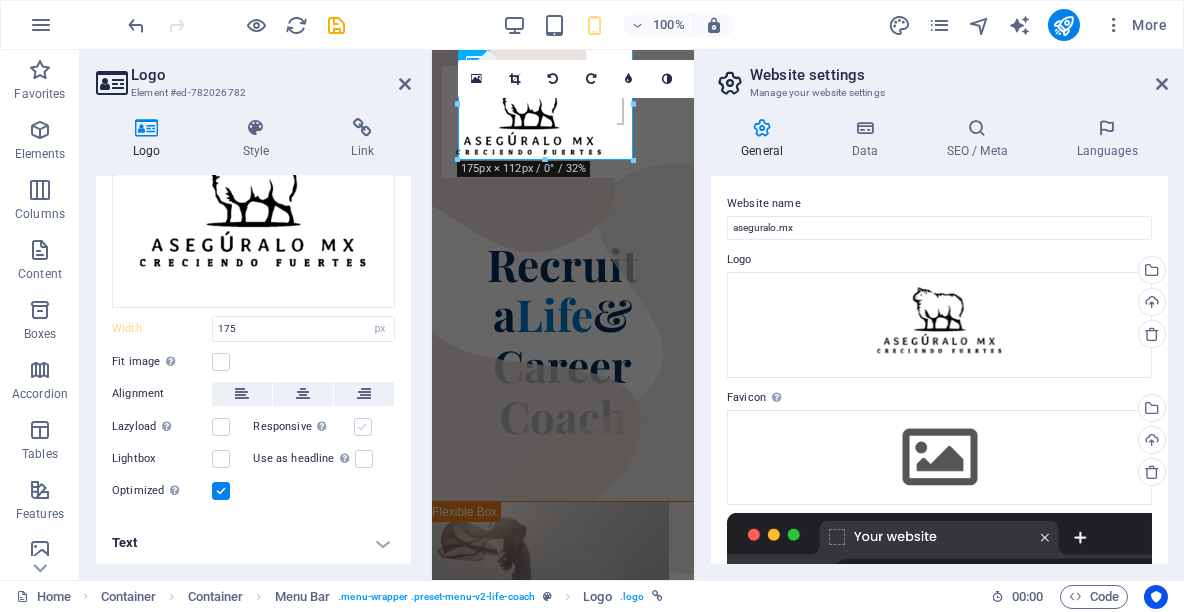 click at bounding box center (363, 427) 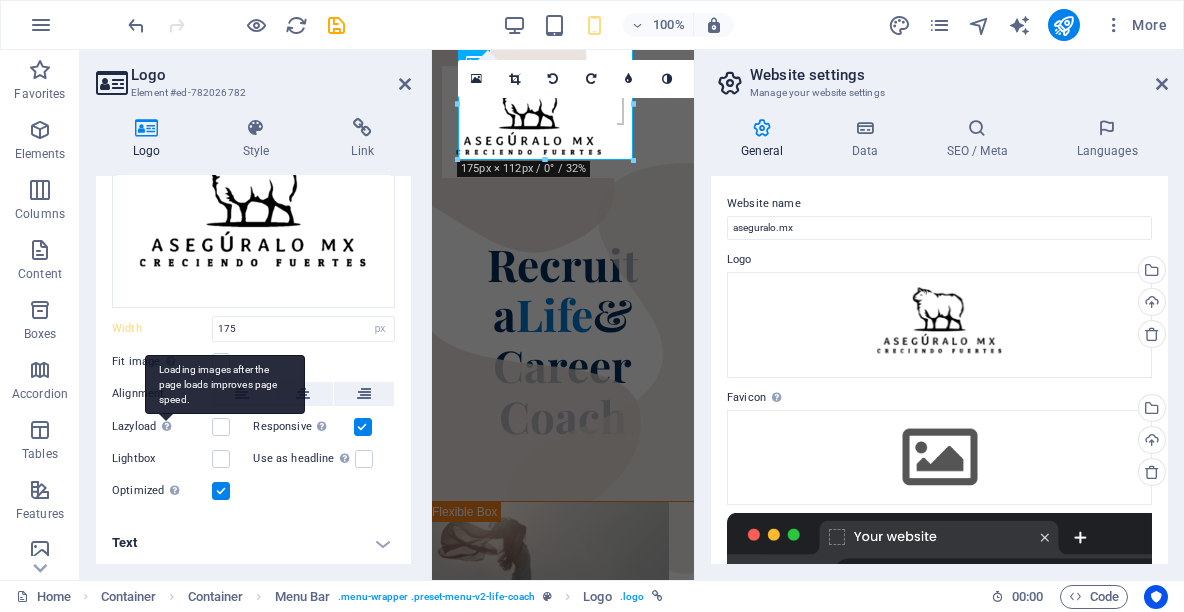 click on "Loading images after the page loads improves page speed." at bounding box center [225, 385] 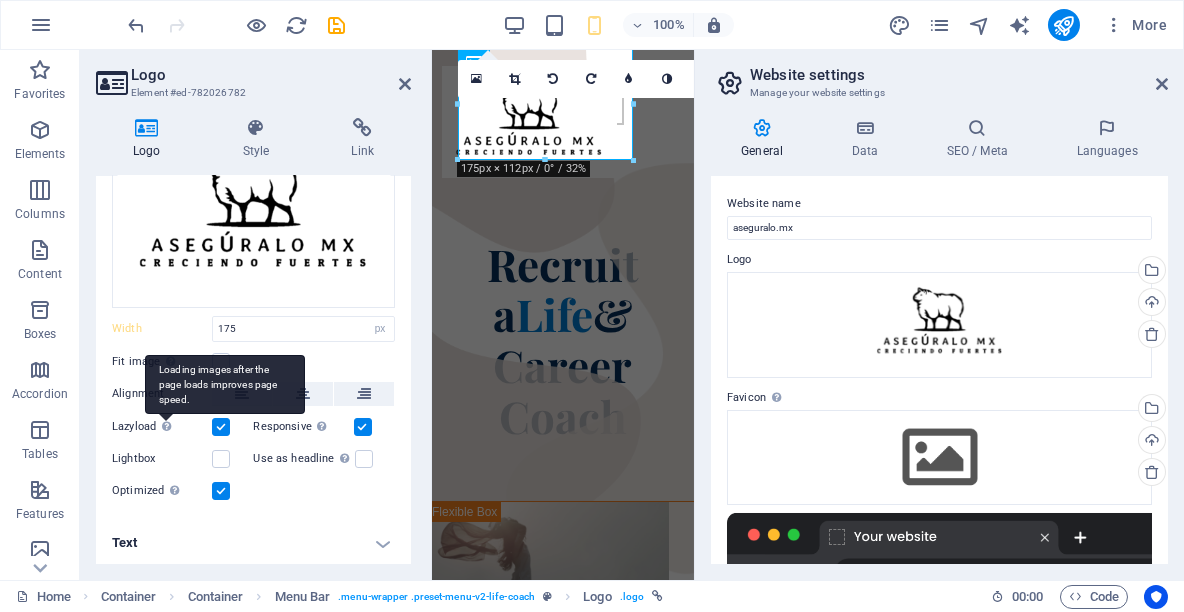 click on "Loading images after the page loads improves page speed." at bounding box center [225, 385] 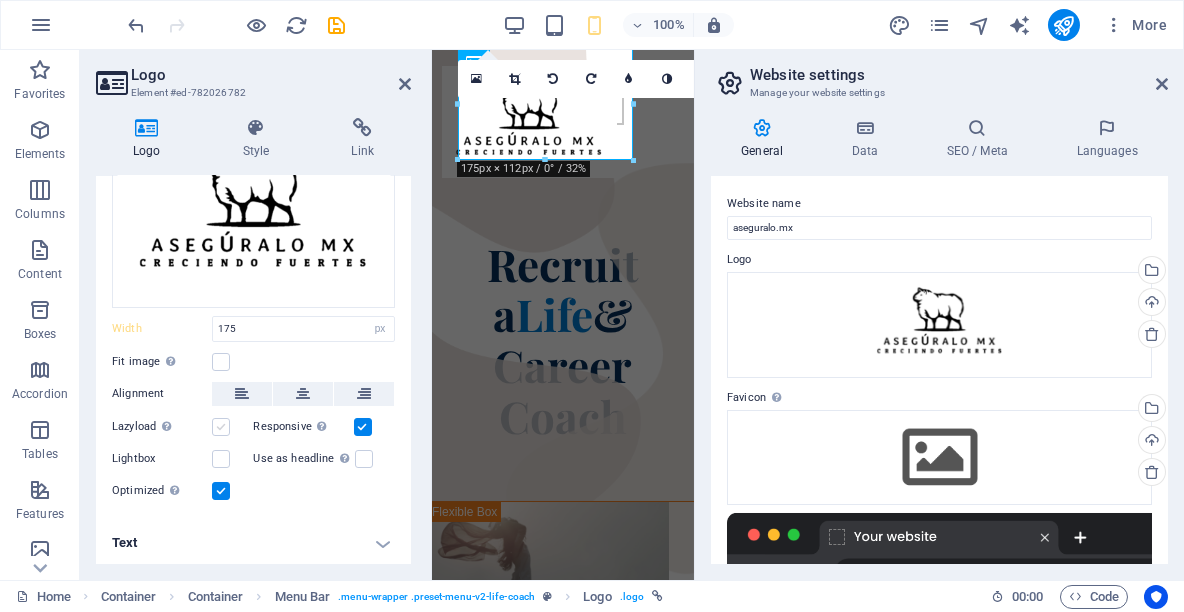 click at bounding box center (221, 427) 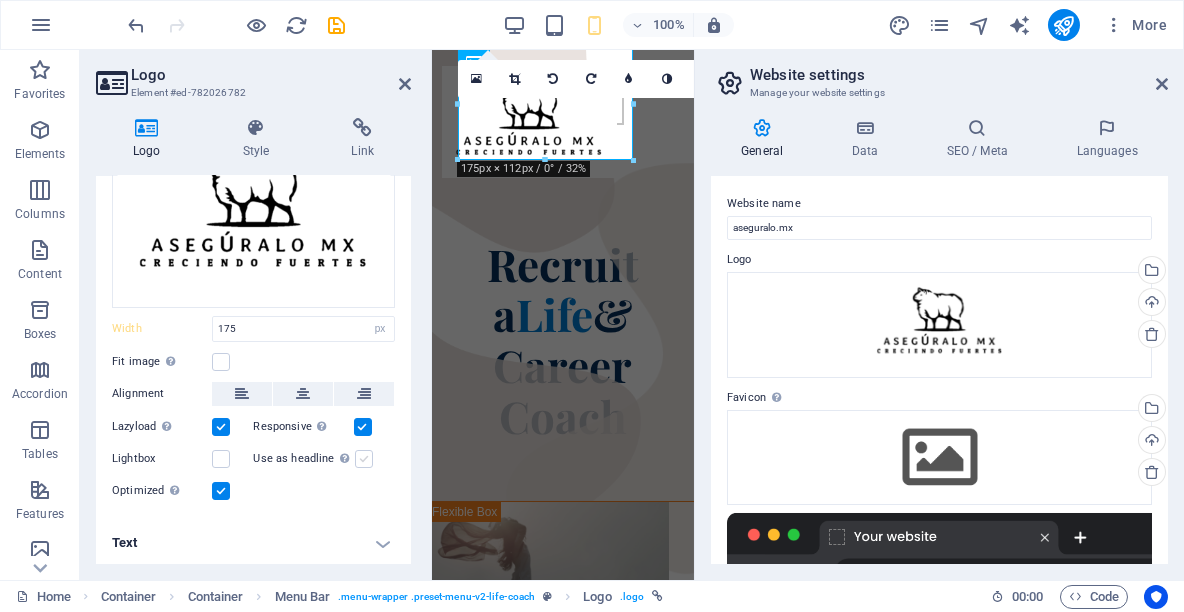 click at bounding box center (364, 459) 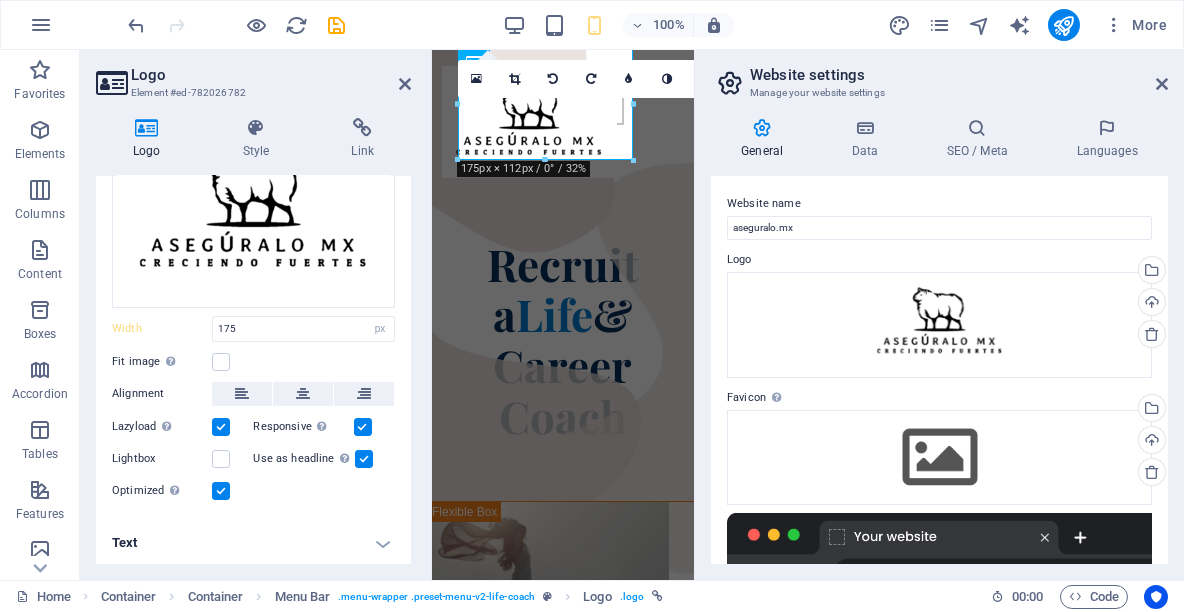 click on "Text" at bounding box center [253, 543] 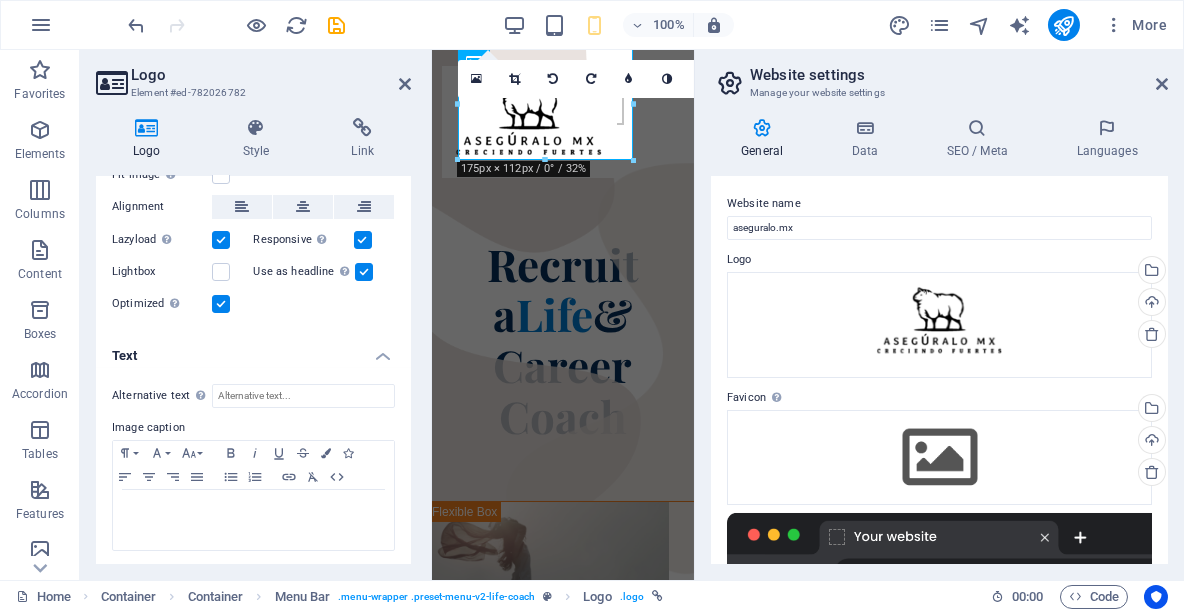 scroll, scrollTop: 0, scrollLeft: 0, axis: both 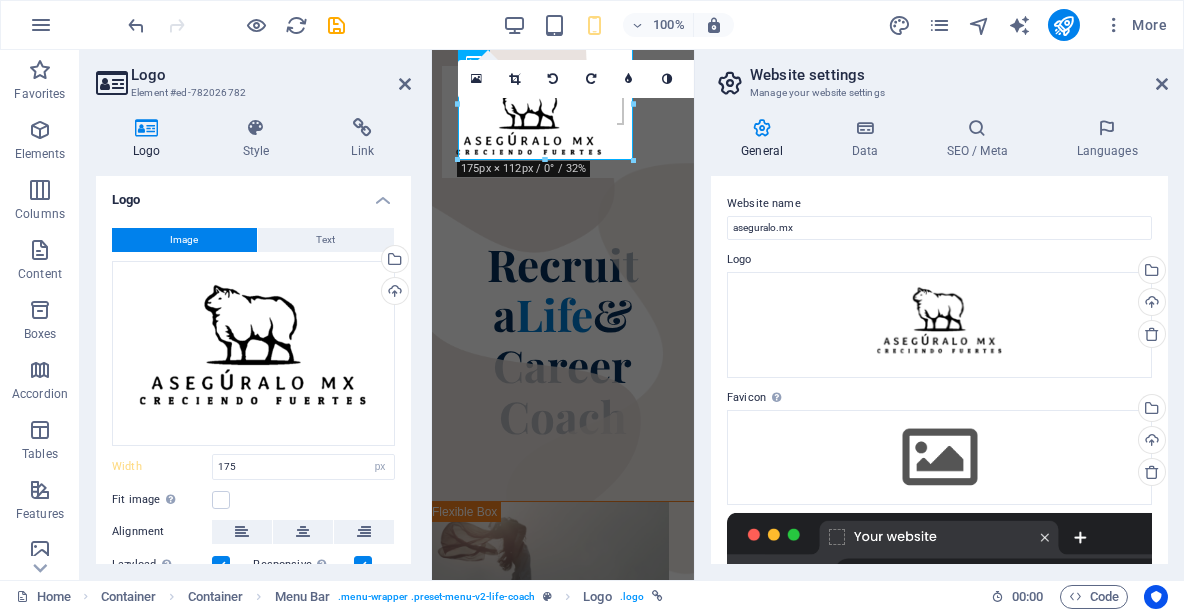 click on "Logo Element #ed-782026782" at bounding box center (253, 76) 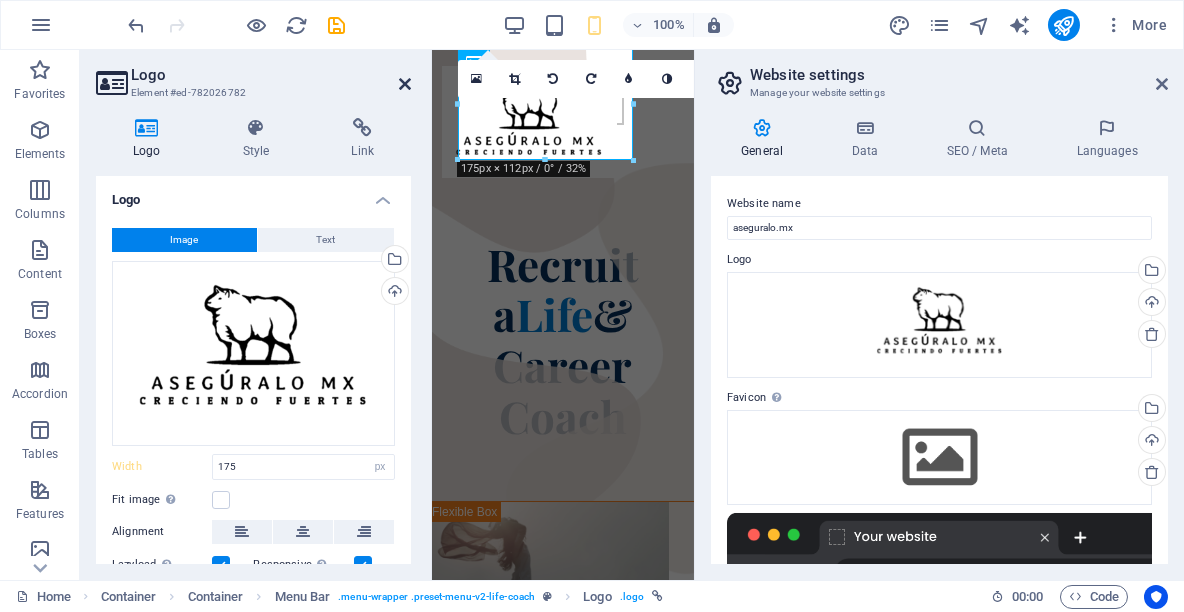 click at bounding box center [405, 84] 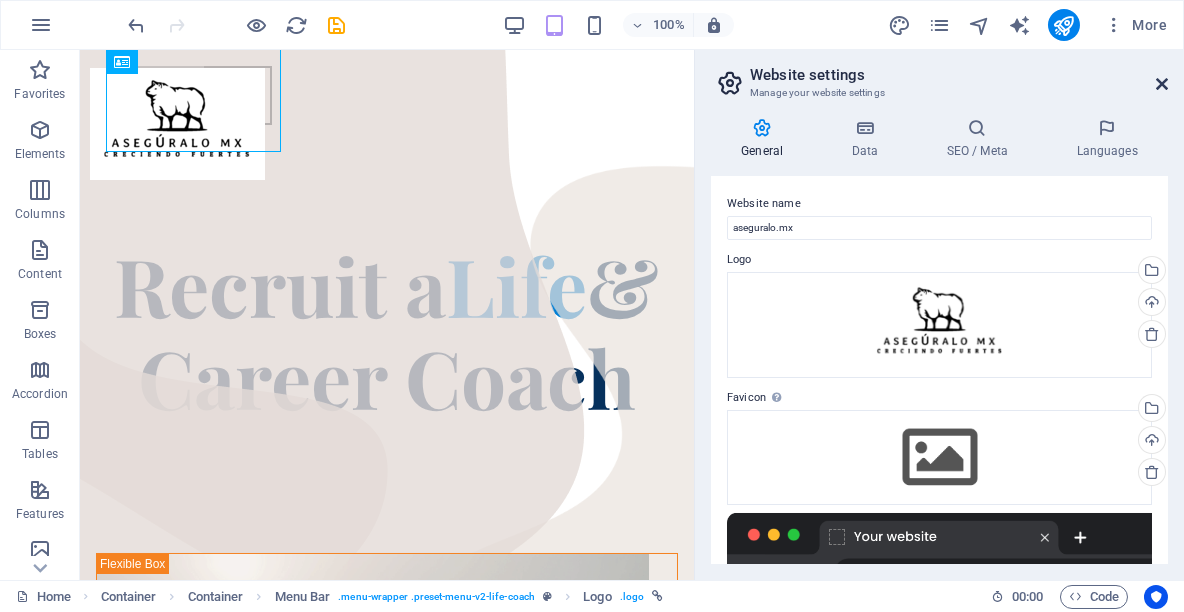 click at bounding box center (1162, 84) 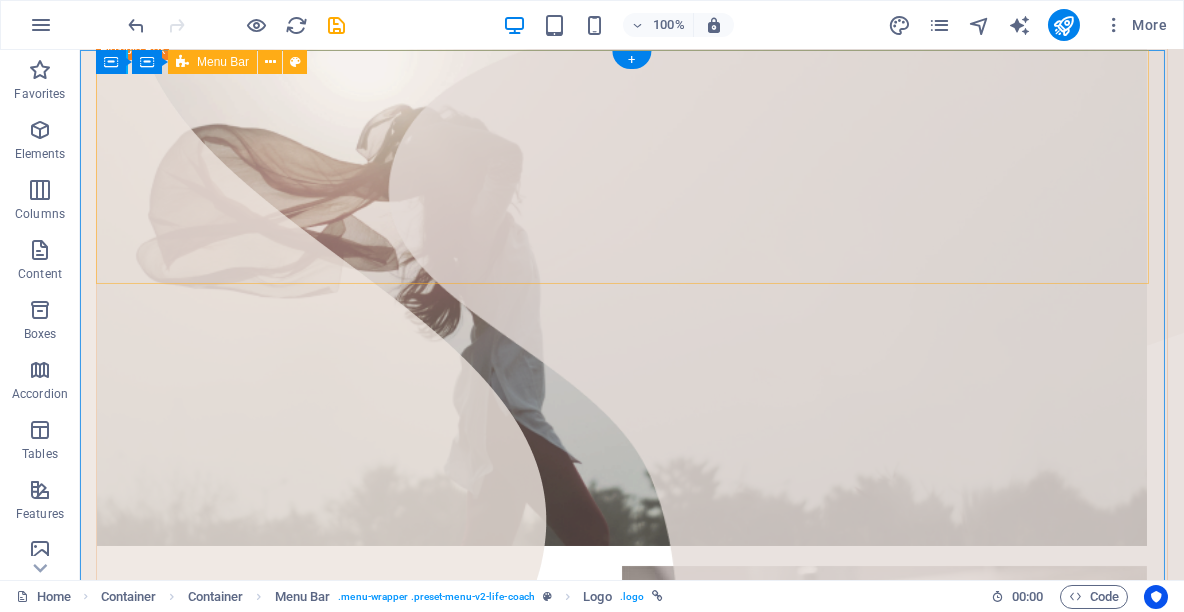 scroll, scrollTop: 0, scrollLeft: 0, axis: both 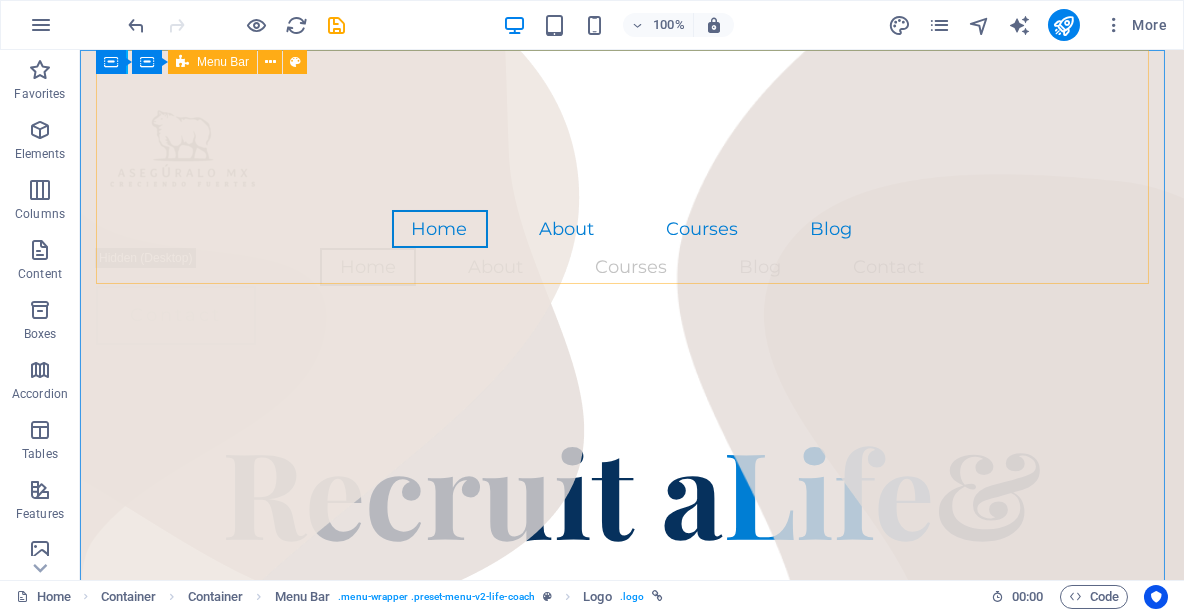 click on "Menu Bar" at bounding box center (223, 62) 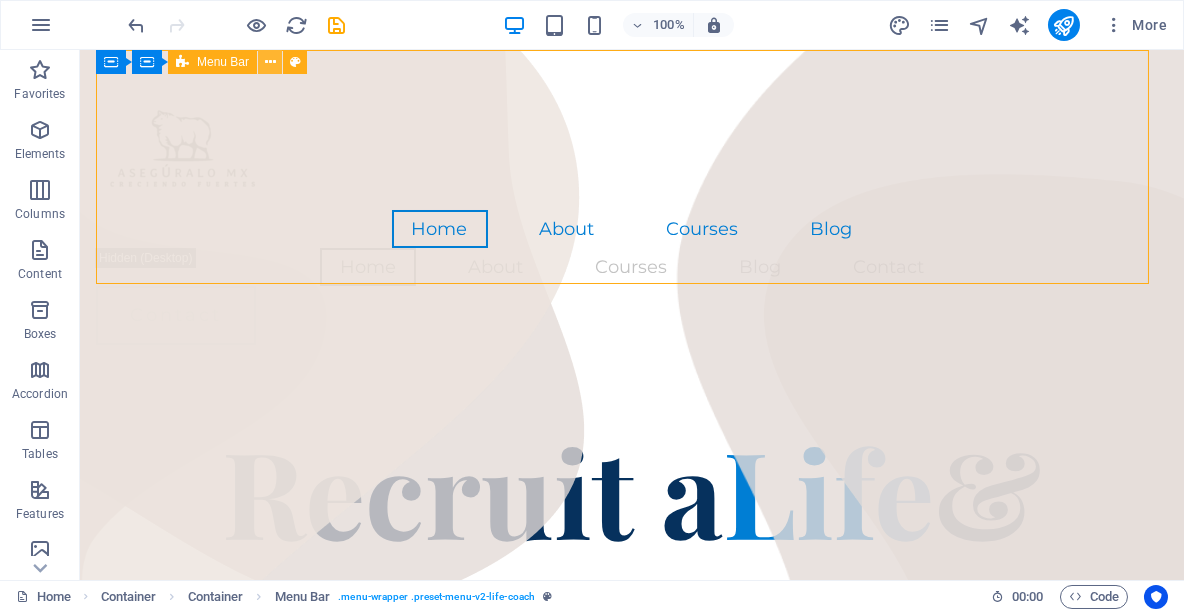 click at bounding box center (270, 62) 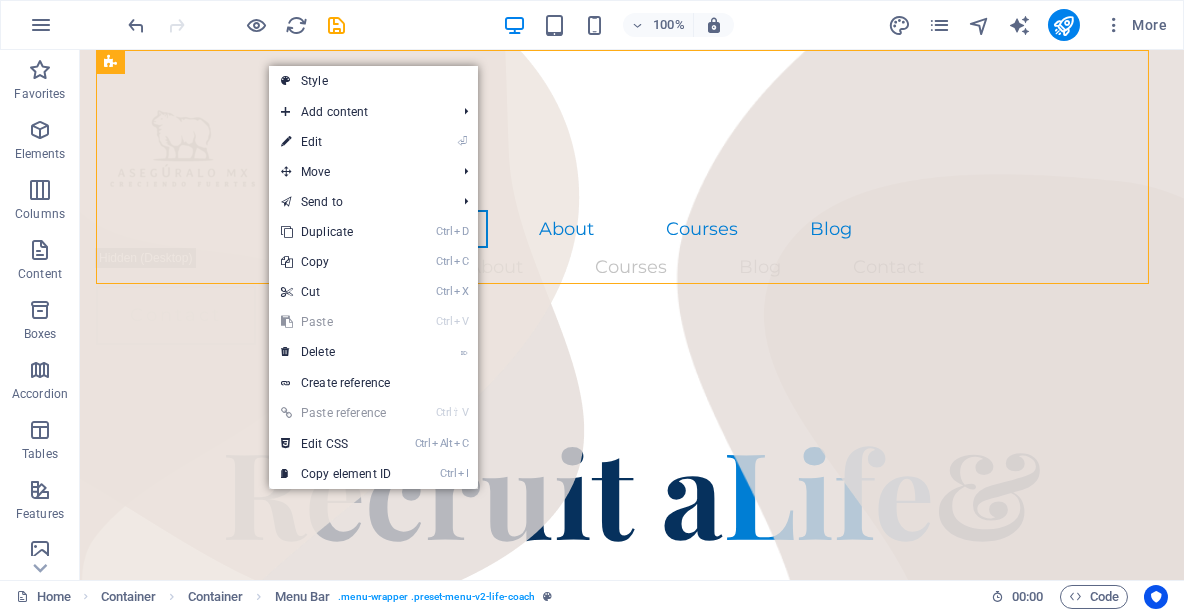 click on "⏎  Edit" at bounding box center [336, 142] 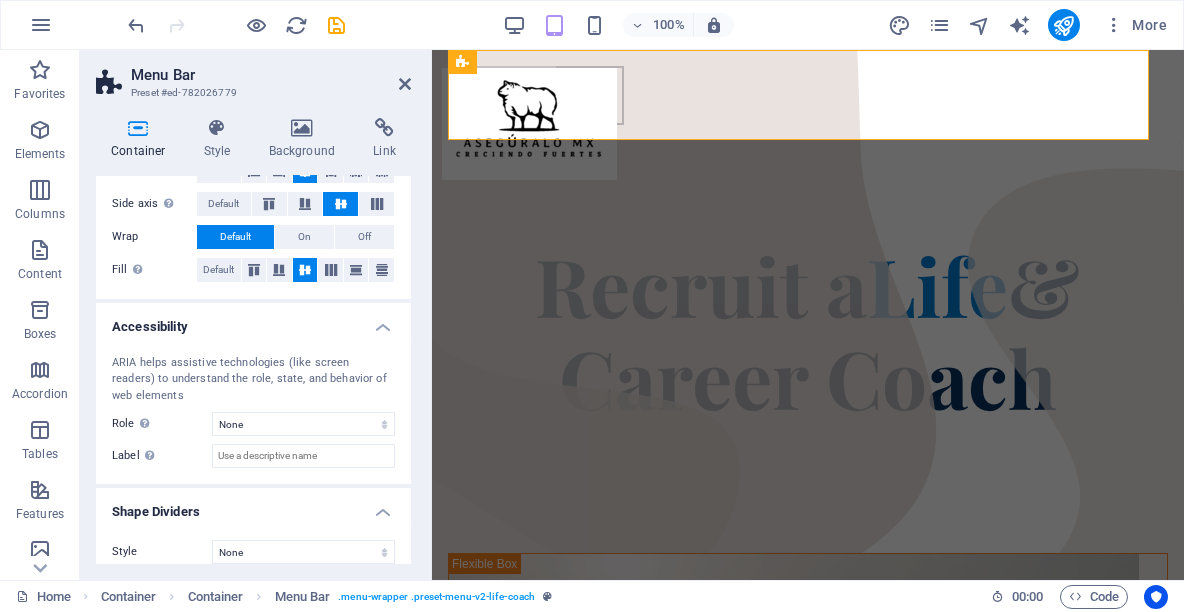 scroll, scrollTop: 386, scrollLeft: 0, axis: vertical 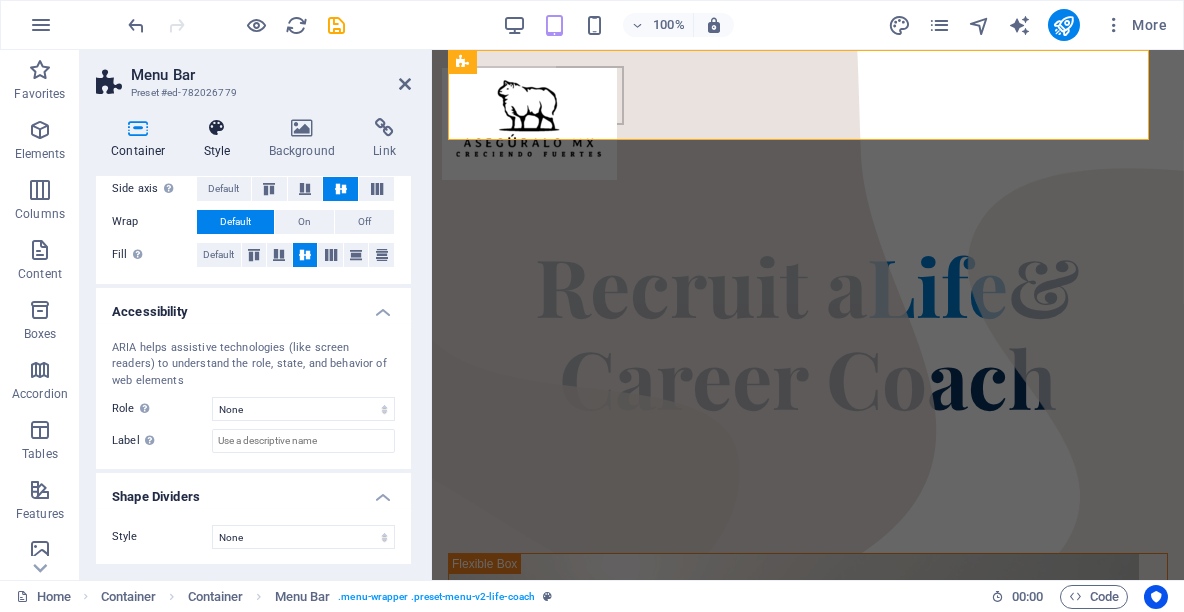 click at bounding box center [217, 128] 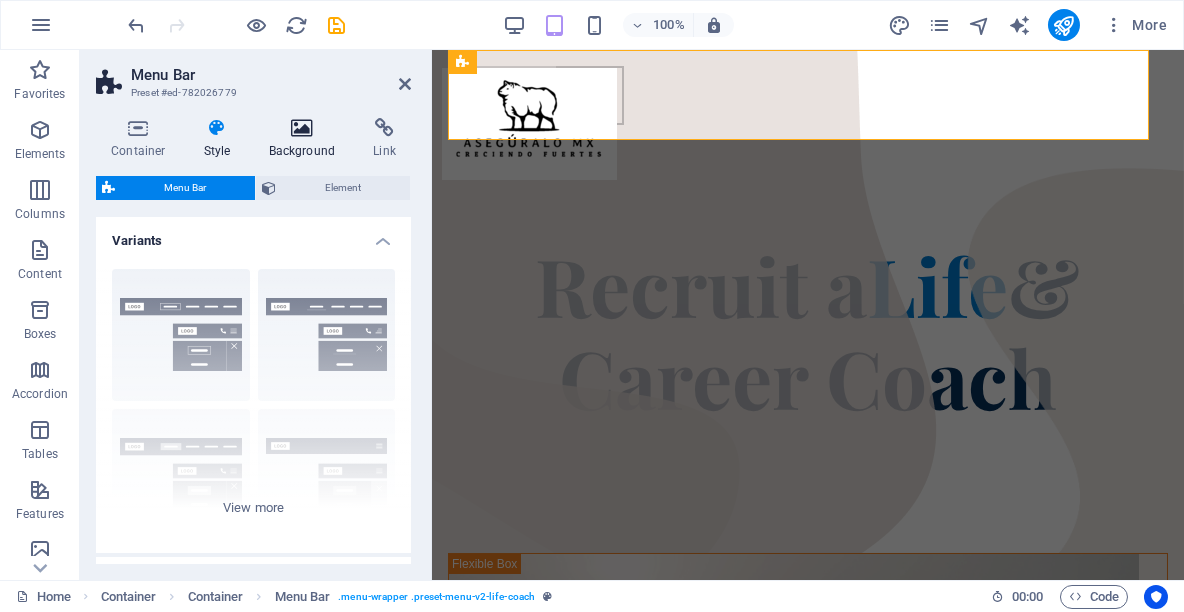 click on "Background" at bounding box center (306, 139) 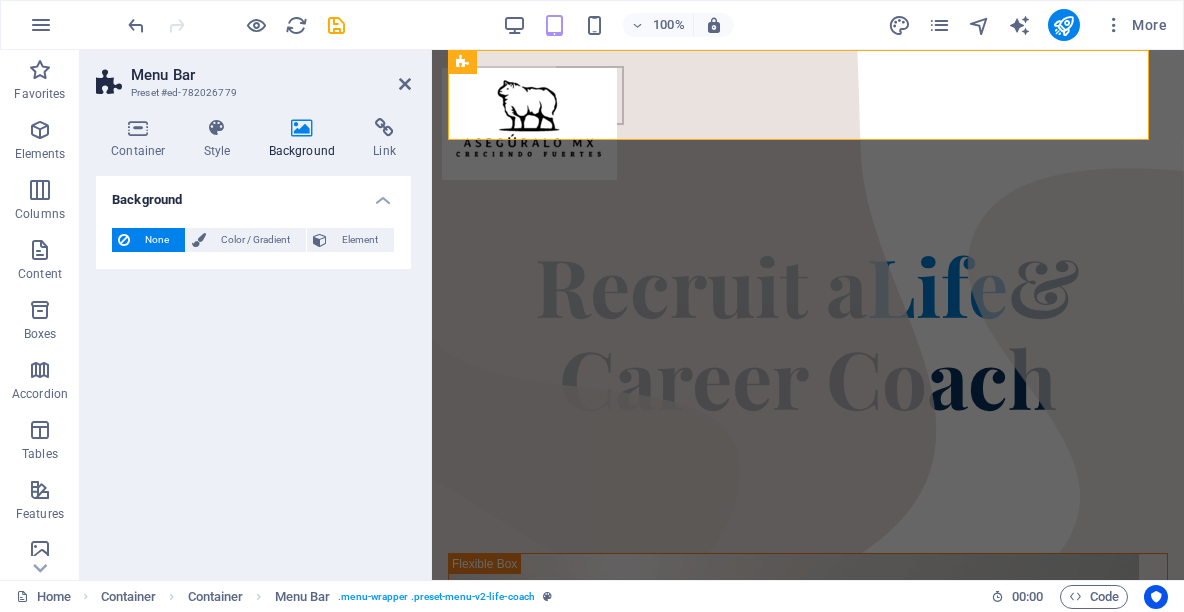 click on "None" at bounding box center [157, 240] 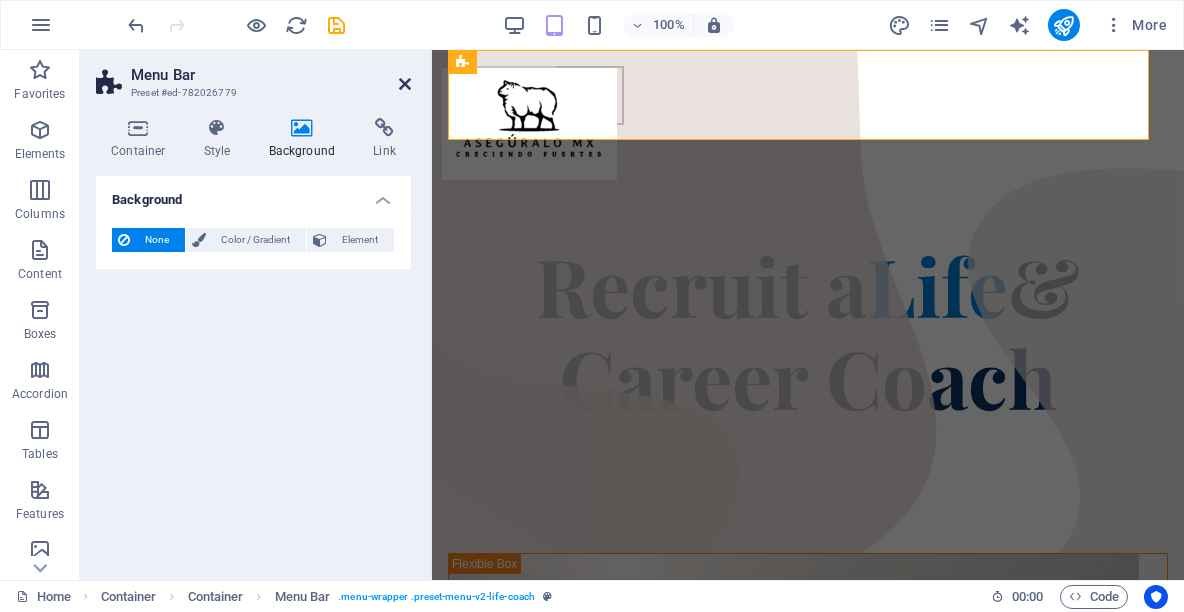 click at bounding box center (405, 84) 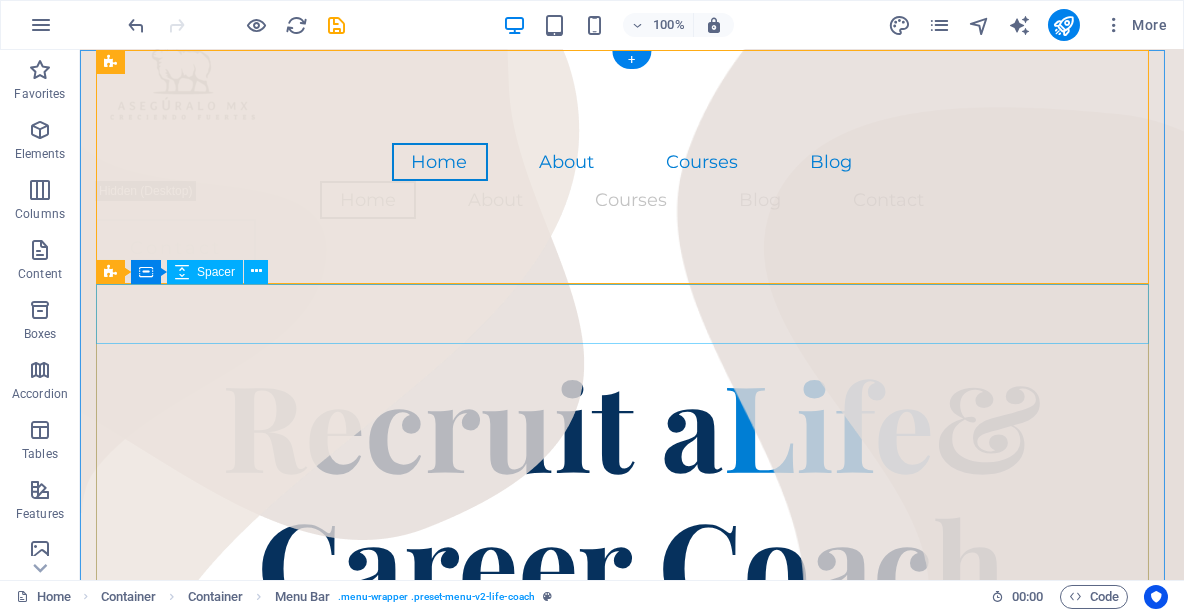 scroll, scrollTop: 0, scrollLeft: 0, axis: both 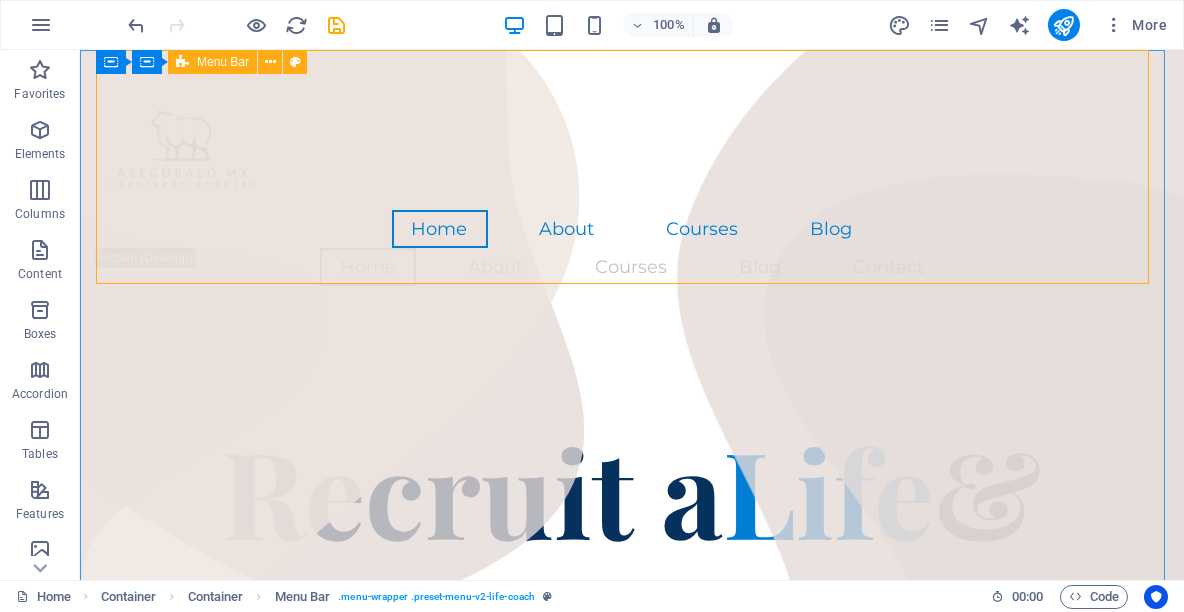 click on "Menu Bar" at bounding box center (223, 62) 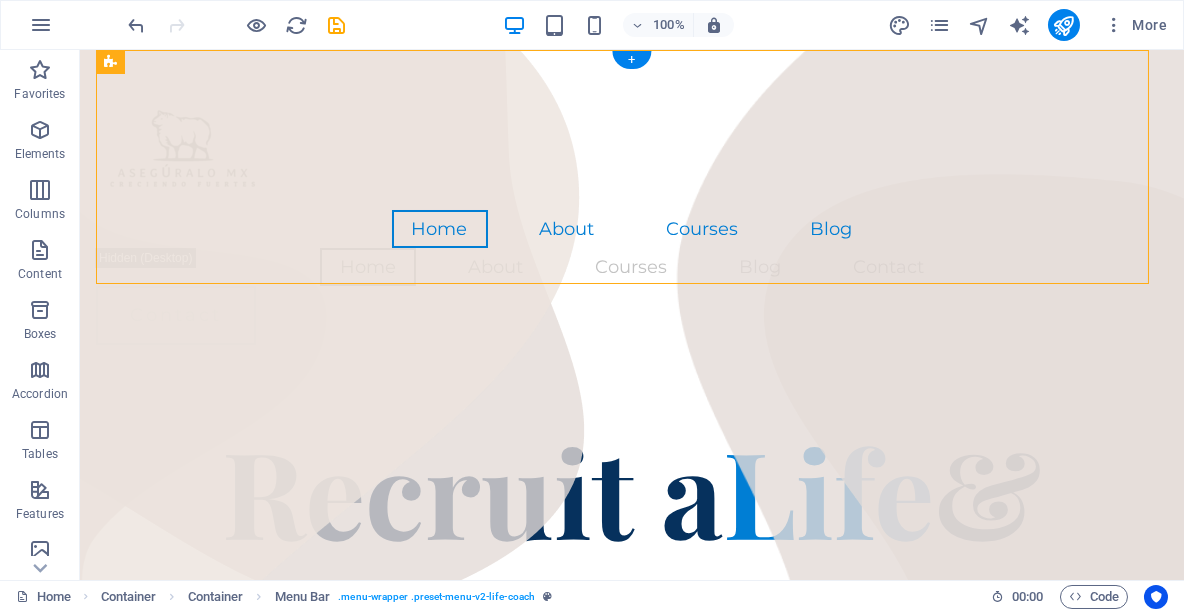 drag, startPoint x: 277, startPoint y: 116, endPoint x: 349, endPoint y: 200, distance: 110.63454 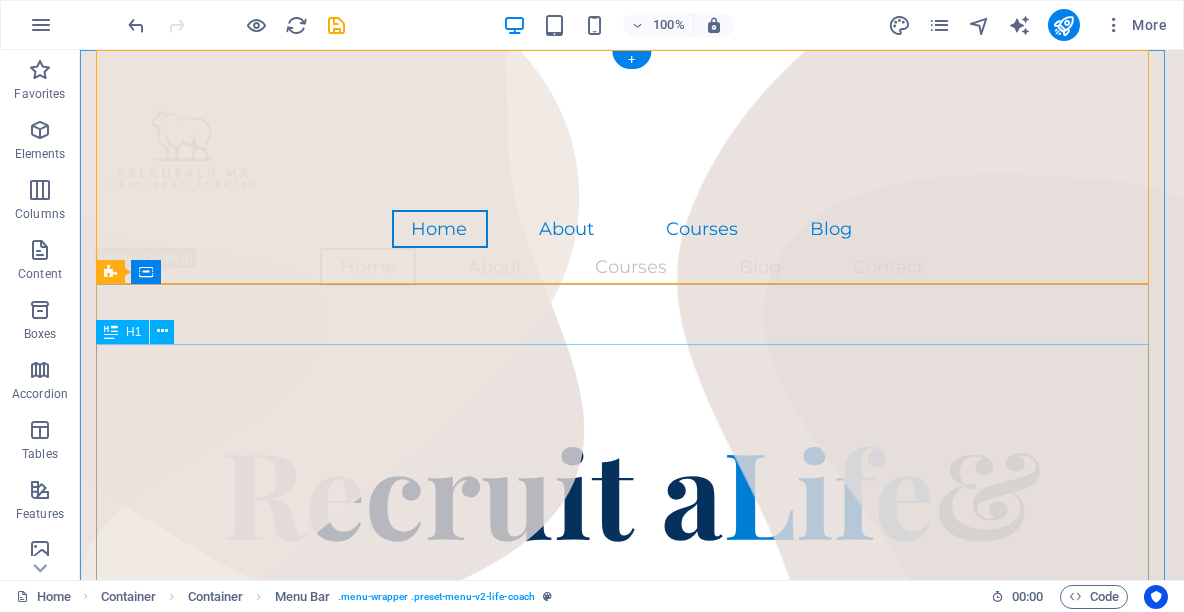 click on "Recruit a  Life  & Career Coach" at bounding box center (632, 559) 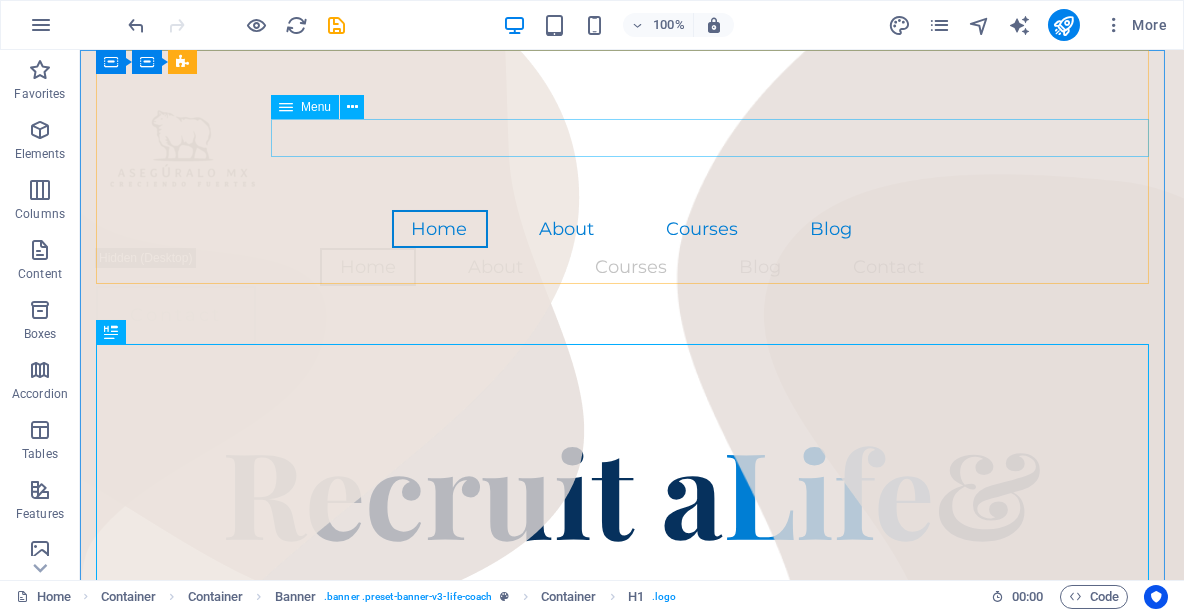 click on "Menu" at bounding box center [316, 107] 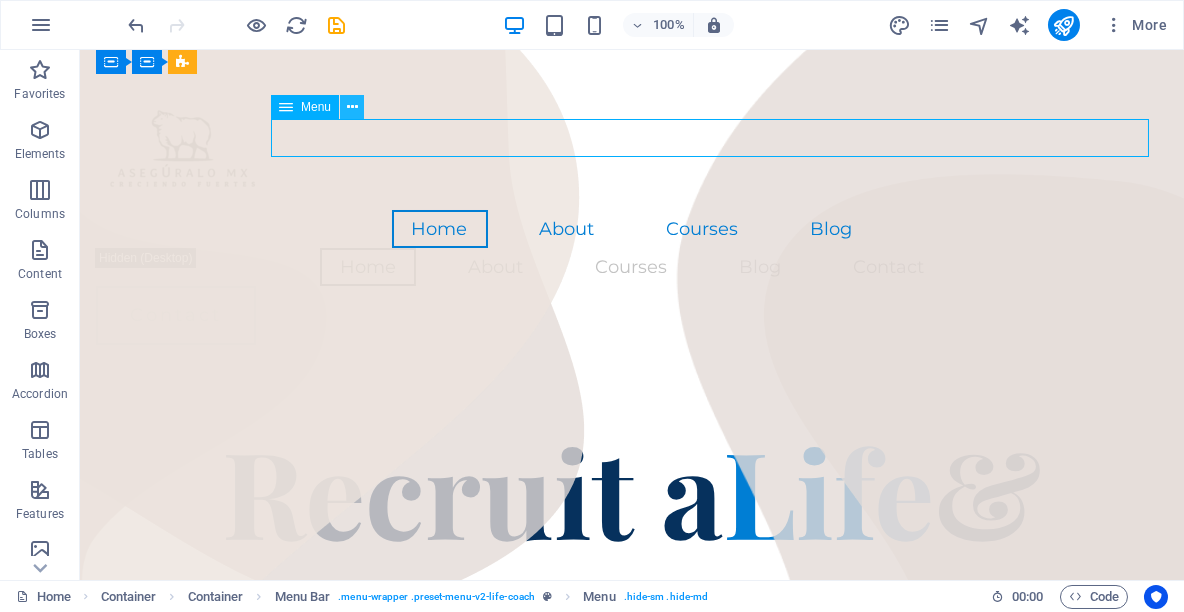 click at bounding box center (352, 107) 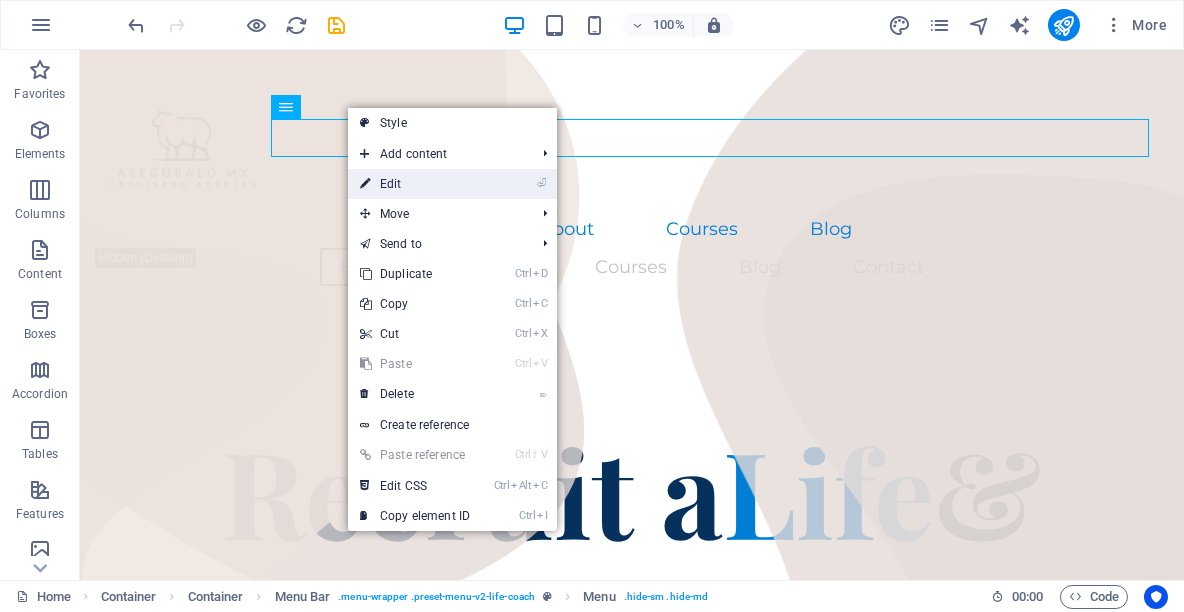 click on "⏎  Edit" at bounding box center [415, 184] 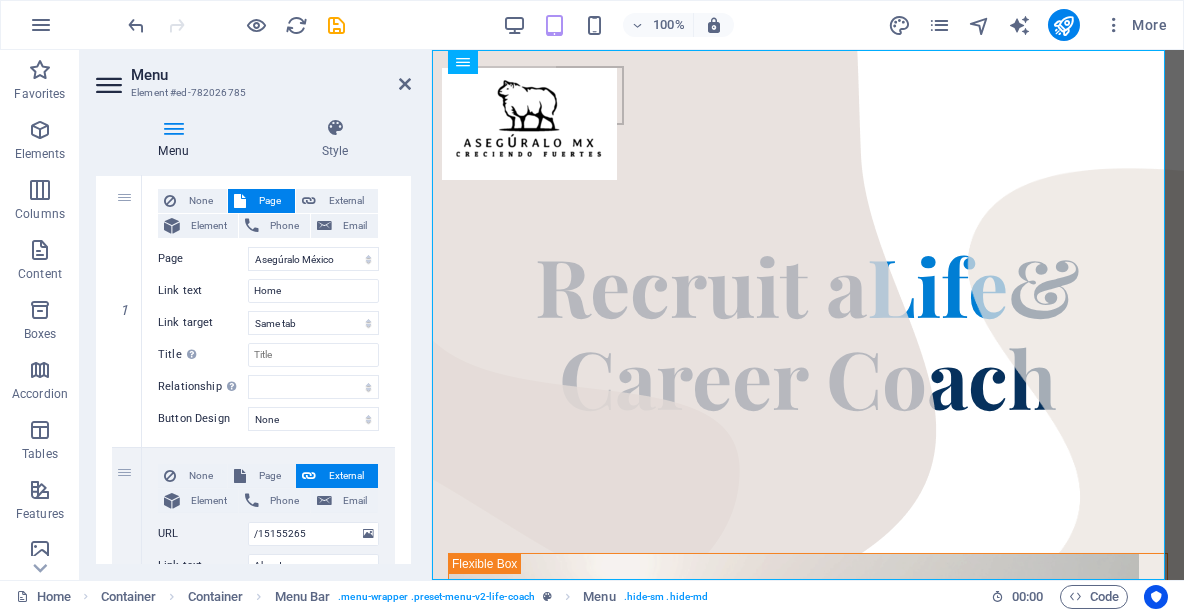 scroll, scrollTop: 203, scrollLeft: 0, axis: vertical 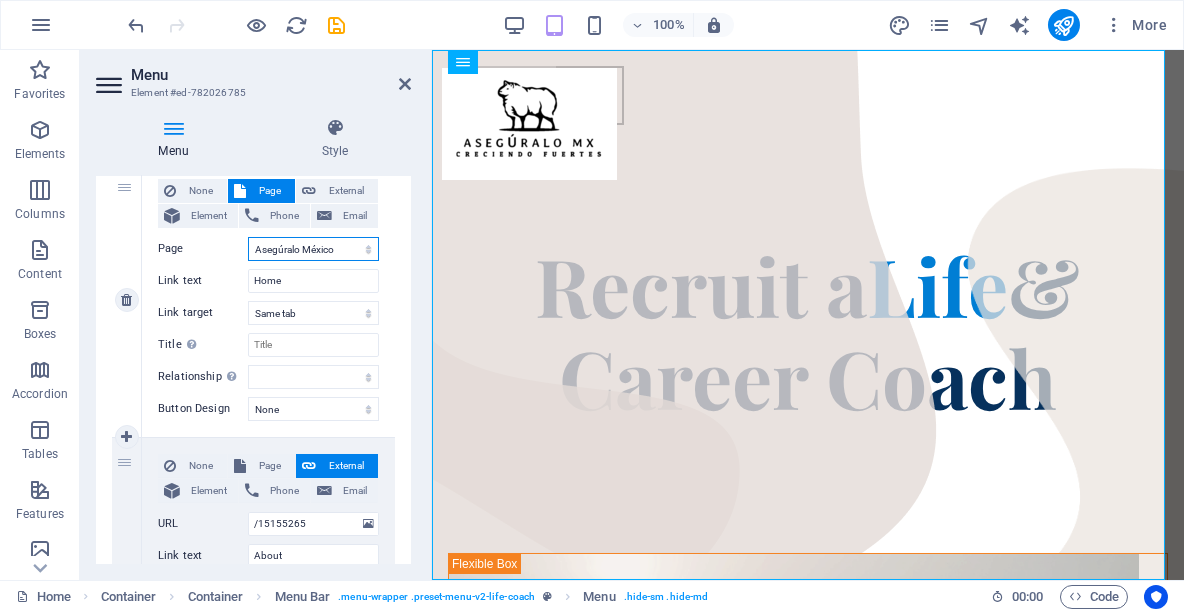 click on "Asegúralo México" at bounding box center [313, 249] 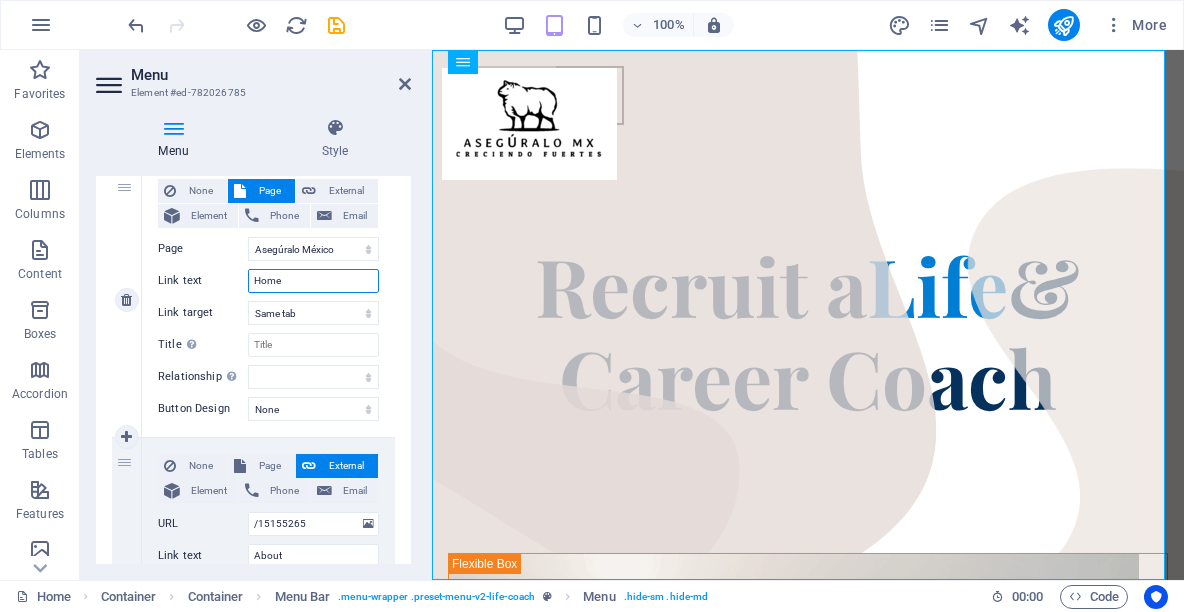 click on "Home" at bounding box center [313, 281] 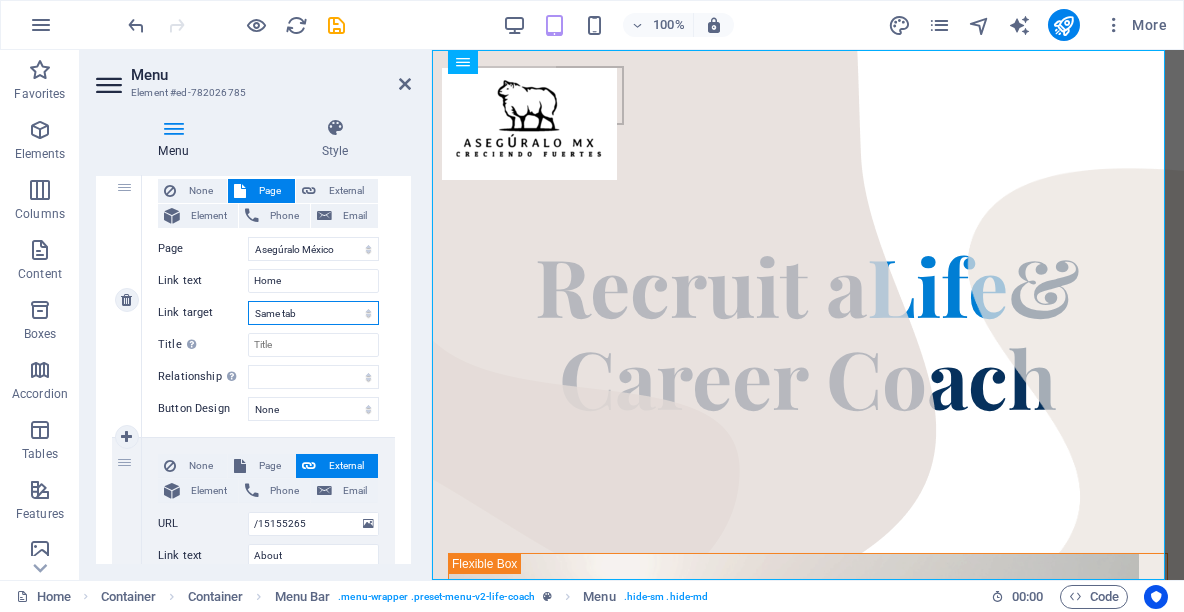 click on "New tab Same tab Overlay" at bounding box center (313, 313) 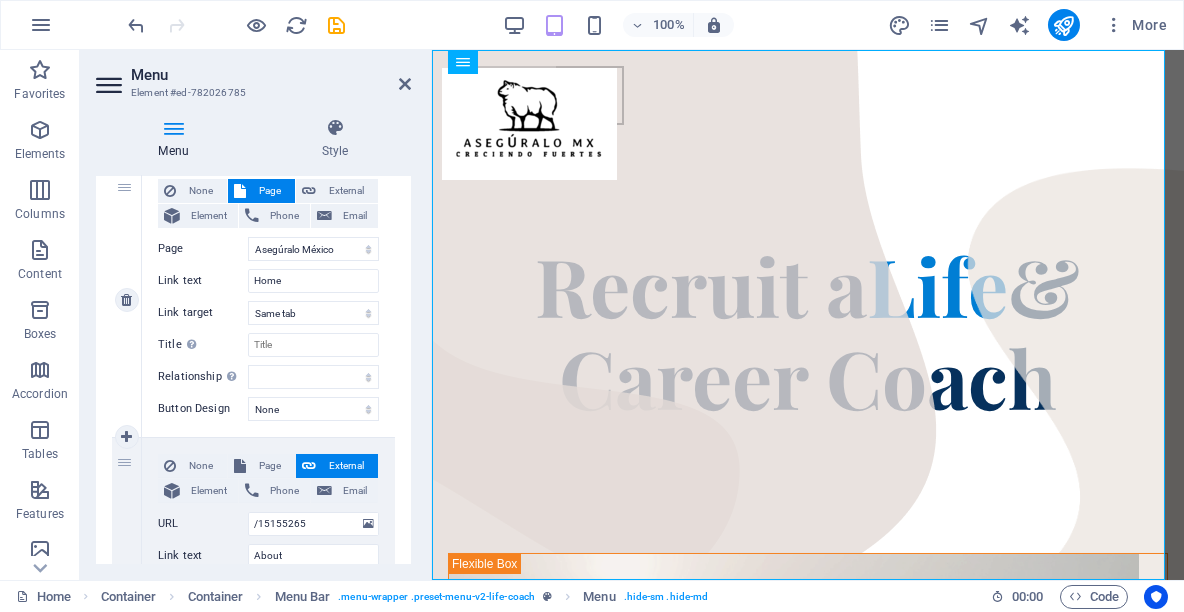 click on "Link target" at bounding box center [203, 313] 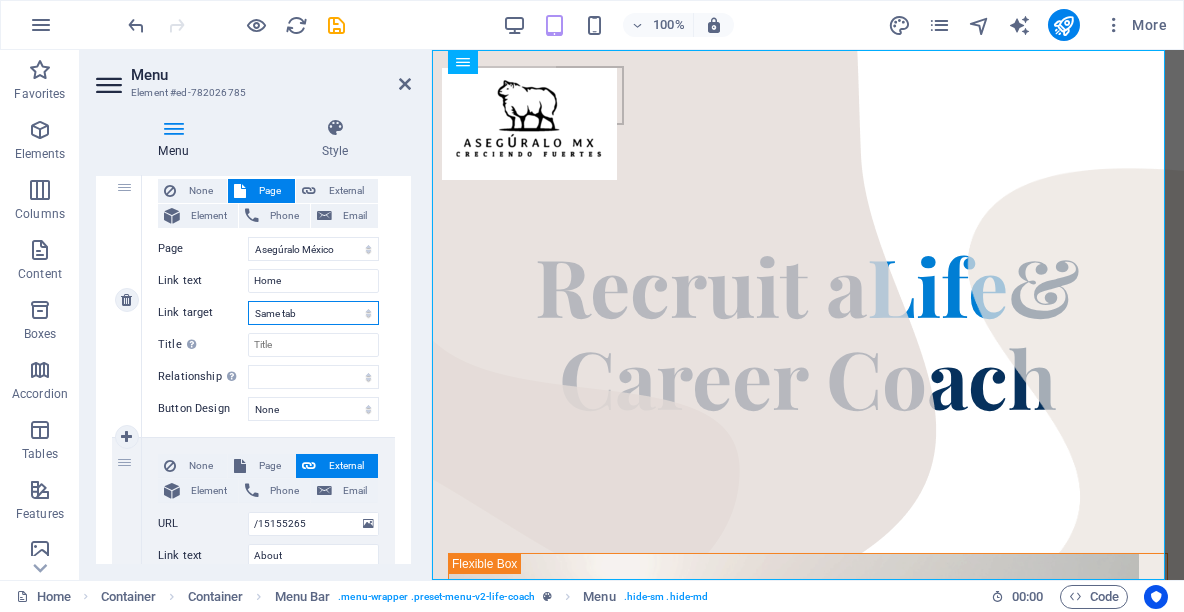 click on "New tab Same tab Overlay" at bounding box center [313, 313] 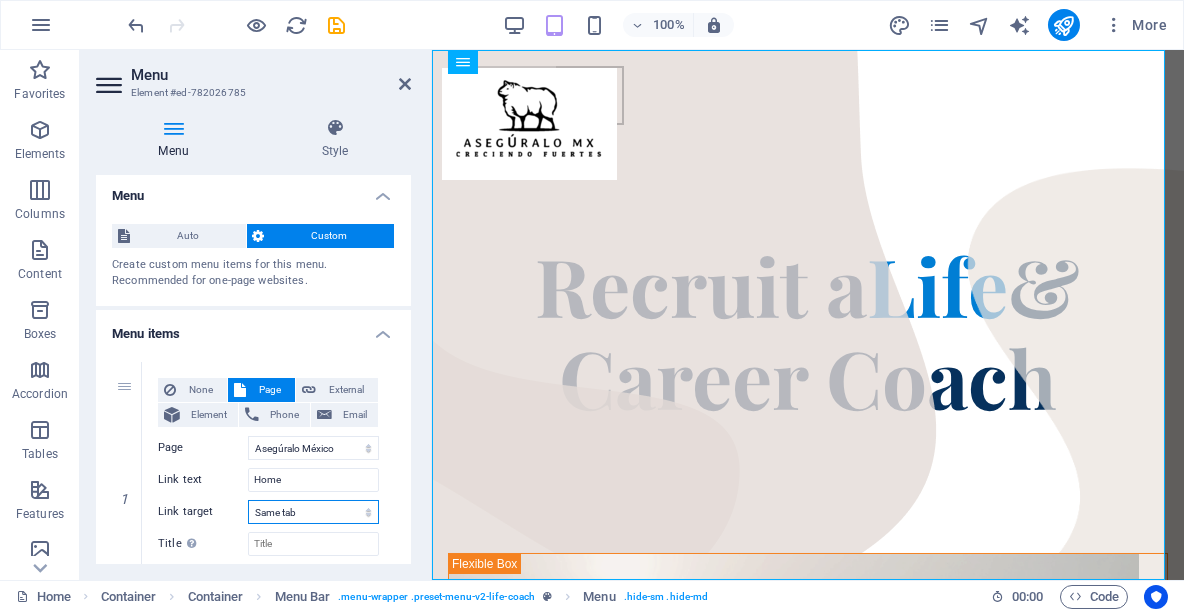 scroll, scrollTop: 0, scrollLeft: 0, axis: both 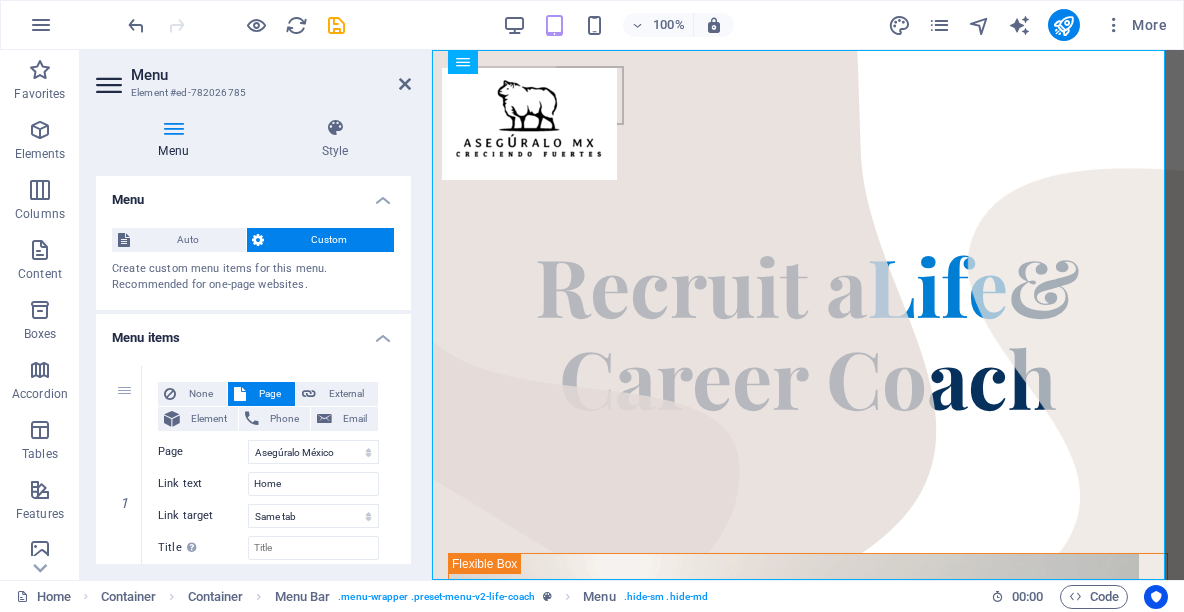 click on "Menu items" at bounding box center [253, 332] 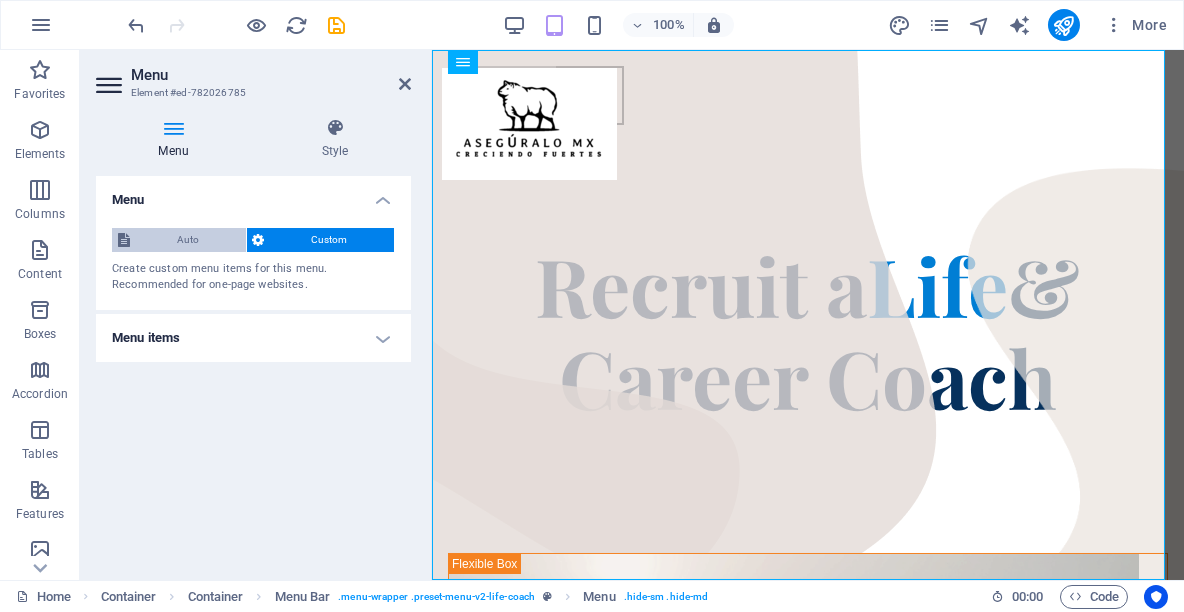 click on "Auto" at bounding box center [188, 240] 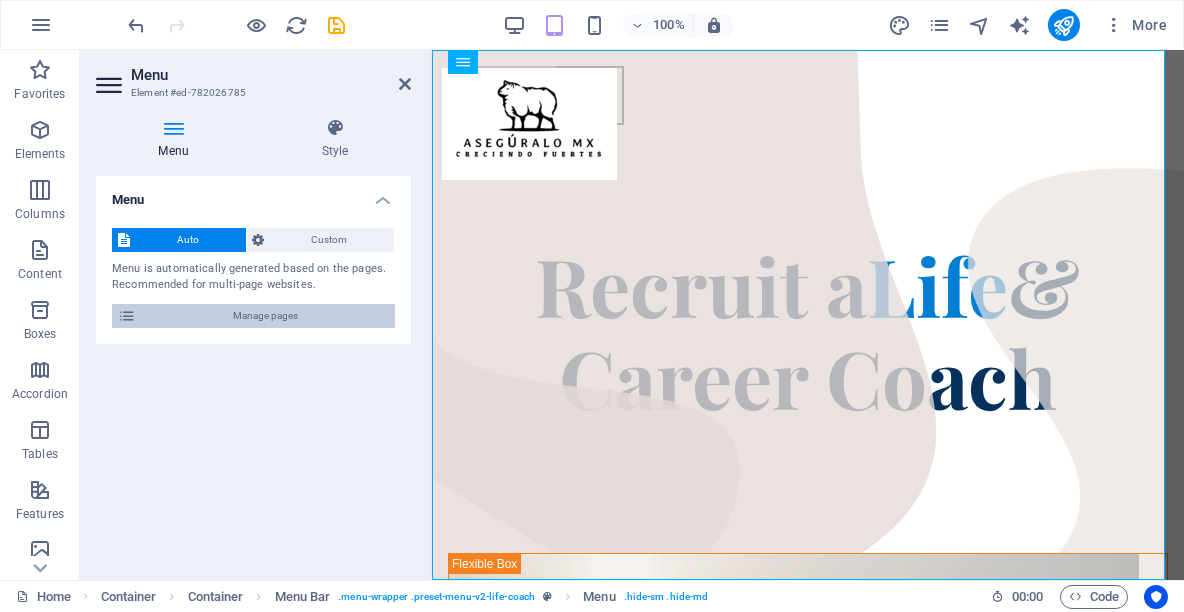 click on "Manage pages" at bounding box center (265, 316) 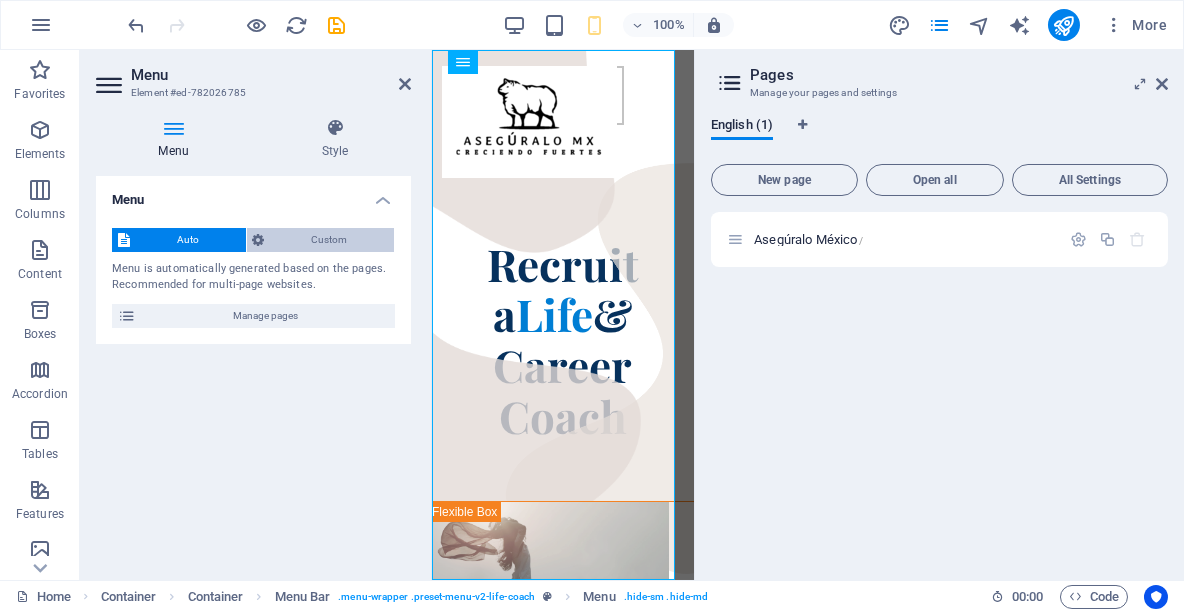 click on "Custom" at bounding box center [330, 240] 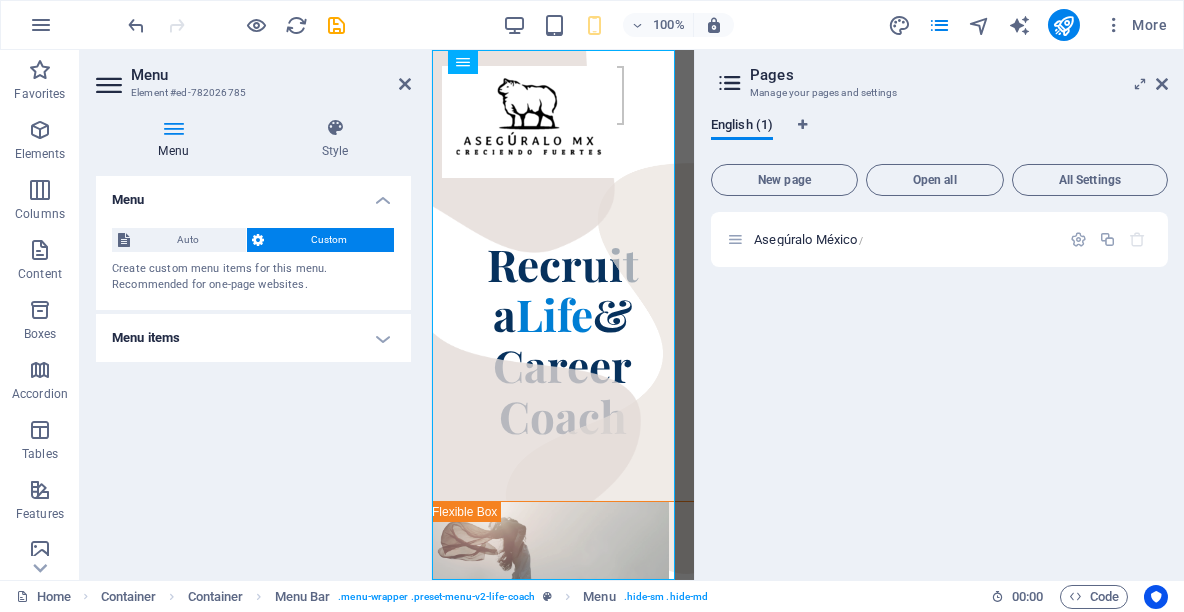 click on "Menu items" at bounding box center (253, 338) 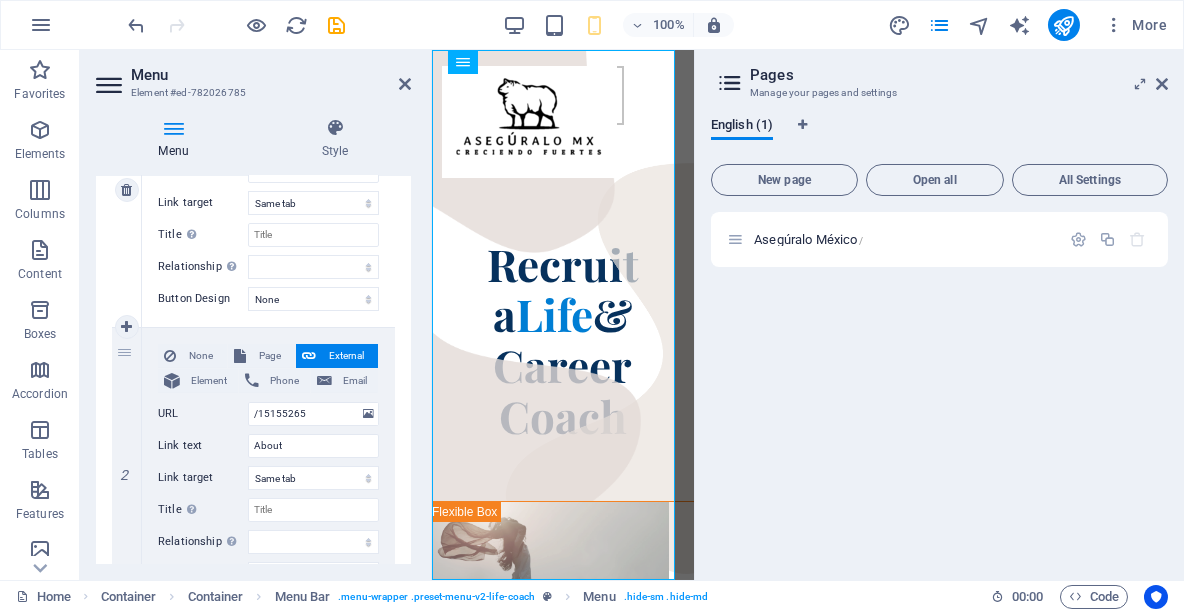 scroll, scrollTop: 363, scrollLeft: 0, axis: vertical 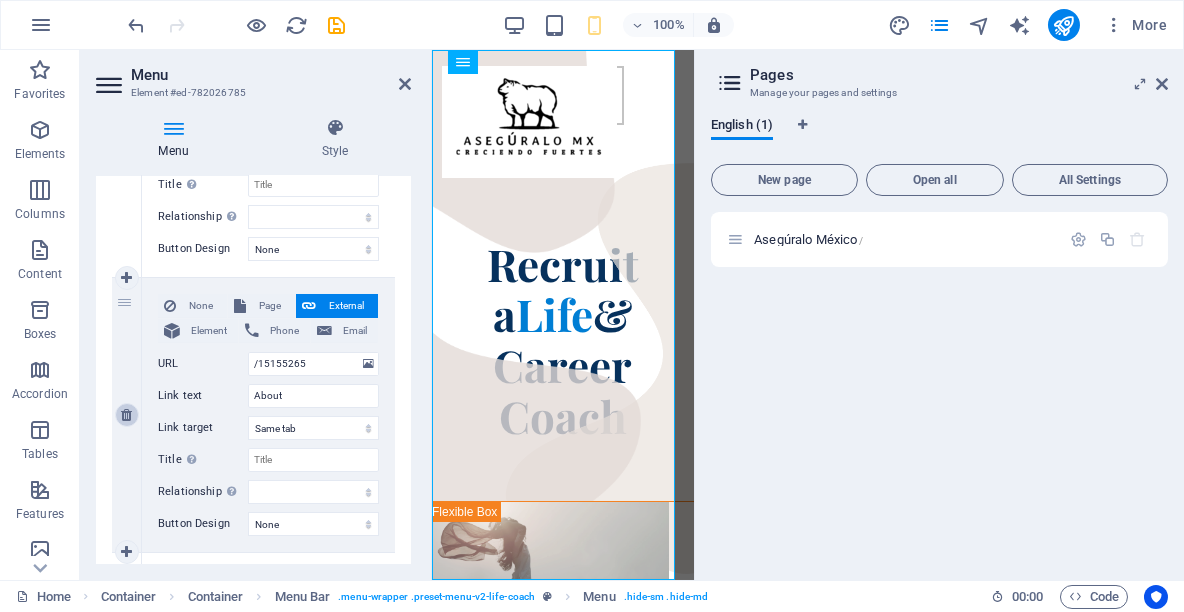click at bounding box center (126, 415) 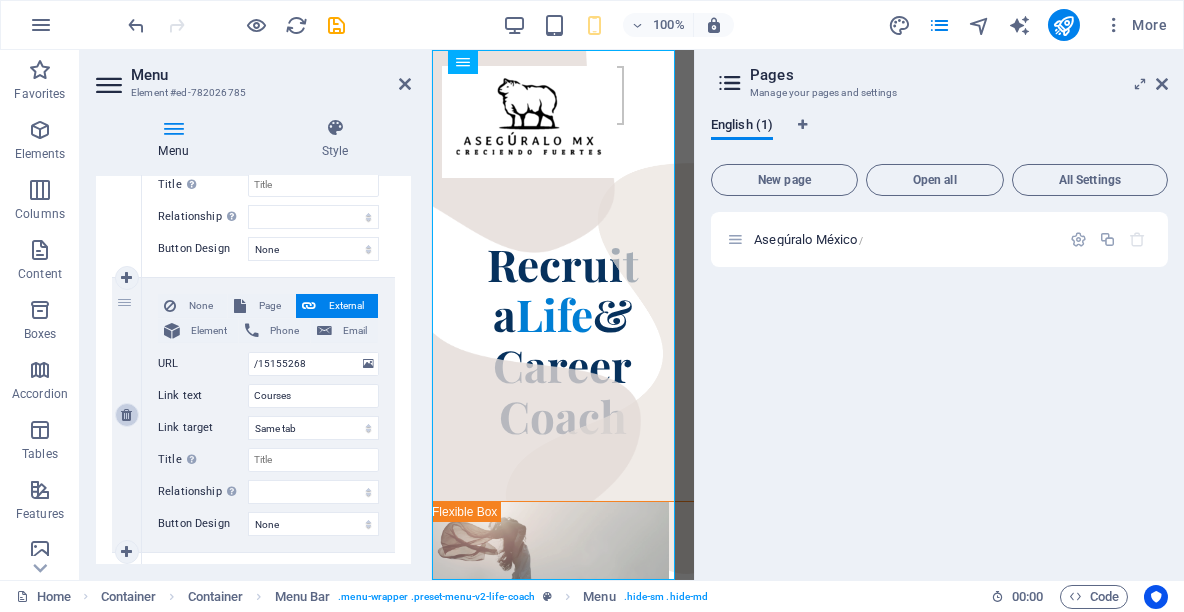 click at bounding box center (126, 415) 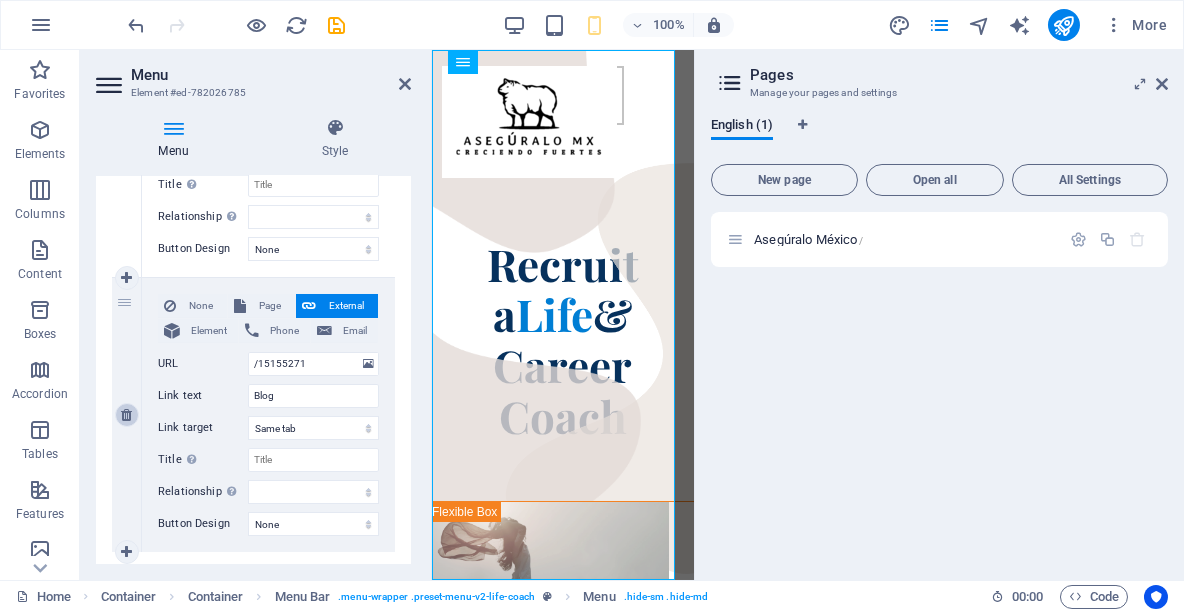 click at bounding box center (126, 415) 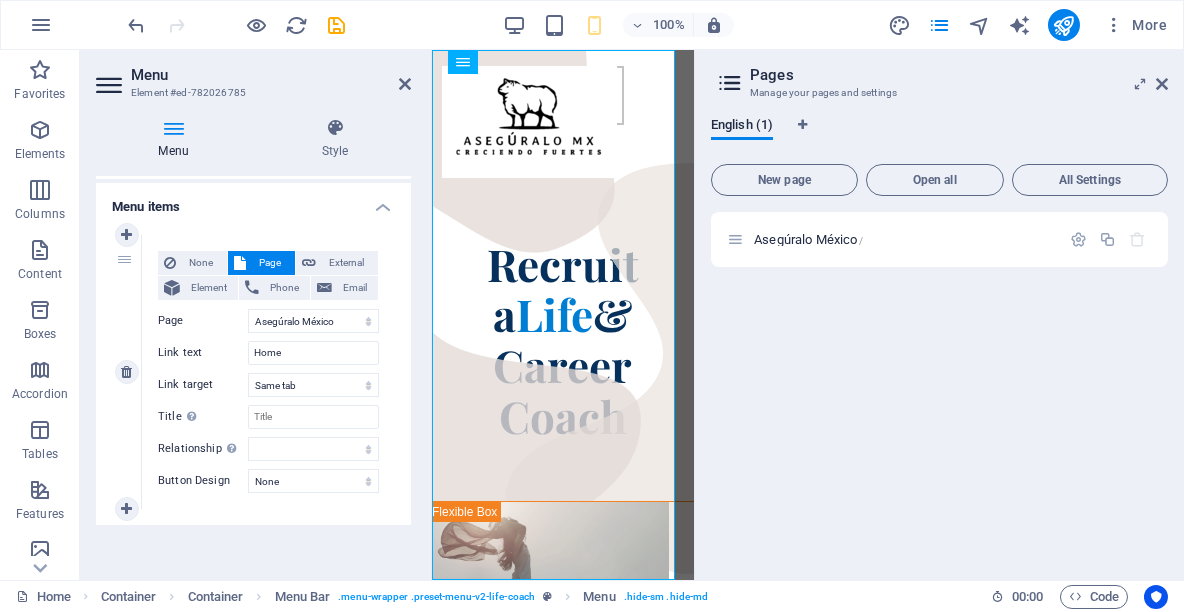 scroll, scrollTop: 0, scrollLeft: 0, axis: both 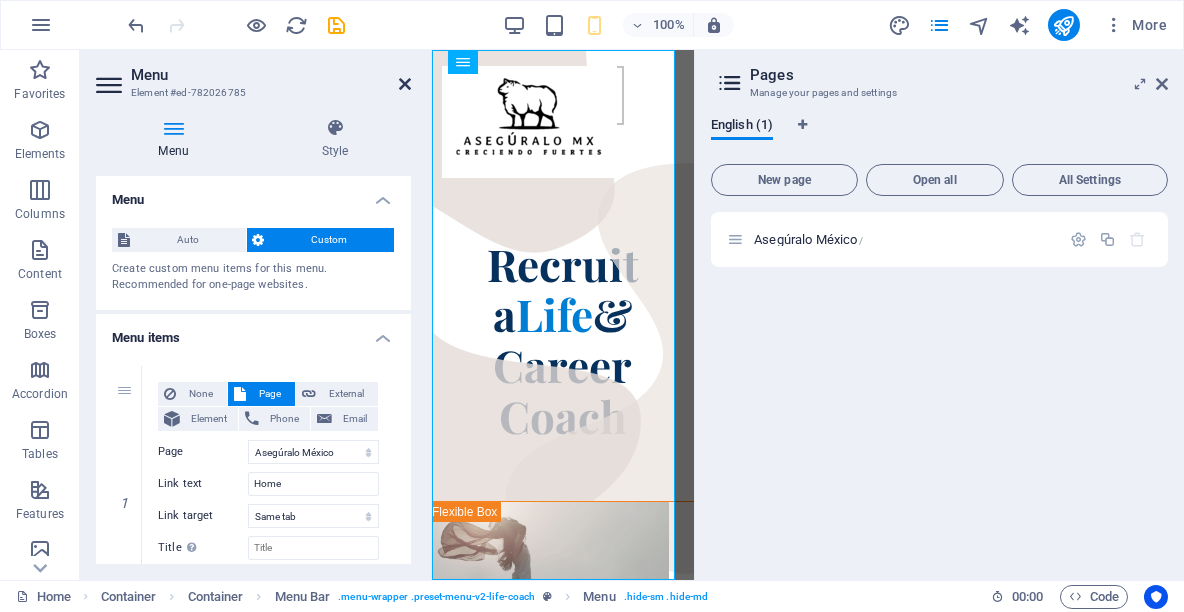 click at bounding box center (405, 84) 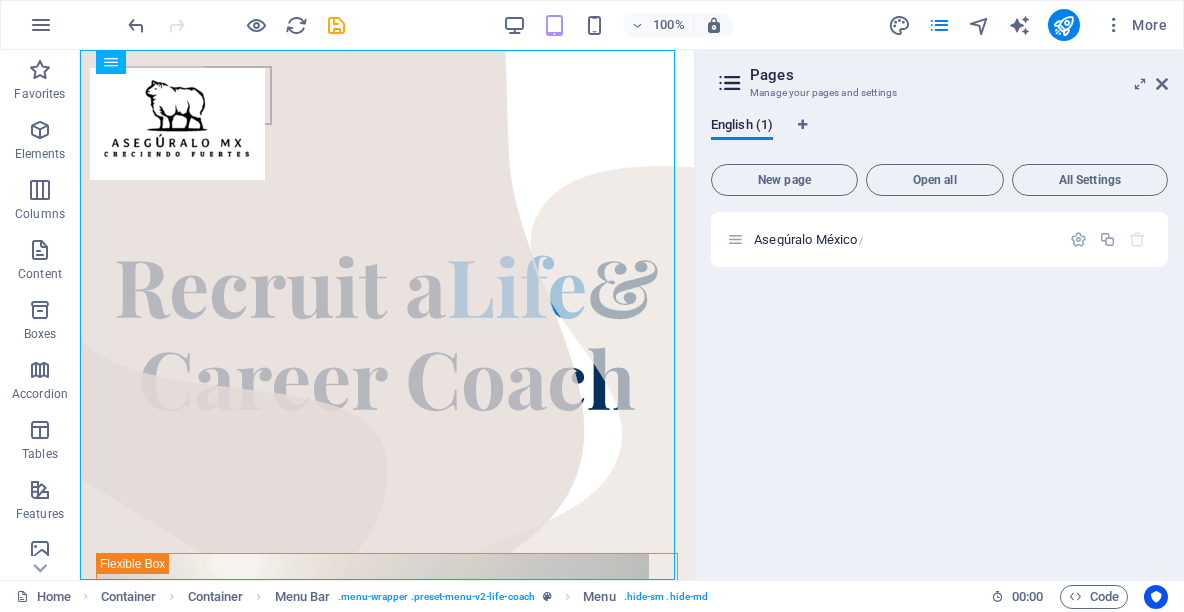 click on "Pages Manage your pages and settings English (1) New page Open all All Settings Asegúralo México /" at bounding box center [939, 315] 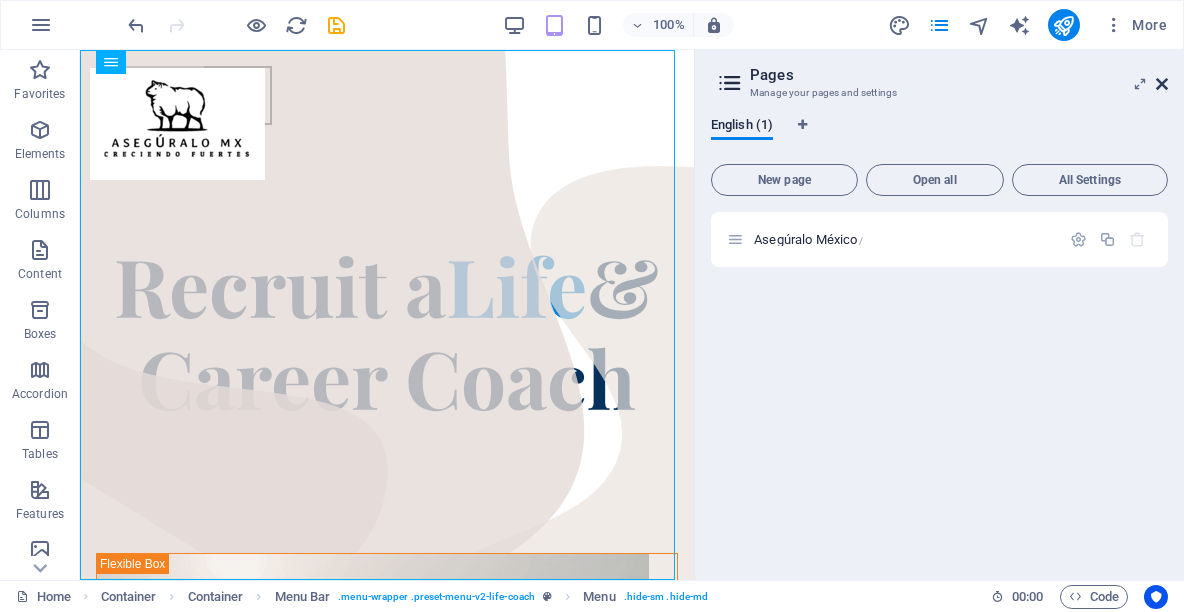 click at bounding box center [1162, 84] 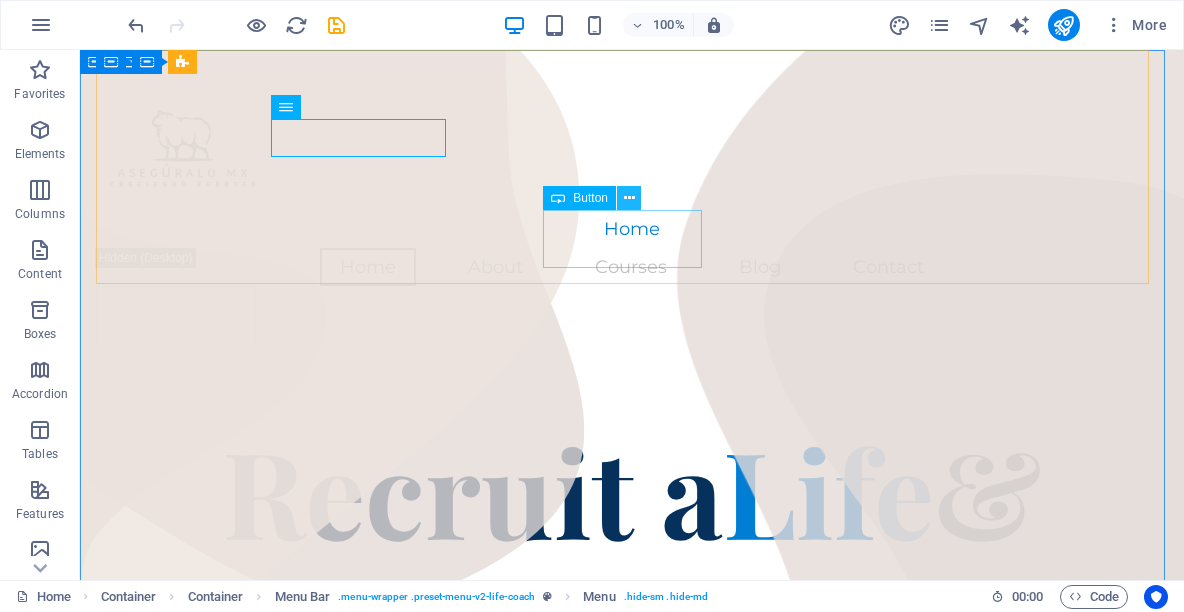 click at bounding box center [629, 198] 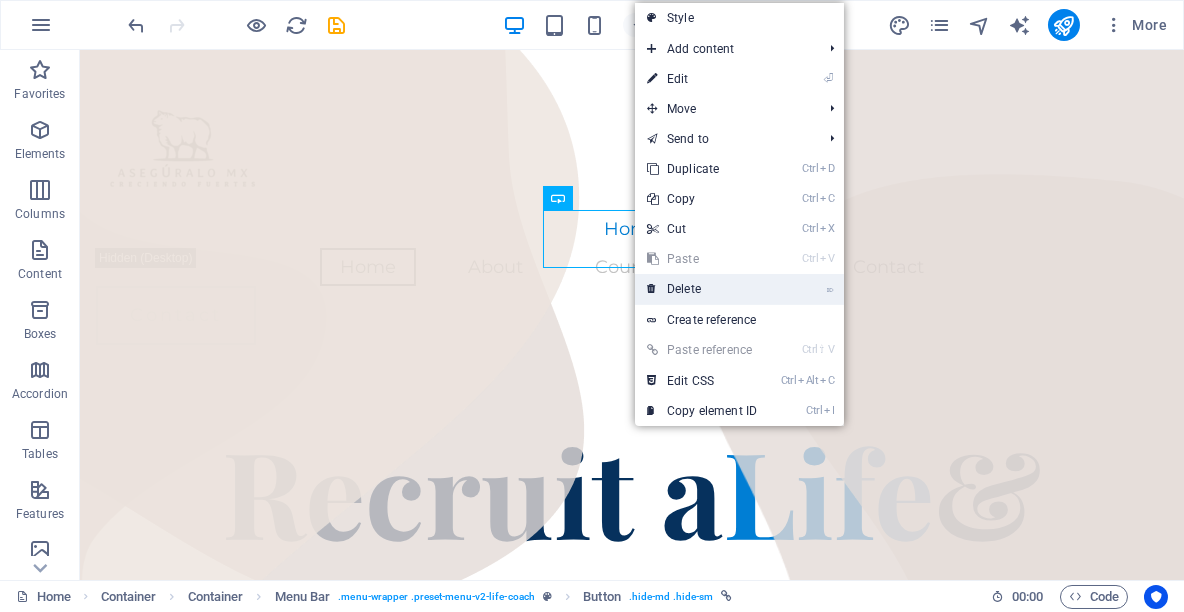 click on "⌦  Delete" at bounding box center [702, 289] 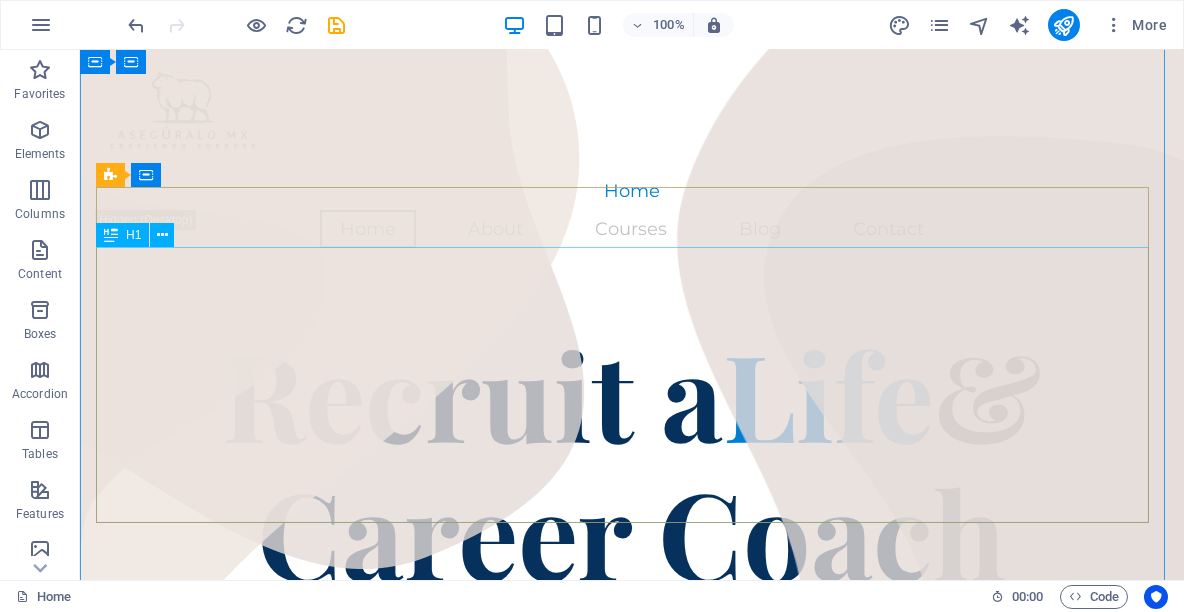 scroll, scrollTop: 0, scrollLeft: 0, axis: both 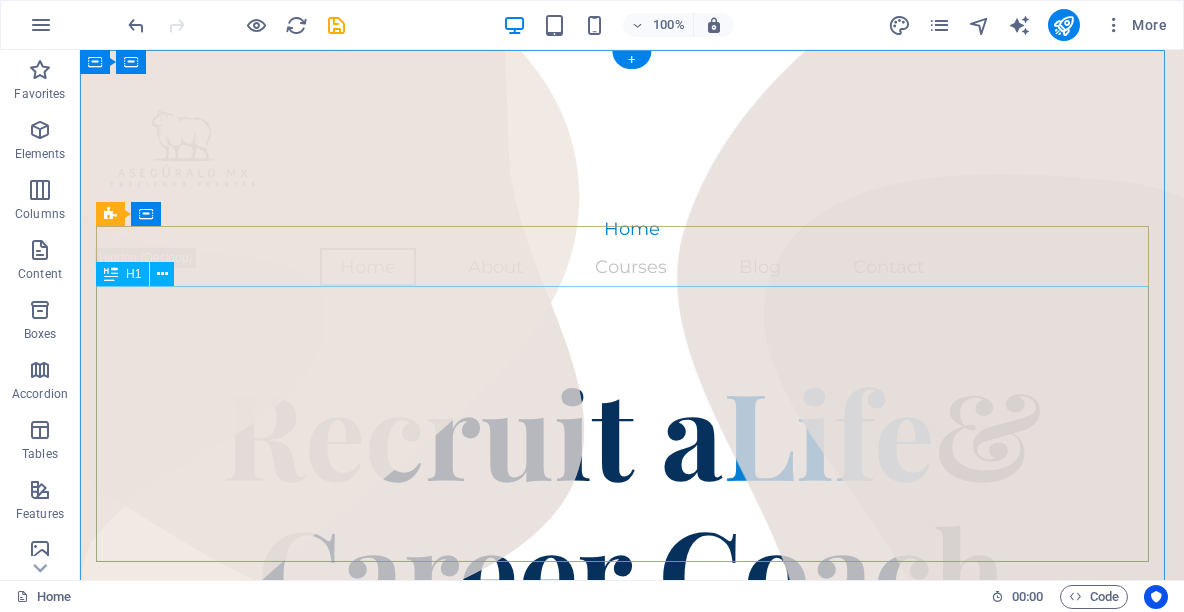 click on "Recruit a  Life  & Career Coach" at bounding box center (632, 500) 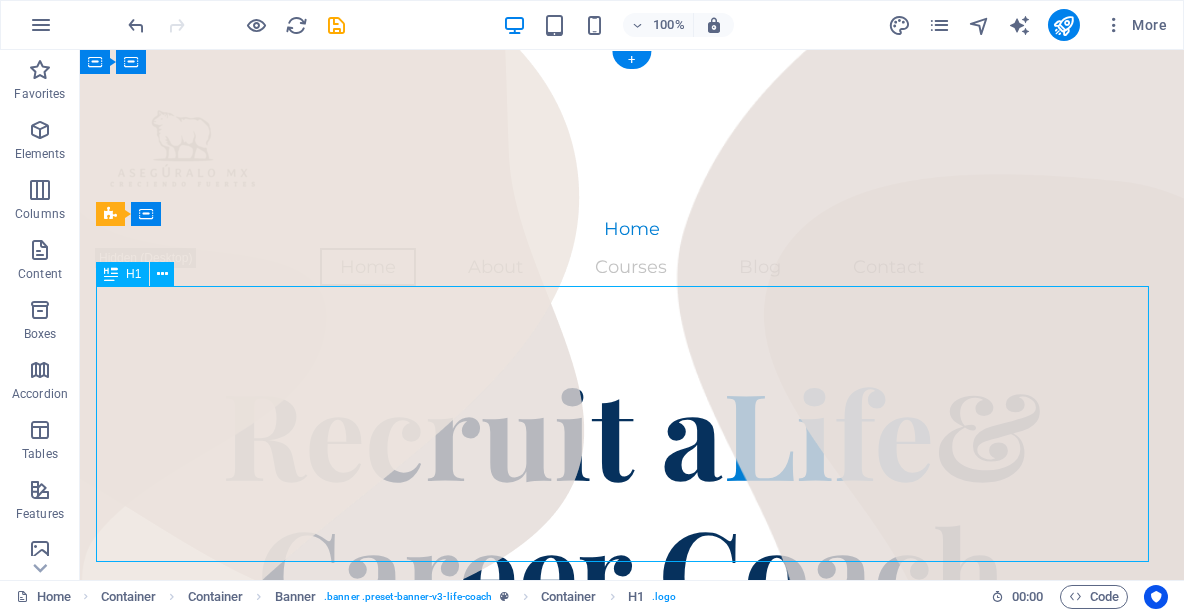click on "Recruit a  Life  & Career Coach" at bounding box center (632, 500) 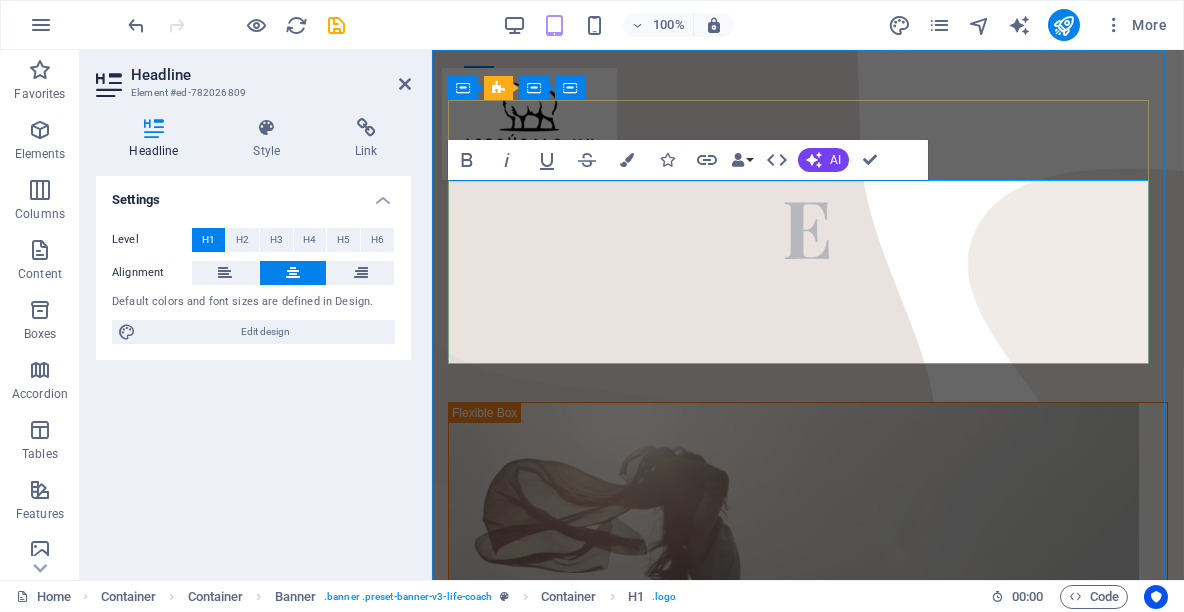 type 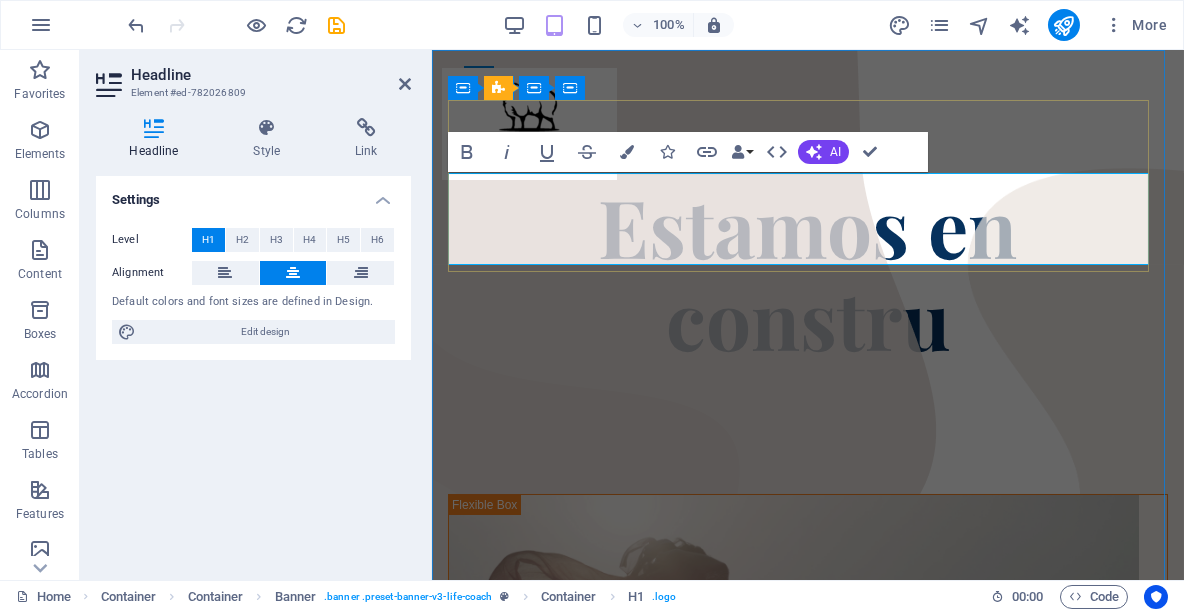 scroll, scrollTop: 7, scrollLeft: 0, axis: vertical 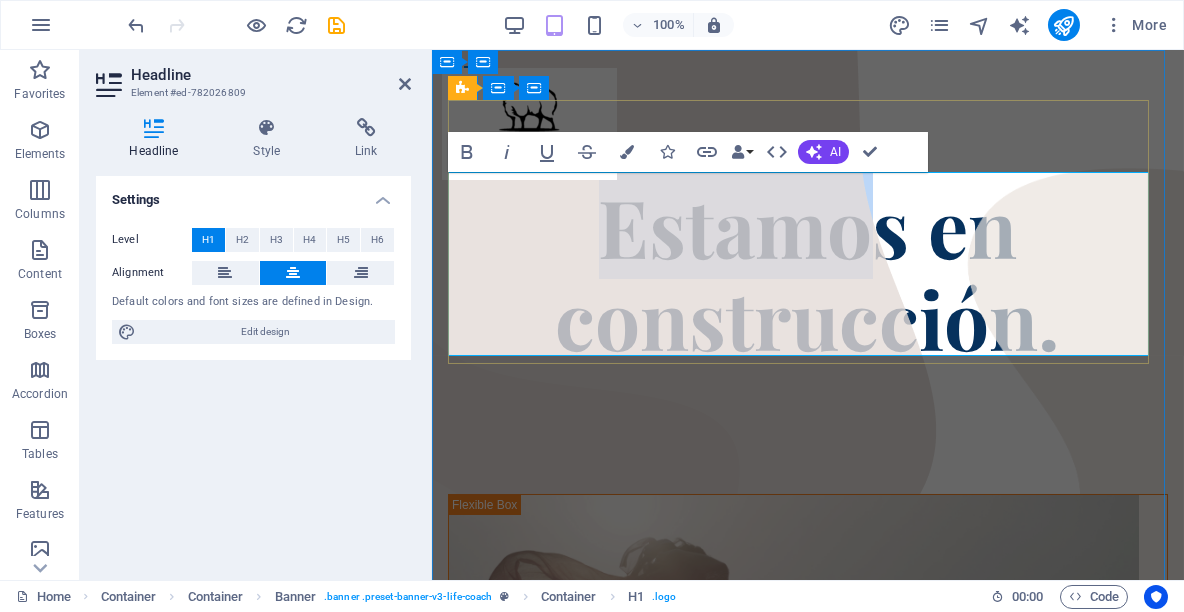 drag, startPoint x: 875, startPoint y: 240, endPoint x: 576, endPoint y: 248, distance: 299.107 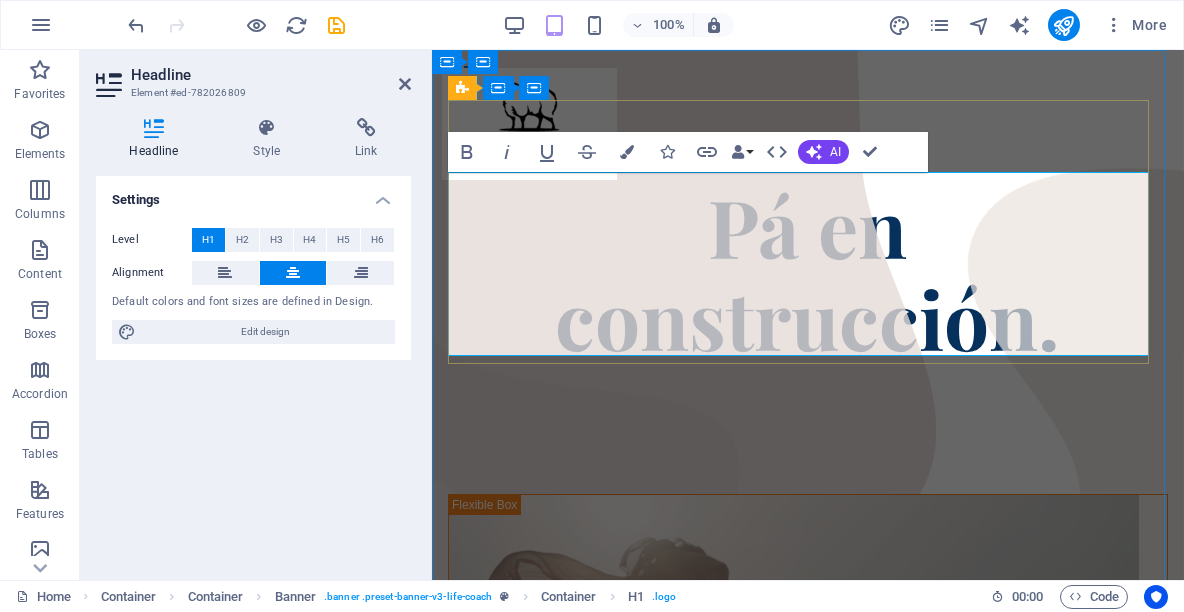 scroll, scrollTop: 7, scrollLeft: 0, axis: vertical 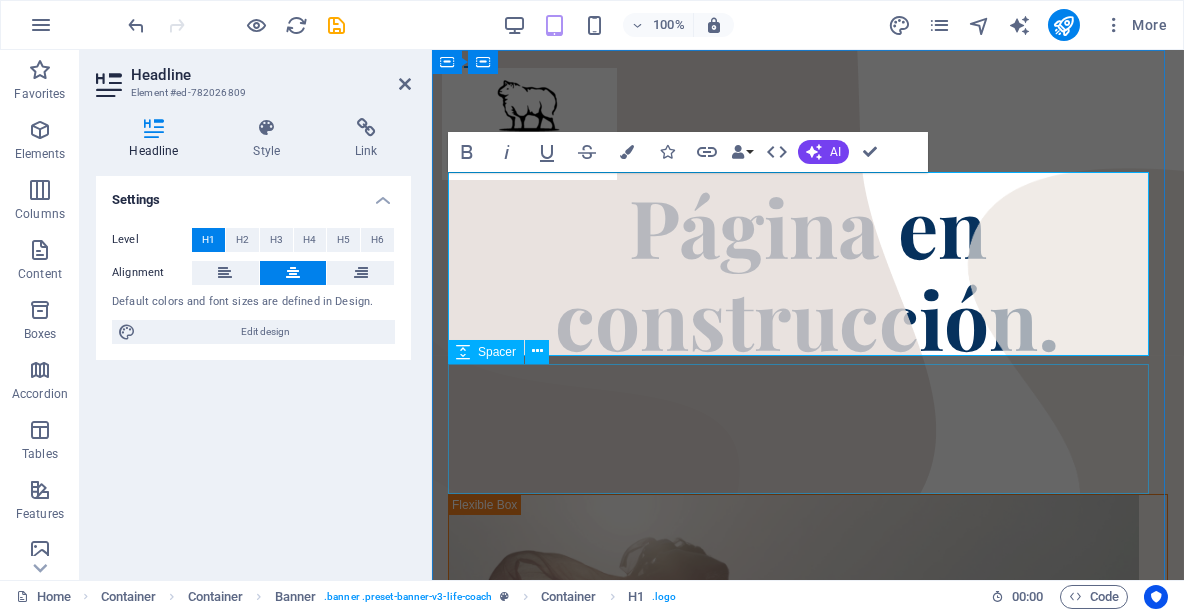 click at bounding box center (807, 429) 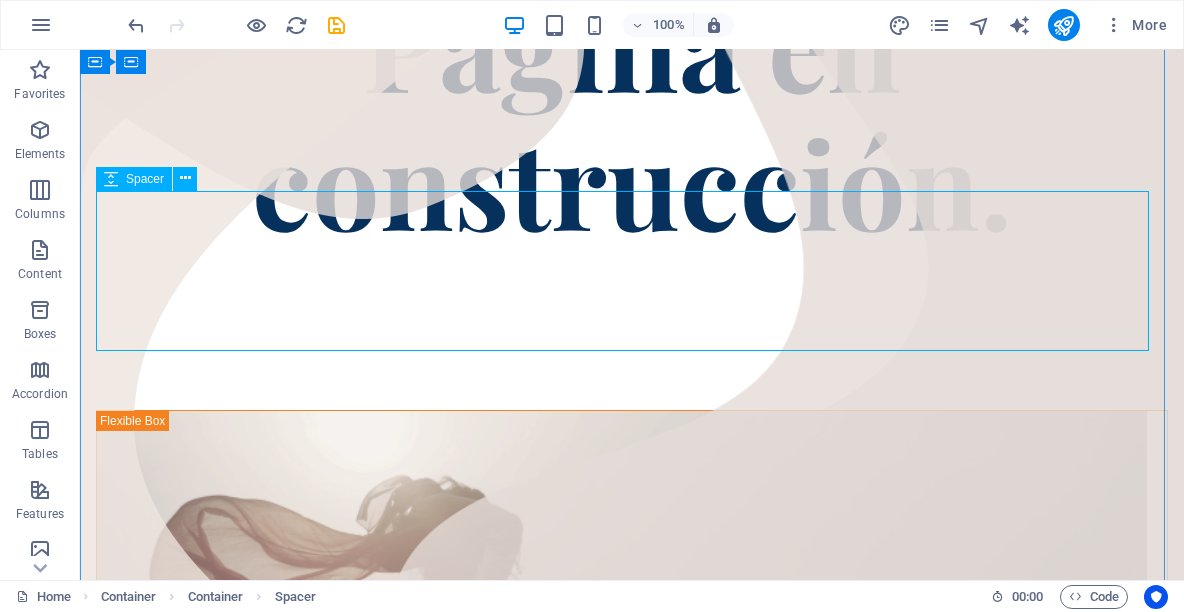 scroll, scrollTop: 342, scrollLeft: 0, axis: vertical 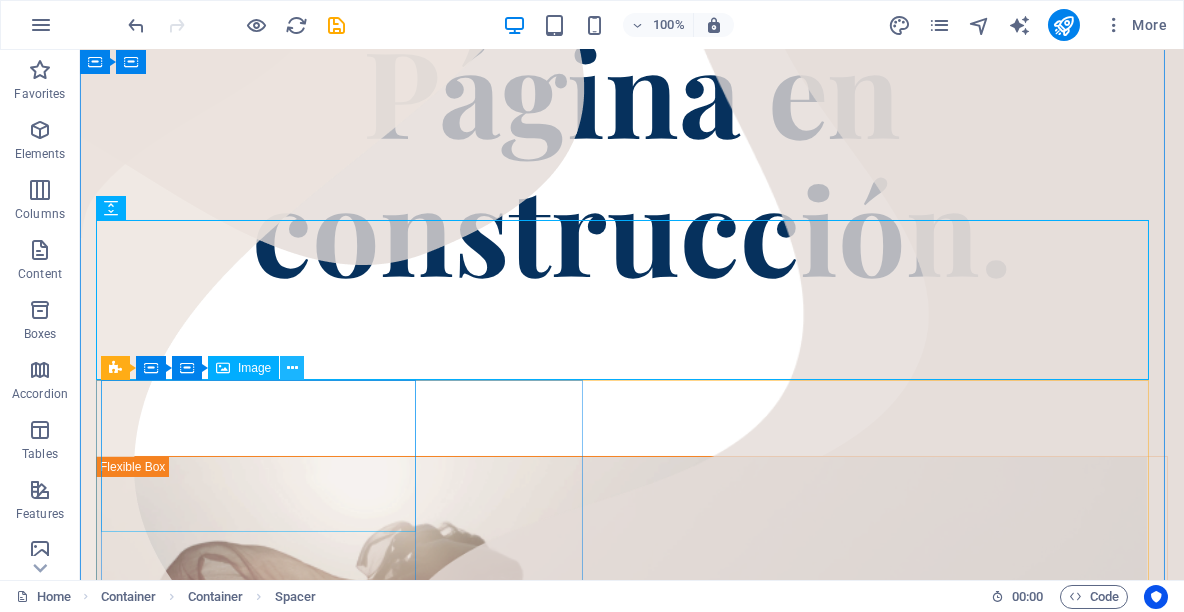 click at bounding box center (292, 368) 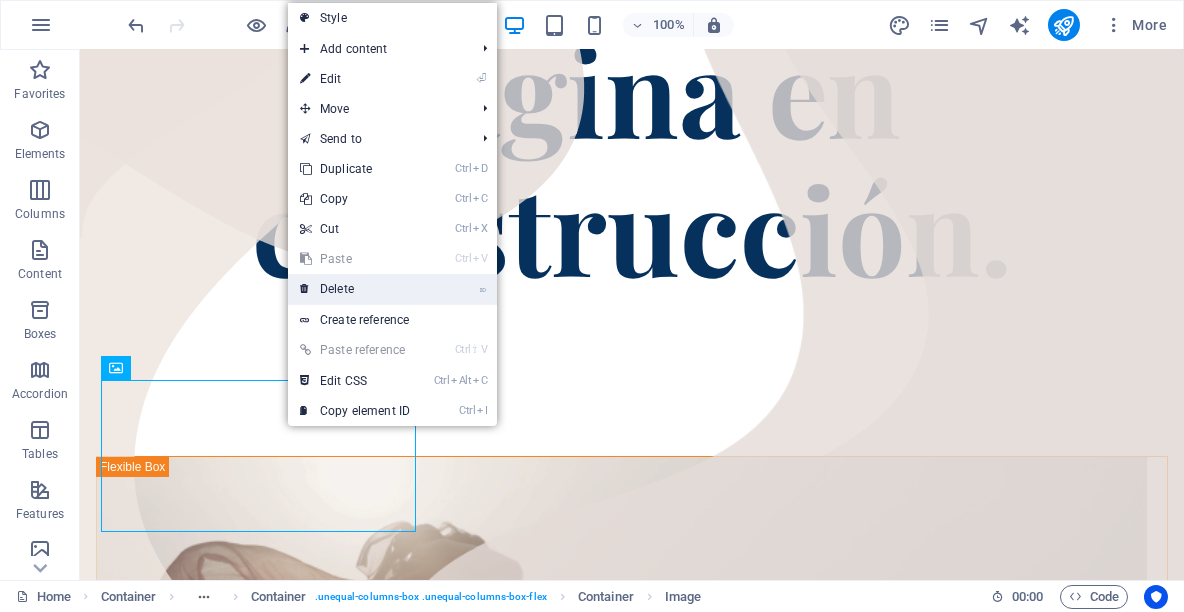 click on "⌦  Delete" at bounding box center (355, 289) 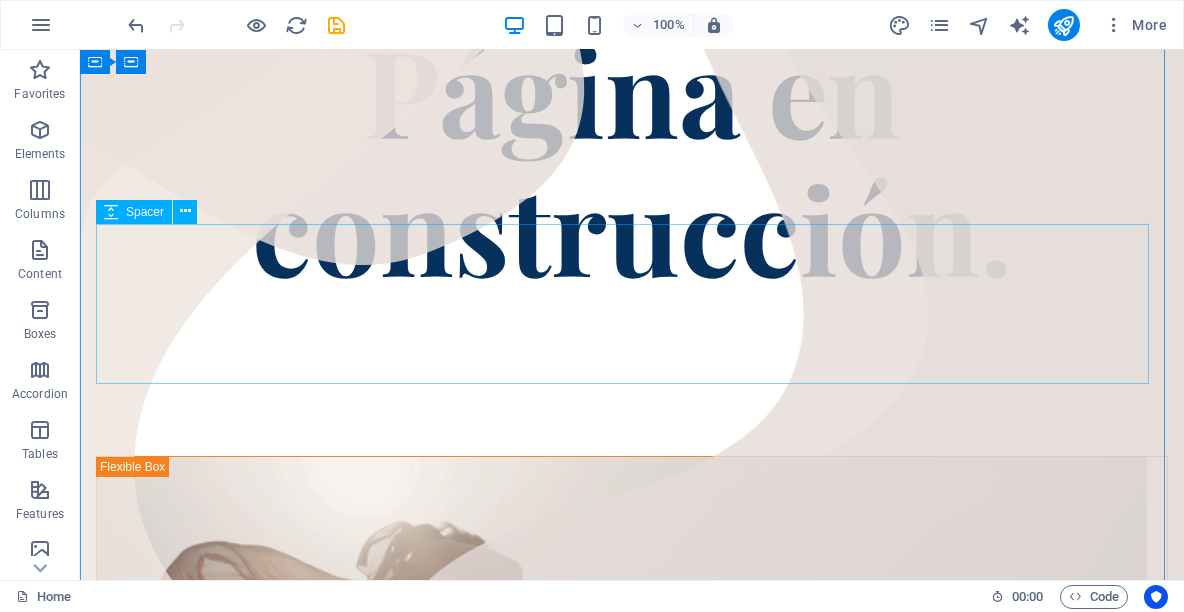 scroll, scrollTop: 338, scrollLeft: 0, axis: vertical 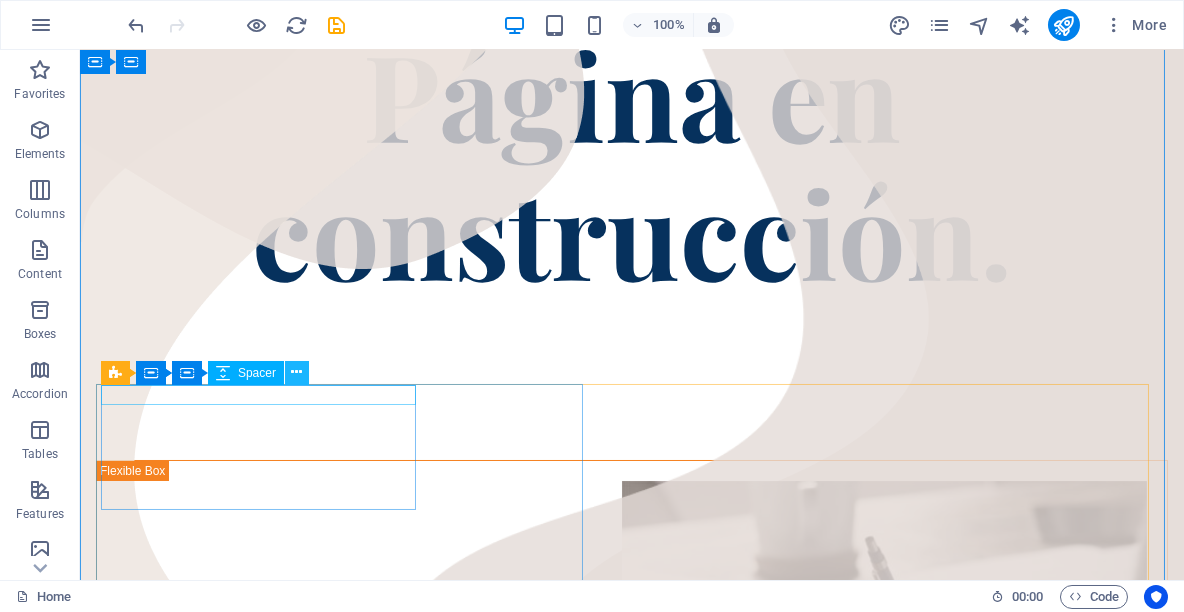 click at bounding box center [296, 372] 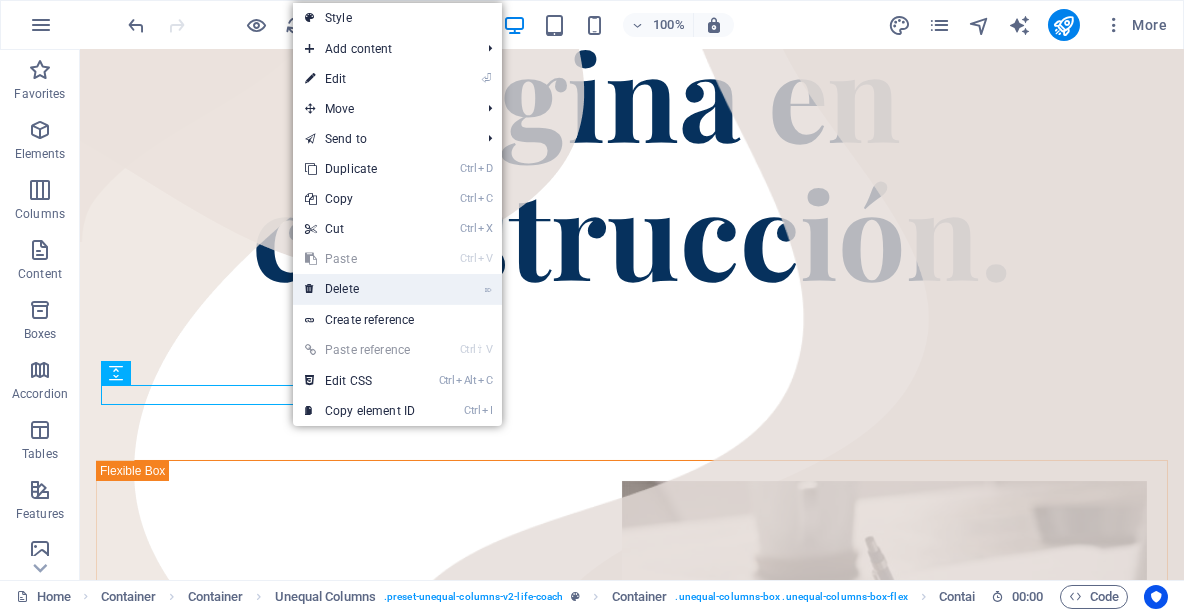click on "⌦  Delete" at bounding box center (360, 289) 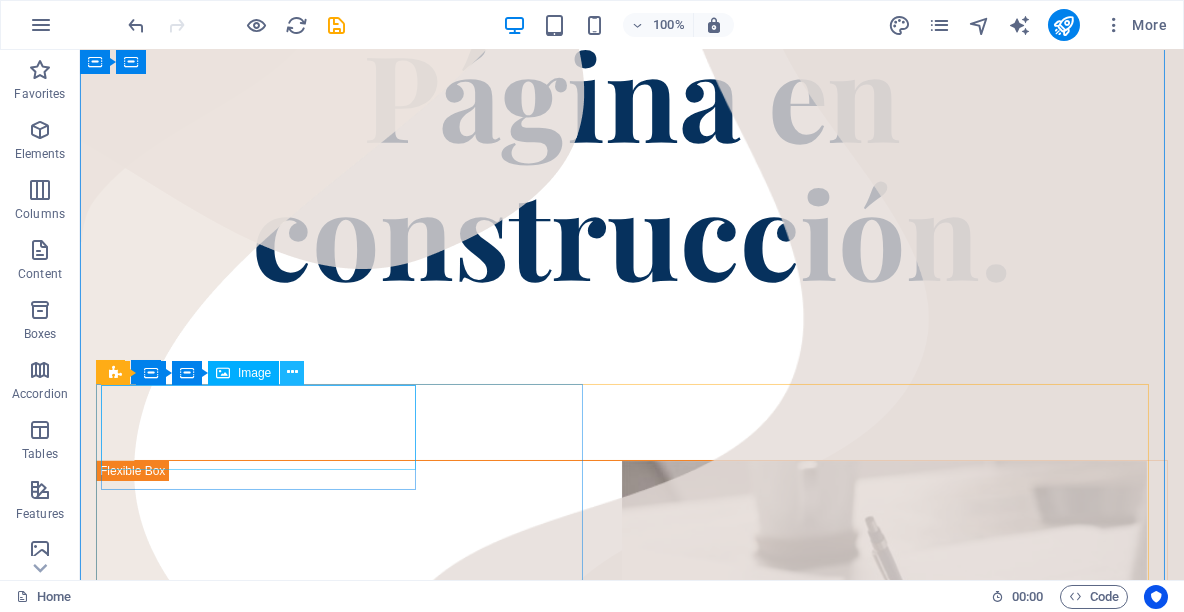 click at bounding box center [292, 372] 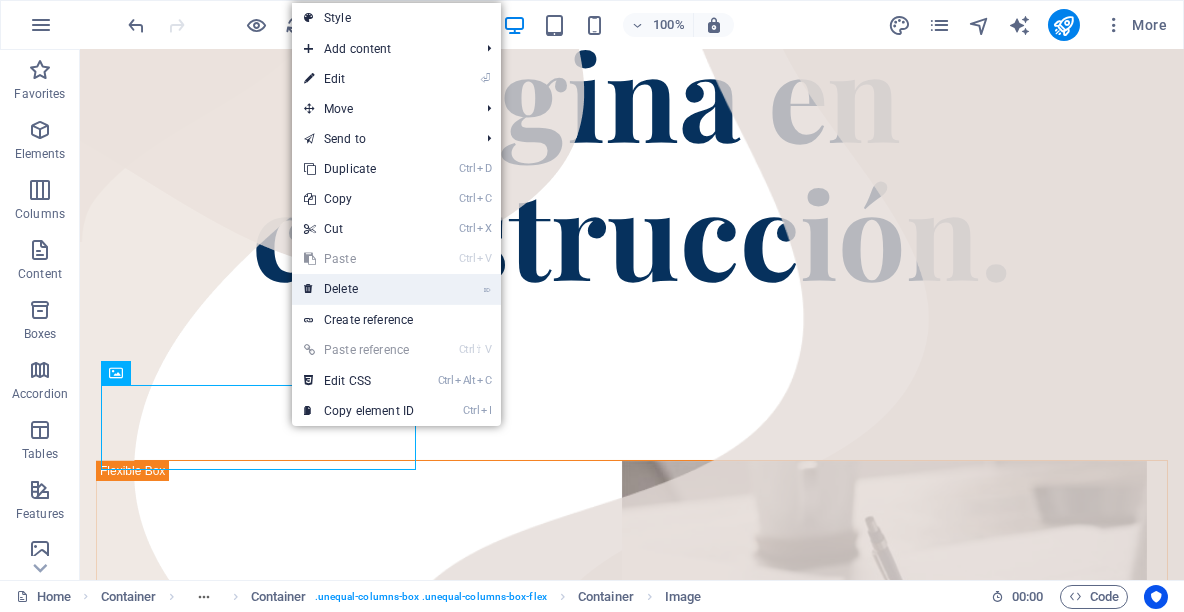 click on "⌦  Delete" at bounding box center (359, 289) 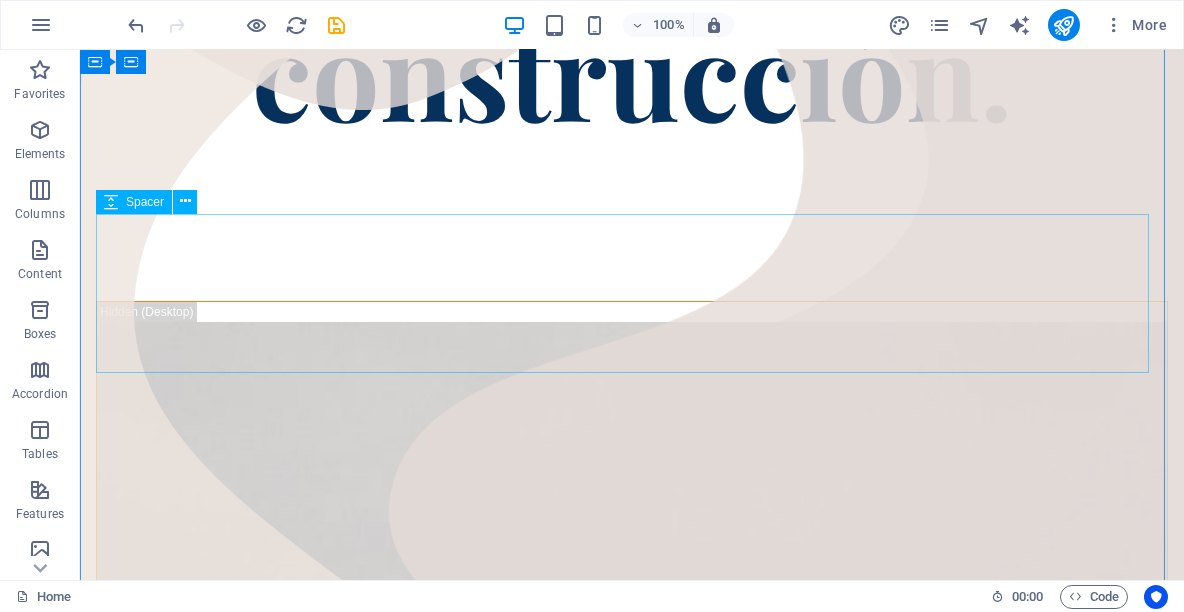scroll, scrollTop: 347, scrollLeft: 0, axis: vertical 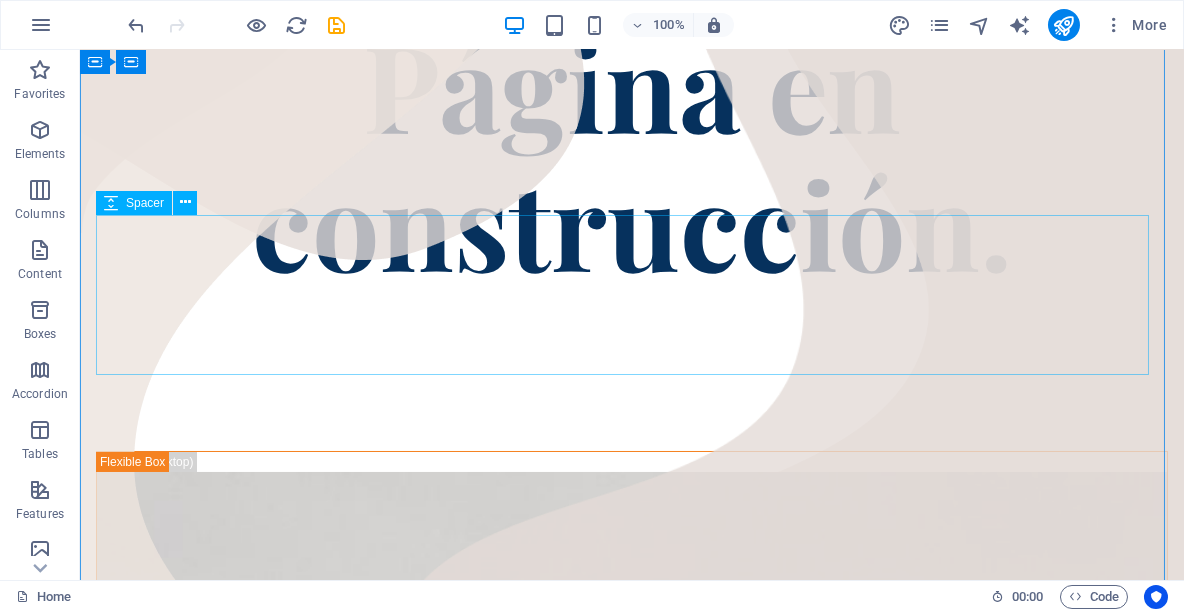 click at bounding box center [632, 371] 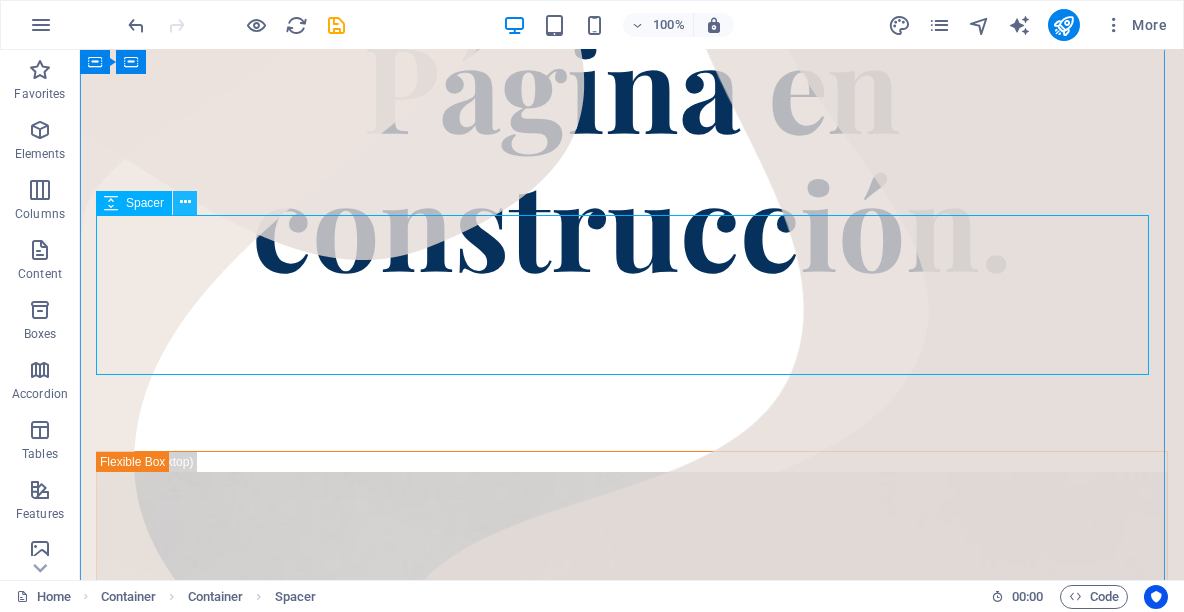 click at bounding box center (185, 202) 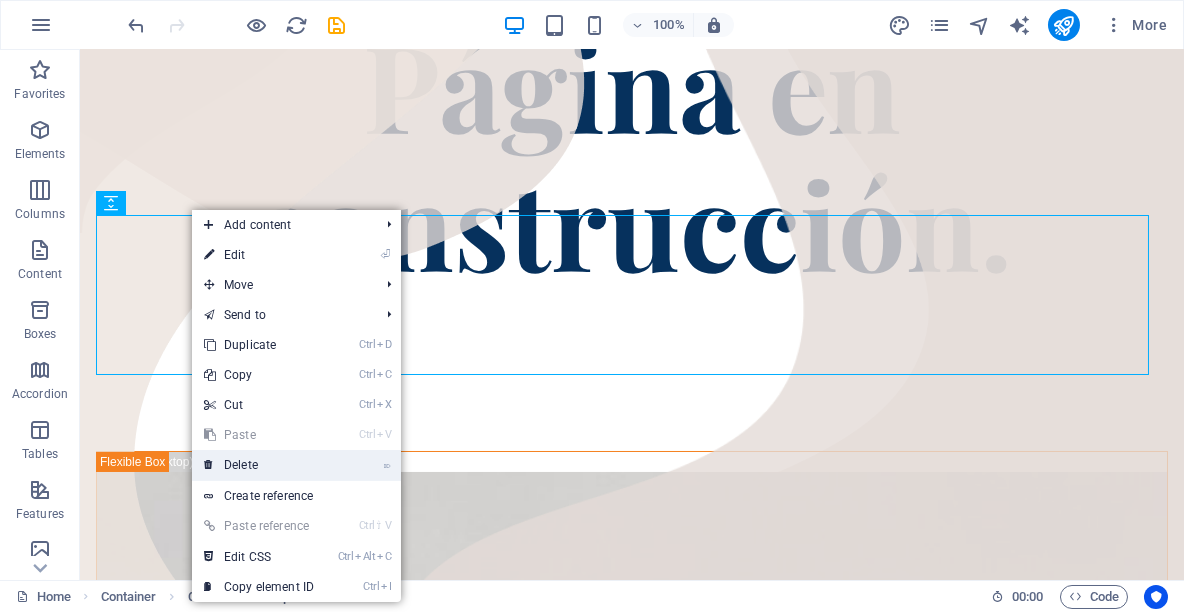 click on "⌦  Delete" at bounding box center (259, 465) 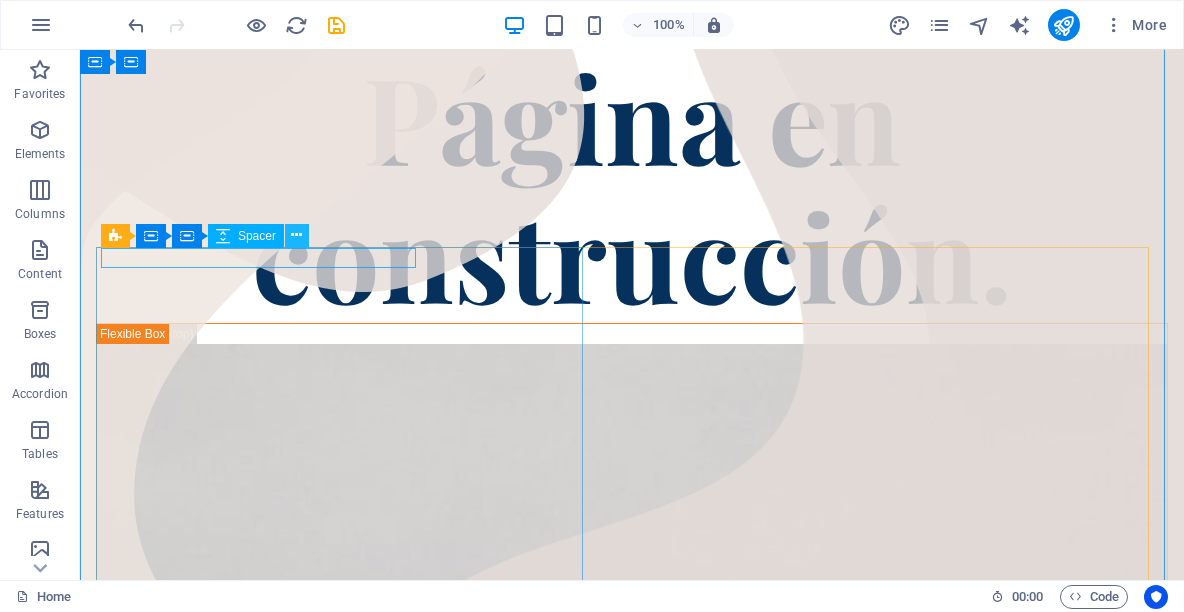 click at bounding box center (296, 235) 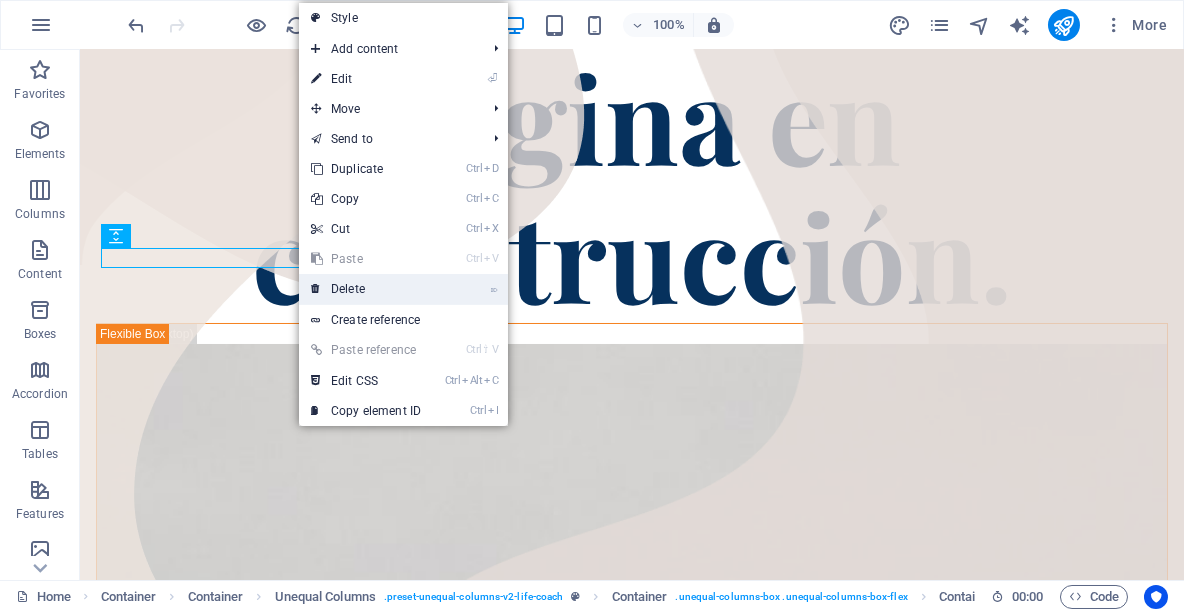 click on "⌦  Delete" at bounding box center [366, 289] 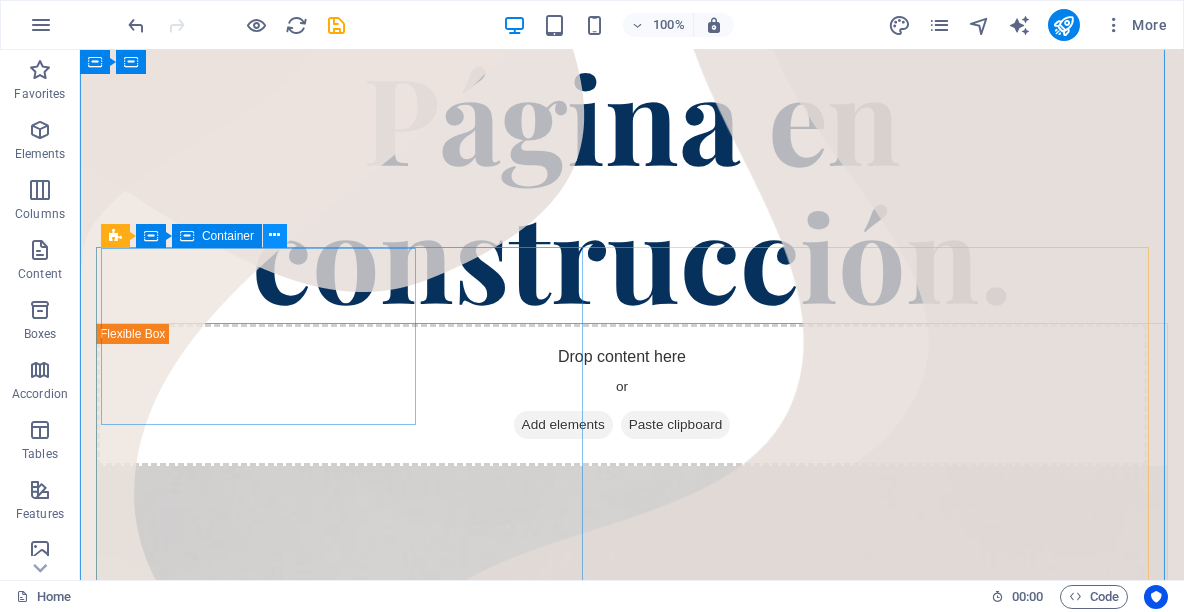 click at bounding box center [274, 235] 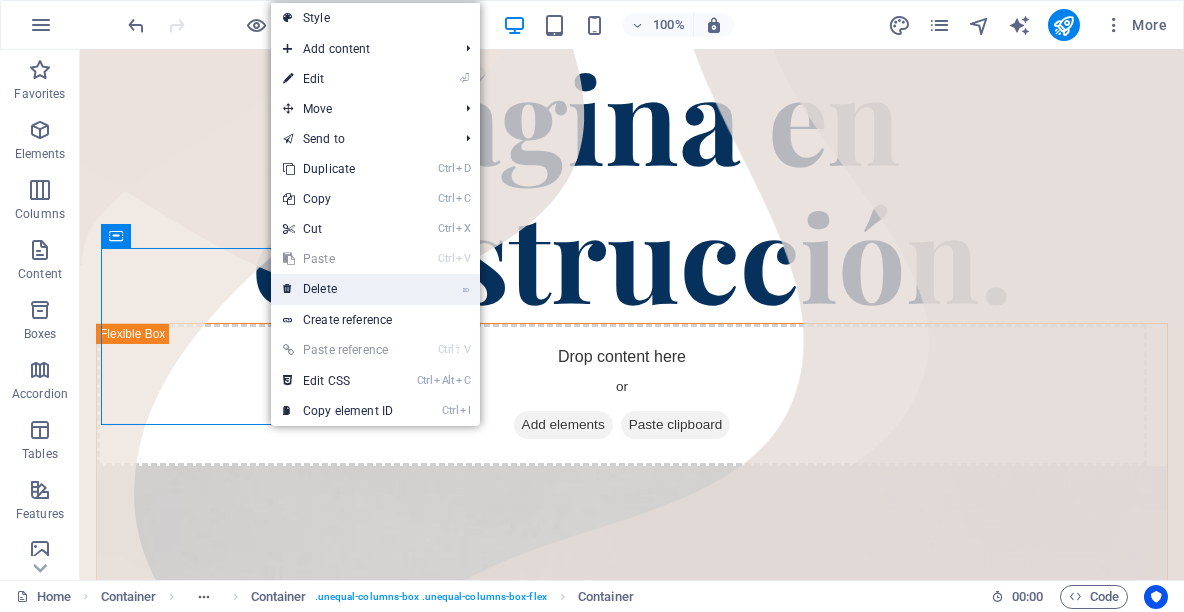 click on "⌦  Delete" at bounding box center [338, 289] 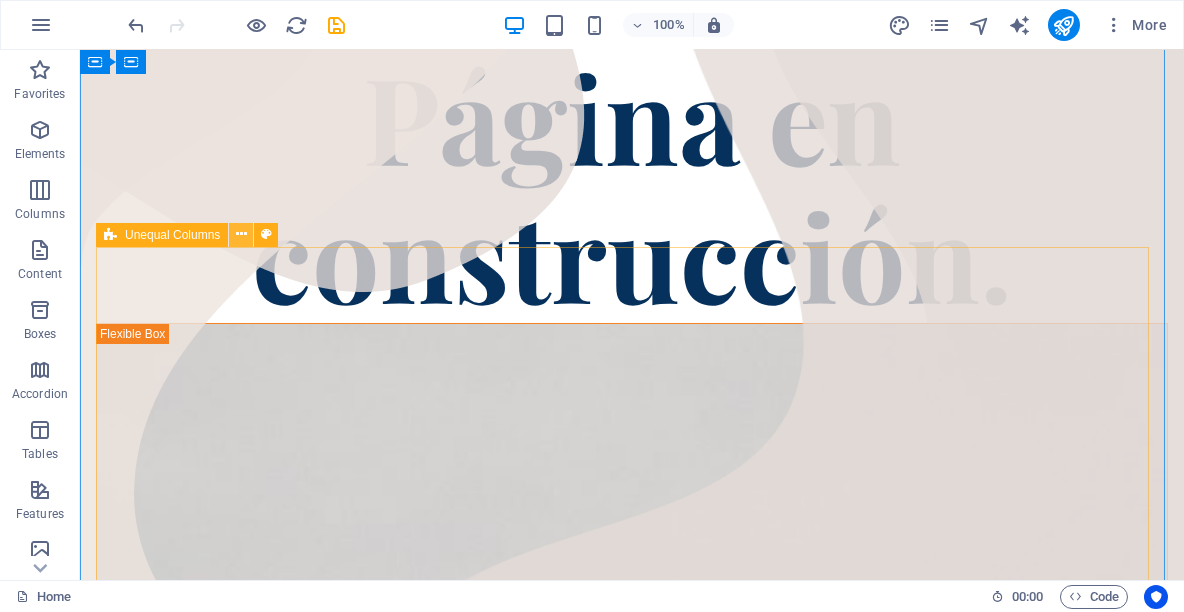 click at bounding box center (241, 234) 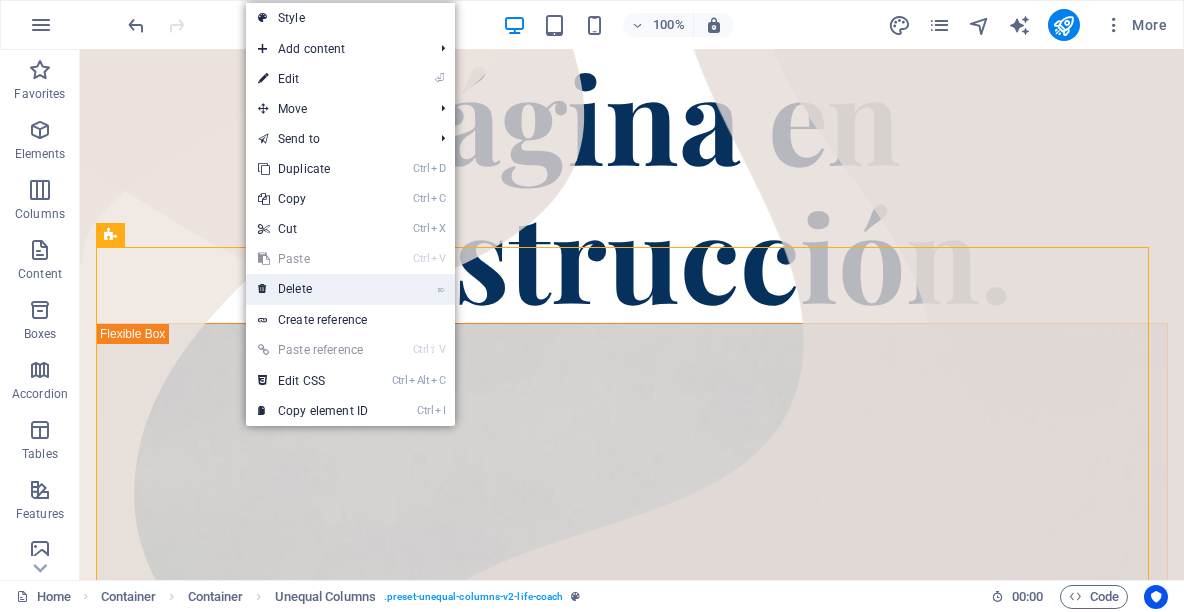 click on "⌦  Delete" at bounding box center [313, 289] 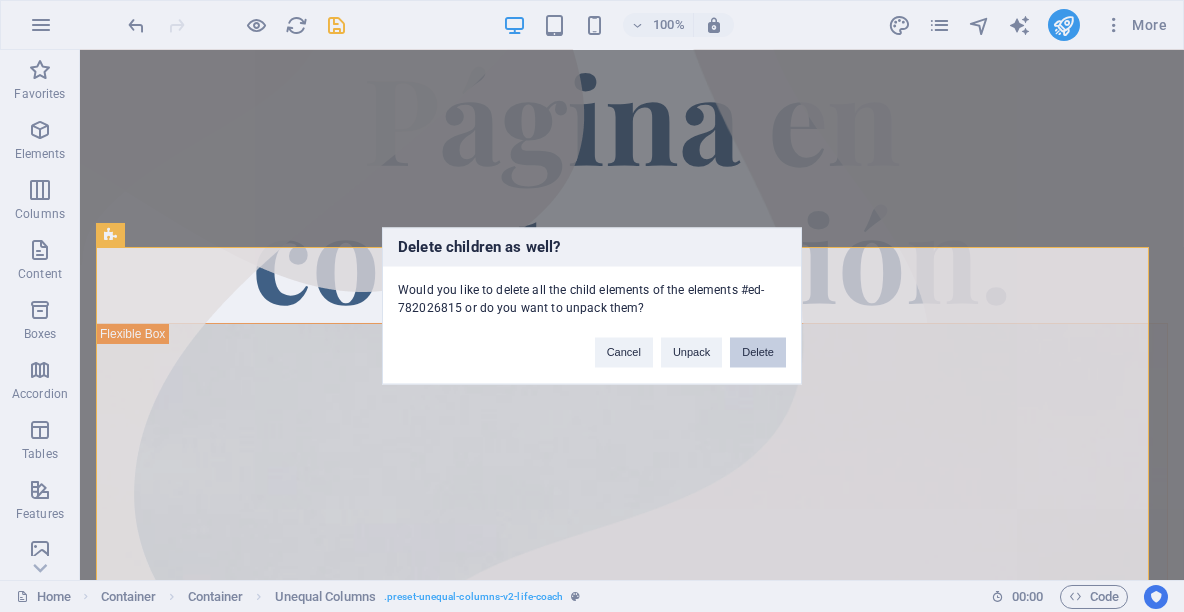 click on "Delete" at bounding box center (758, 353) 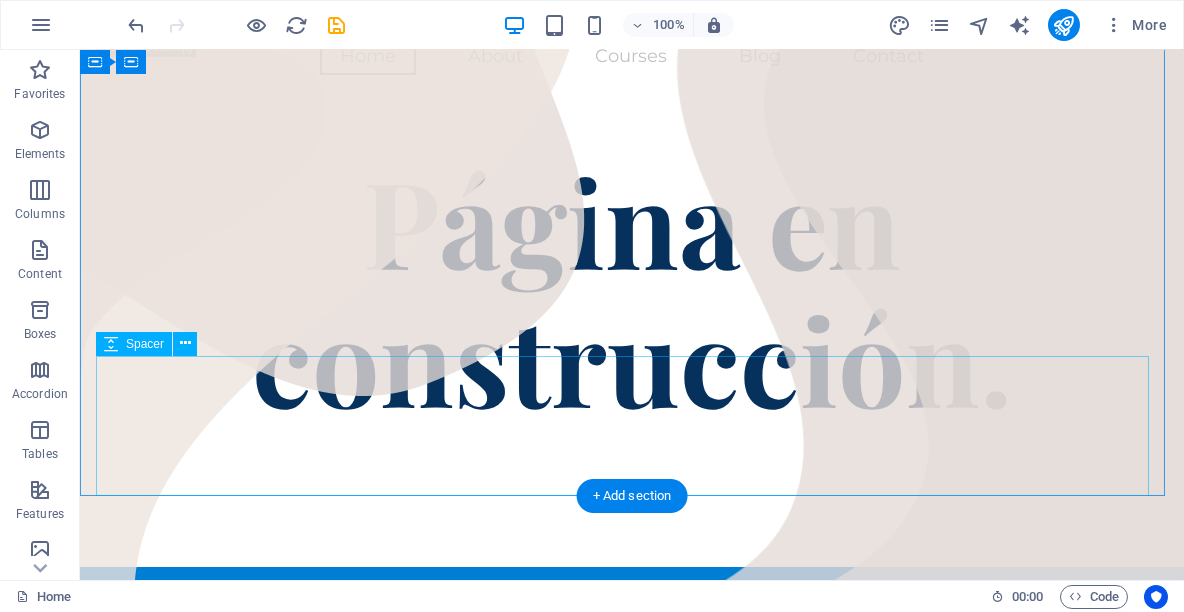 scroll, scrollTop: 206, scrollLeft: 0, axis: vertical 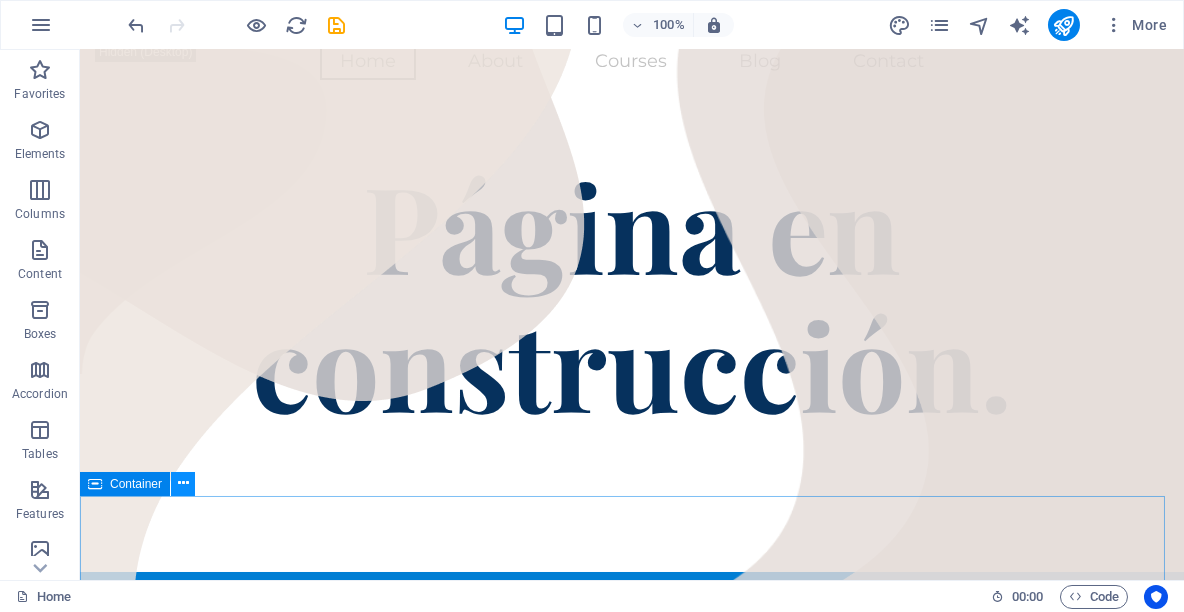 click at bounding box center [183, 483] 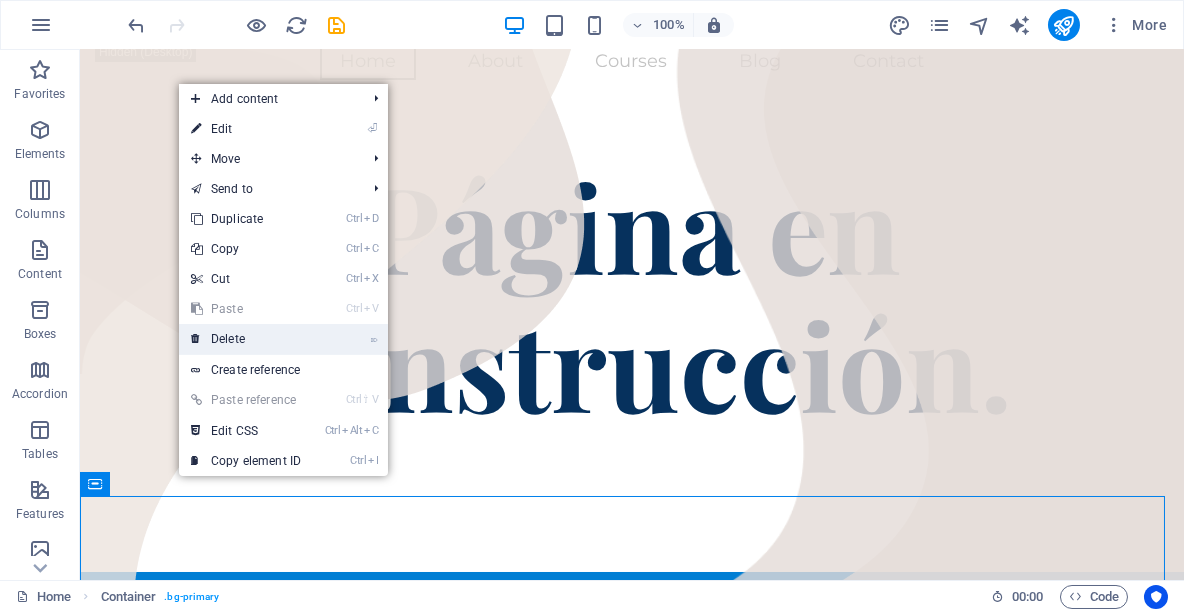 click on "⌦  Delete" at bounding box center [246, 339] 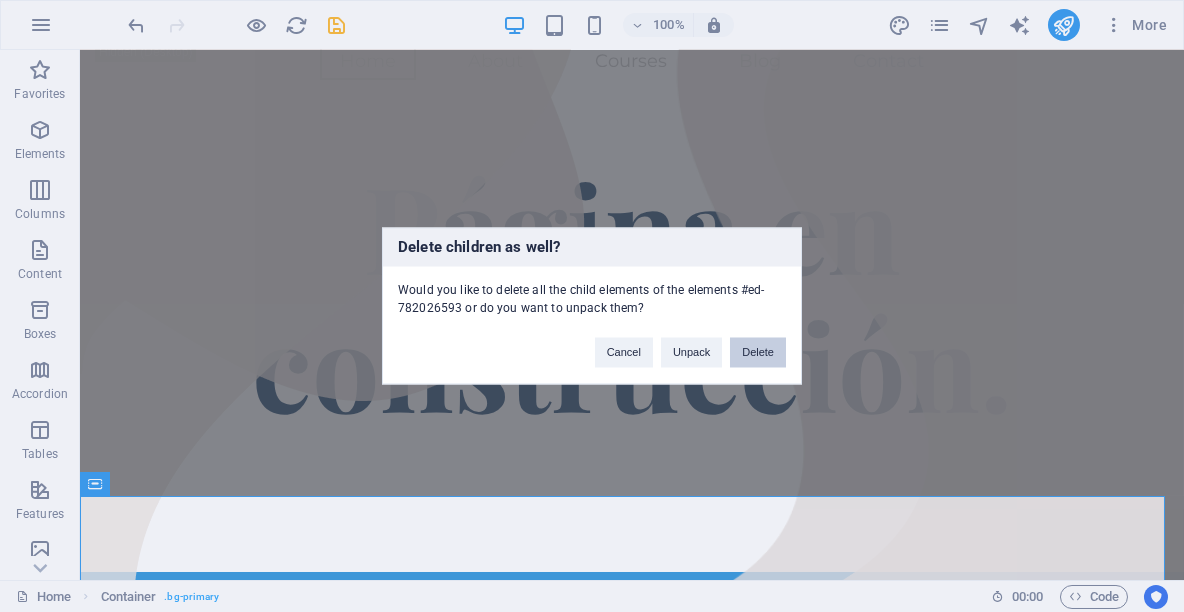 click on "Delete" at bounding box center [758, 353] 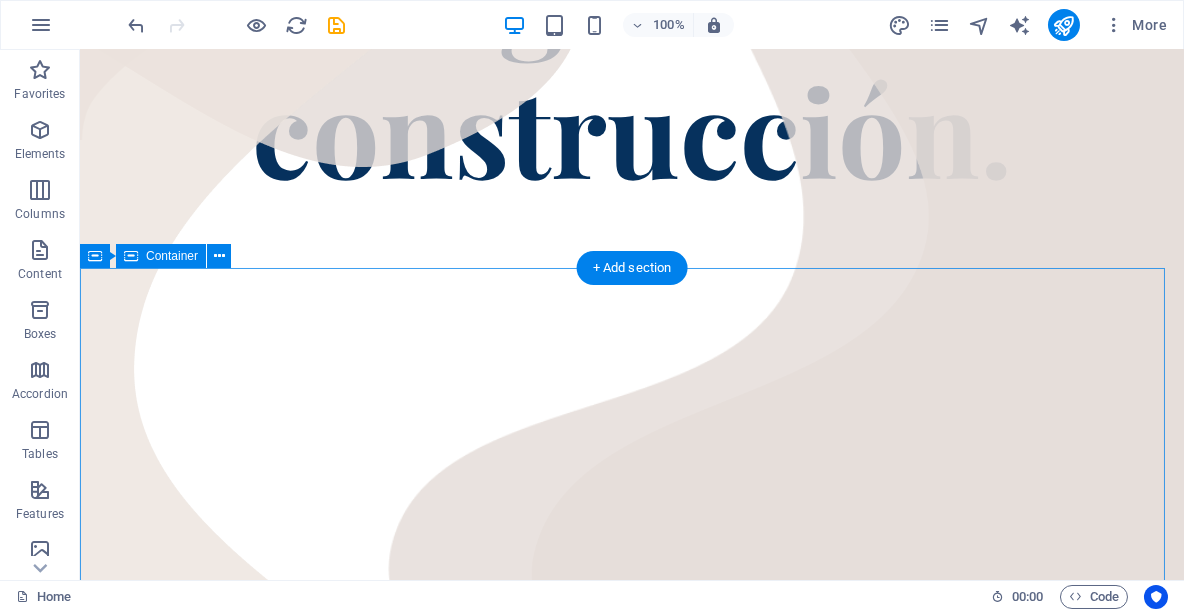 scroll, scrollTop: 424, scrollLeft: 0, axis: vertical 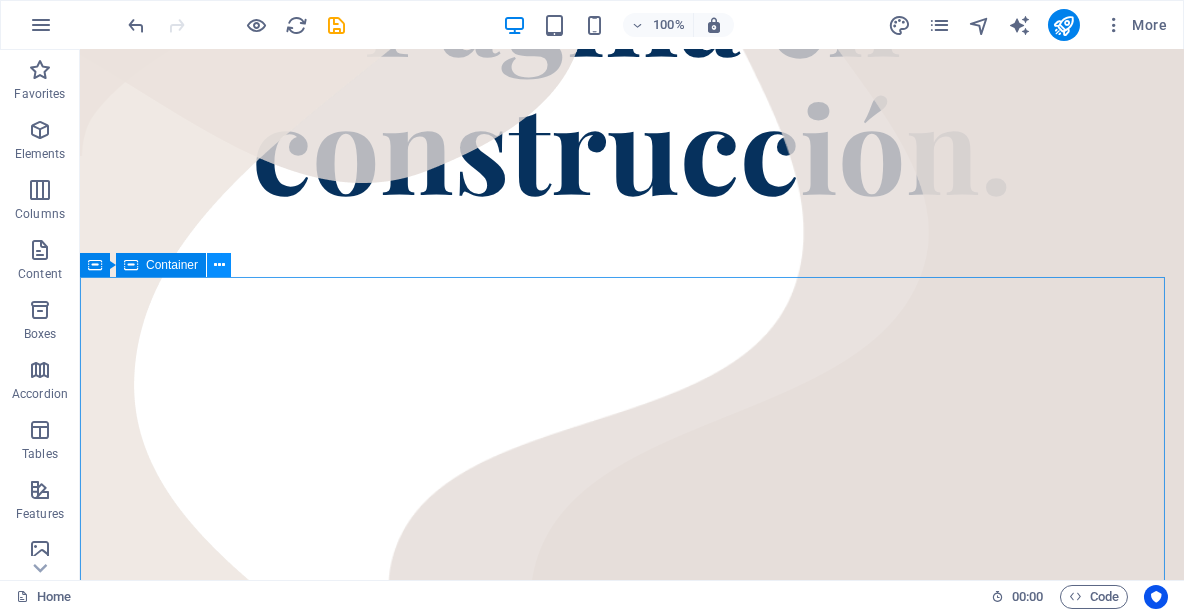 click at bounding box center [219, 265] 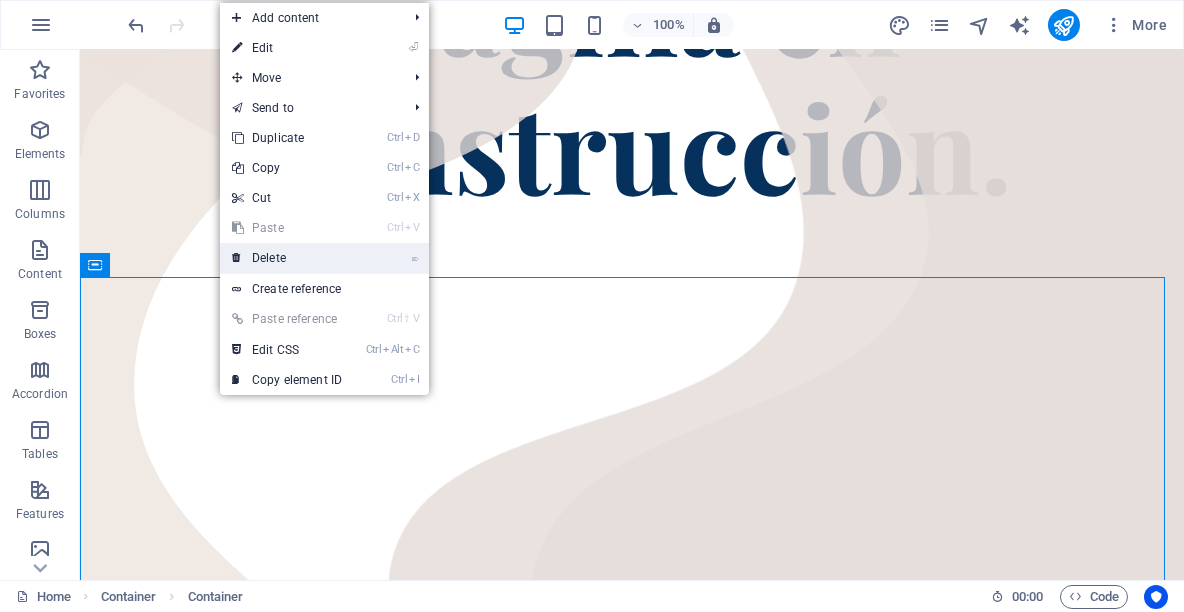 click on "⌦  Delete" at bounding box center (287, 258) 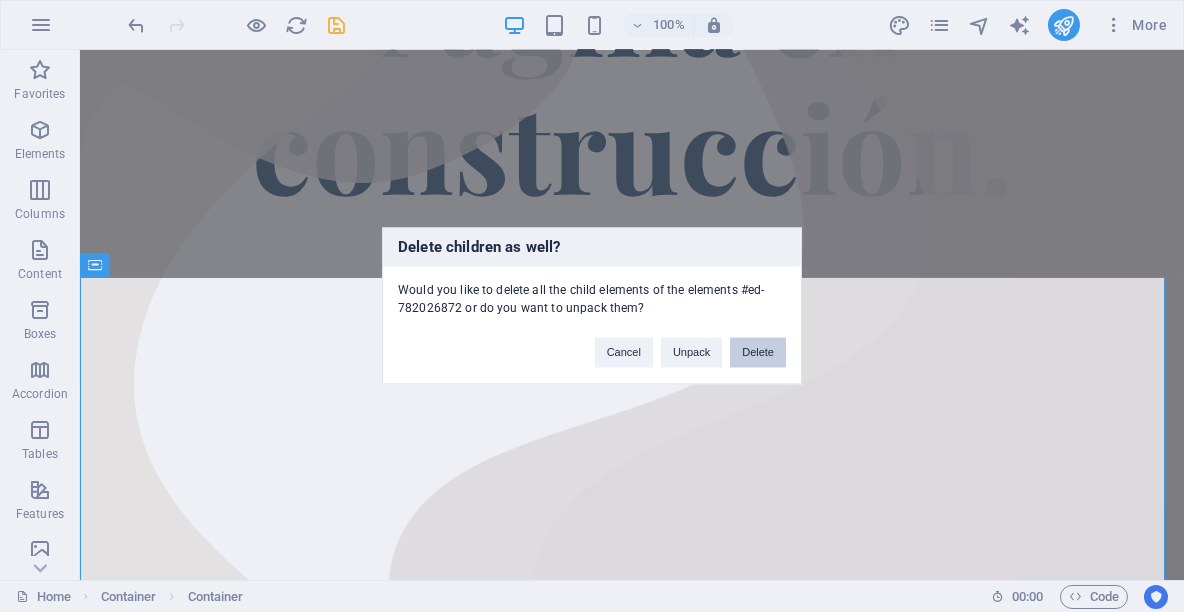 click on "Delete" at bounding box center (758, 353) 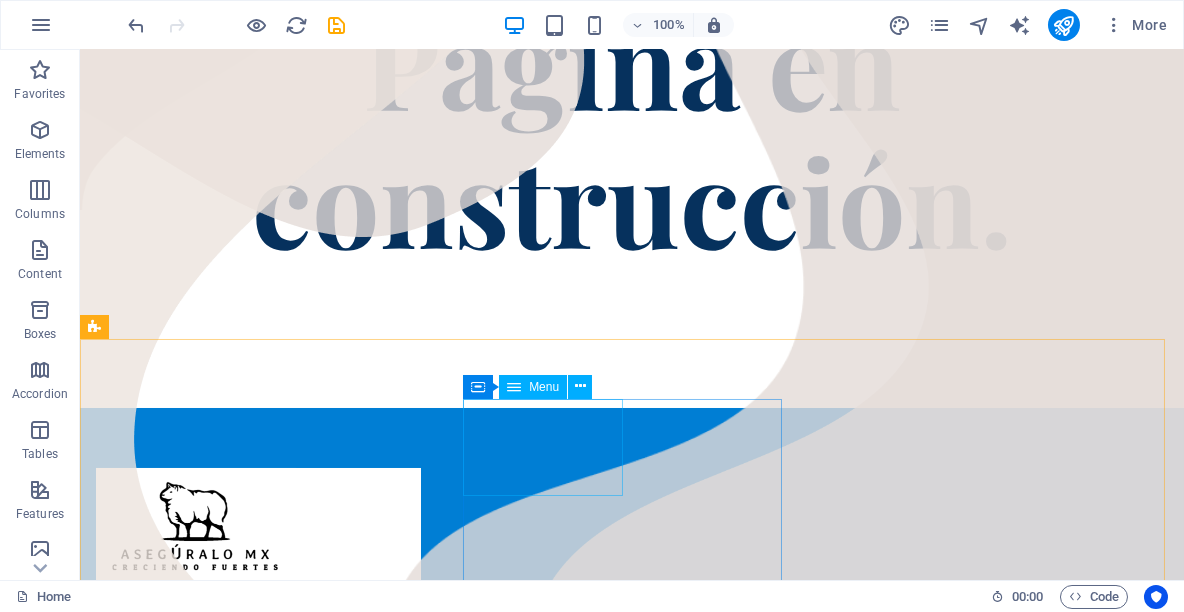 scroll, scrollTop: 354, scrollLeft: 0, axis: vertical 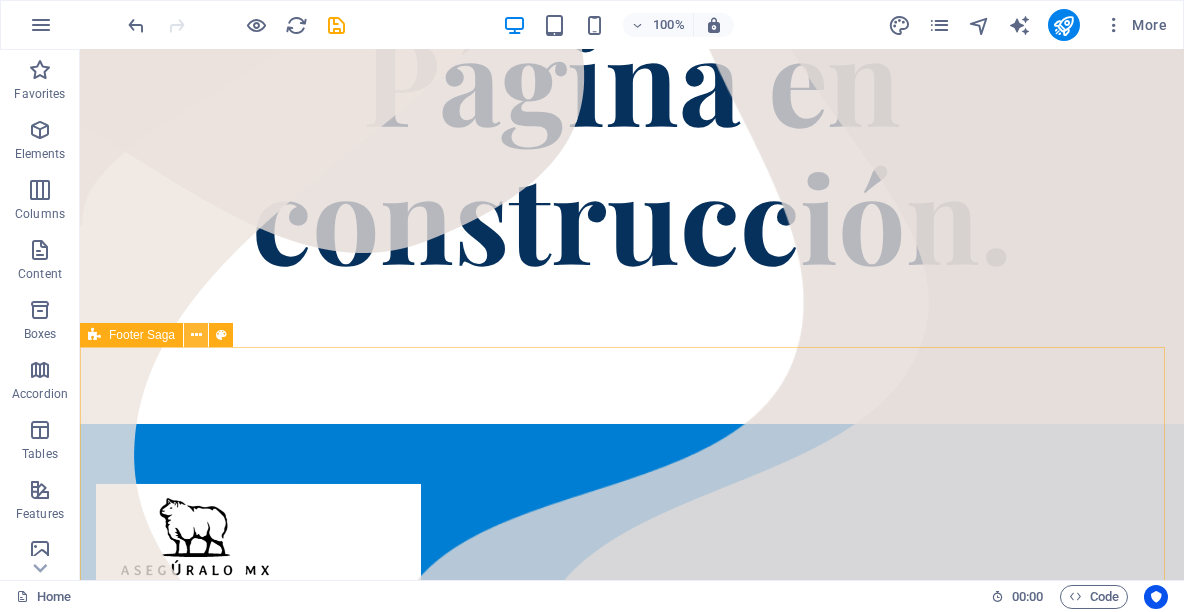 click at bounding box center [196, 335] 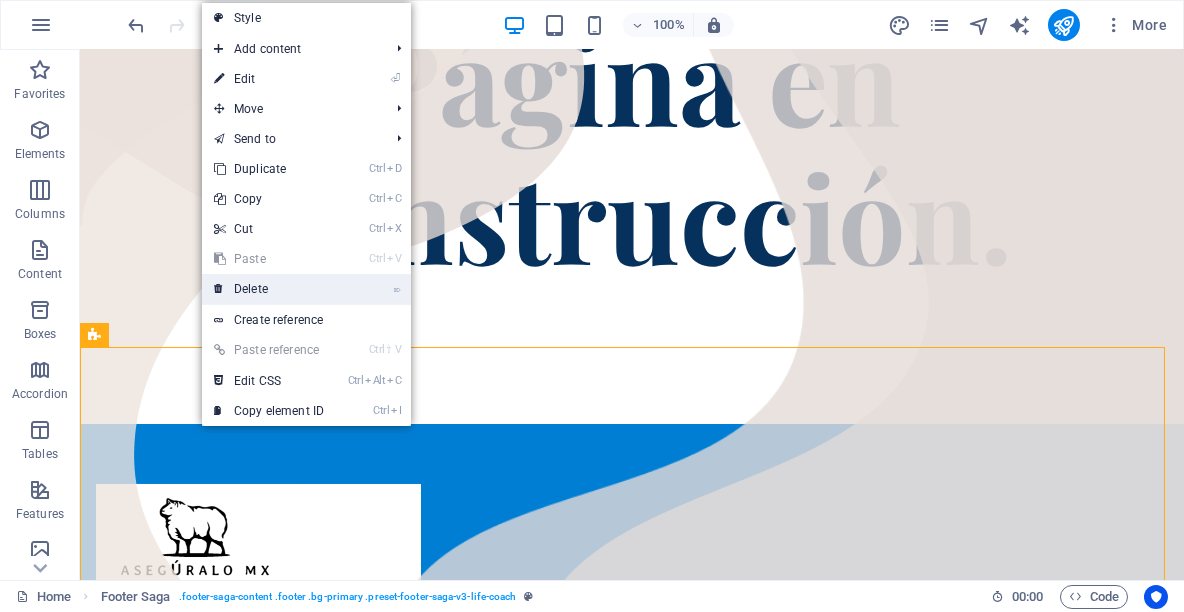 click on "⌦  Delete" at bounding box center [269, 289] 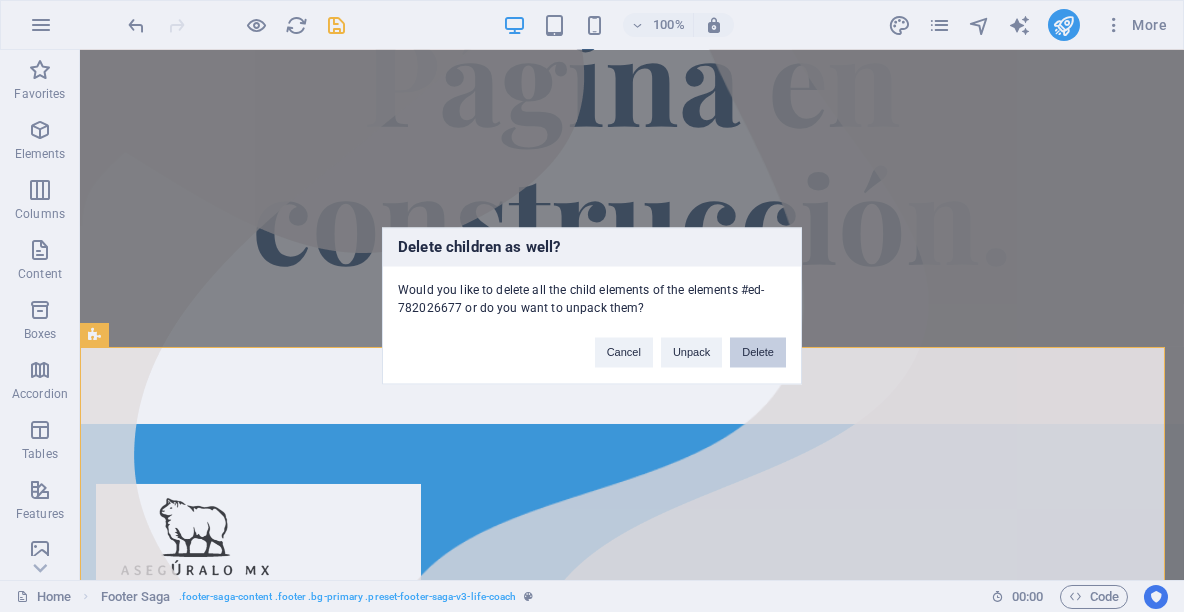 click on "Delete" at bounding box center [758, 353] 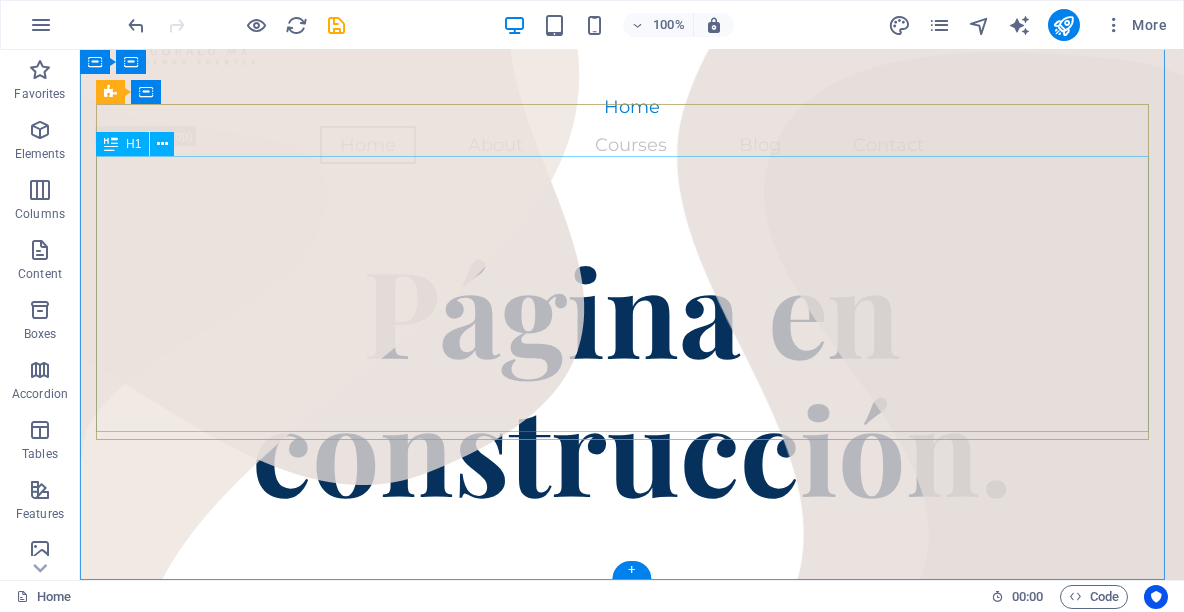 scroll, scrollTop: 0, scrollLeft: 0, axis: both 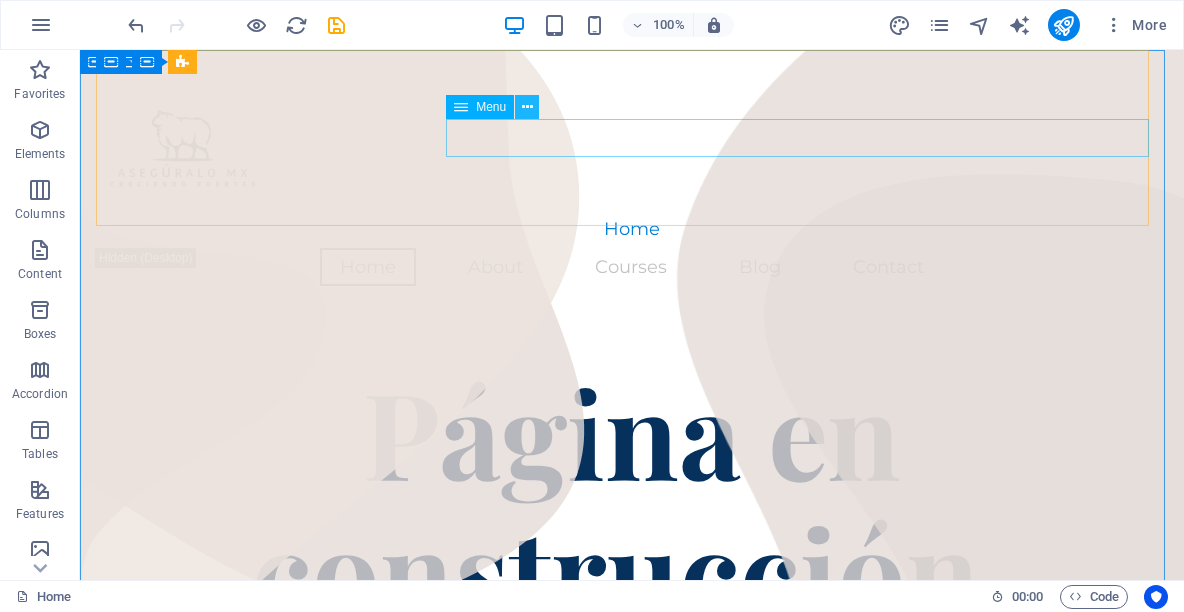 click at bounding box center [527, 107] 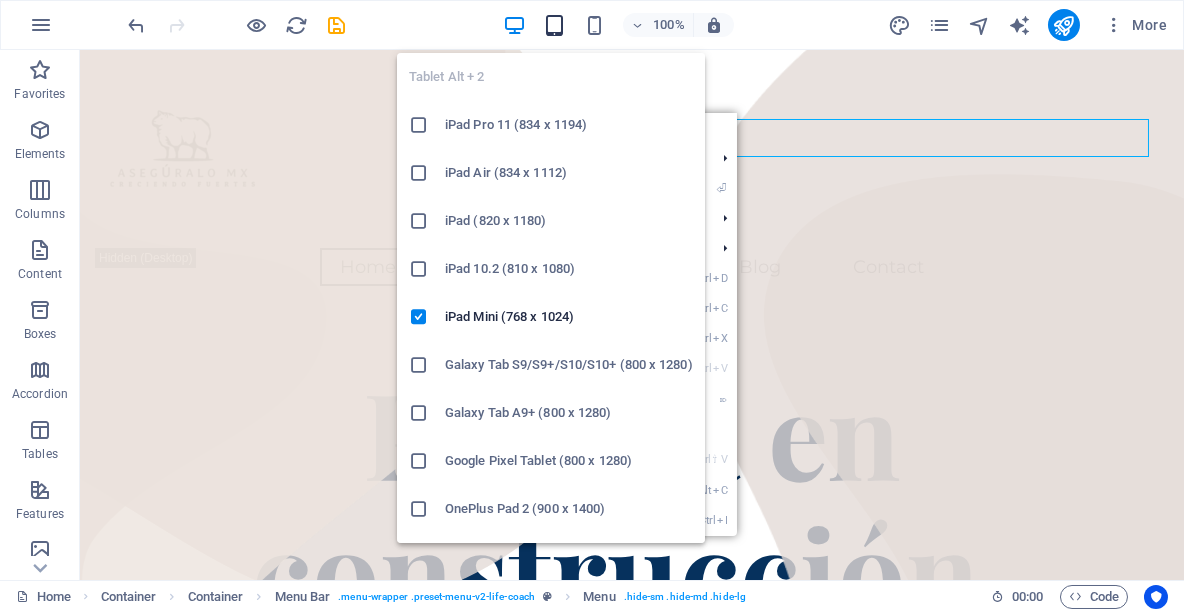 click at bounding box center [554, 25] 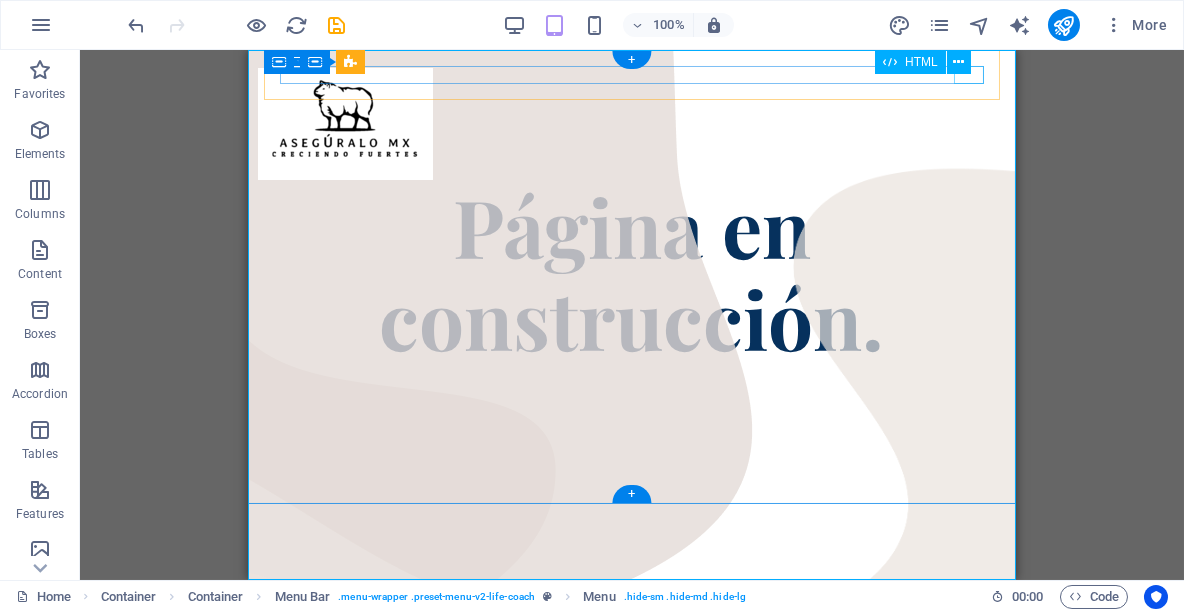 click at bounding box center (632, 75) 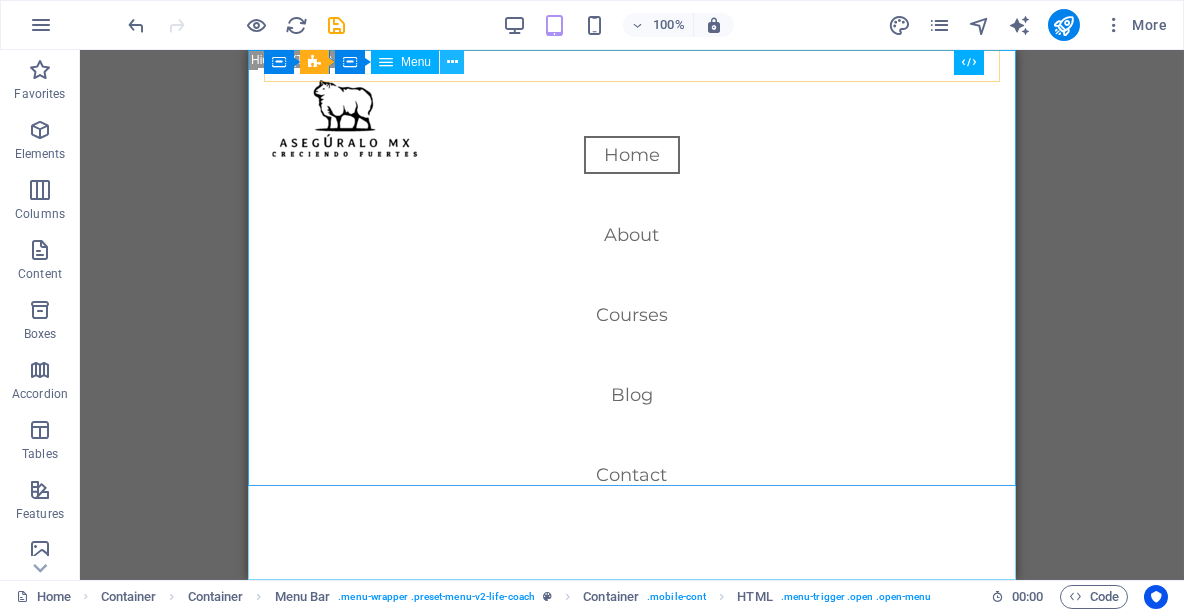 click at bounding box center [452, 62] 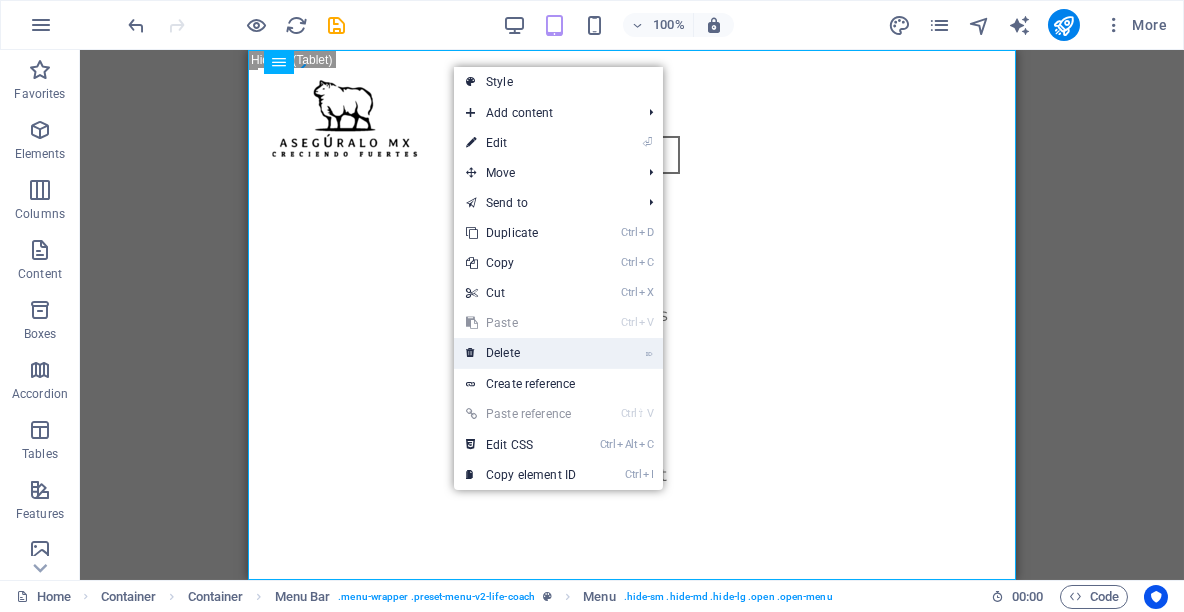 click on "⌦  Delete" at bounding box center (521, 353) 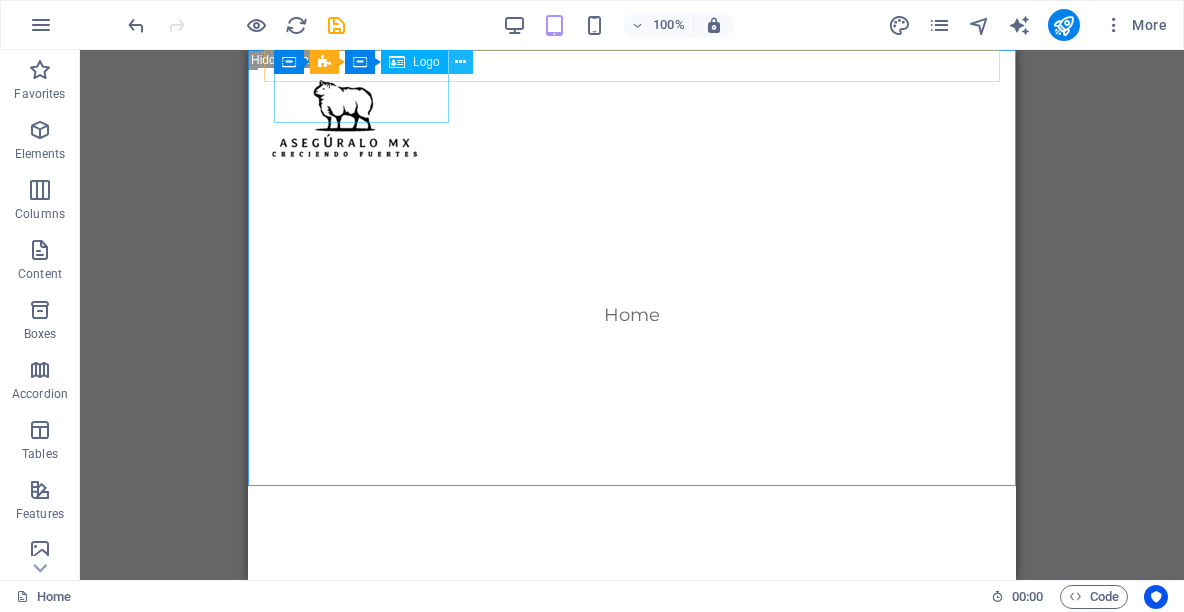 click at bounding box center (460, 62) 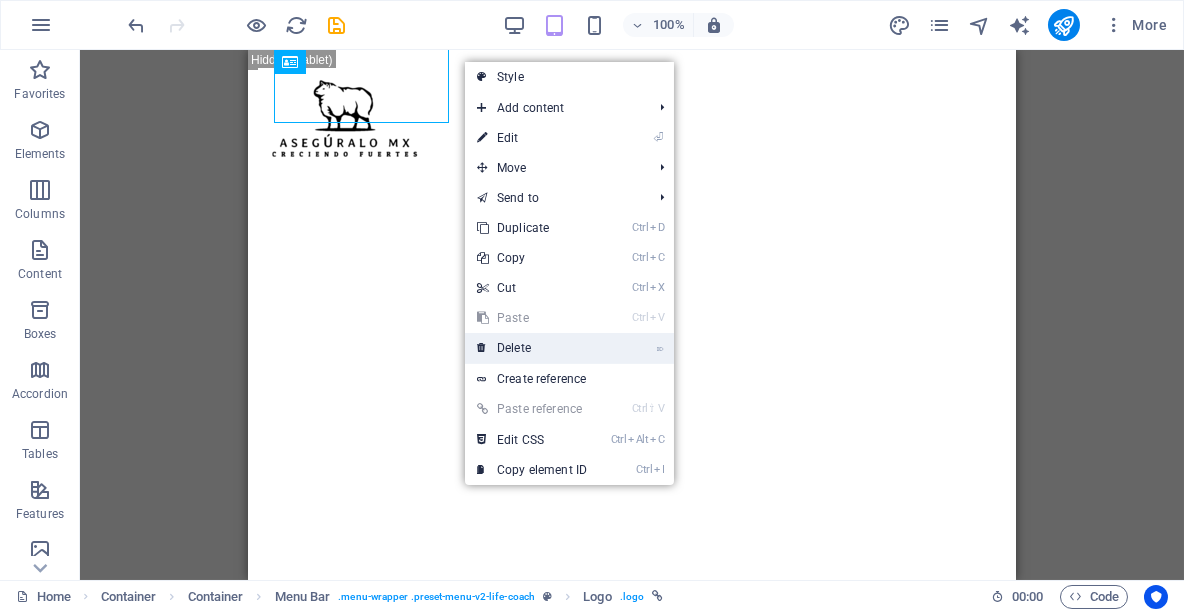click on "⌦  Delete" at bounding box center [532, 348] 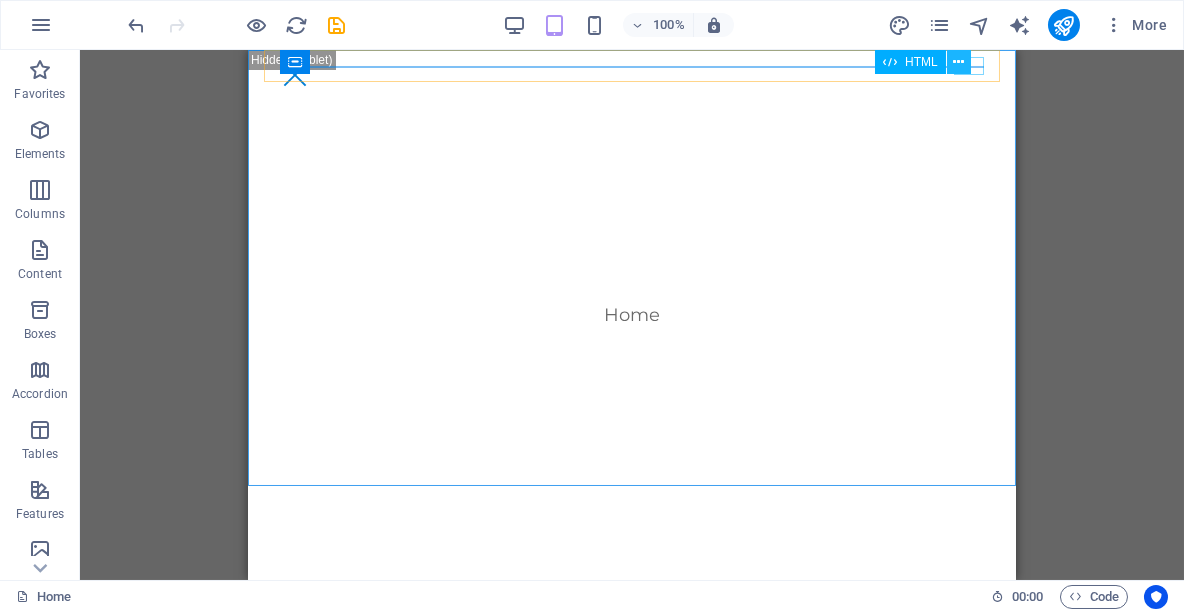 click at bounding box center [959, 62] 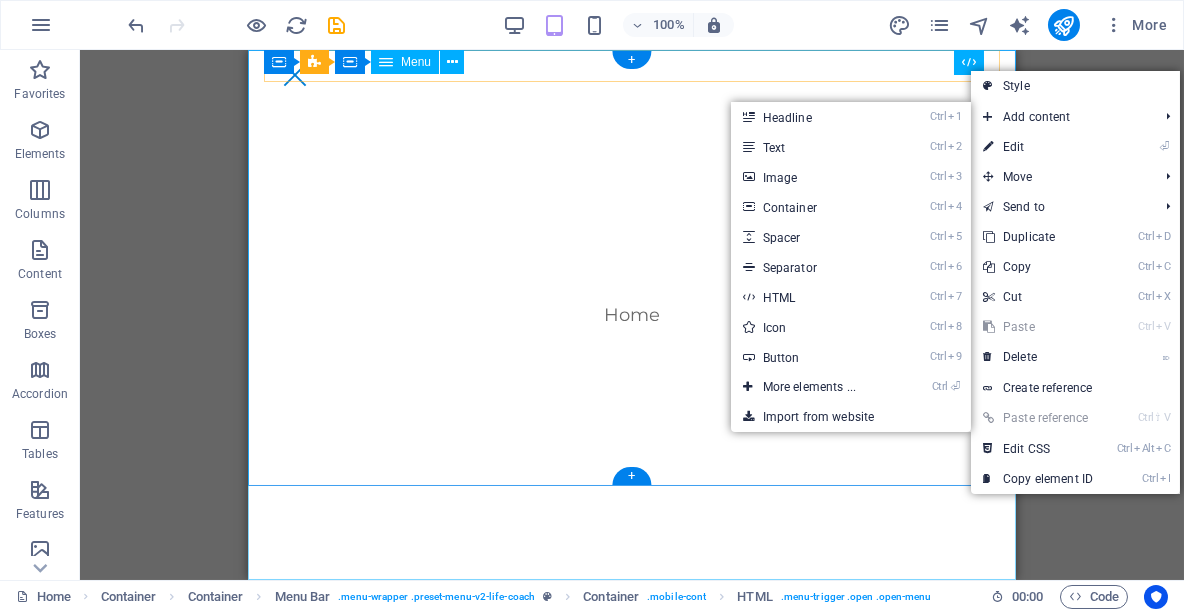 click on "Home" at bounding box center (632, 315) 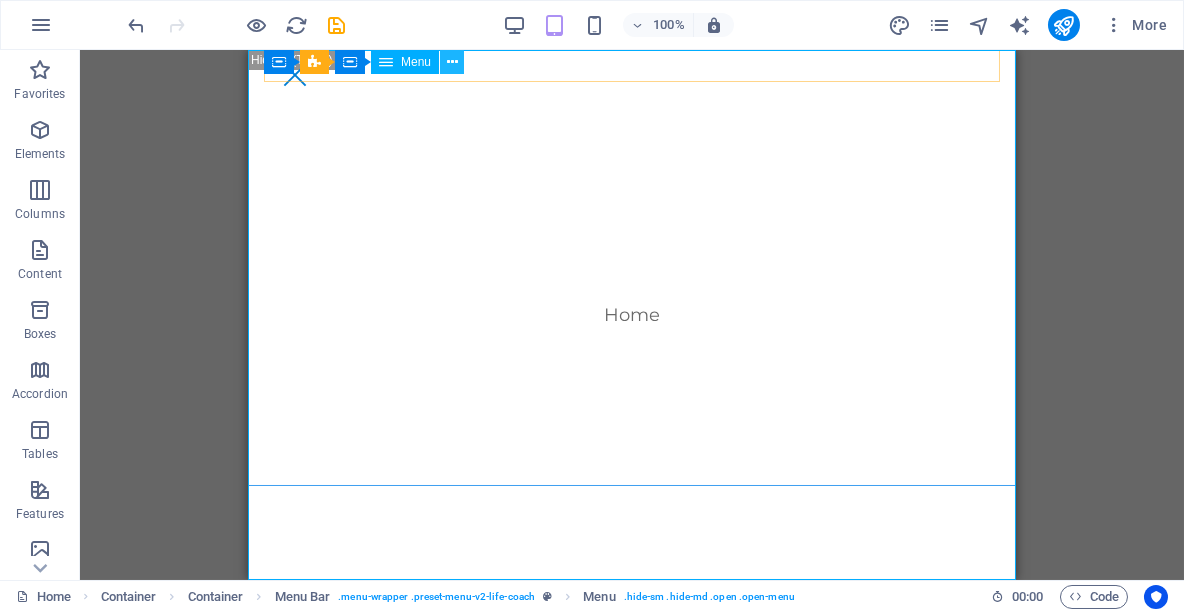 click at bounding box center (452, 62) 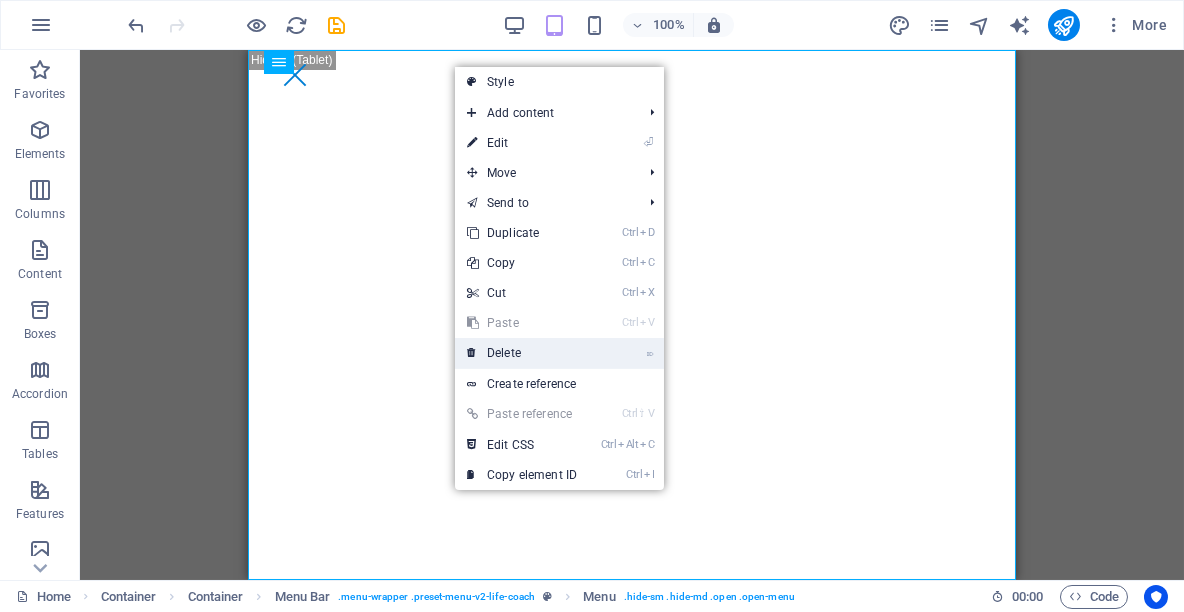 click on "⌦  Delete" at bounding box center (522, 353) 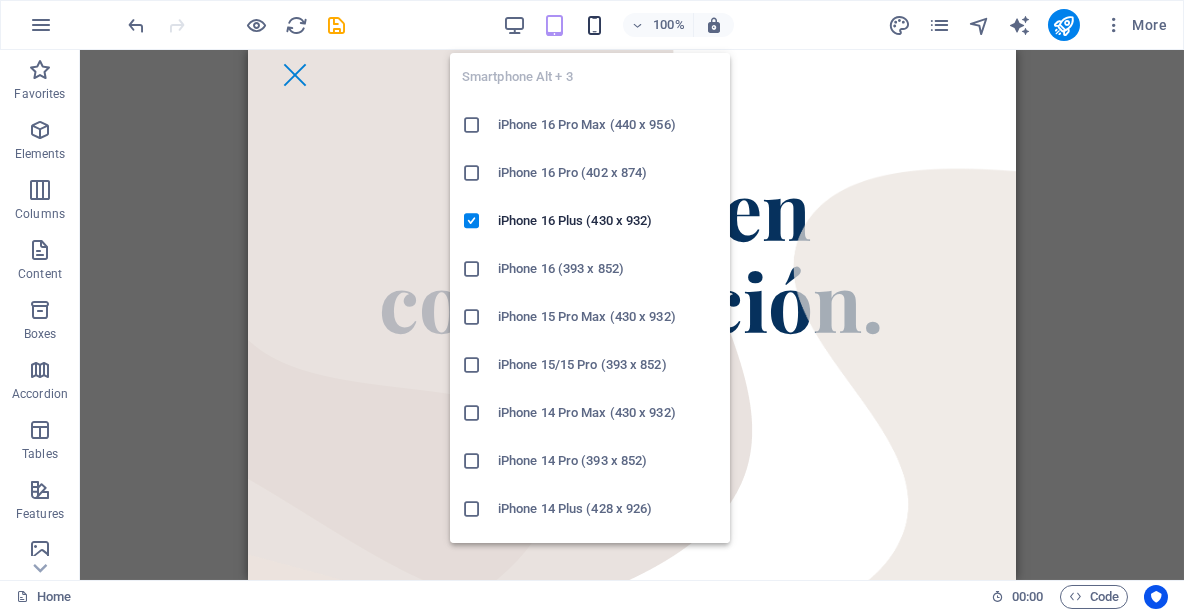 click at bounding box center [594, 25] 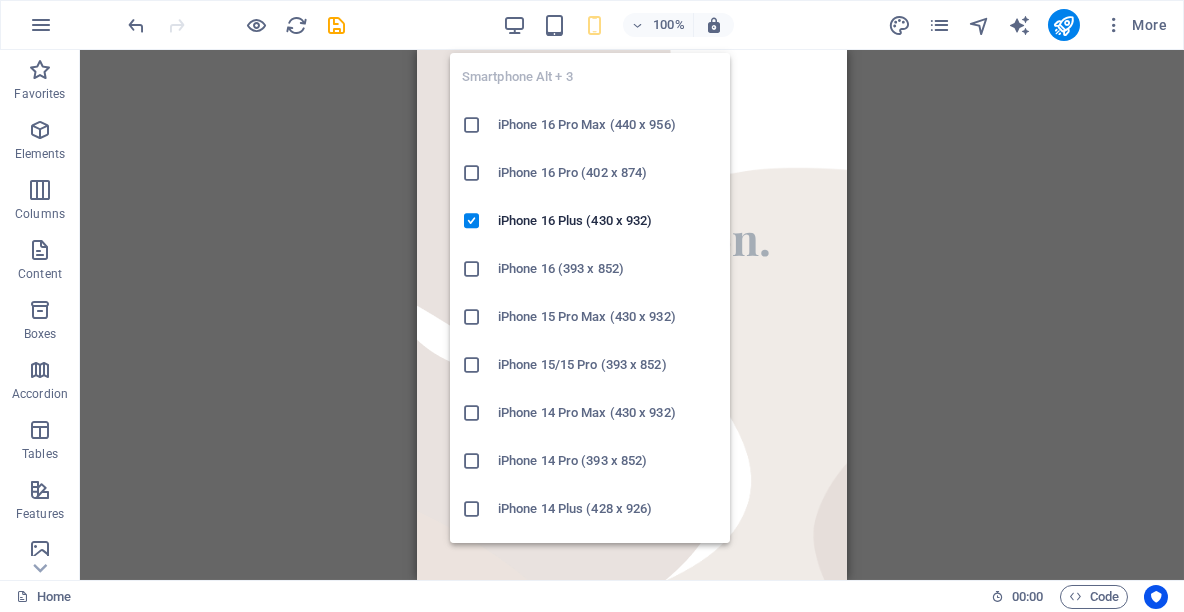 scroll, scrollTop: 3, scrollLeft: 0, axis: vertical 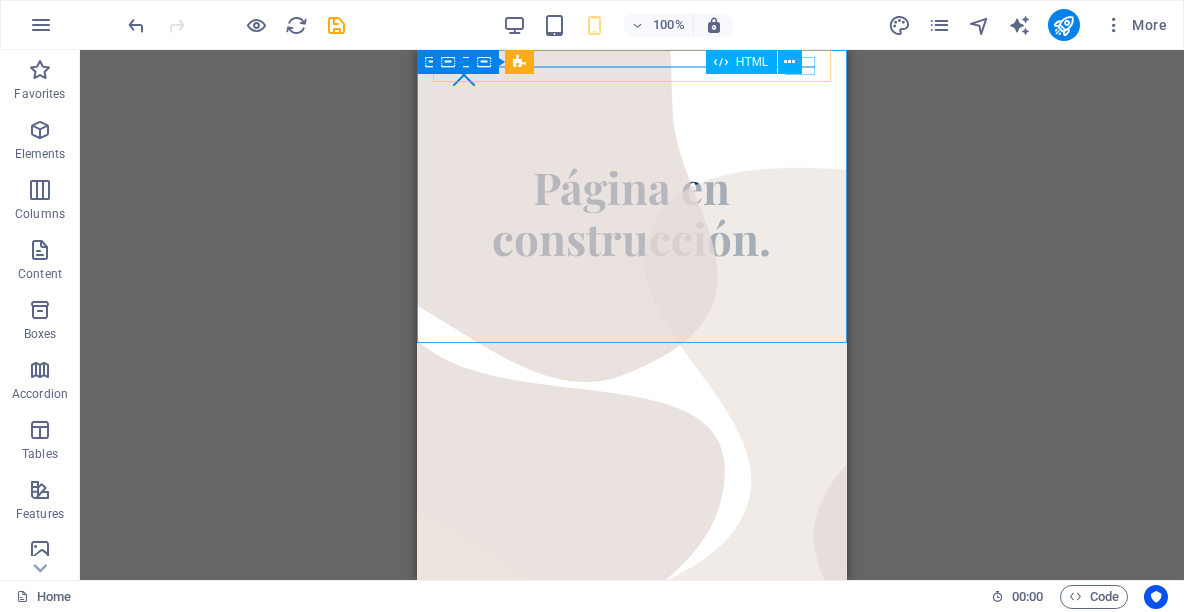 click on "HTML" at bounding box center [760, 62] 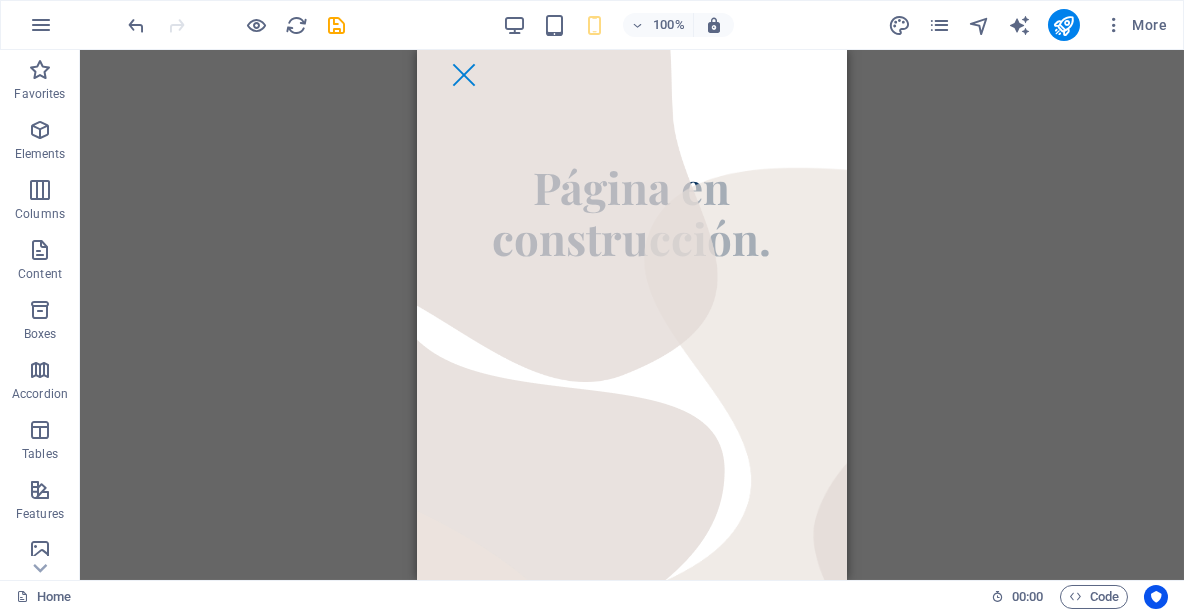 click on "Skip to main content
Página en construcción." at bounding box center (631, 196) 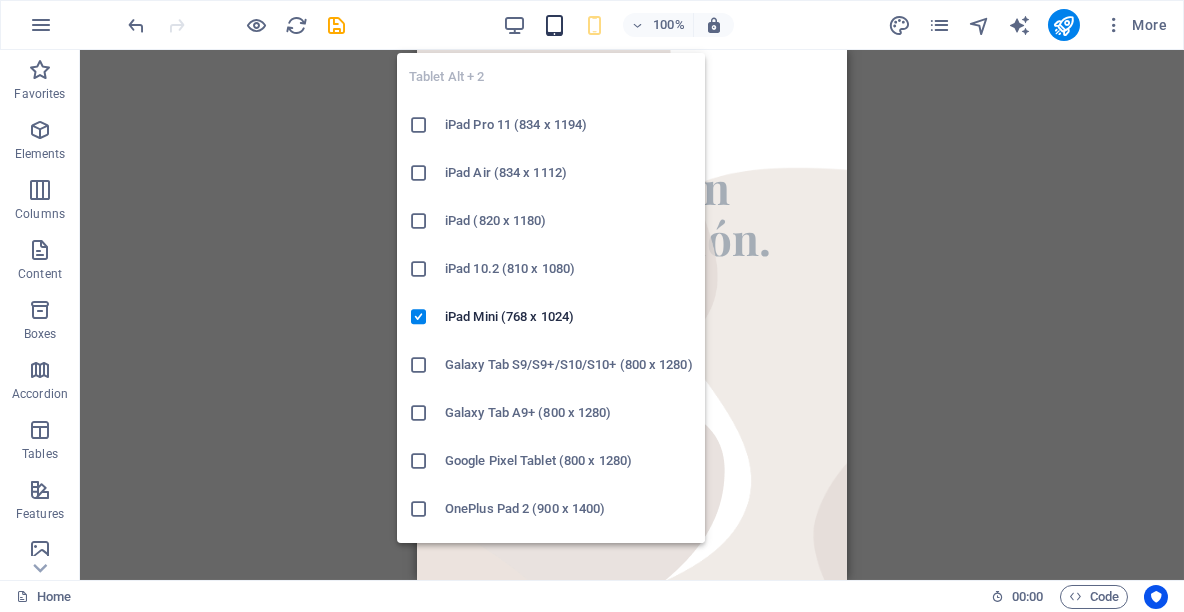click at bounding box center (554, 25) 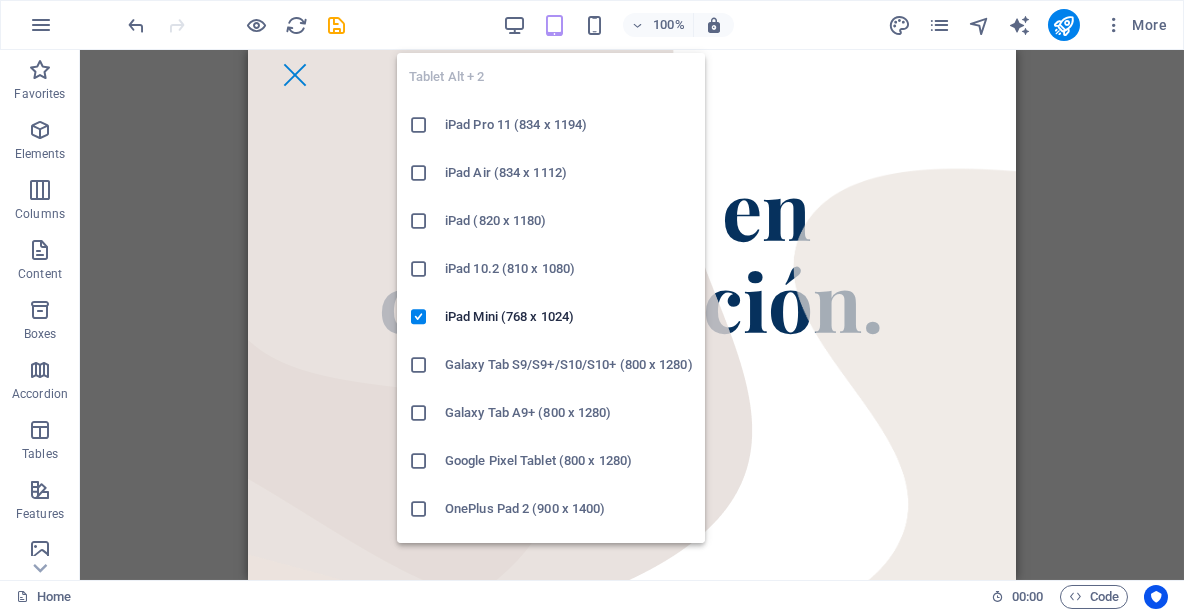 scroll, scrollTop: 7, scrollLeft: 0, axis: vertical 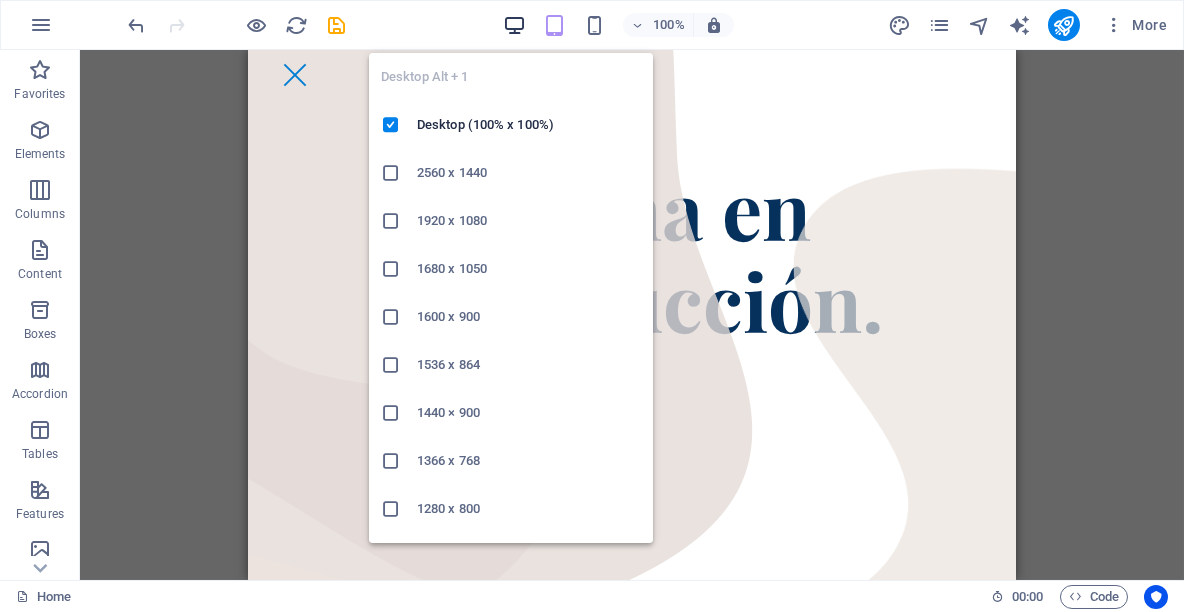 click at bounding box center [514, 25] 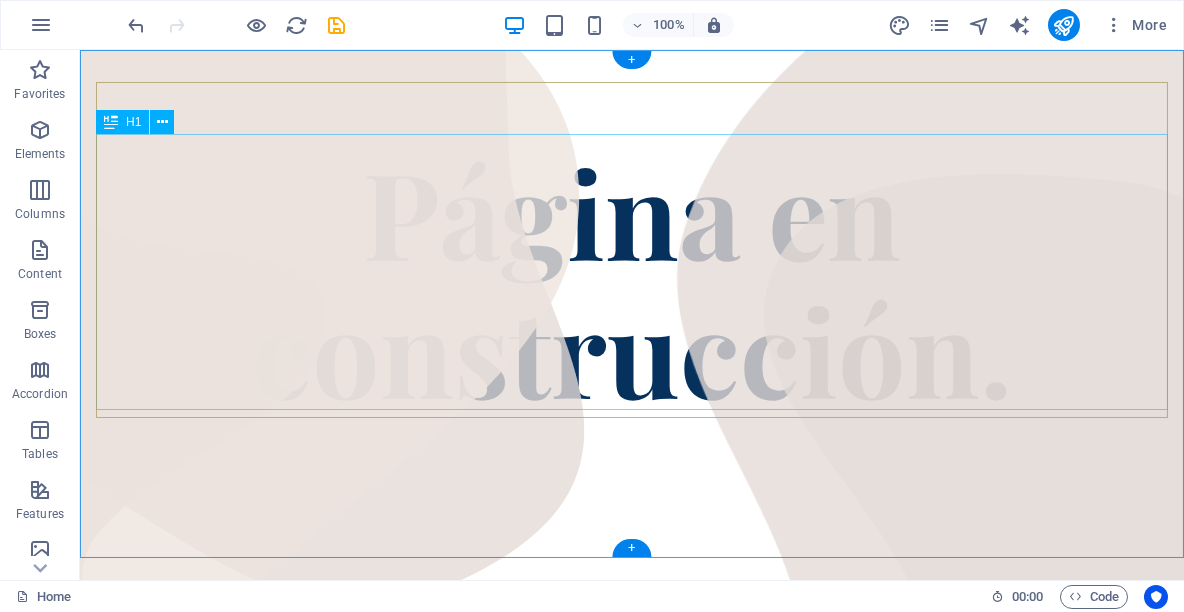 click on "Página en construcción." at bounding box center [632, 280] 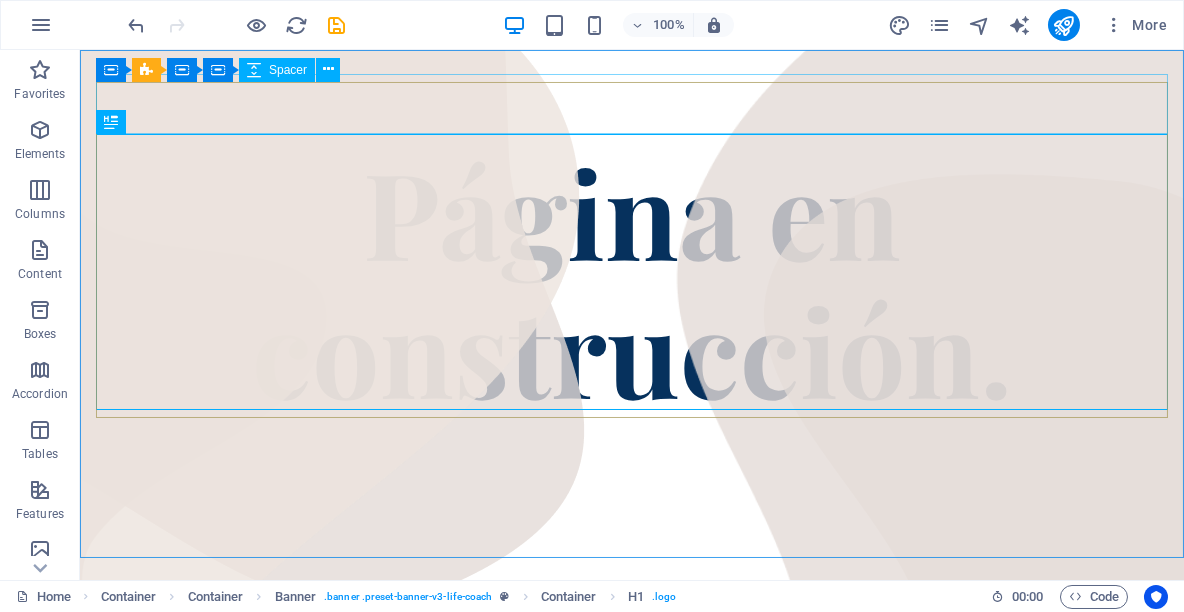 click on "Spacer" at bounding box center (288, 70) 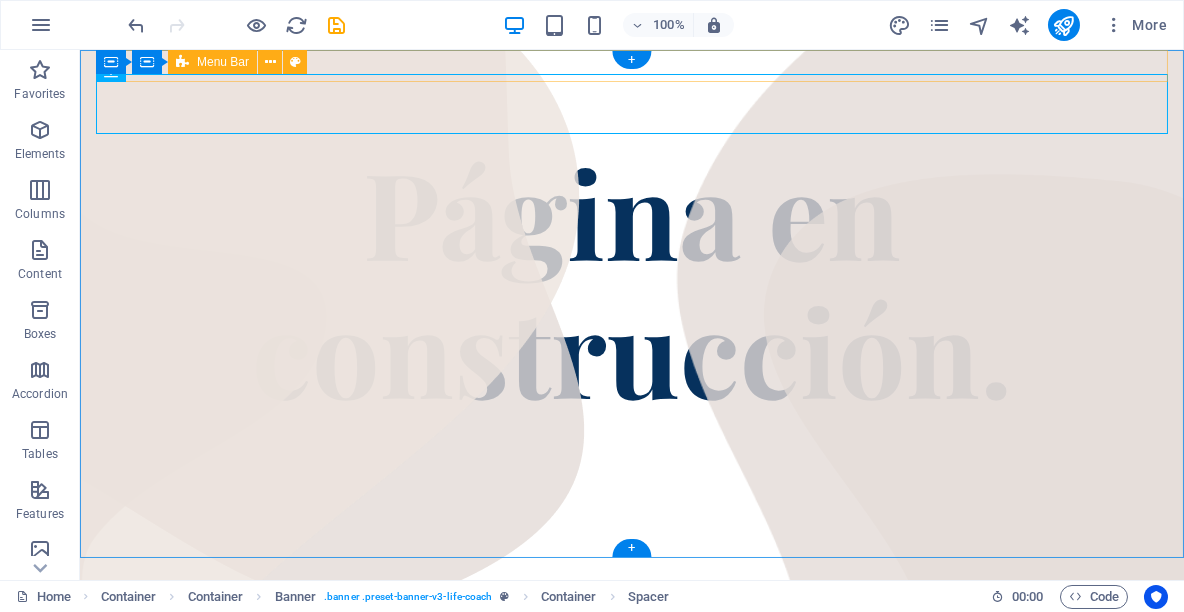 click at bounding box center (632, 66) 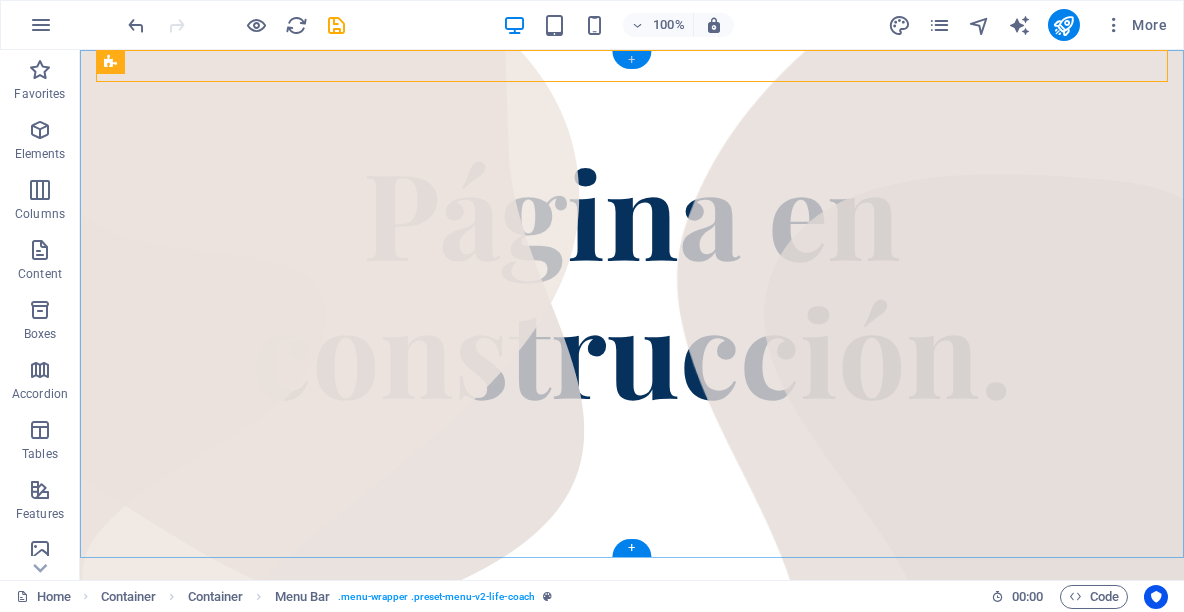 click on "+" at bounding box center (631, 60) 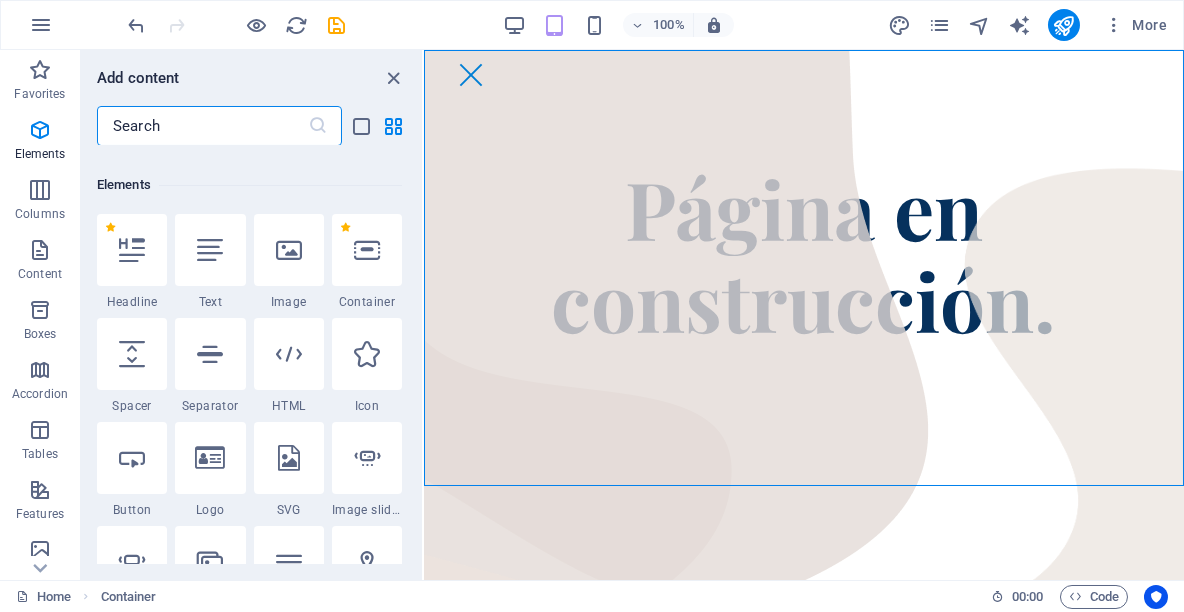 scroll, scrollTop: 0, scrollLeft: 0, axis: both 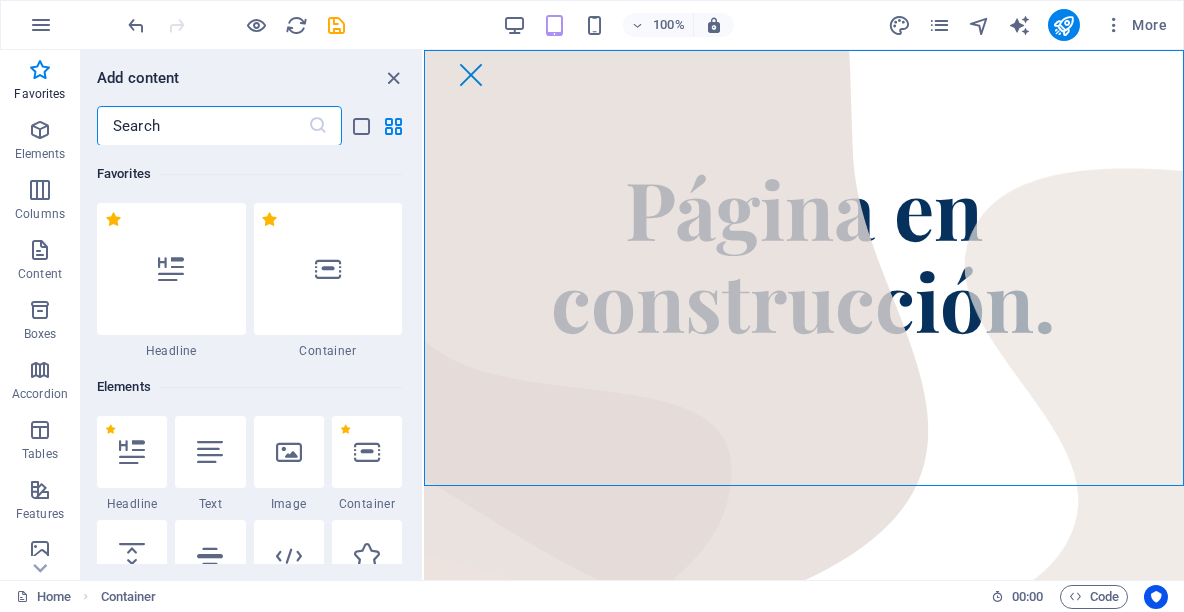 click at bounding box center (202, 126) 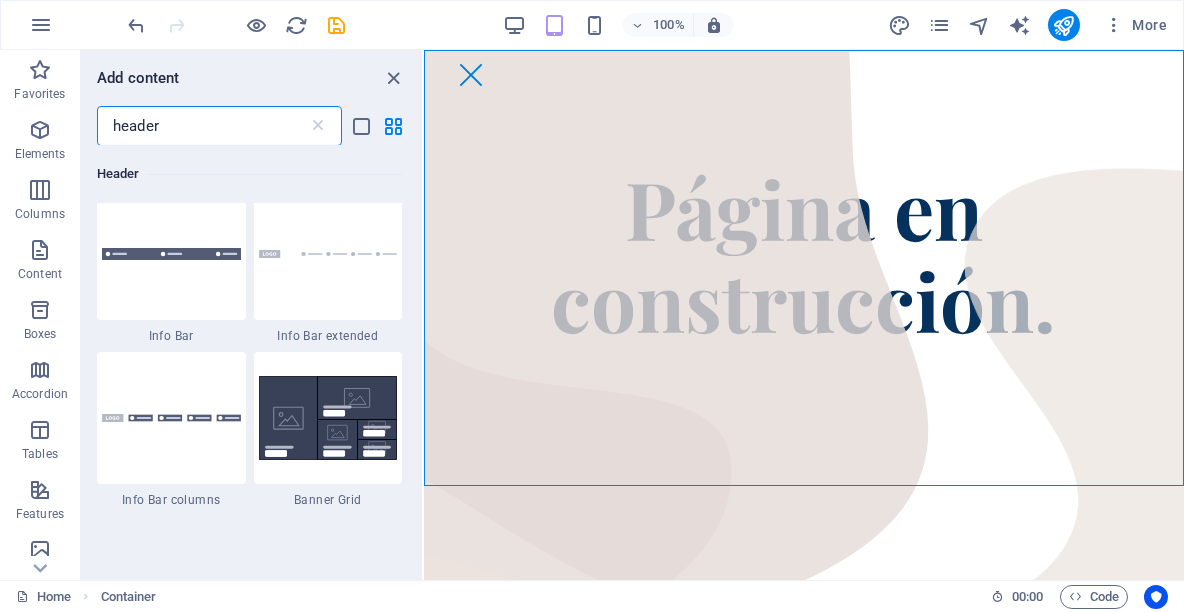 scroll, scrollTop: 1026, scrollLeft: 0, axis: vertical 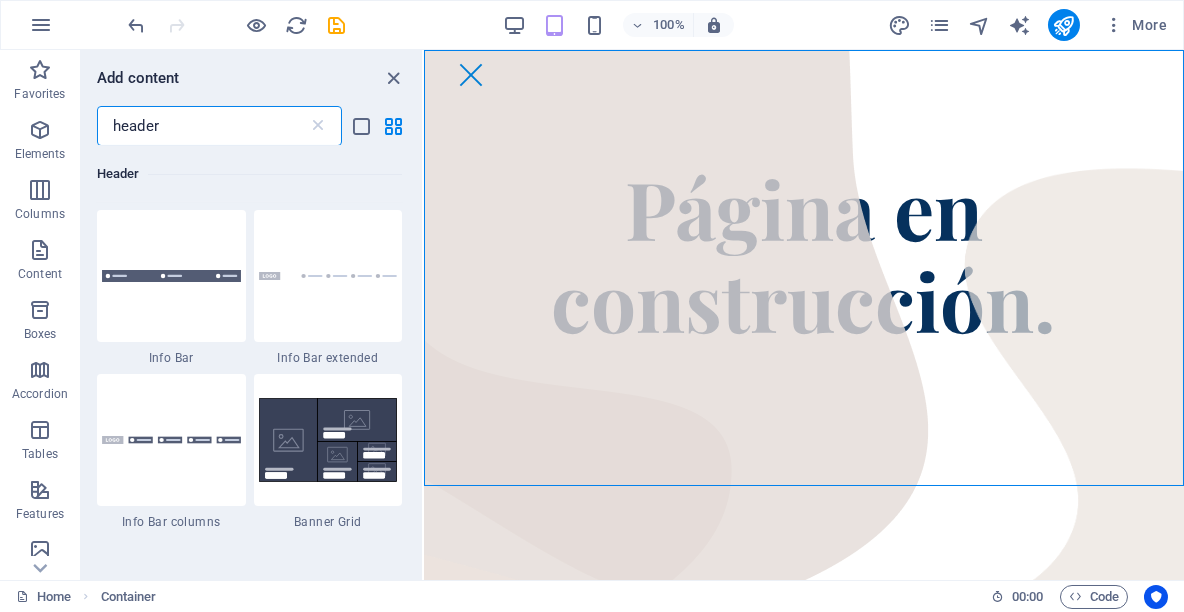 click on "header" at bounding box center [202, 126] 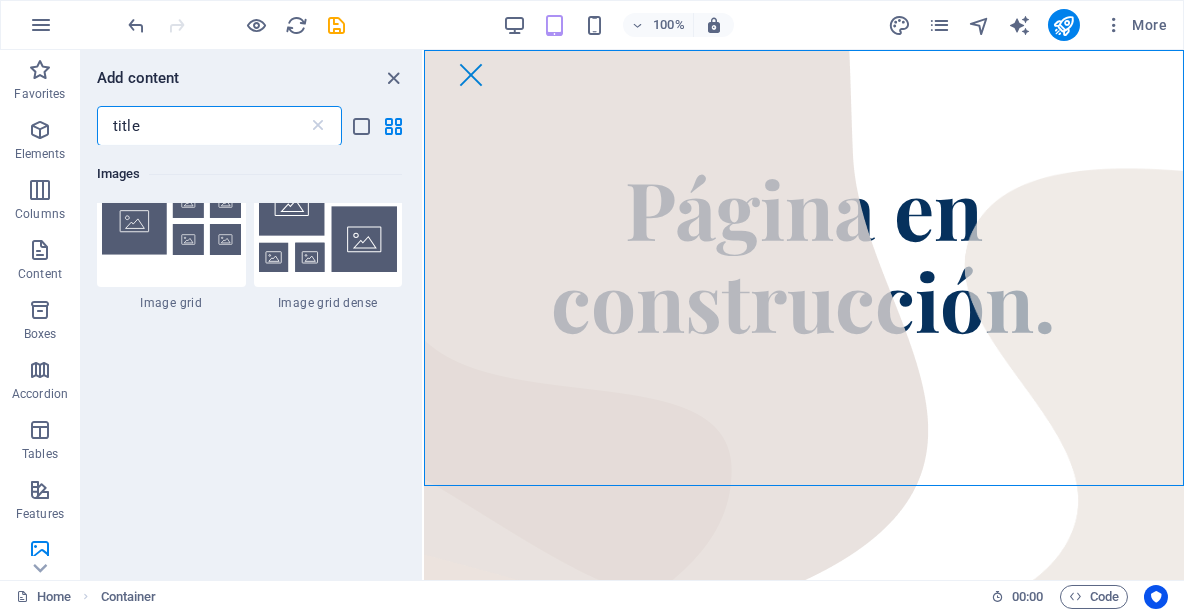 scroll, scrollTop: 0, scrollLeft: 0, axis: both 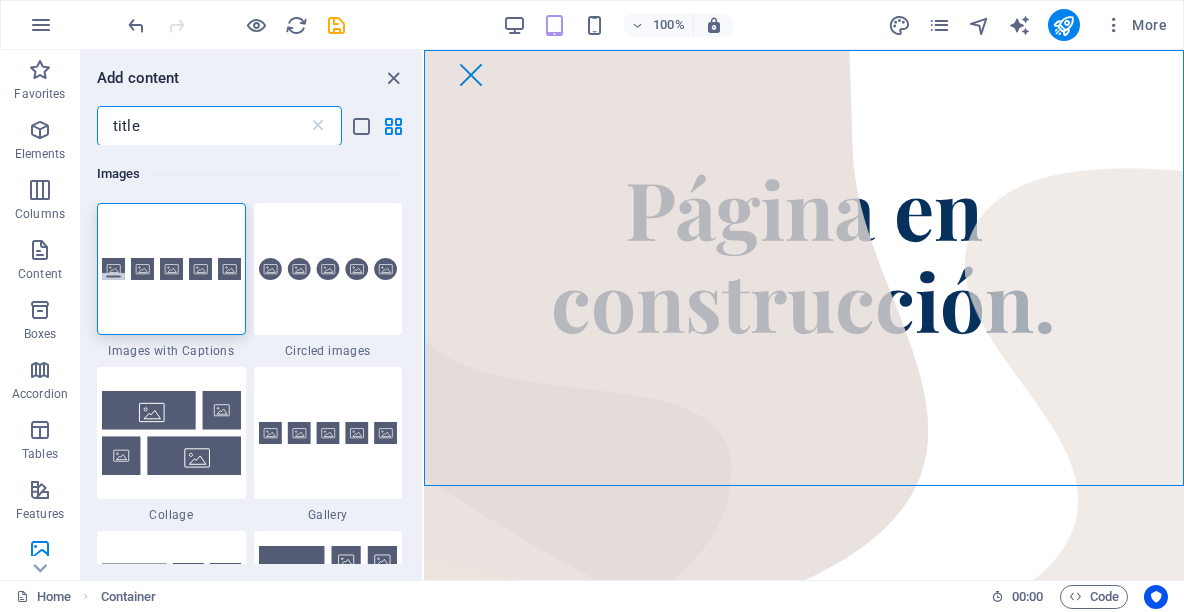 drag, startPoint x: 127, startPoint y: 120, endPoint x: 81, endPoint y: 116, distance: 46.173584 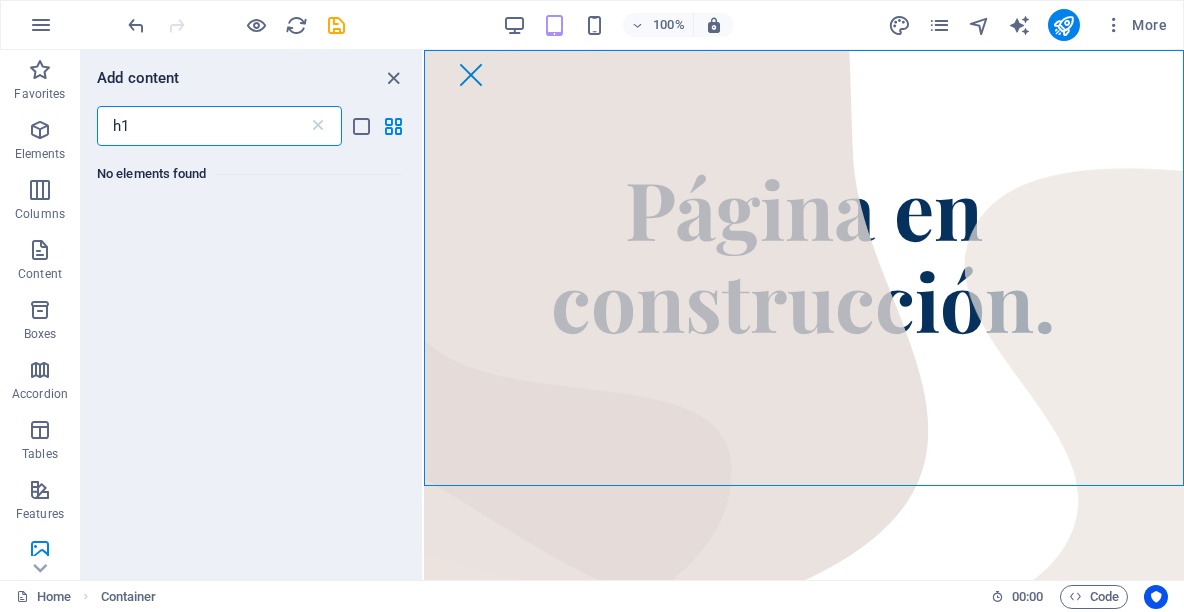 type on "h" 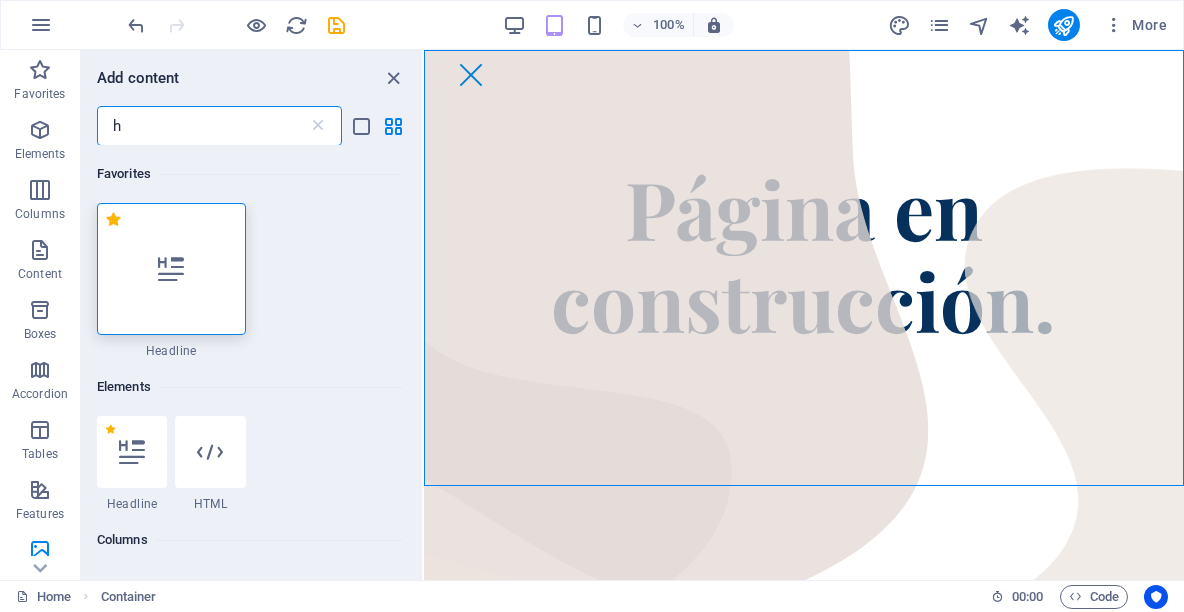 type 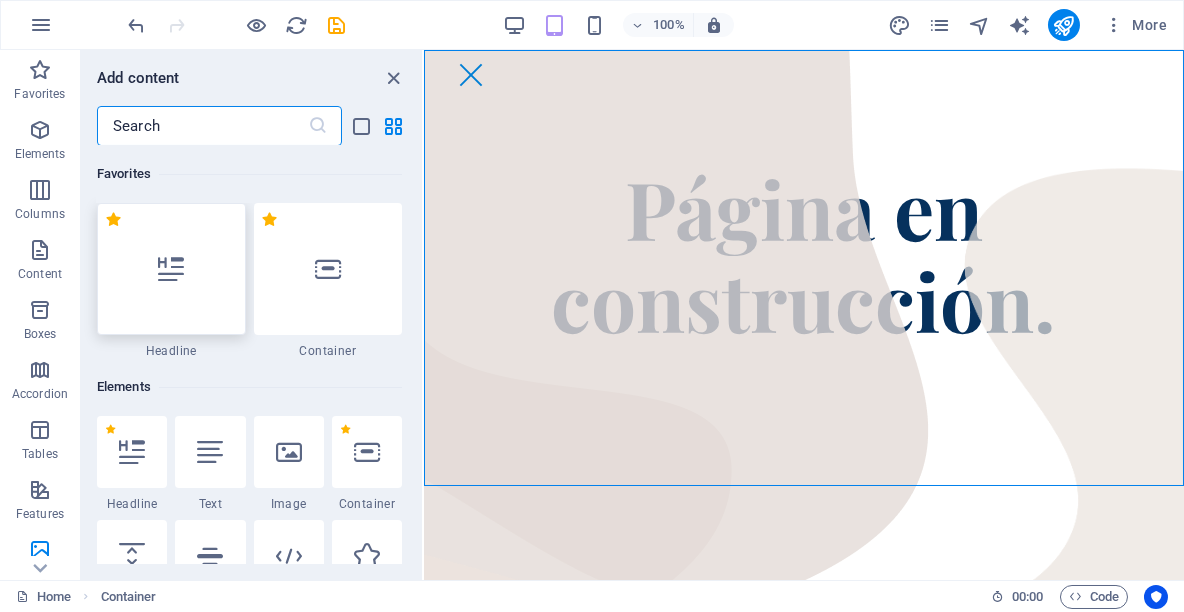 click at bounding box center (171, 269) 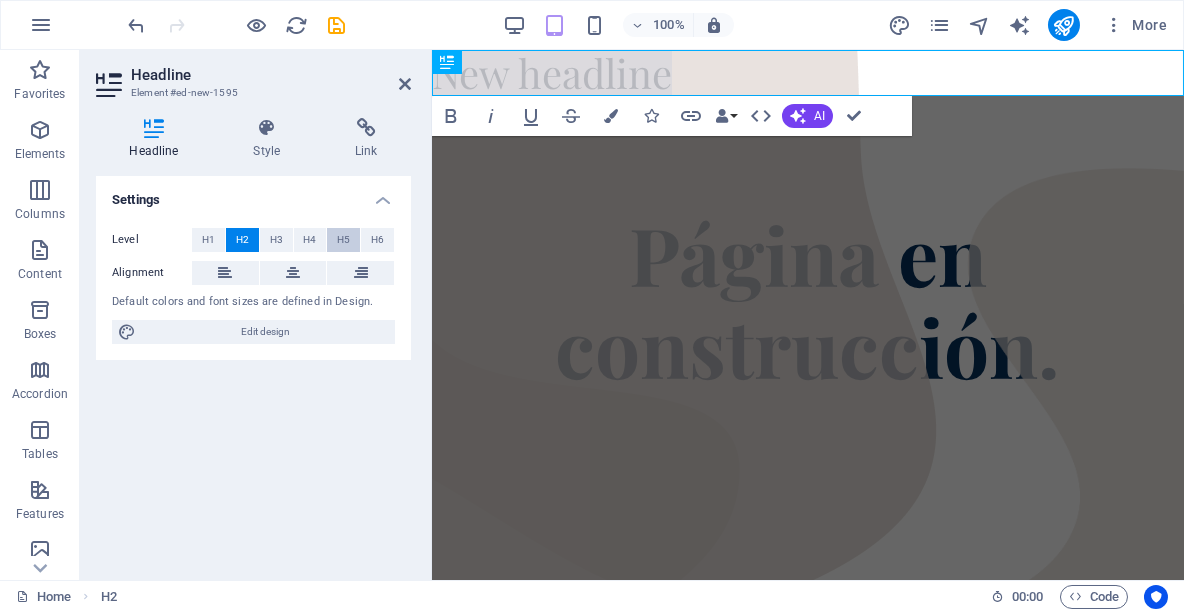type 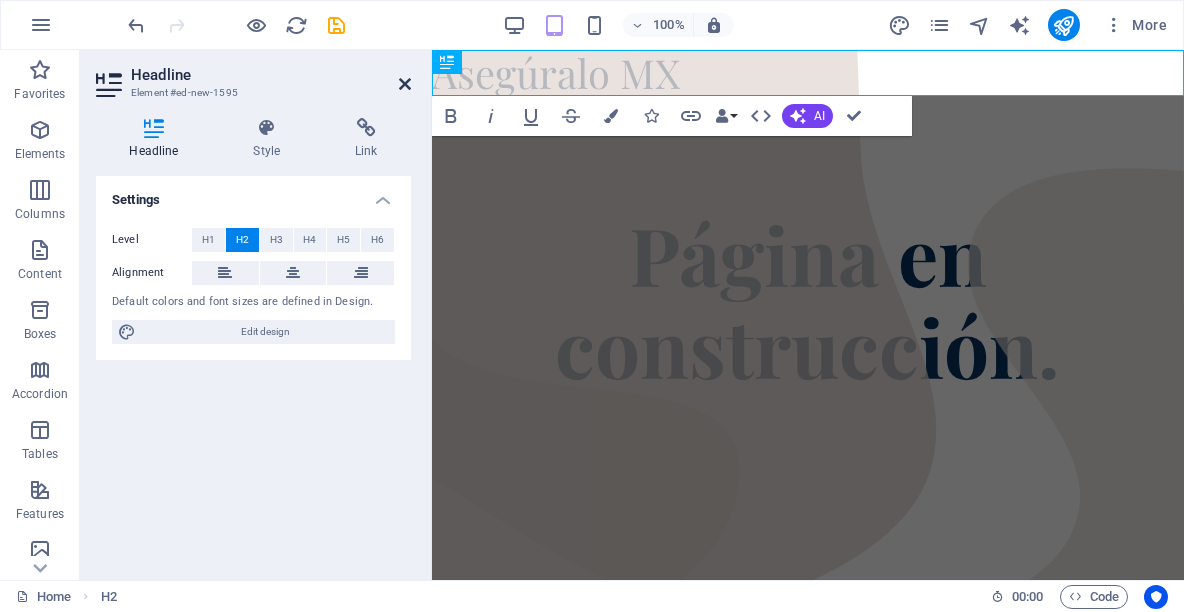 click at bounding box center (405, 84) 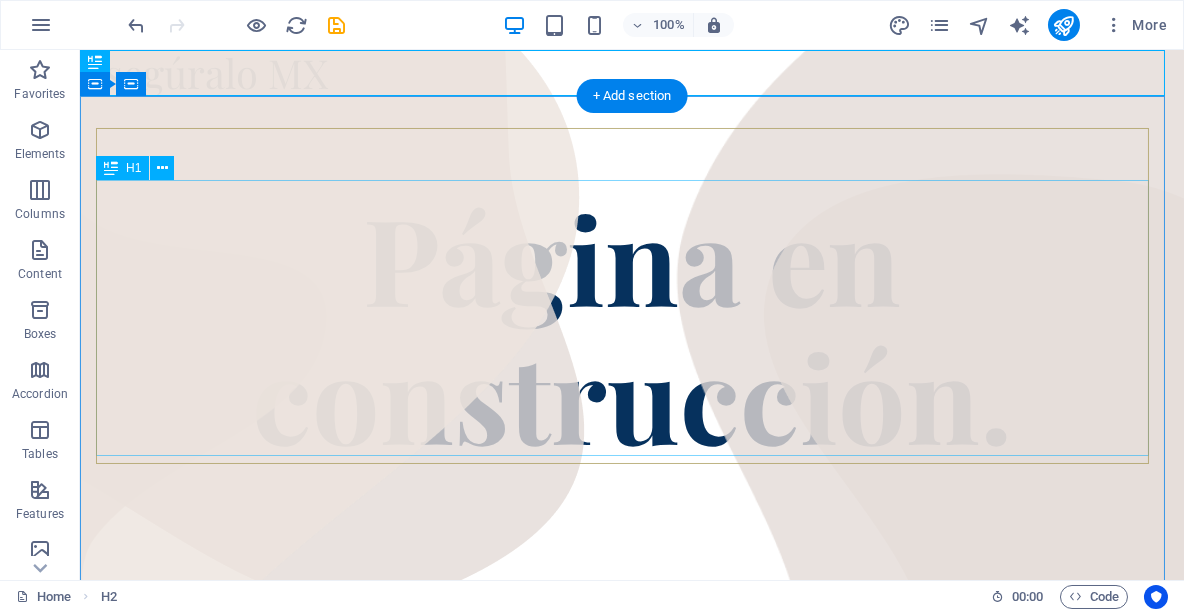 click on "Página en construcción." at bounding box center (632, 326) 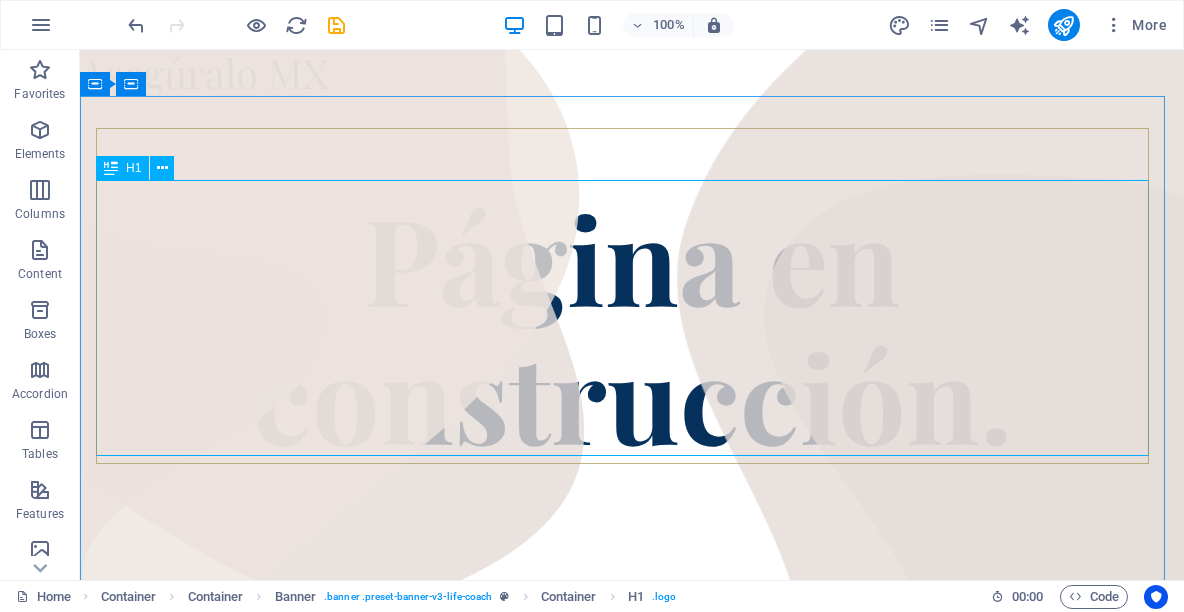 click on "H1" at bounding box center (133, 168) 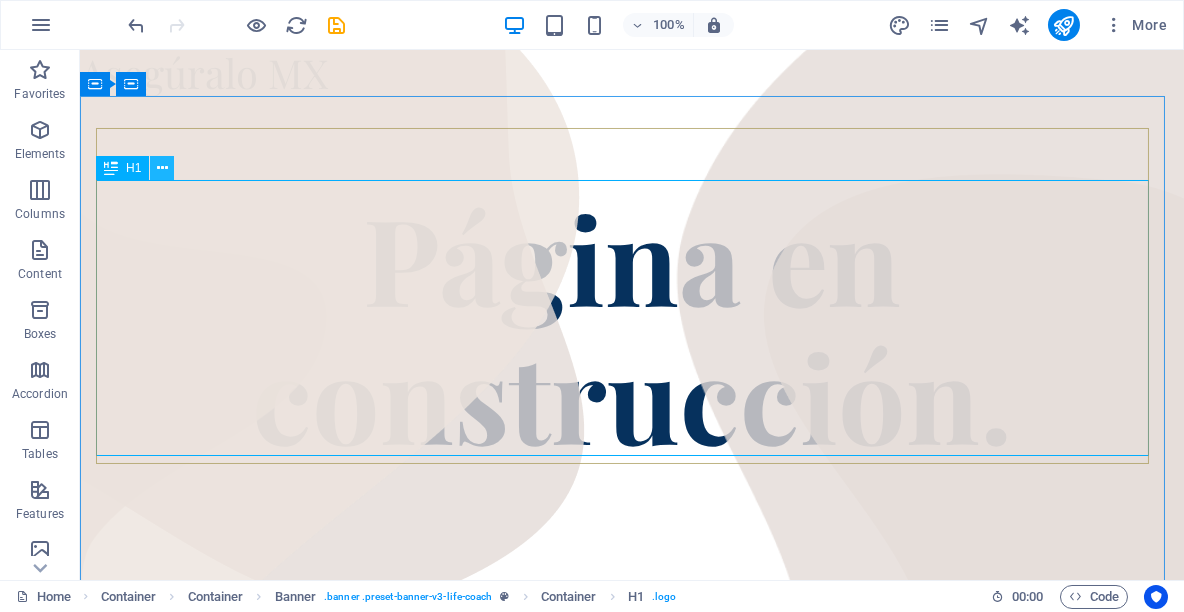 click at bounding box center (162, 168) 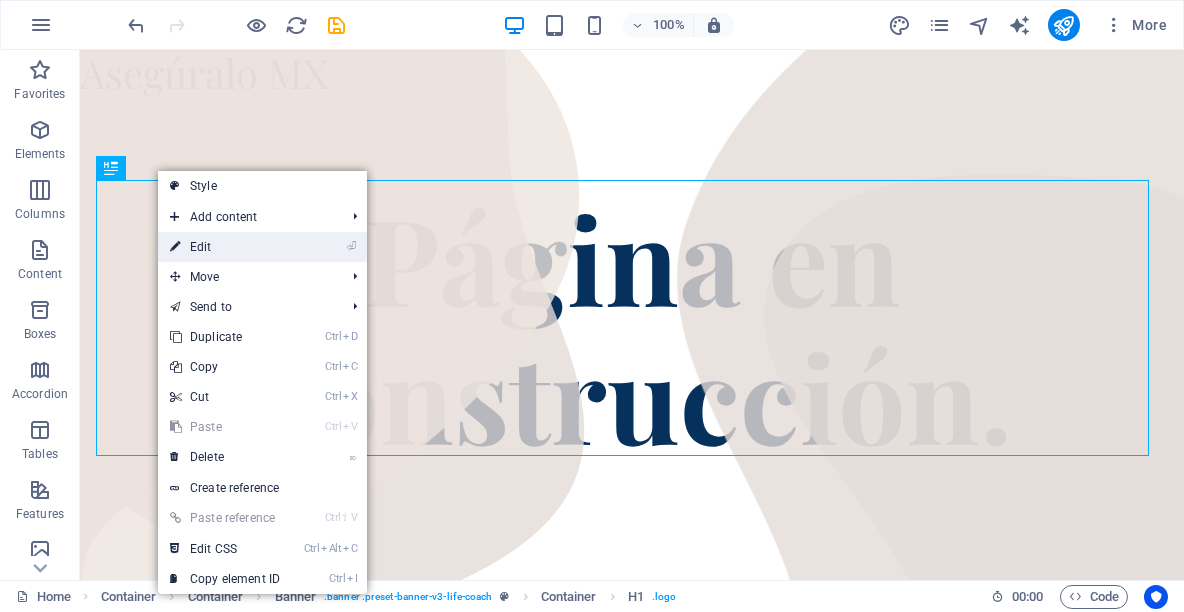 click on "⏎  Edit" at bounding box center (225, 247) 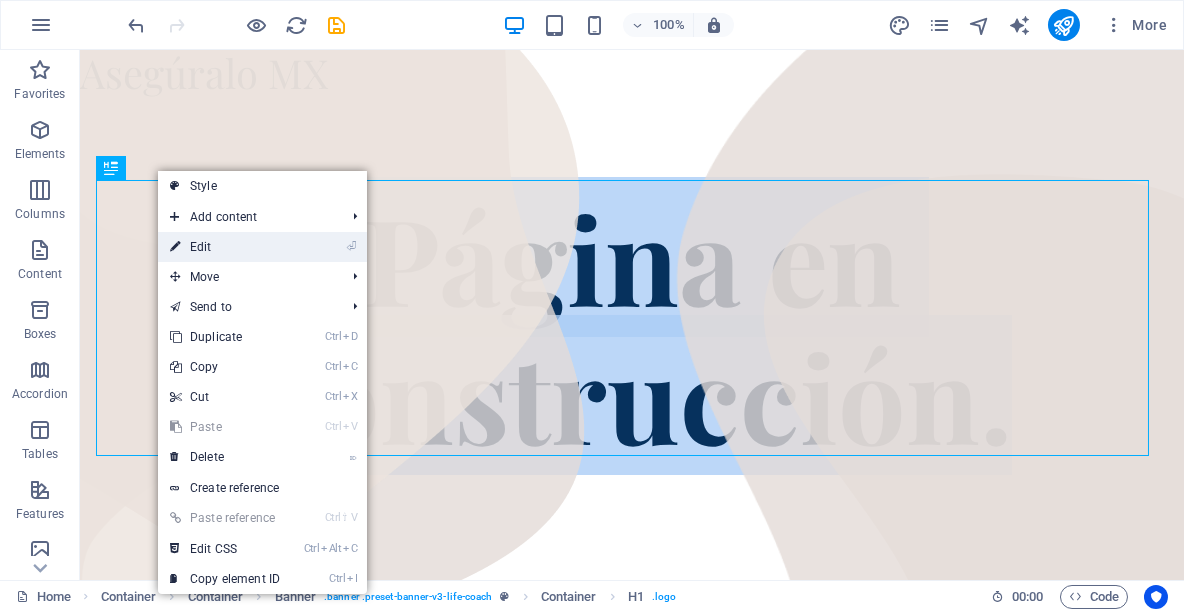 scroll, scrollTop: 0, scrollLeft: 0, axis: both 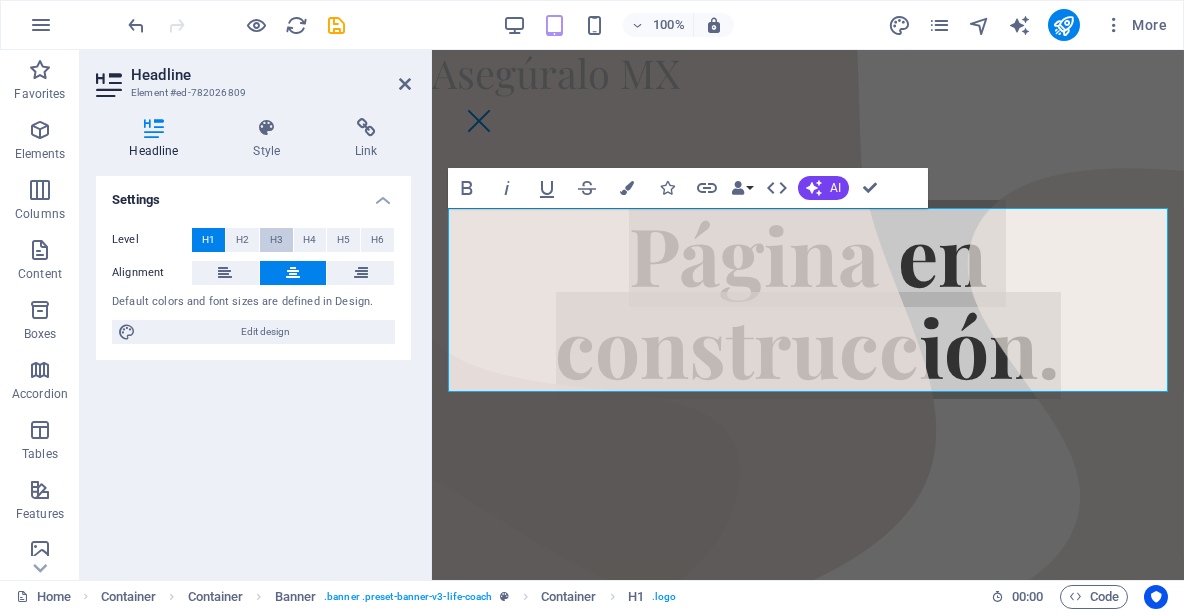 click on "H3" at bounding box center [276, 240] 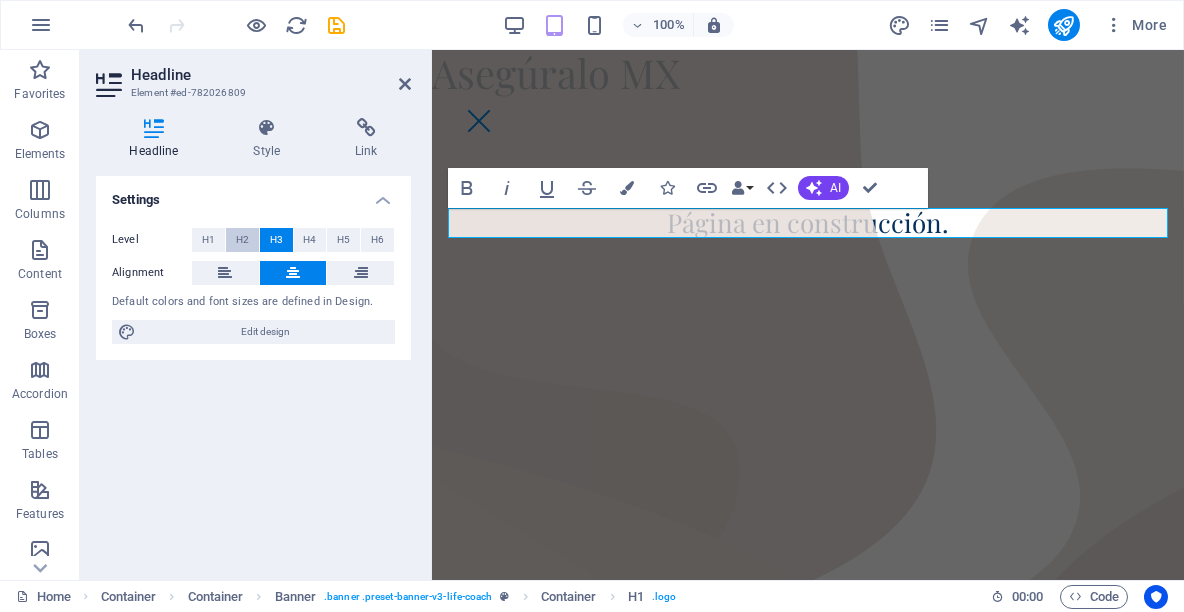 click on "H2" at bounding box center (242, 240) 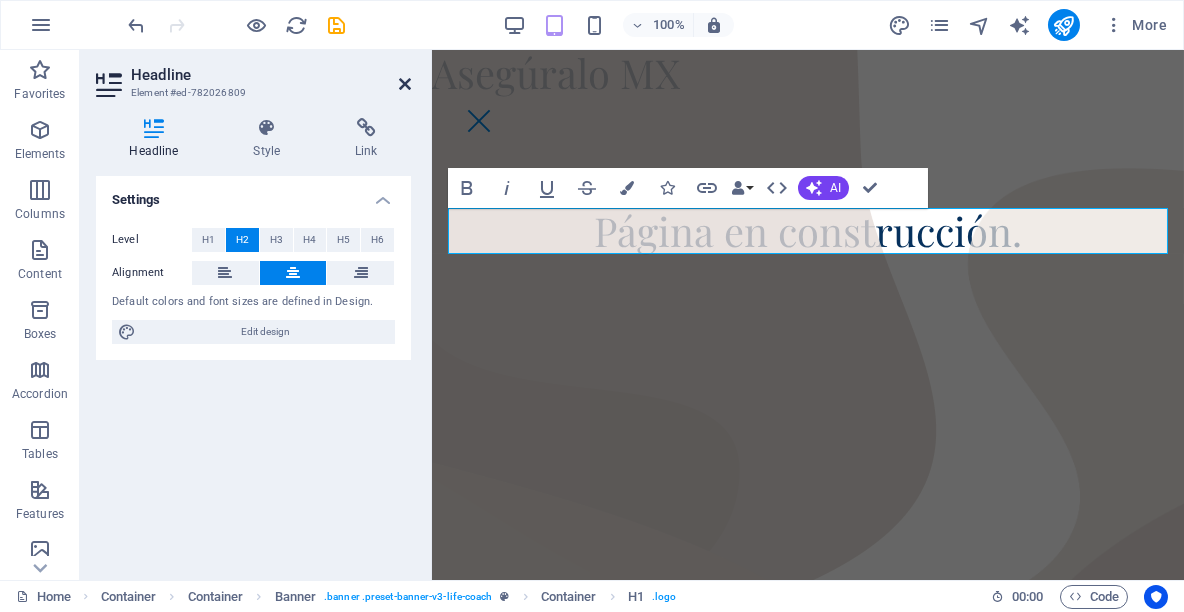 click at bounding box center [405, 84] 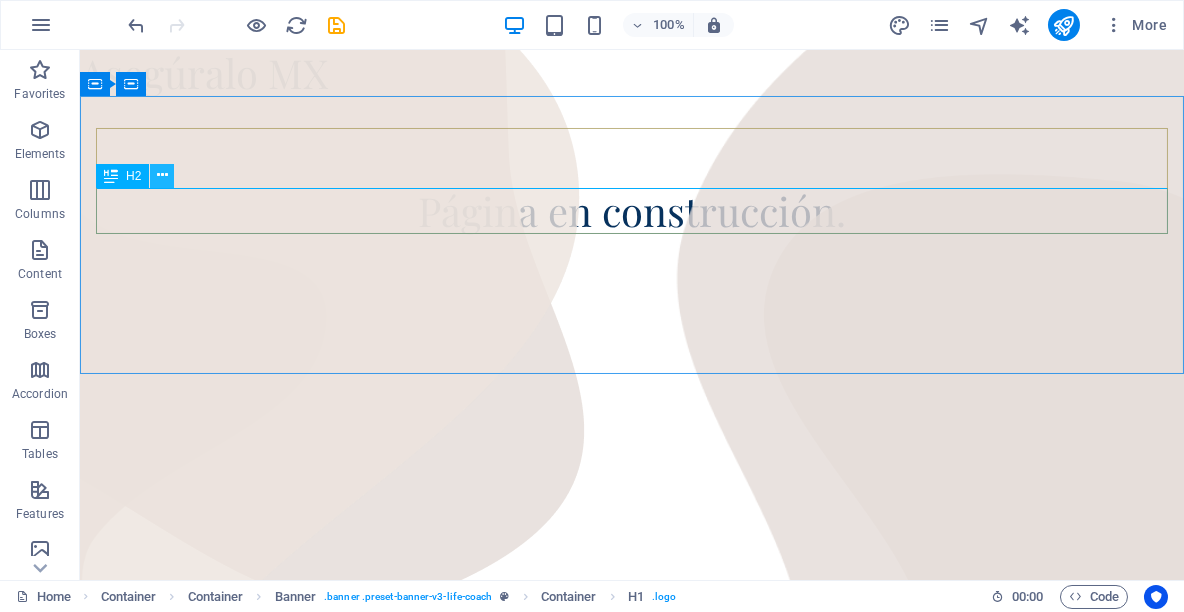 click at bounding box center [162, 175] 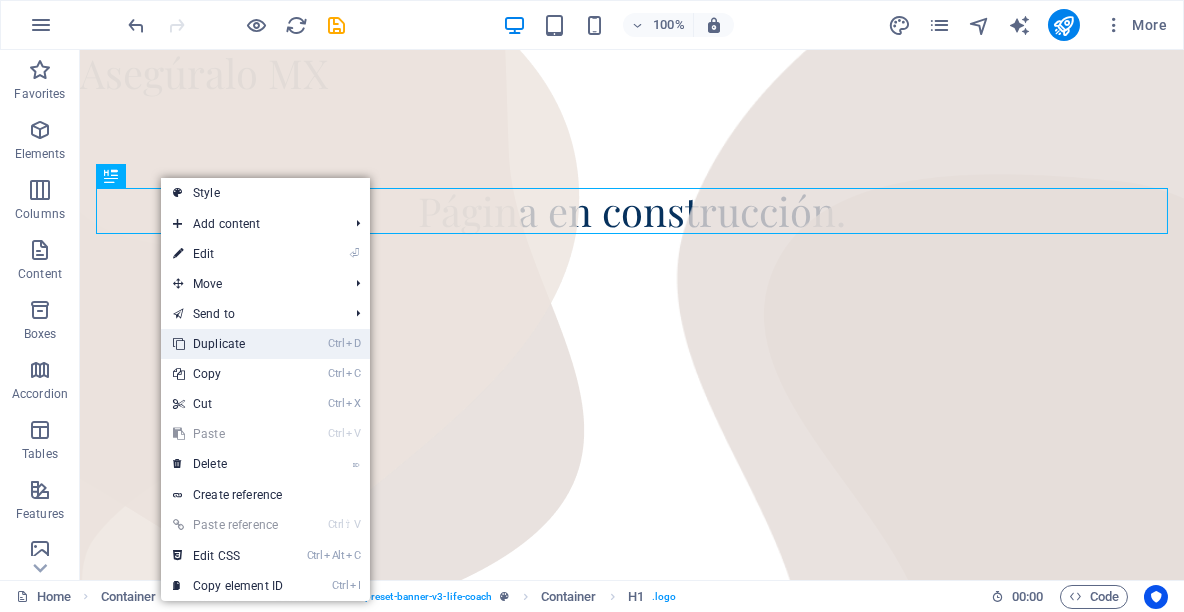 click on "Ctrl D  Duplicate" at bounding box center (228, 344) 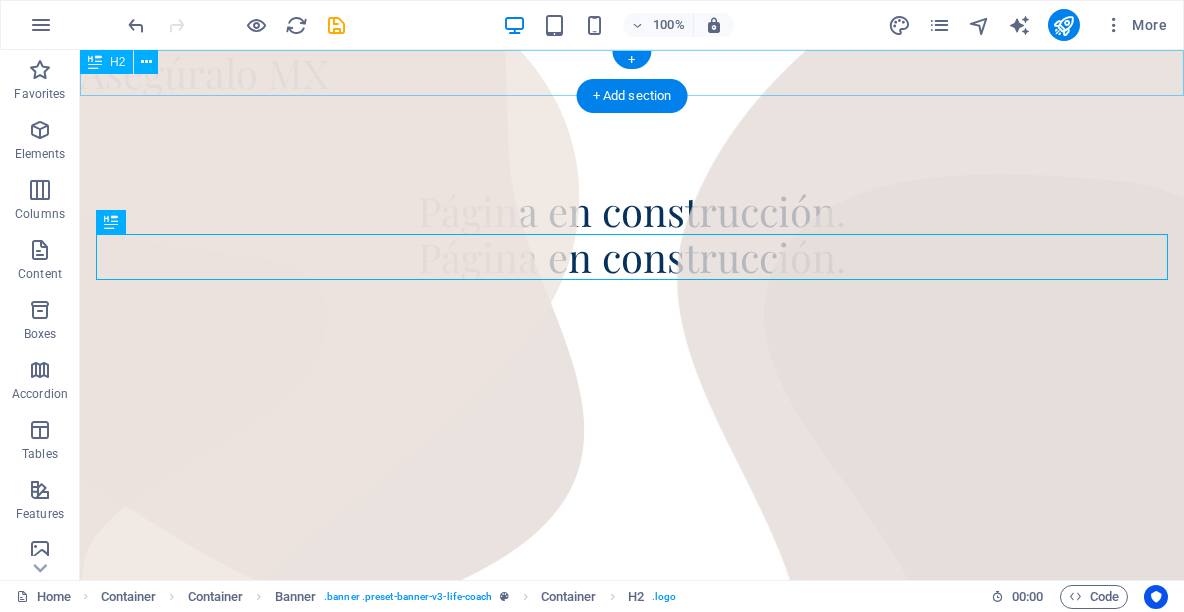 click on "Asegúralo MX" at bounding box center (632, 73) 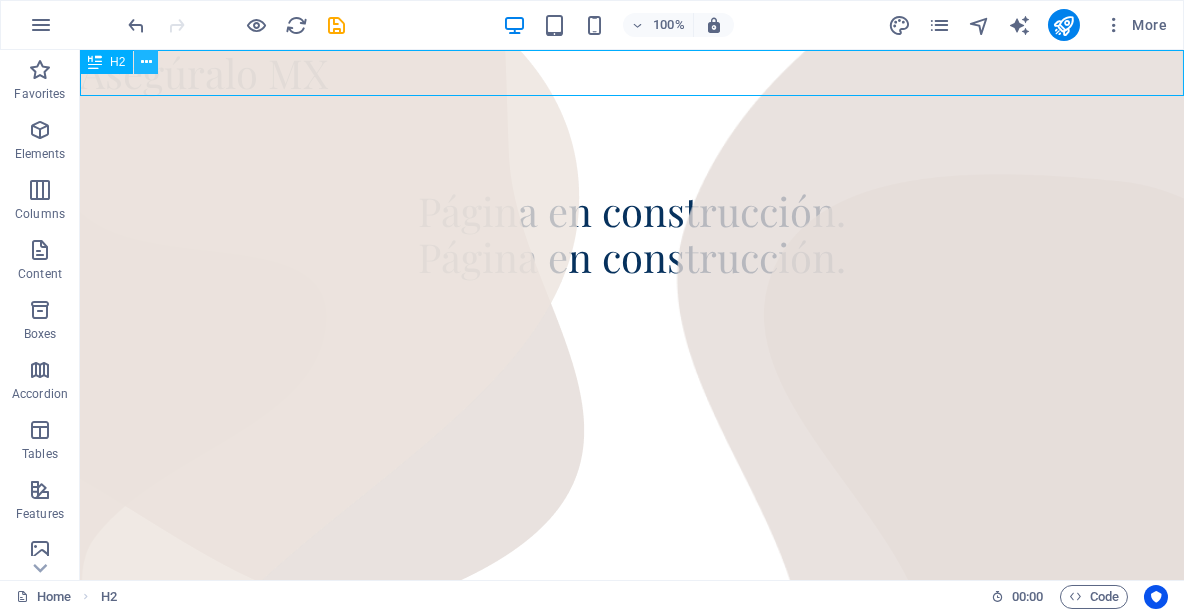 click at bounding box center [146, 62] 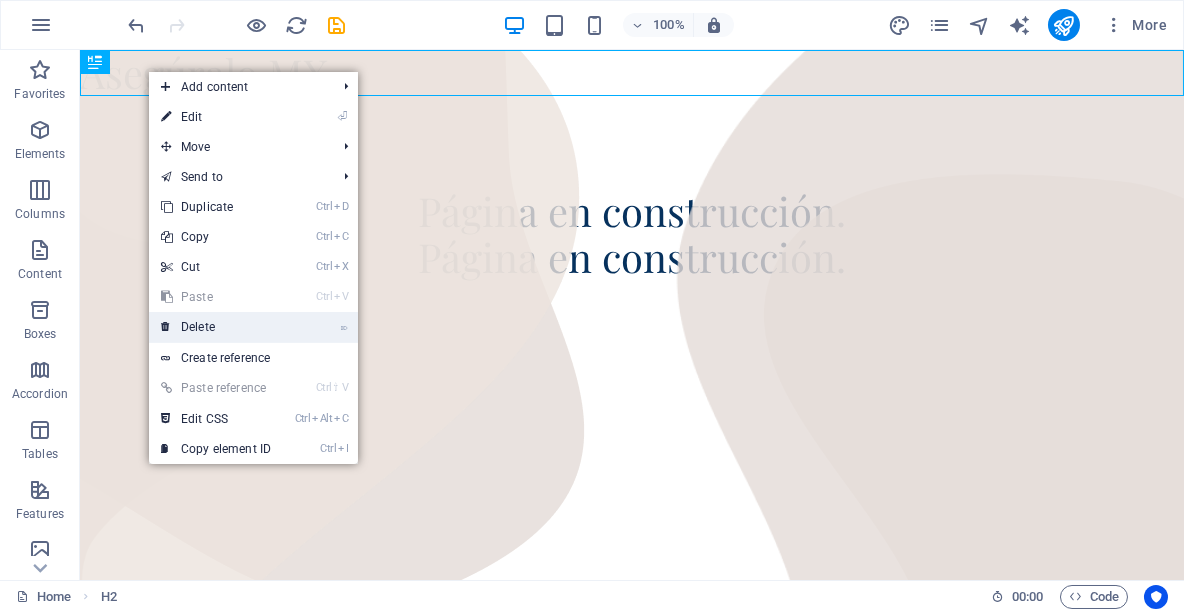 click on "⌦  Delete" at bounding box center (216, 327) 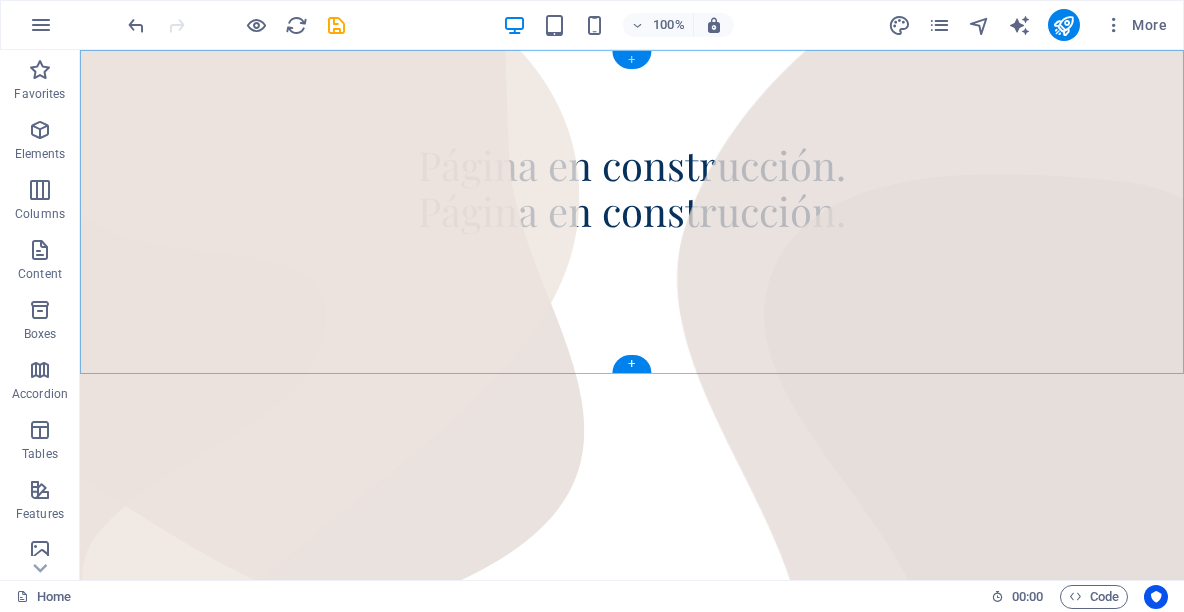 click on "+" at bounding box center [631, 60] 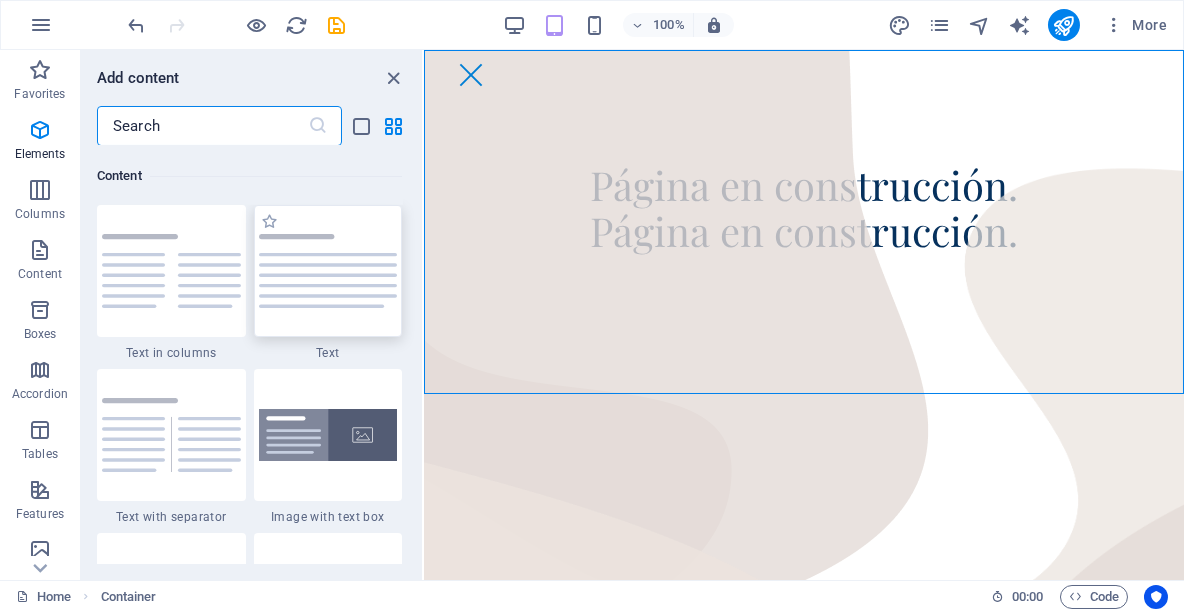 scroll, scrollTop: 3499, scrollLeft: 0, axis: vertical 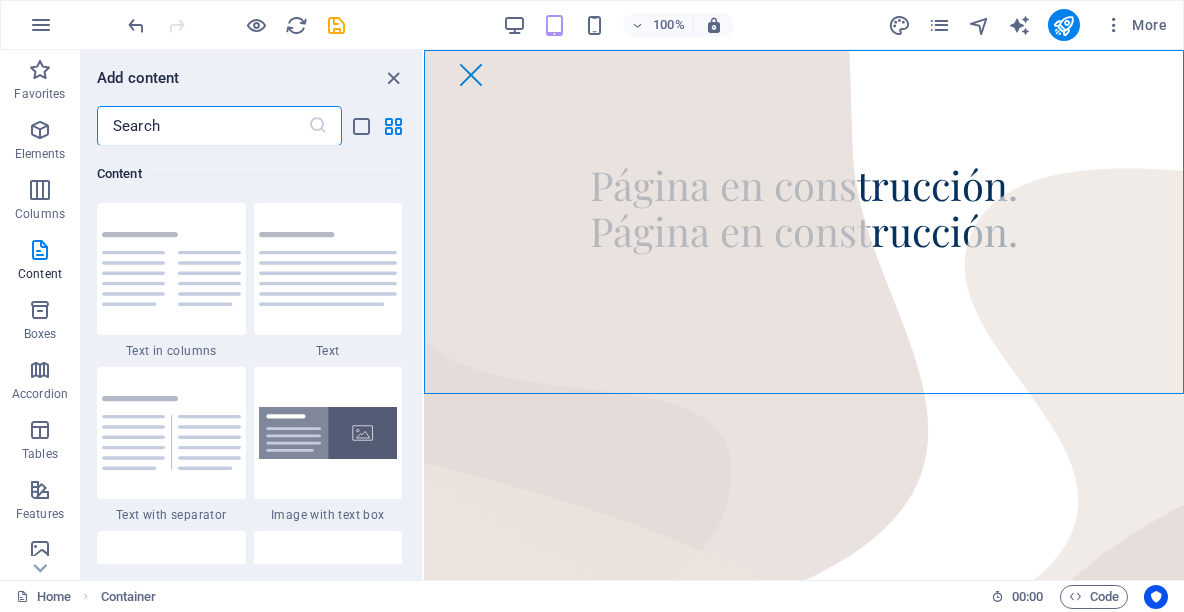 click at bounding box center (202, 126) 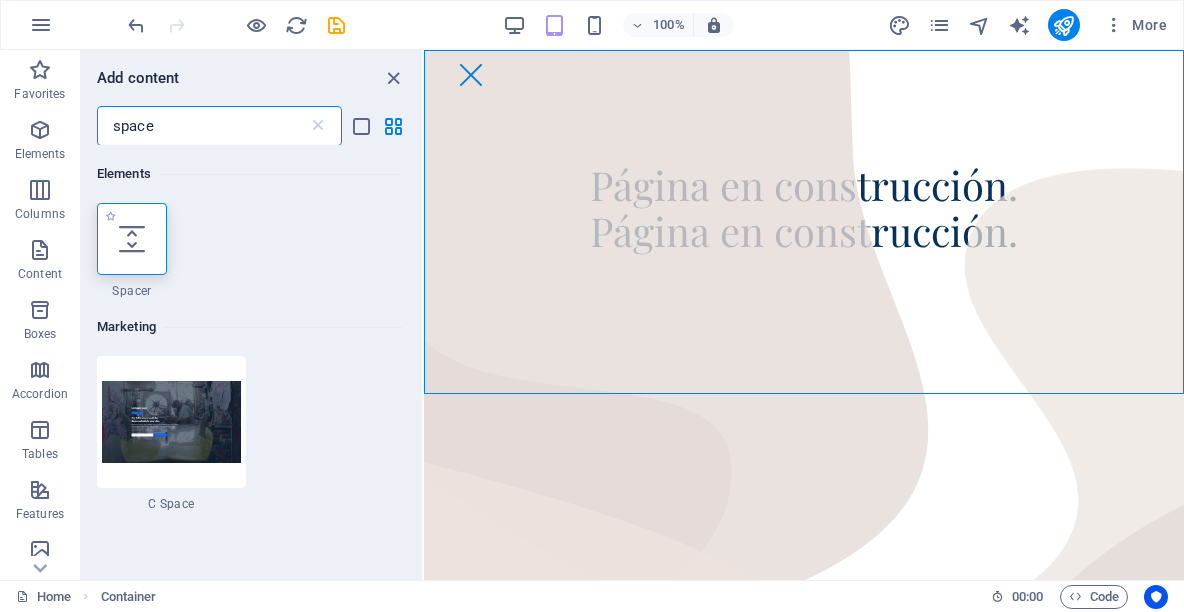 scroll, scrollTop: 0, scrollLeft: 0, axis: both 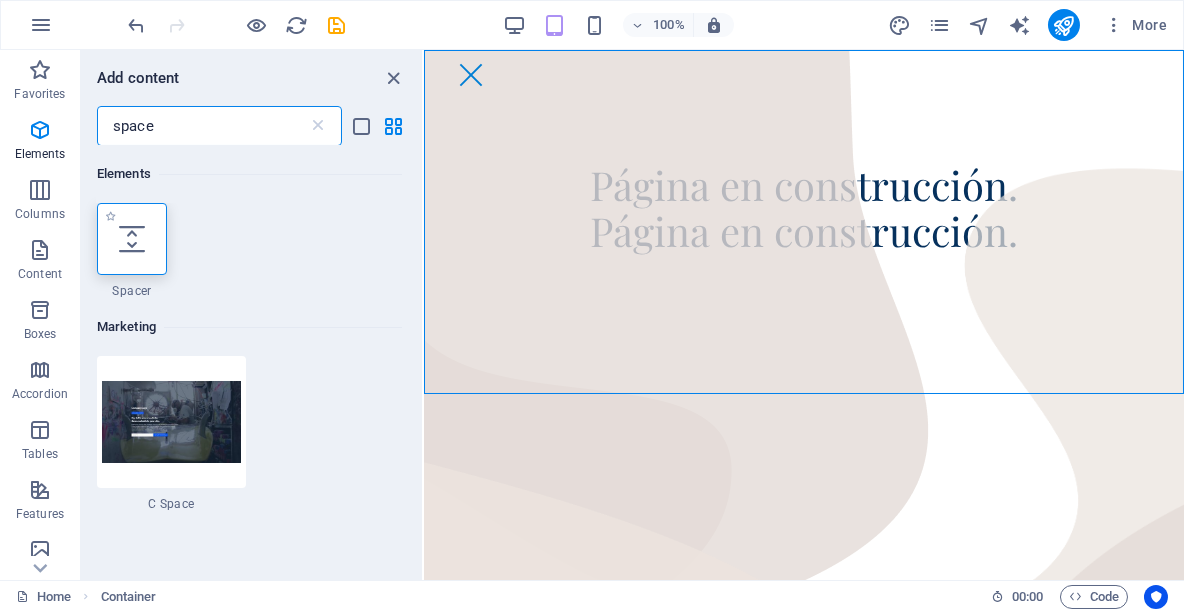 type on "space" 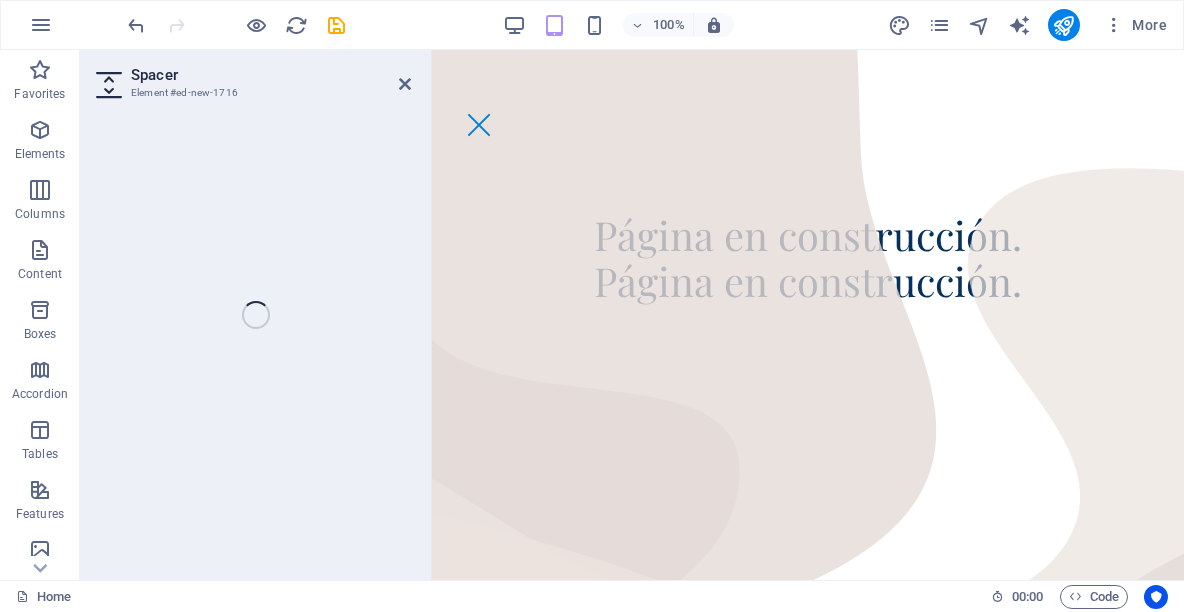 select on "px" 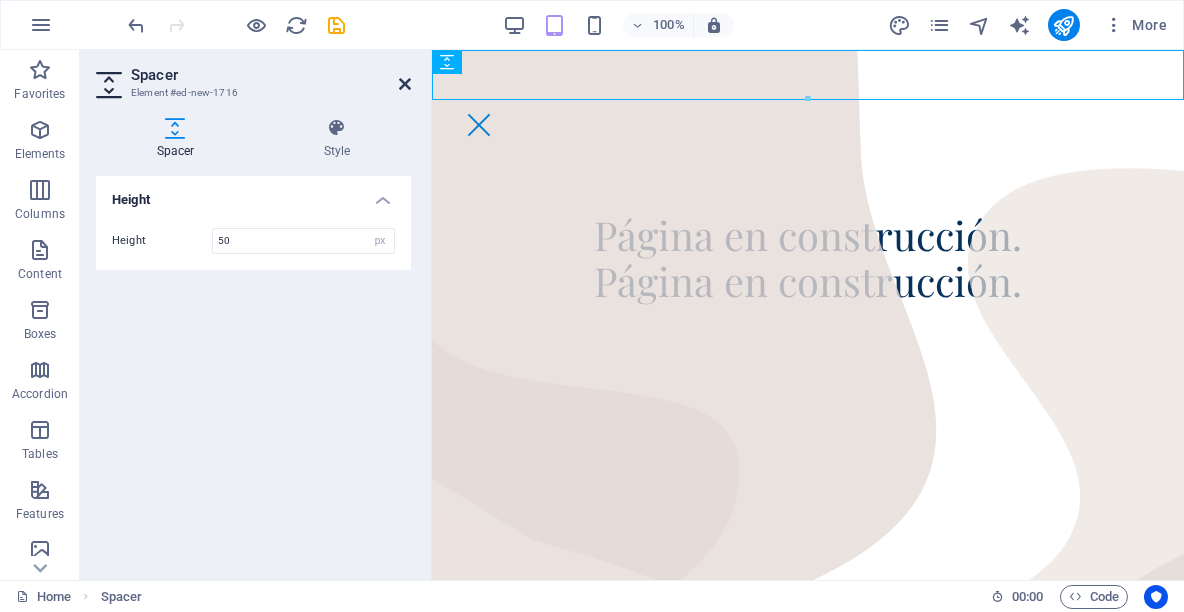 click at bounding box center [405, 84] 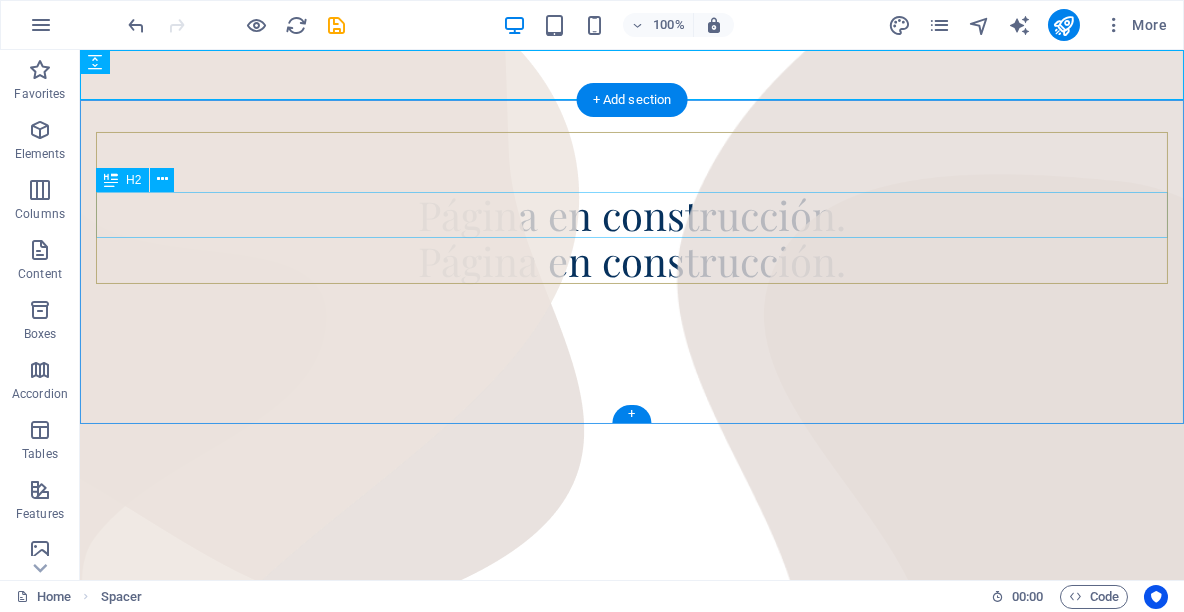 click on "Página en construcción." at bounding box center [632, 215] 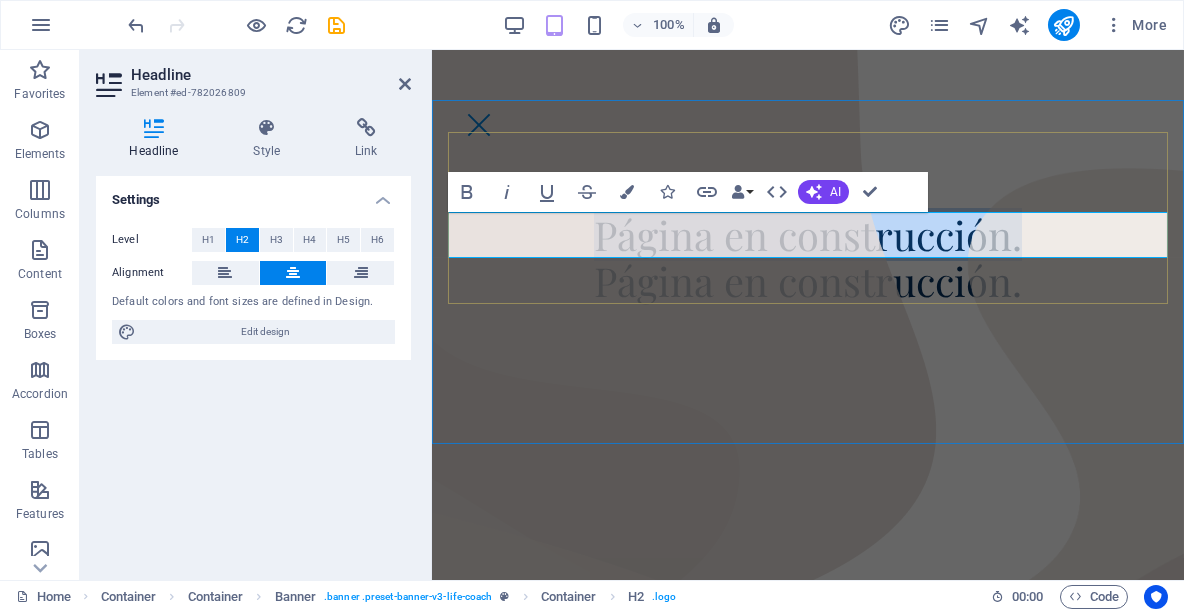 click on "Página en construcción." at bounding box center (807, 234) 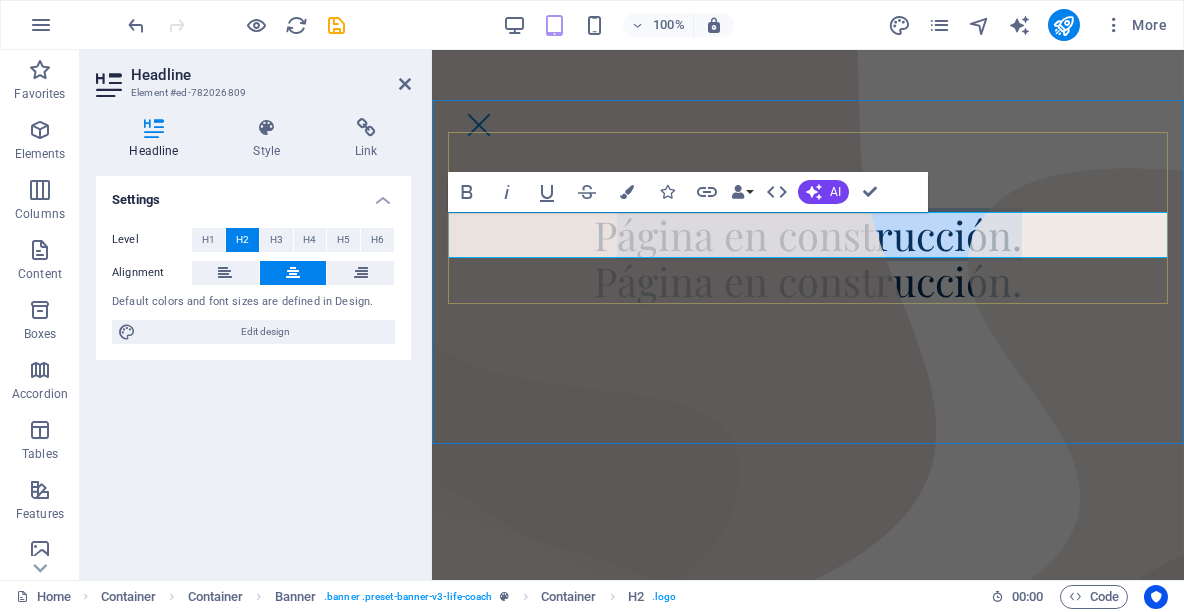 drag, startPoint x: 608, startPoint y: 229, endPoint x: 1053, endPoint y: 229, distance: 445 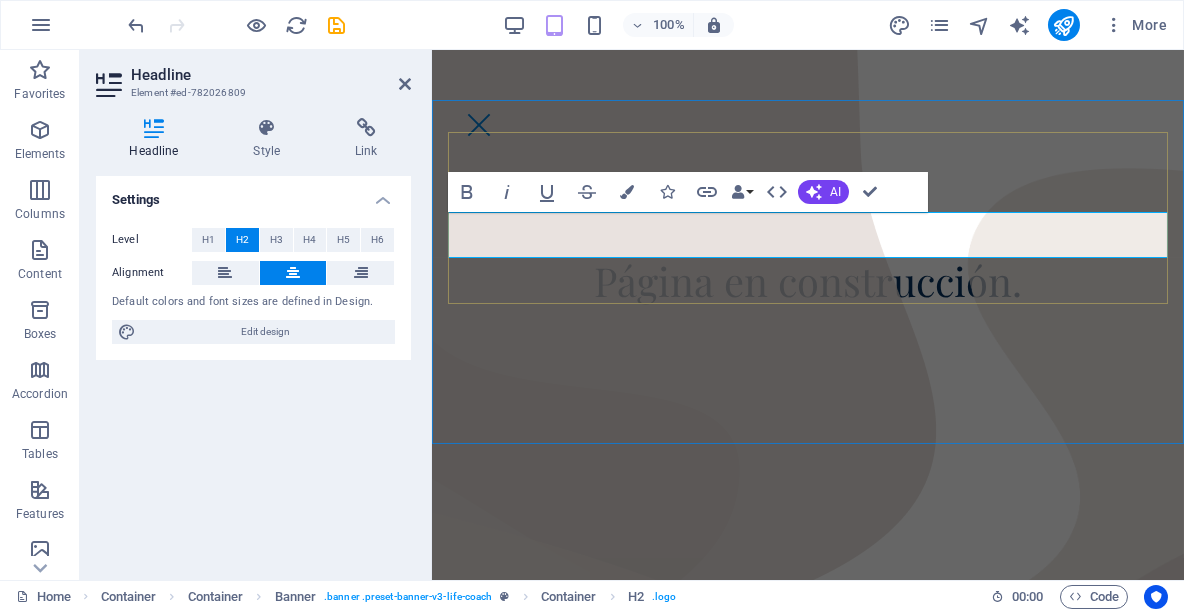 type 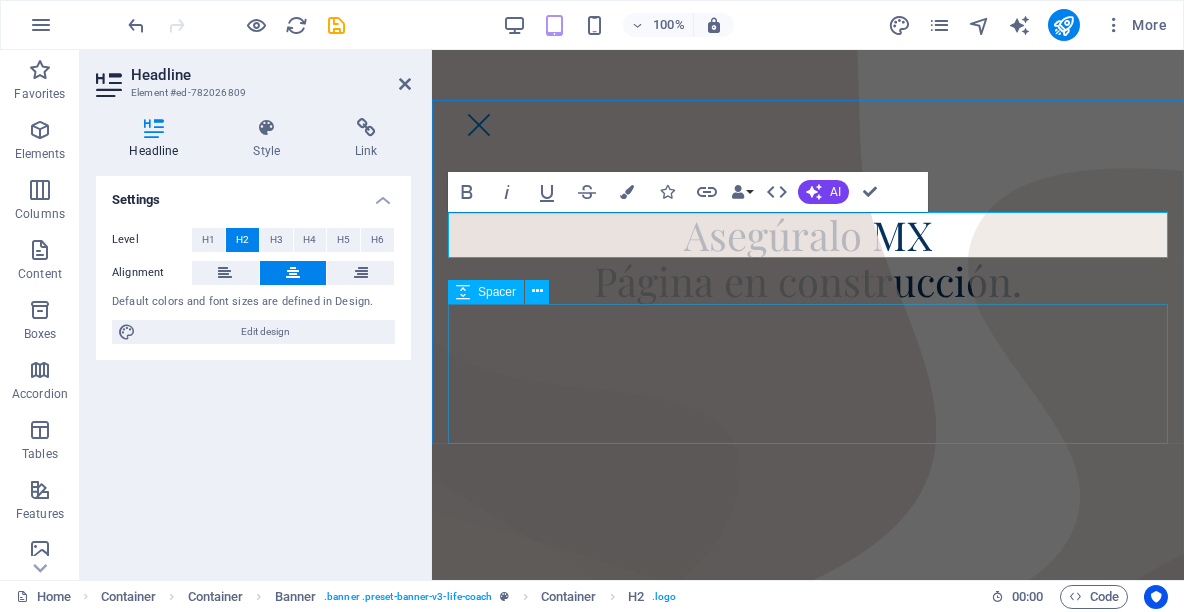 click at bounding box center [807, 374] 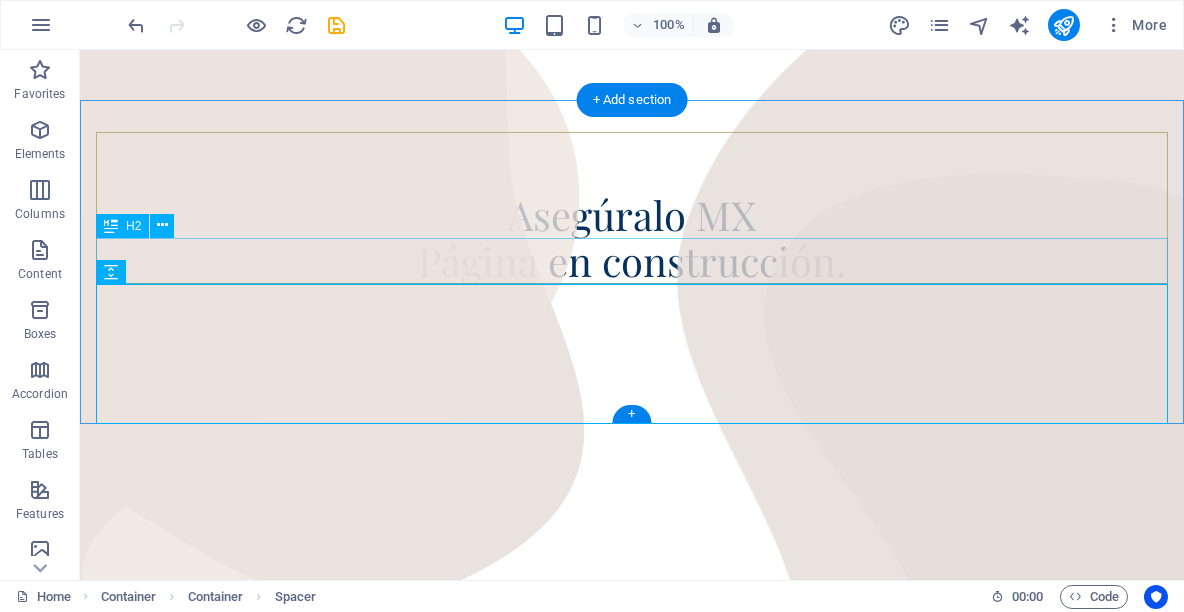 click on "Página en construcción." at bounding box center [632, 261] 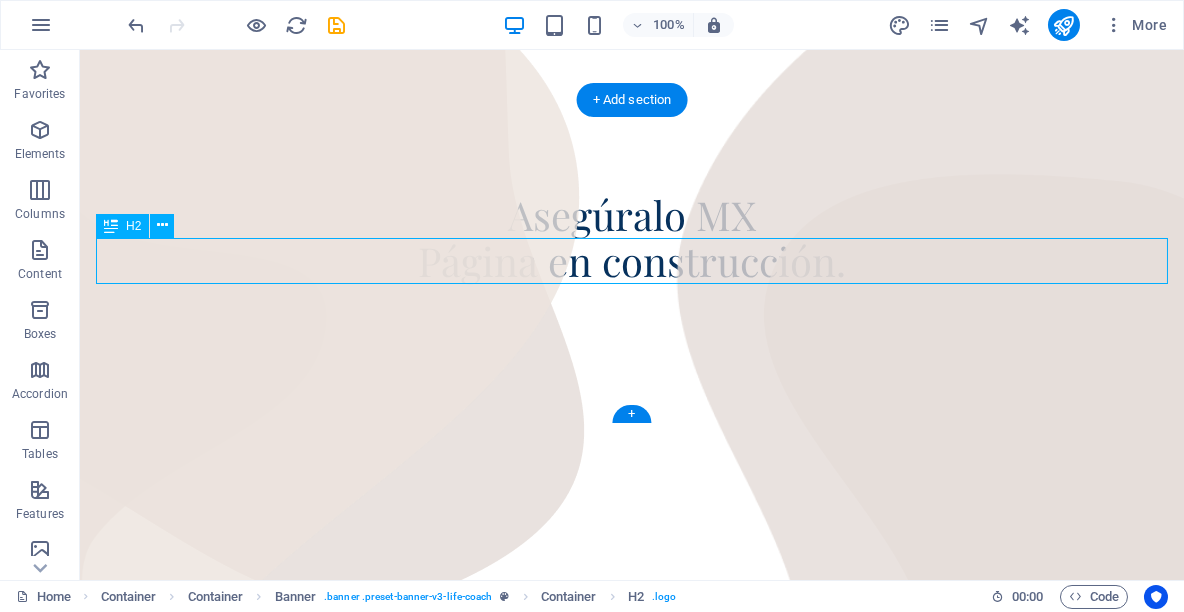 click on "Página en construcción." at bounding box center [632, 261] 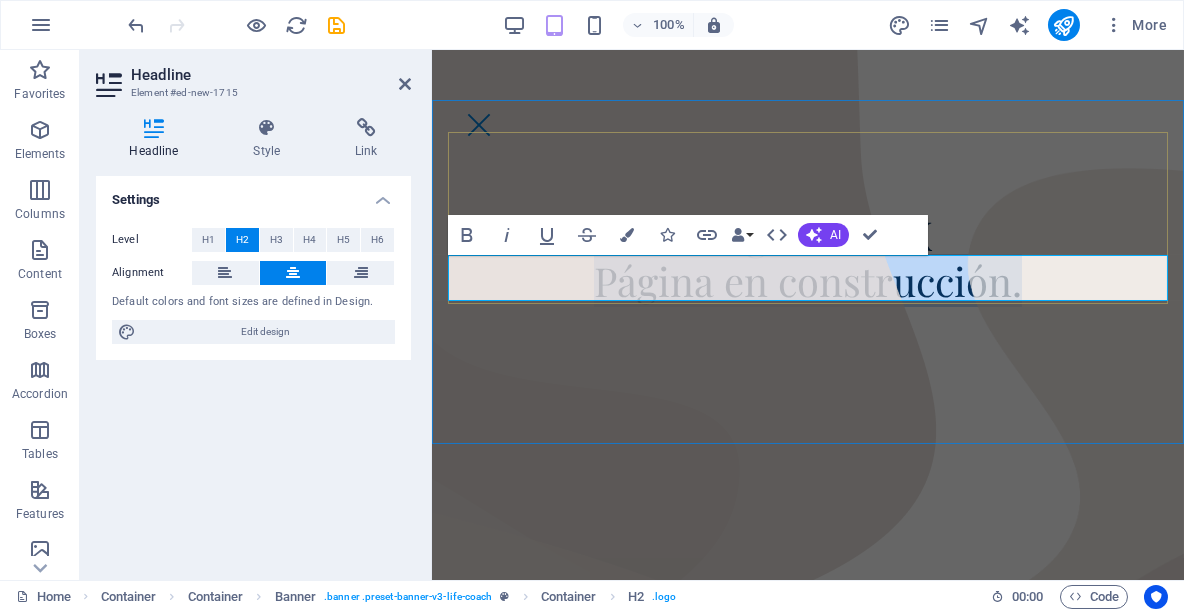 scroll, scrollTop: 2, scrollLeft: 0, axis: vertical 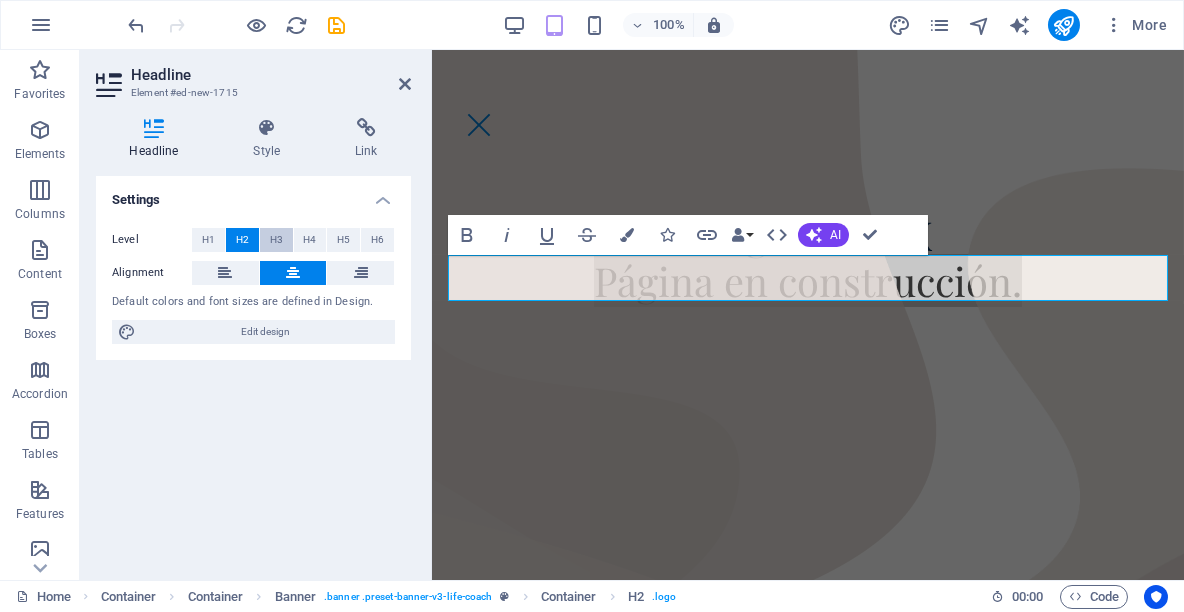 click on "H3" at bounding box center [276, 240] 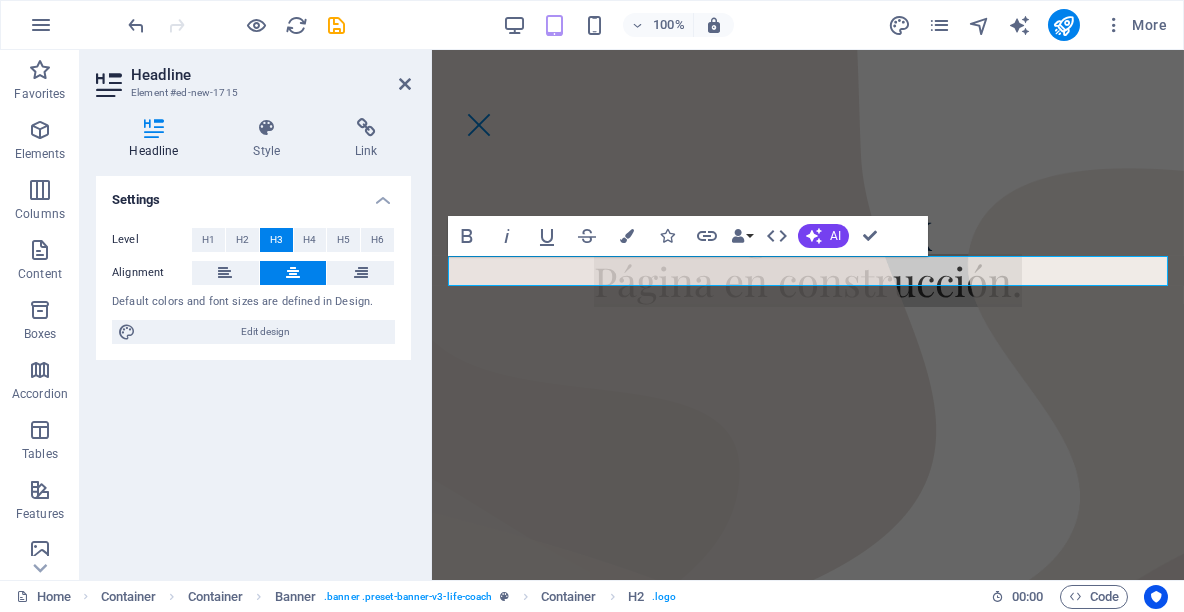 scroll, scrollTop: 2, scrollLeft: 0, axis: vertical 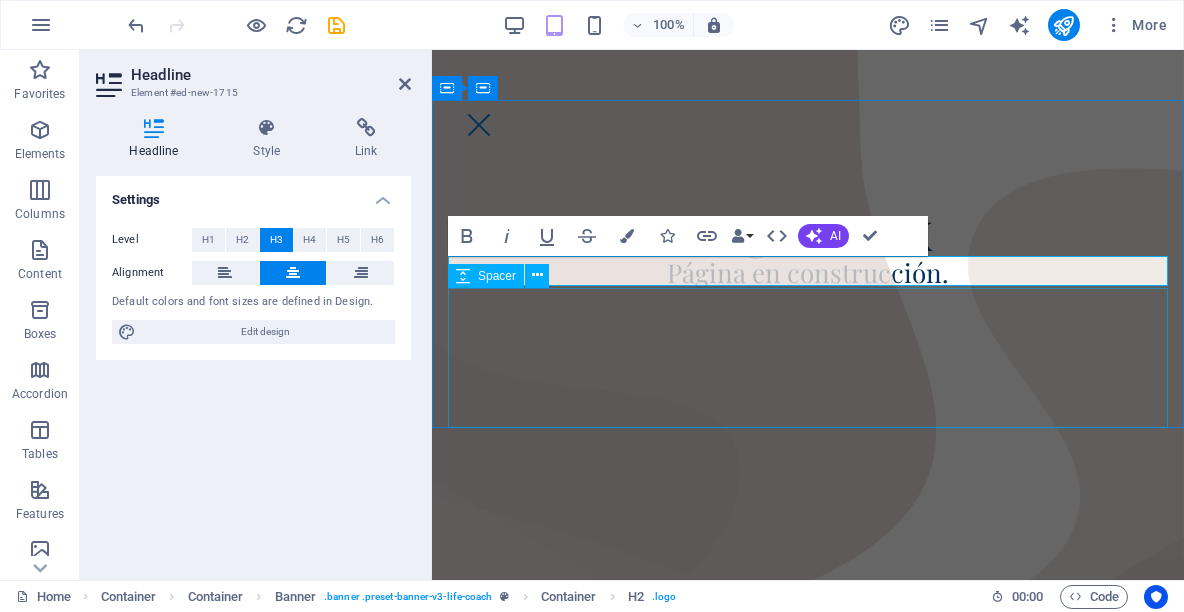click at bounding box center (807, 358) 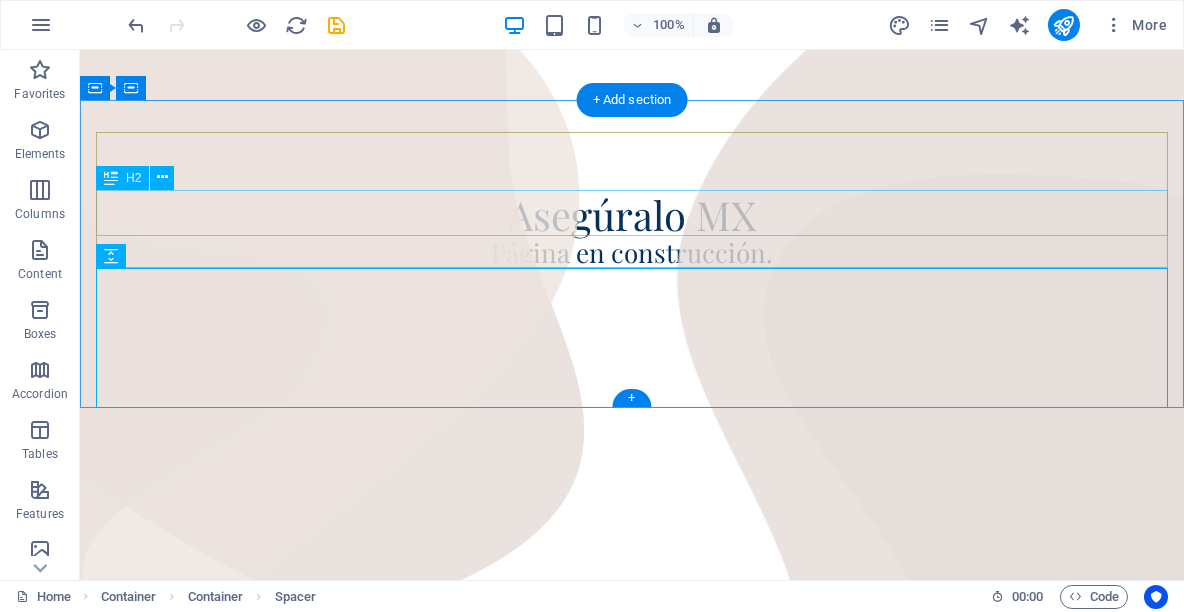 click on "Asegúralo MX" at bounding box center [632, 215] 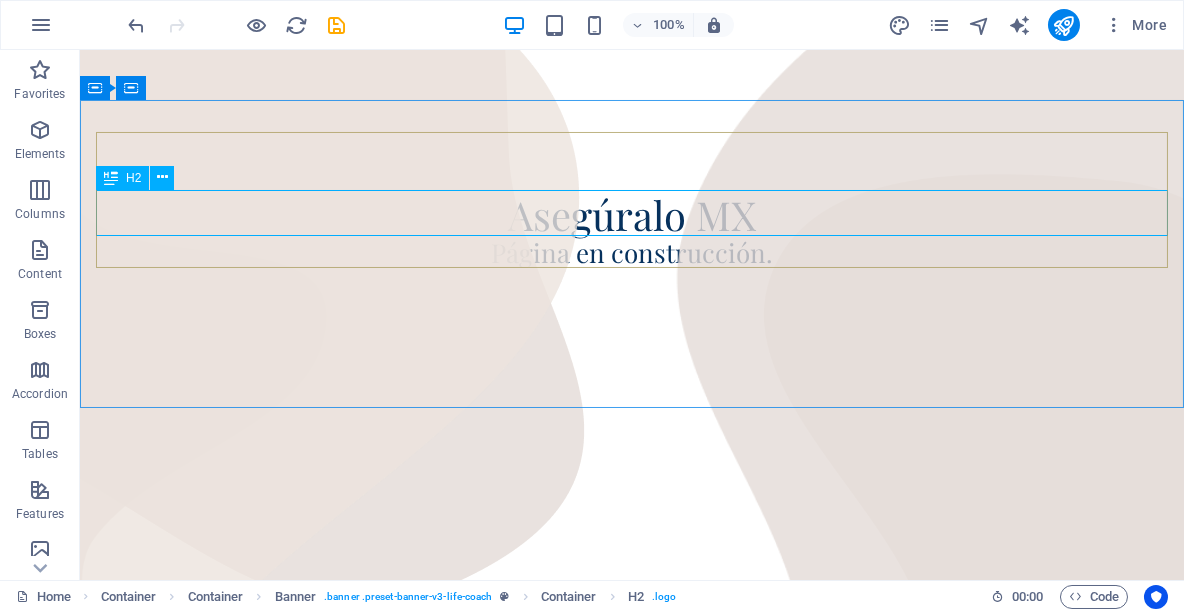 click on "H2" at bounding box center [133, 178] 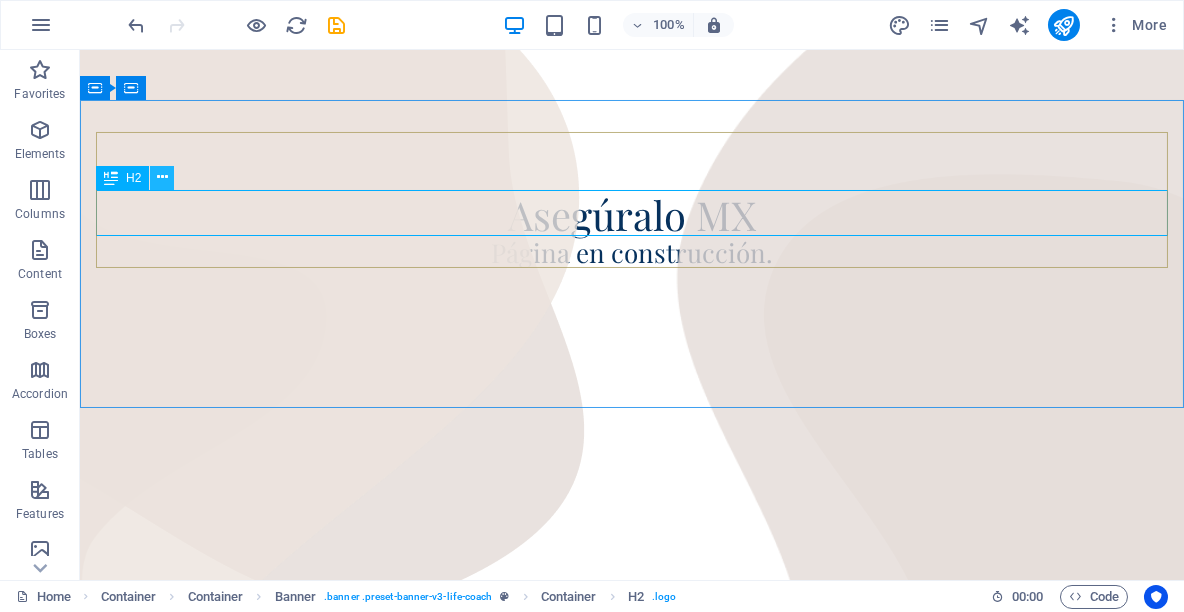 click at bounding box center [162, 177] 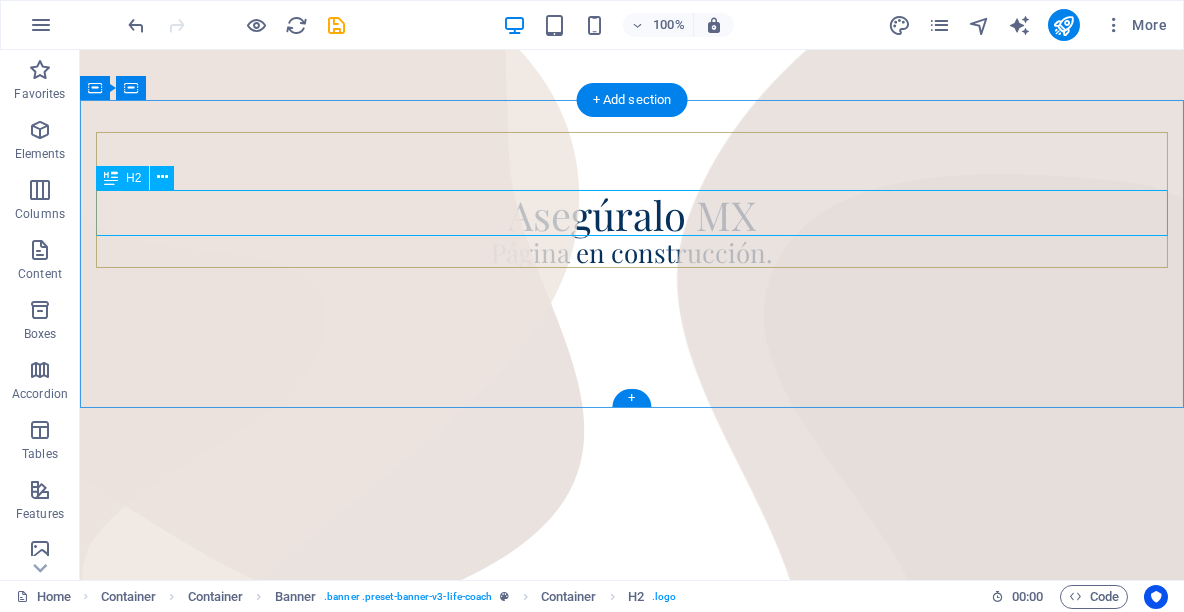 click on "Asegúralo MX" at bounding box center (632, 215) 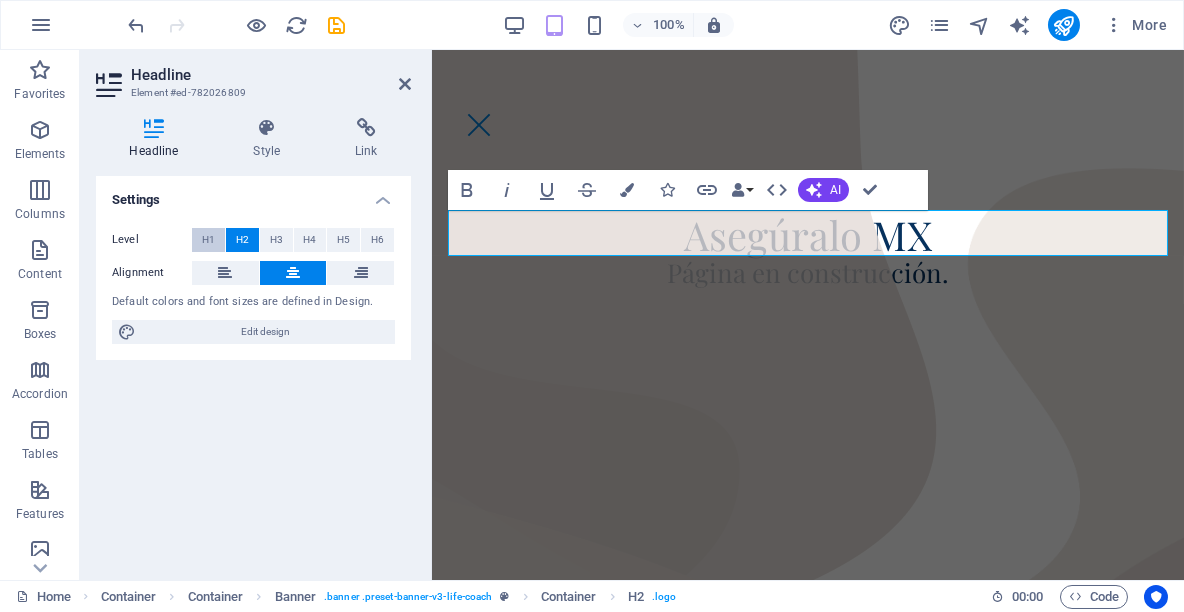 click on "H1" at bounding box center (208, 240) 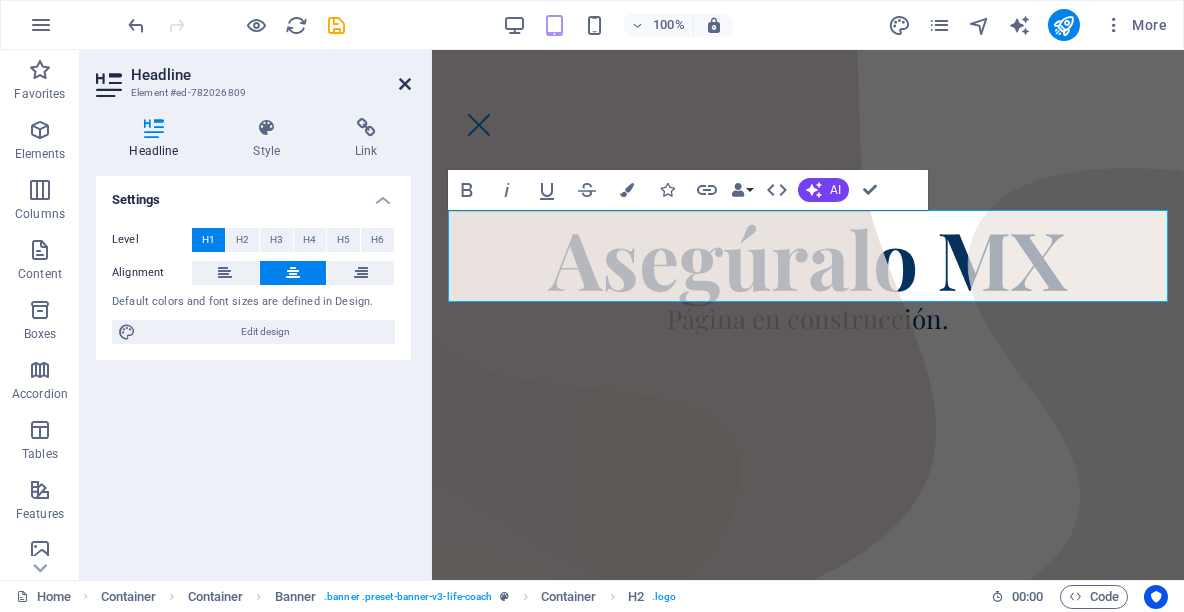 click at bounding box center (405, 84) 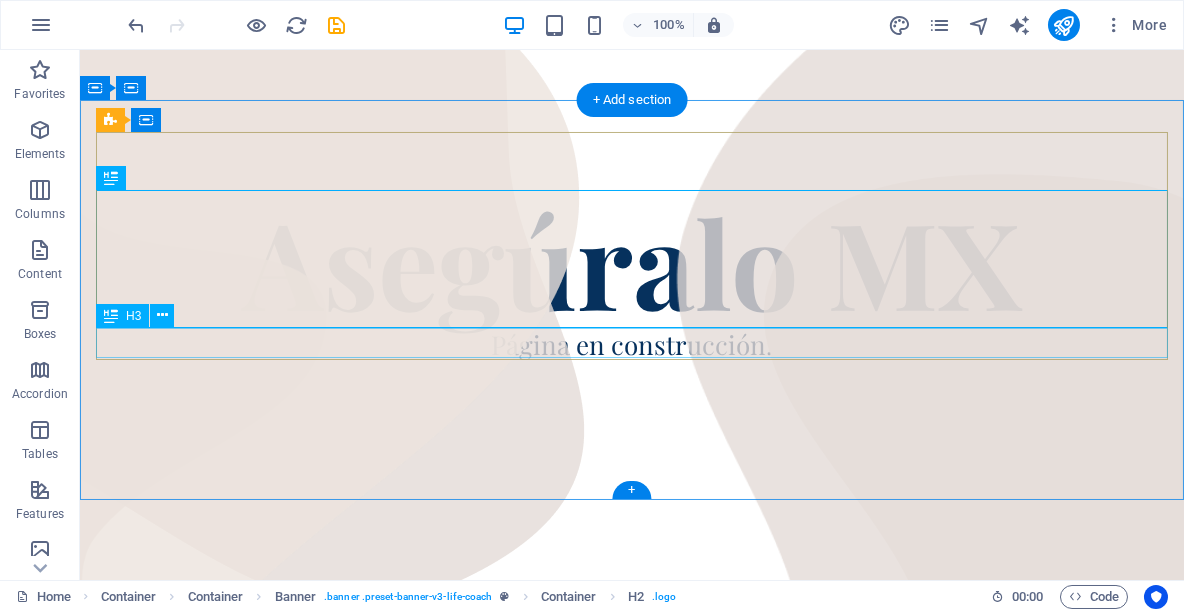 click on "Página en construcción." at bounding box center (632, 345) 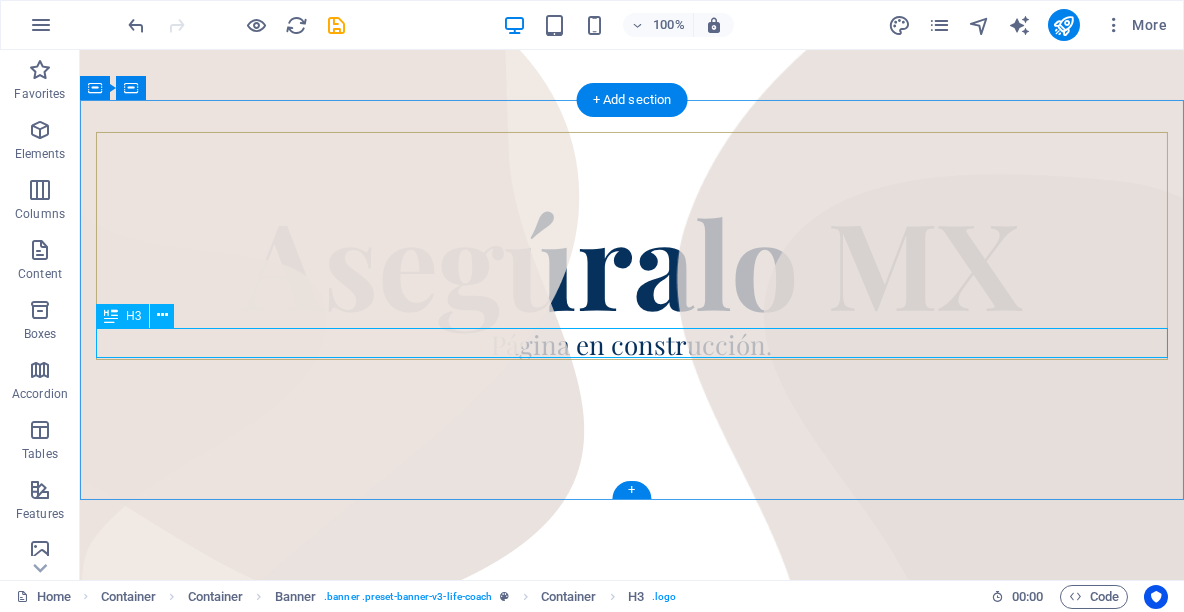 click on "Página en construcción." at bounding box center (632, 345) 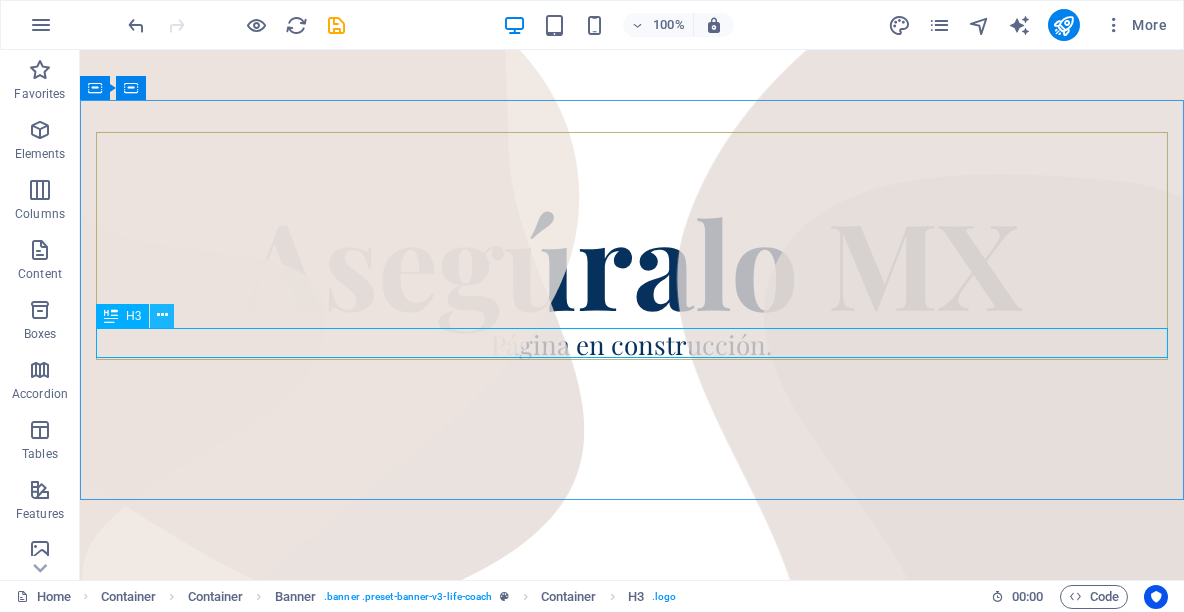 click at bounding box center [162, 316] 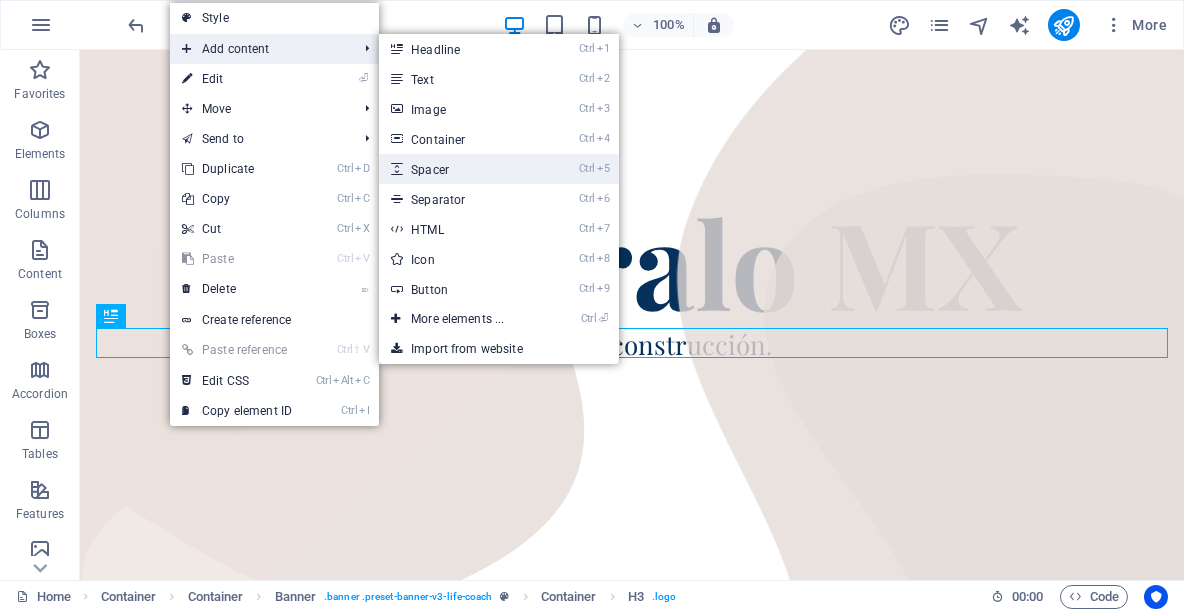 click on "Ctrl 5  Spacer" at bounding box center [461, 169] 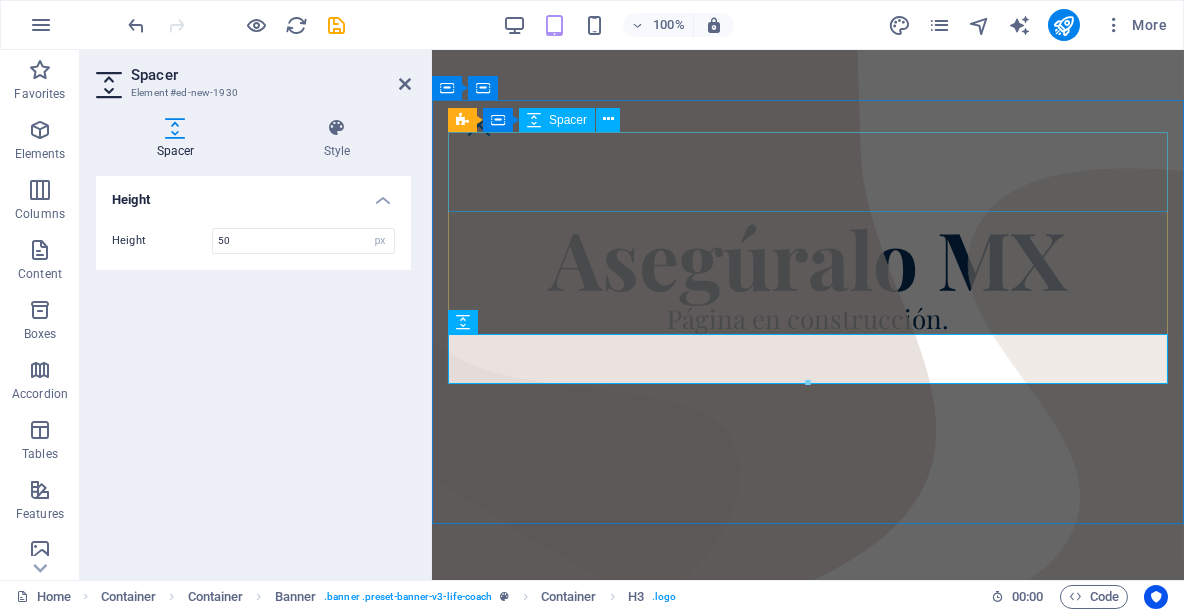 scroll, scrollTop: 0, scrollLeft: 0, axis: both 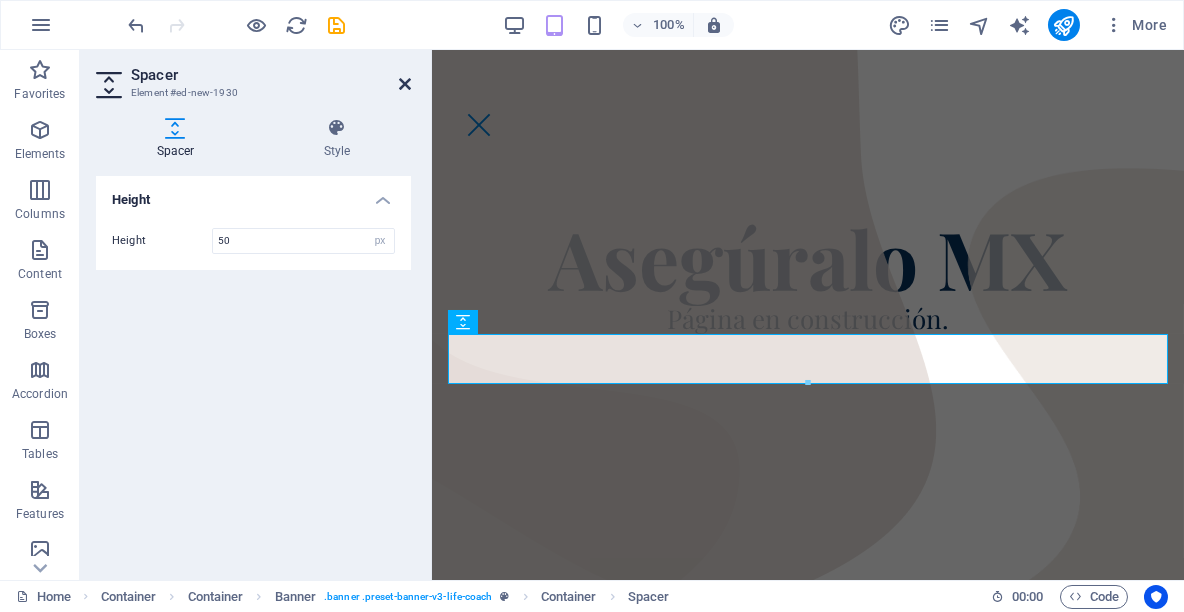 click at bounding box center (405, 84) 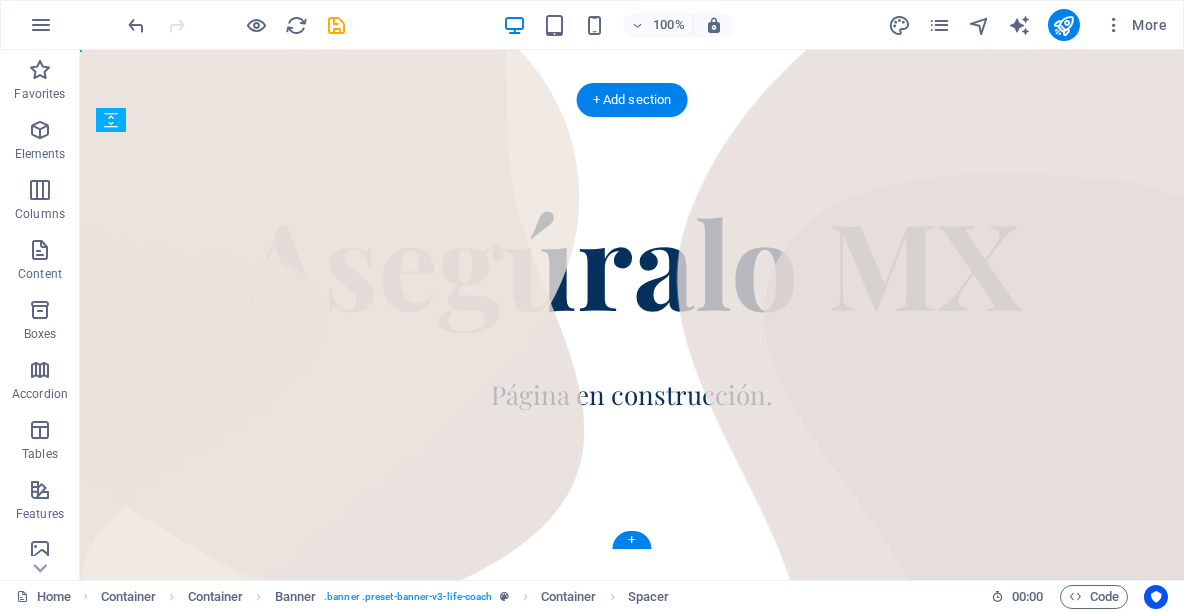 drag, startPoint x: 503, startPoint y: 384, endPoint x: 506, endPoint y: 332, distance: 52.086468 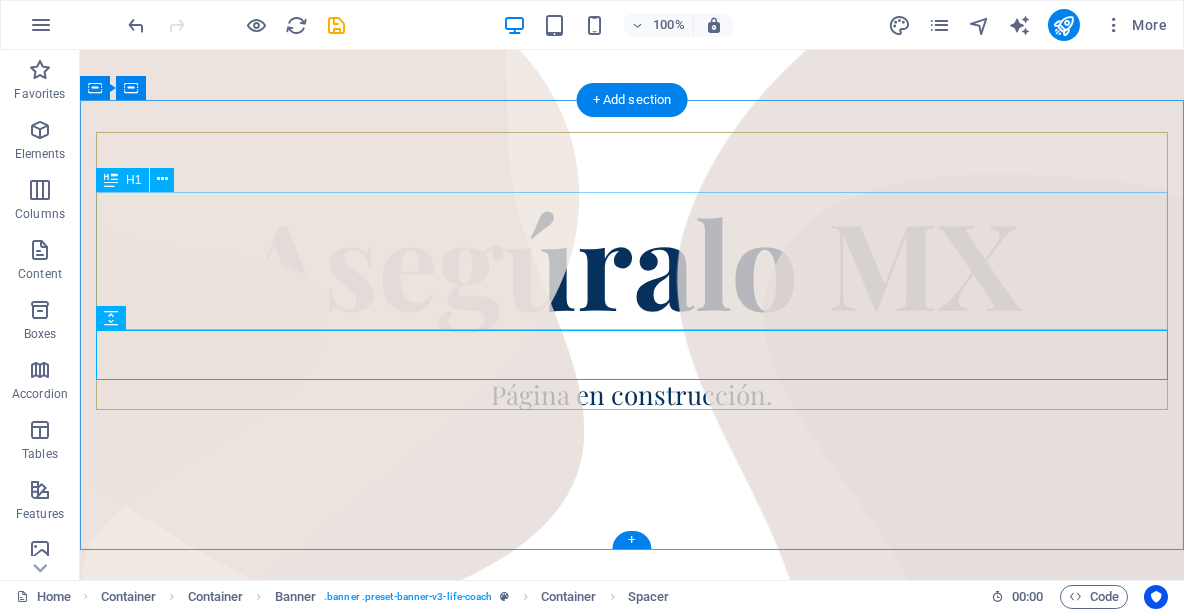 click on "Asegúralo MX" at bounding box center (632, 261) 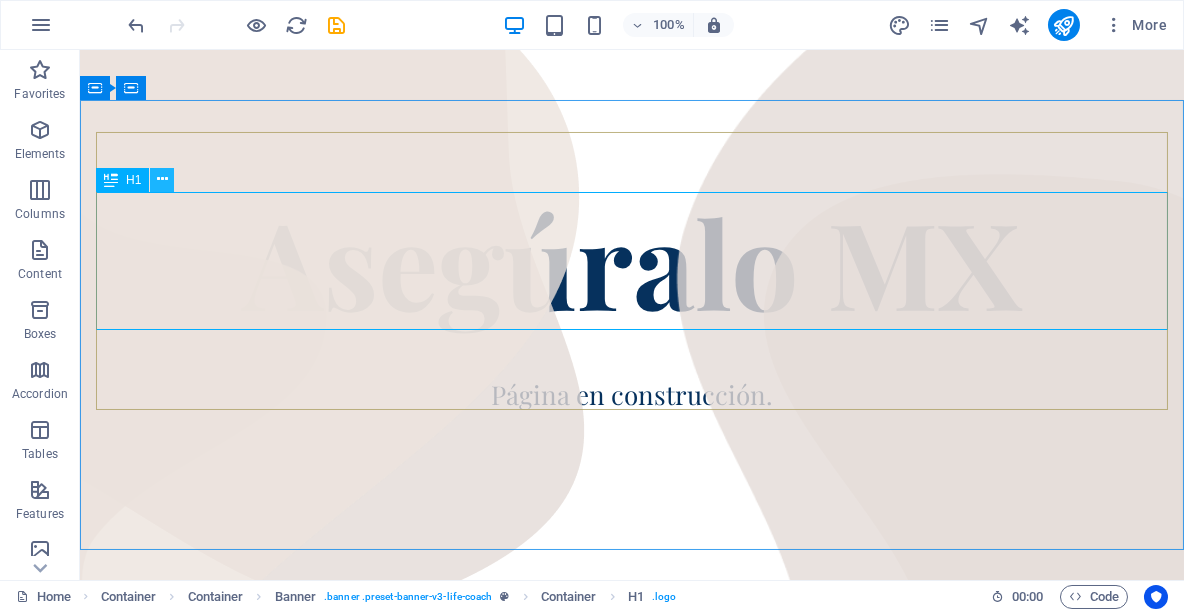 click at bounding box center [162, 179] 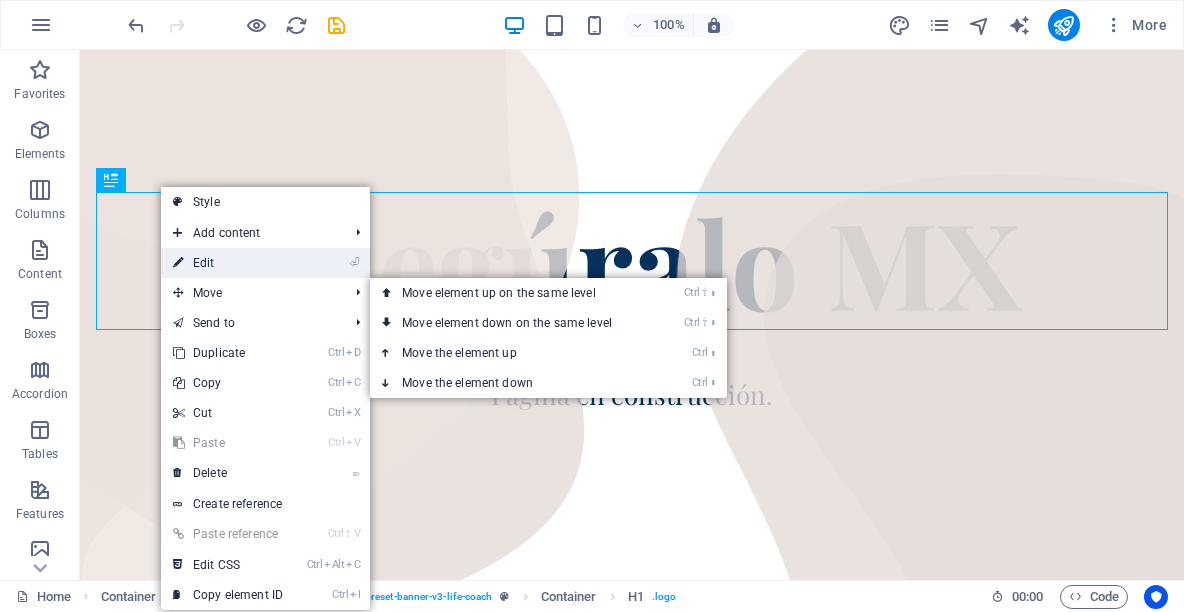 click on "⏎  Edit" at bounding box center [228, 263] 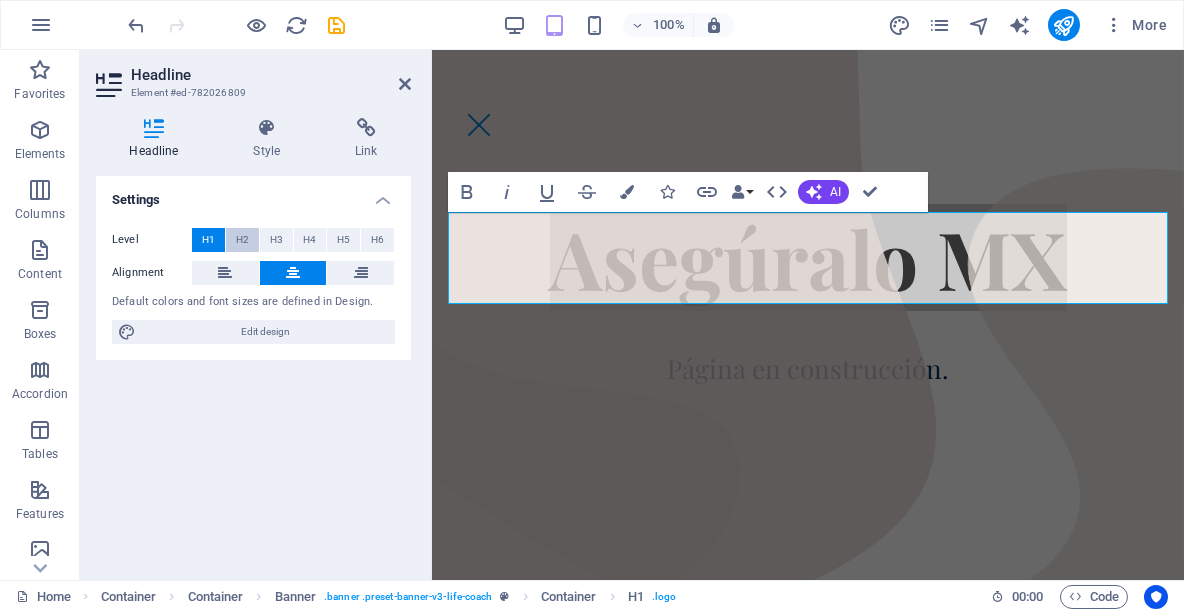 click on "H2" at bounding box center (242, 240) 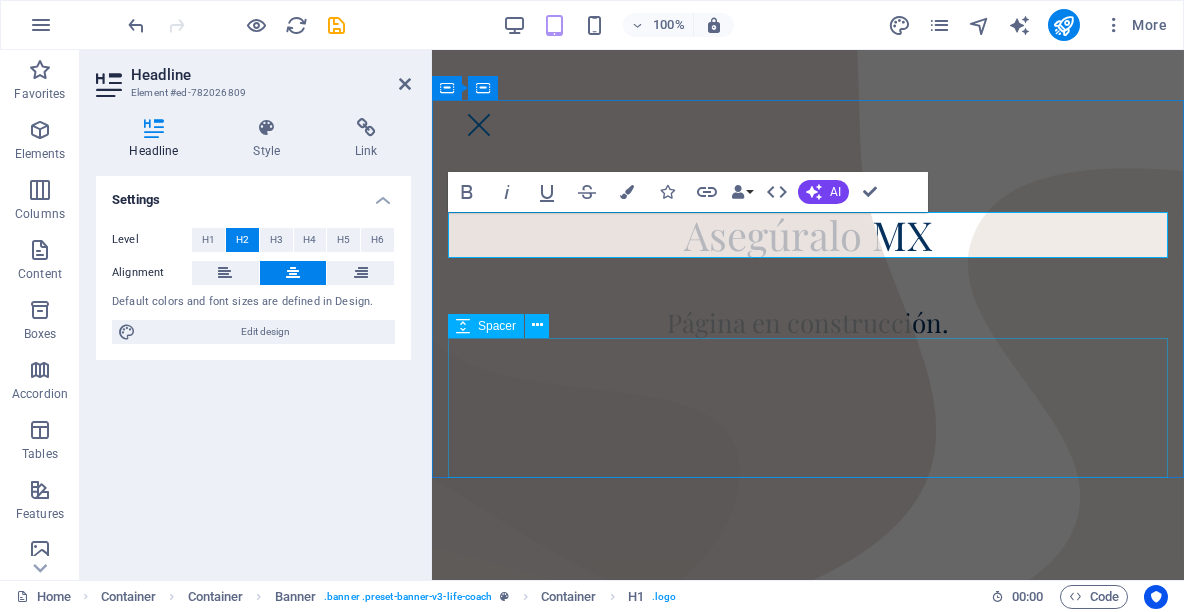 click at bounding box center (807, 408) 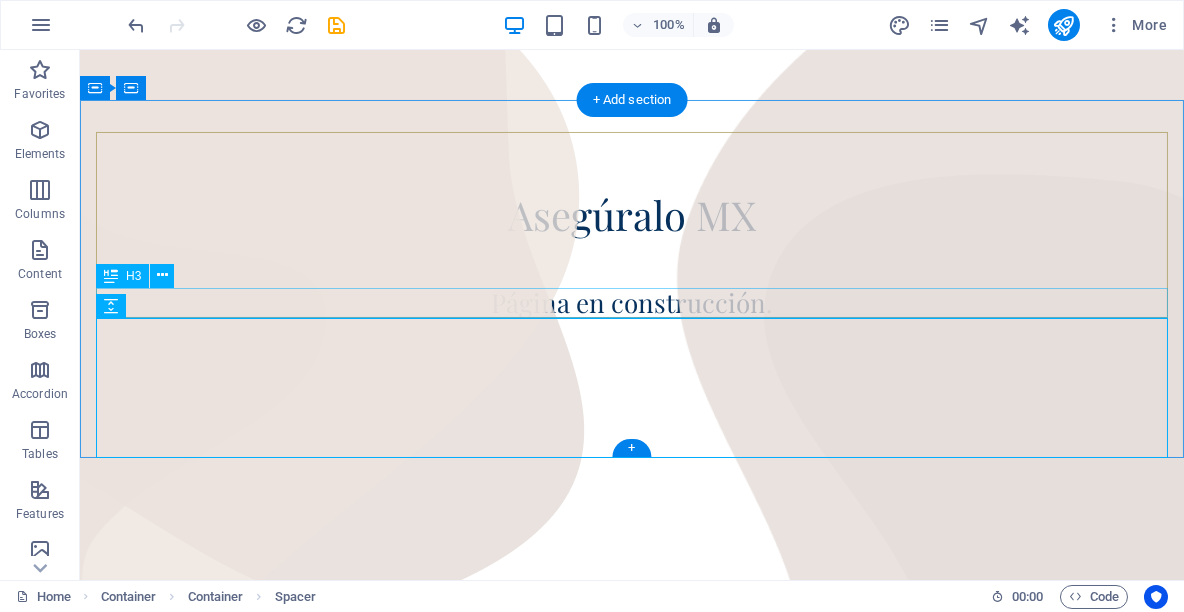 click on "Página en construcción." at bounding box center (632, 303) 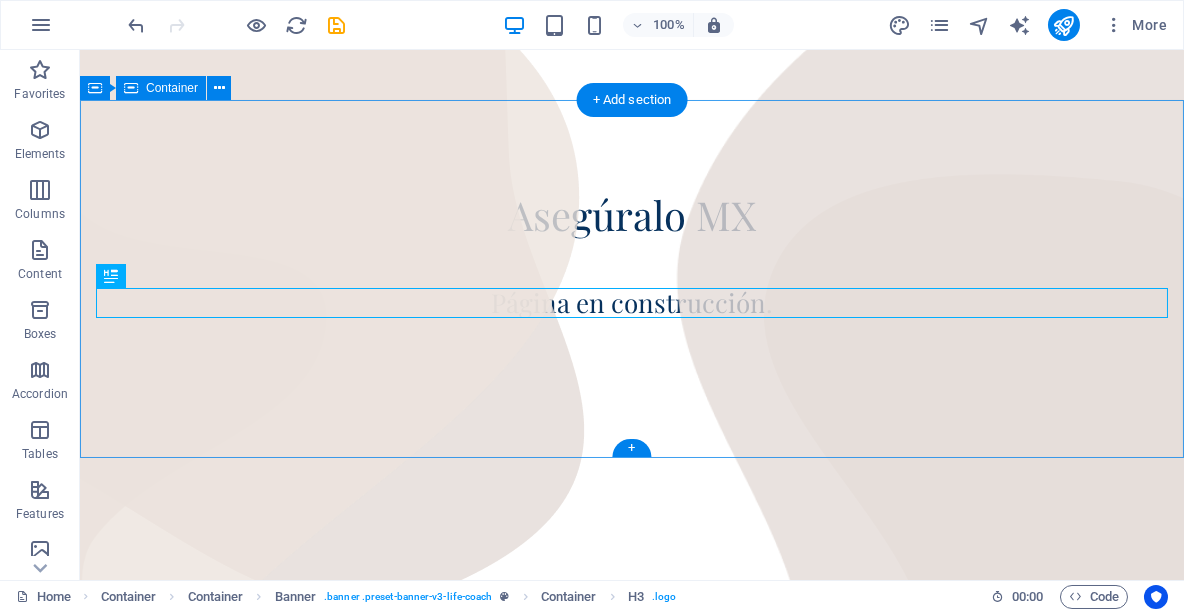 click on "Asegúralo MX Página en construcción." at bounding box center [632, 279] 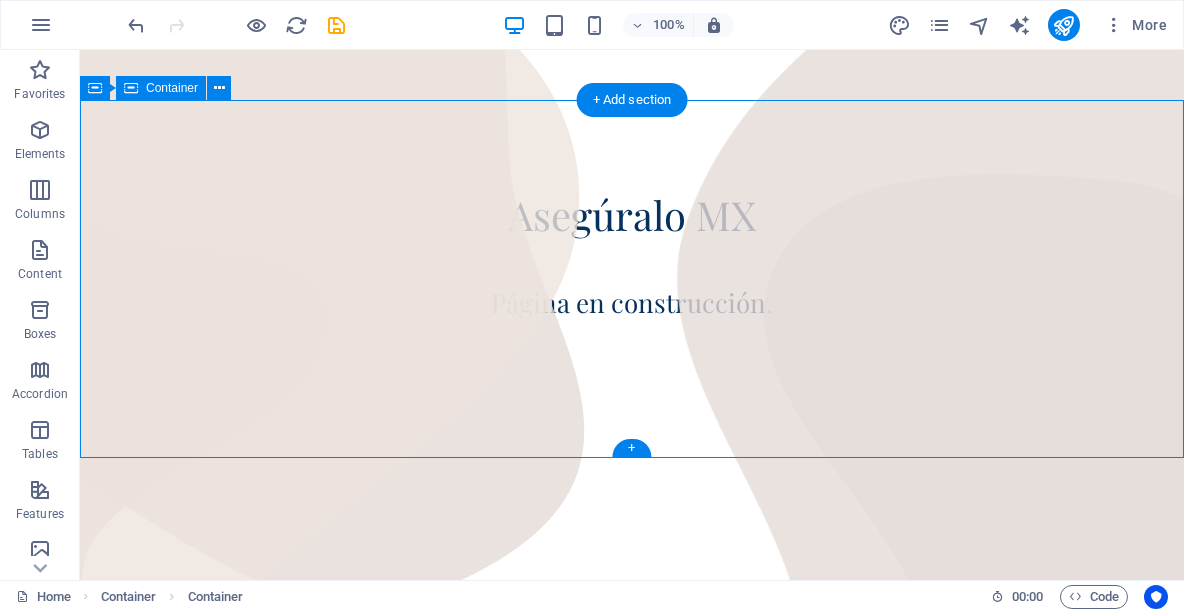 click on "Asegúralo MX Página en construcción." at bounding box center (632, 279) 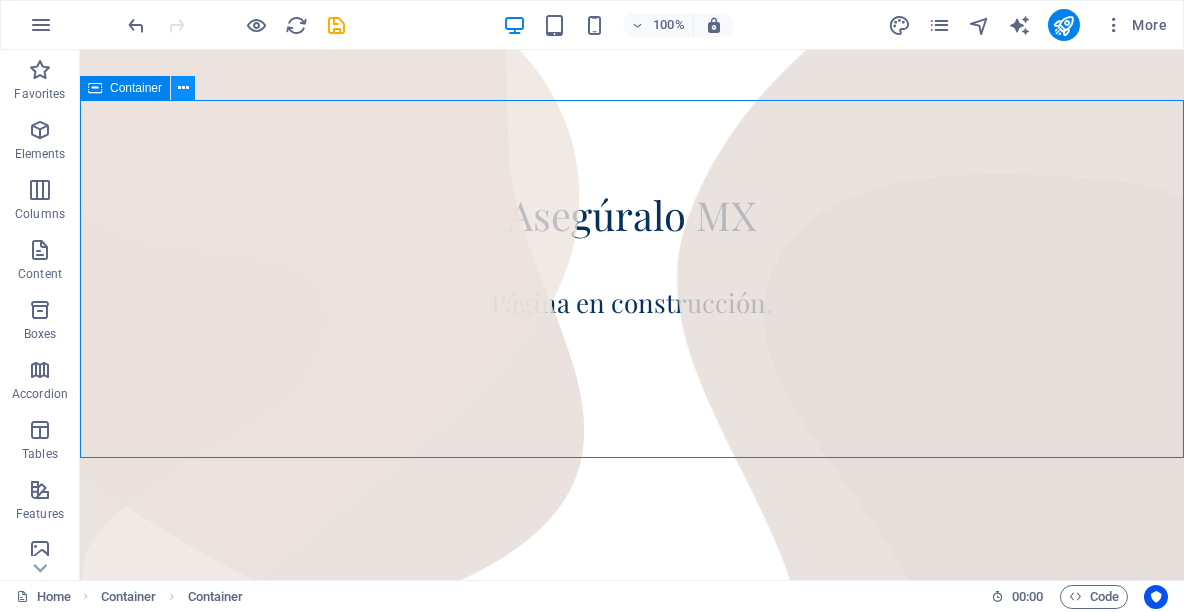 click at bounding box center [183, 88] 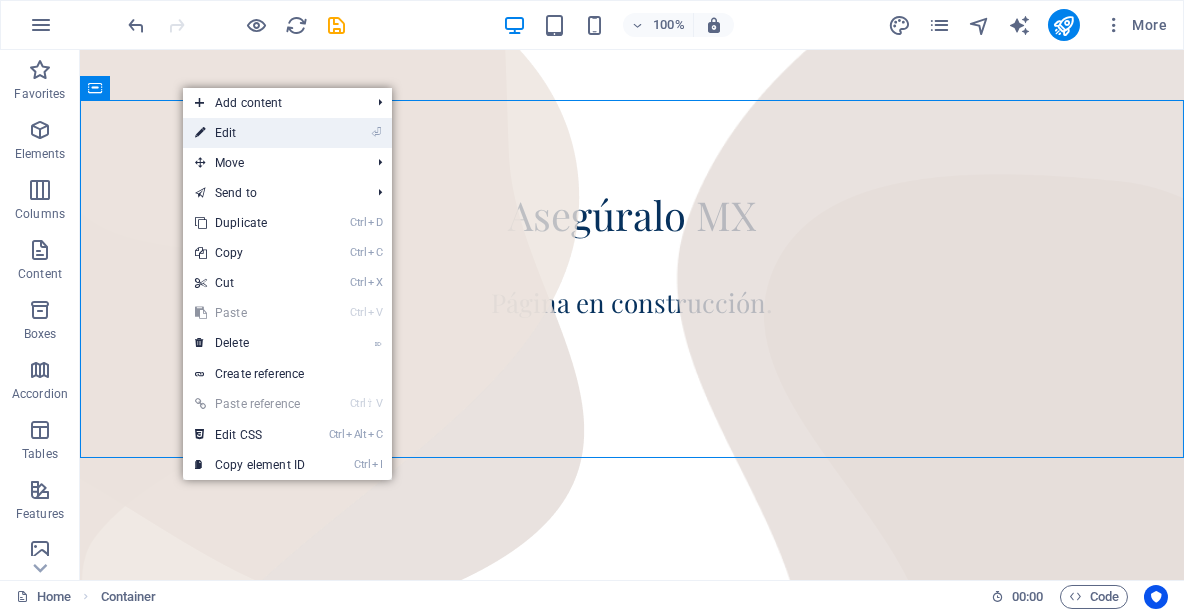 click on "⏎  Edit" at bounding box center (250, 133) 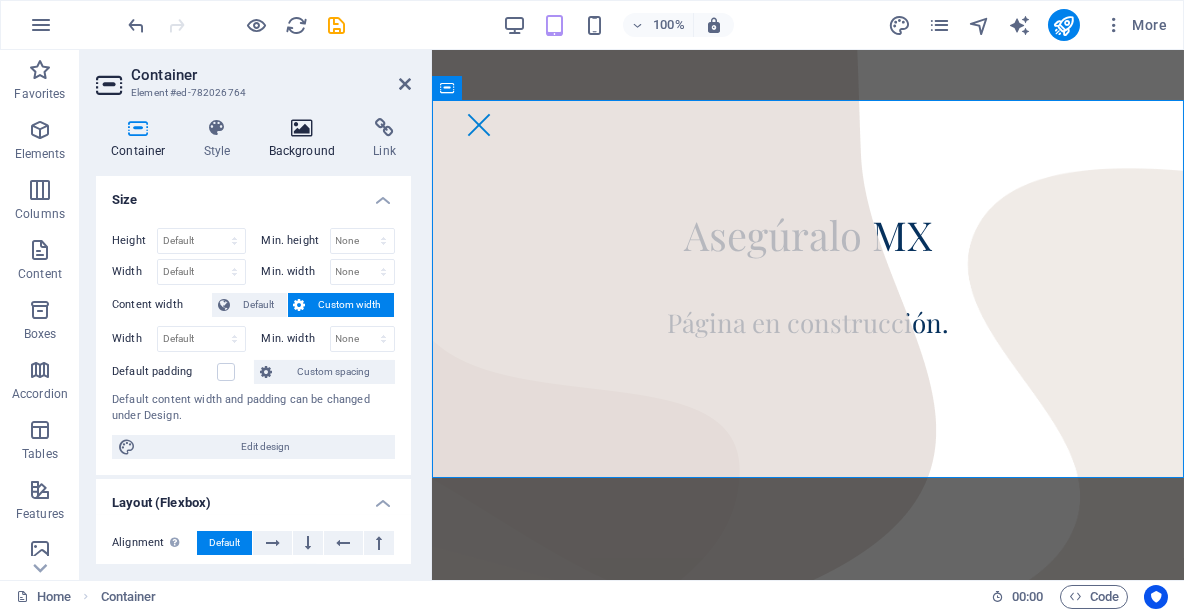 click at bounding box center (302, 128) 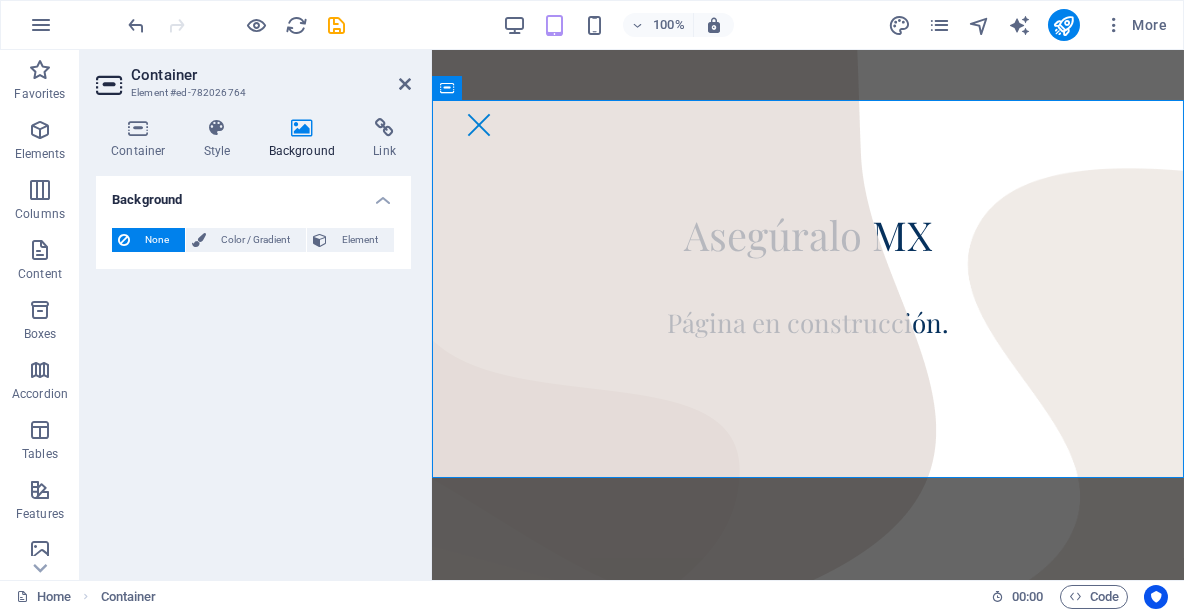 click on "None" at bounding box center [157, 240] 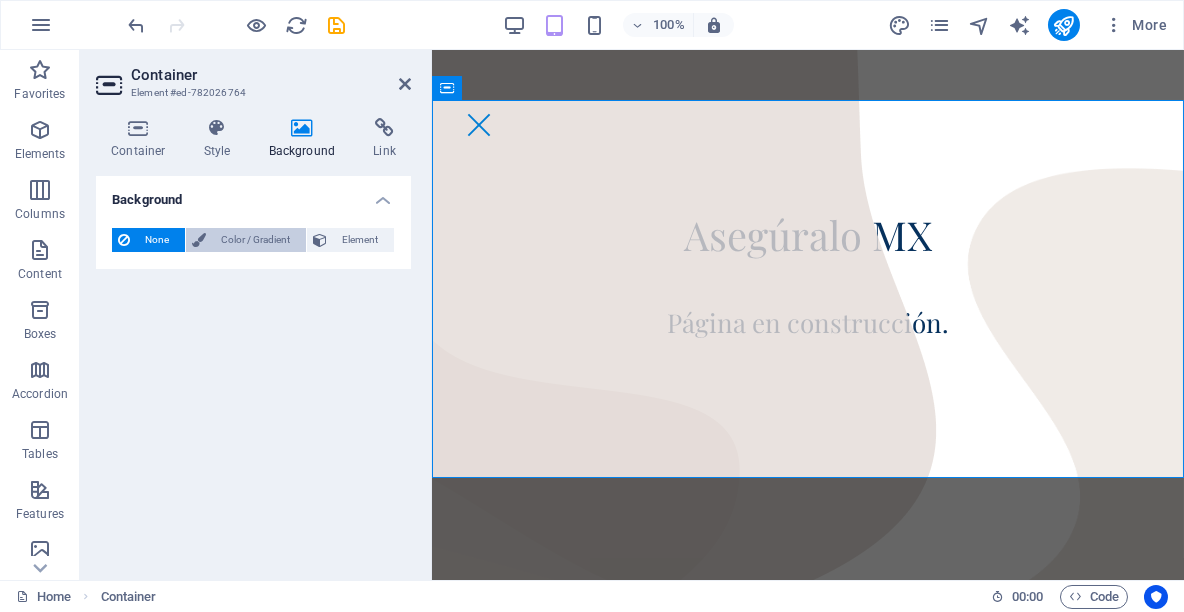 click on "Color / Gradient" at bounding box center (256, 240) 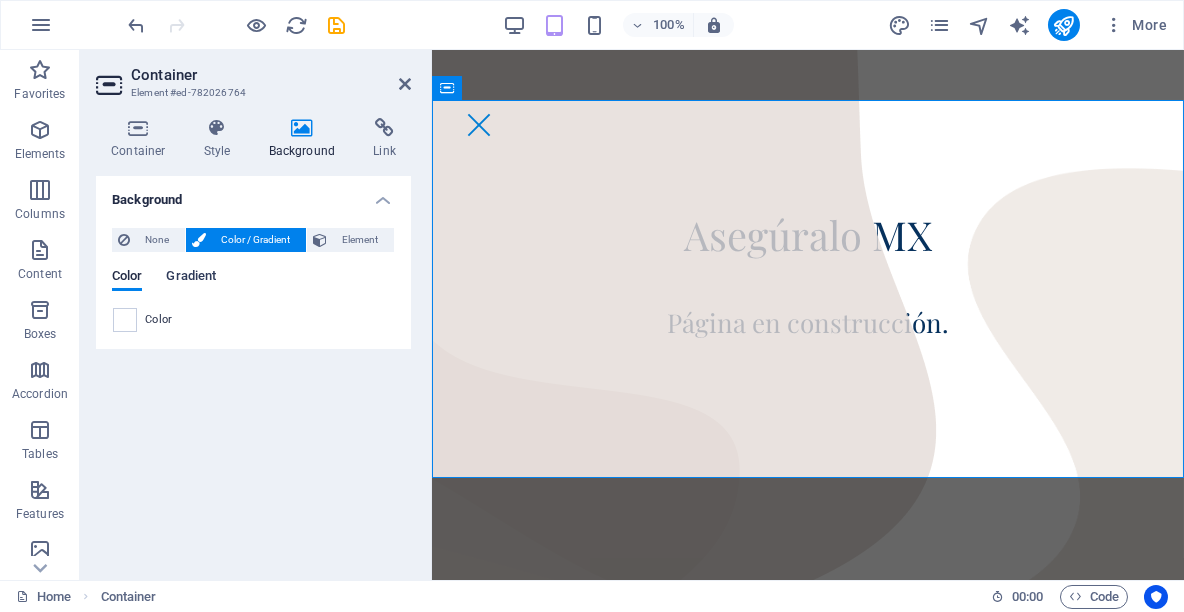 click on "Gradient" at bounding box center [191, 278] 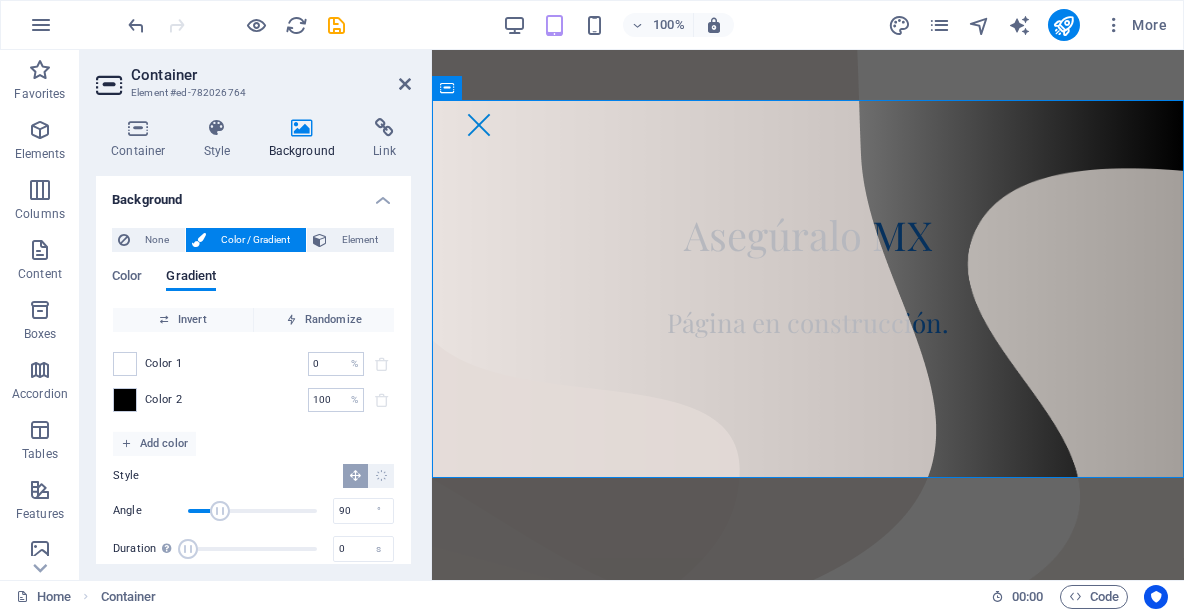 scroll, scrollTop: 23, scrollLeft: 0, axis: vertical 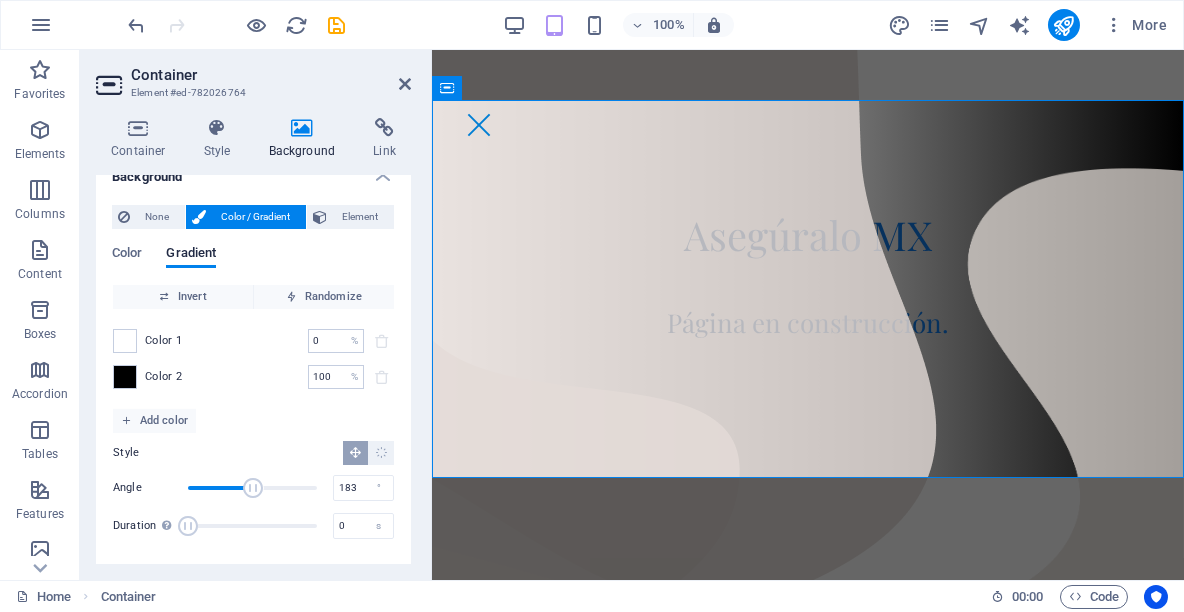 drag, startPoint x: 215, startPoint y: 488, endPoint x: 252, endPoint y: 497, distance: 38.078865 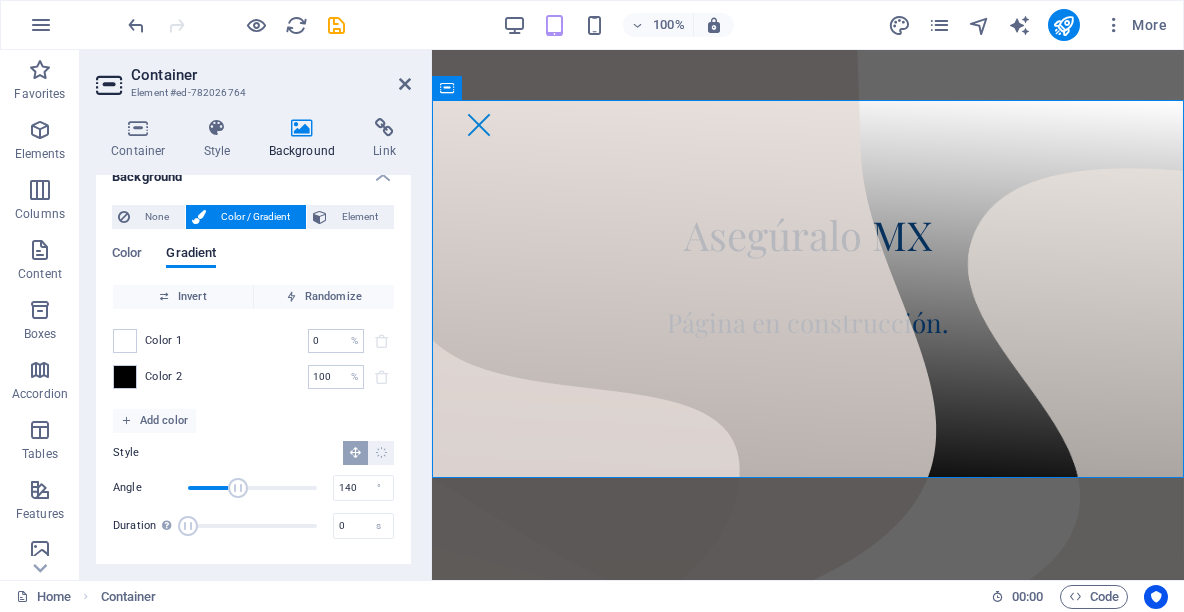type on "138" 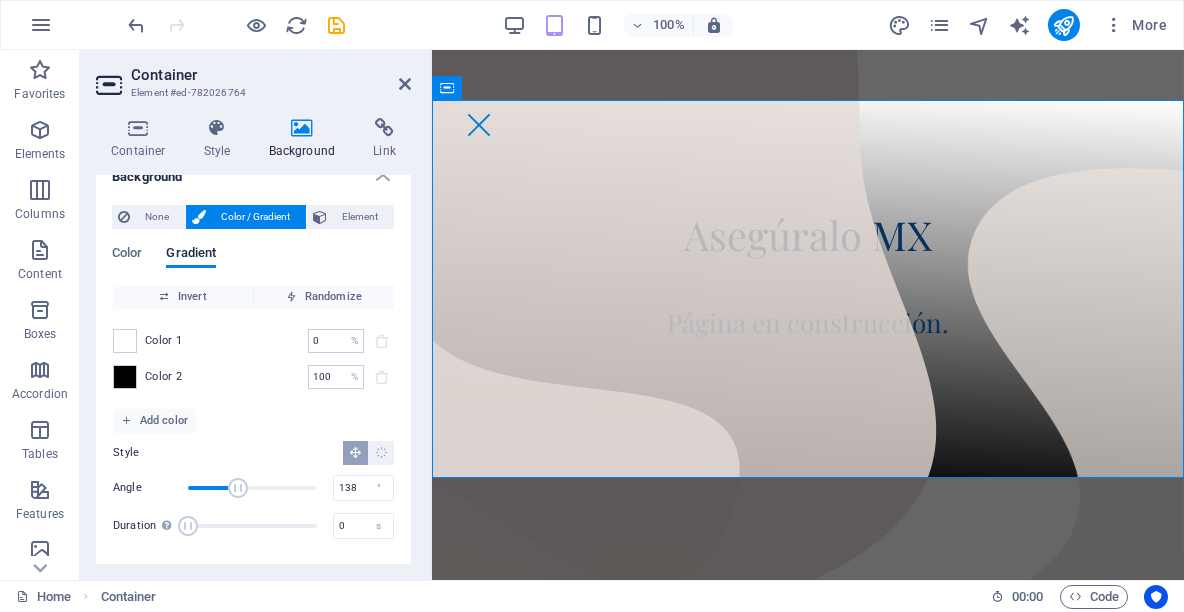 drag, startPoint x: 252, startPoint y: 497, endPoint x: 236, endPoint y: 496, distance: 16.03122 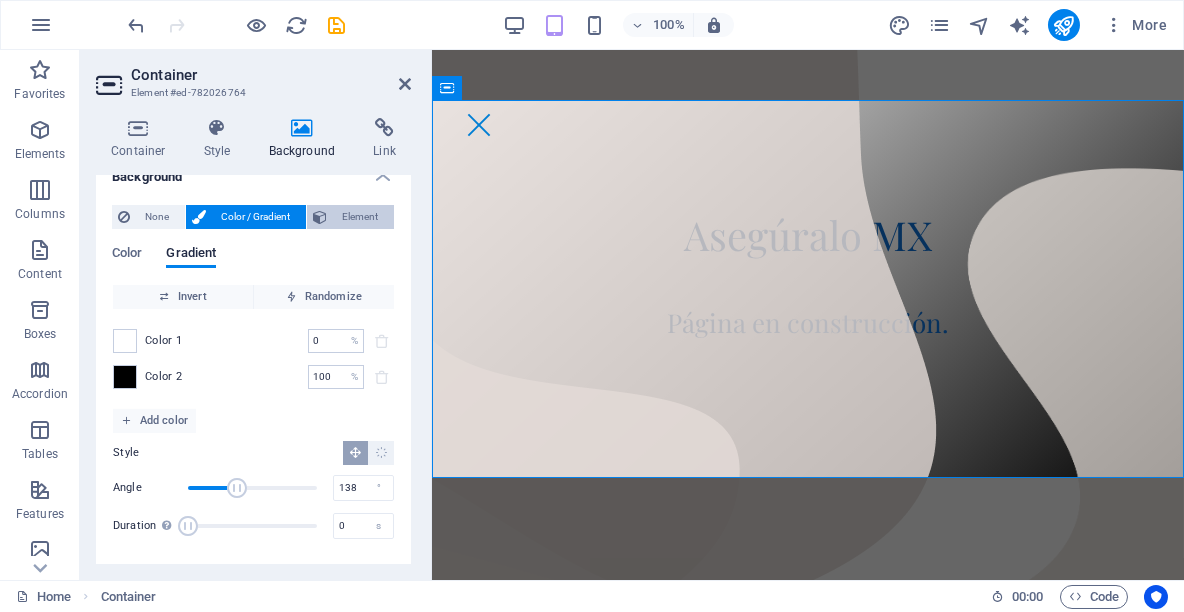 click on "Element" at bounding box center (360, 217) 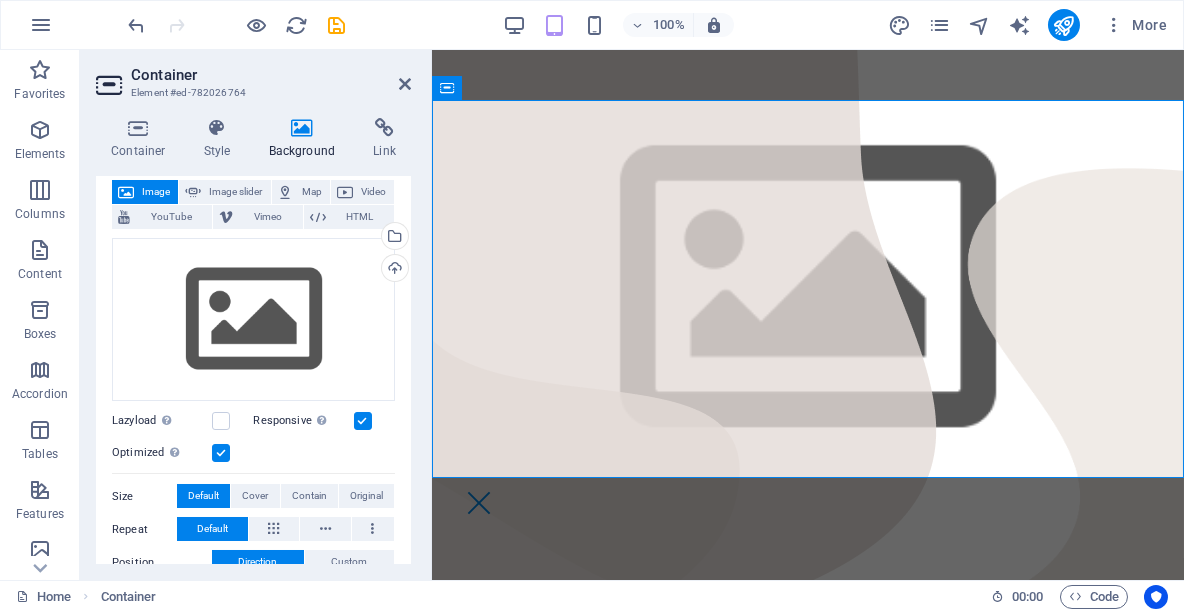 scroll, scrollTop: 0, scrollLeft: 0, axis: both 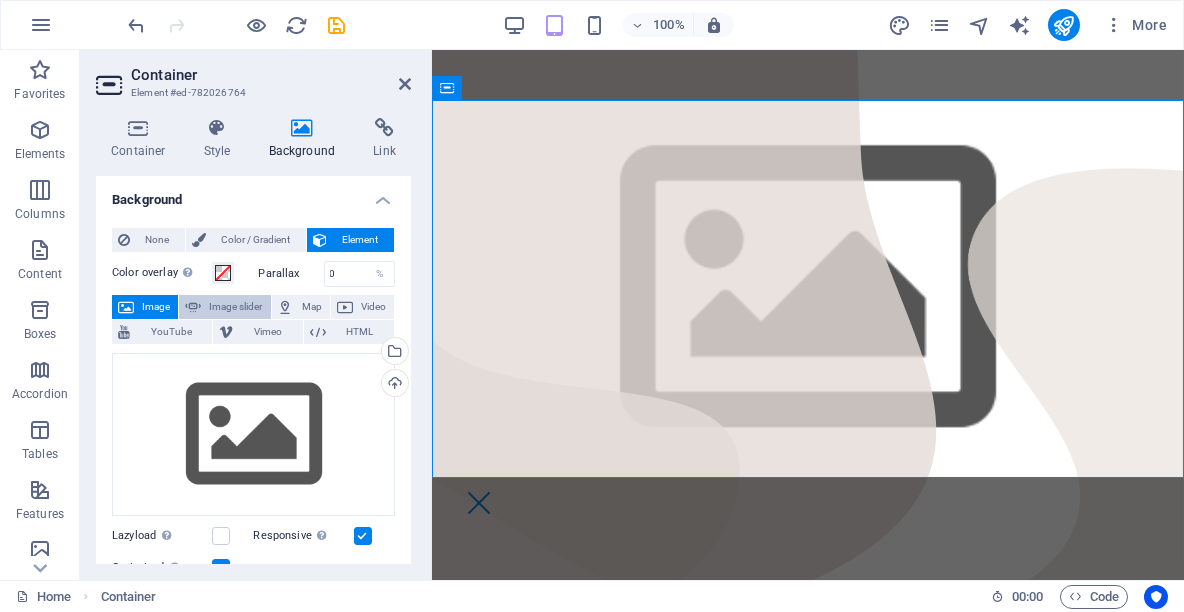 click on "Image slider" at bounding box center [235, 307] 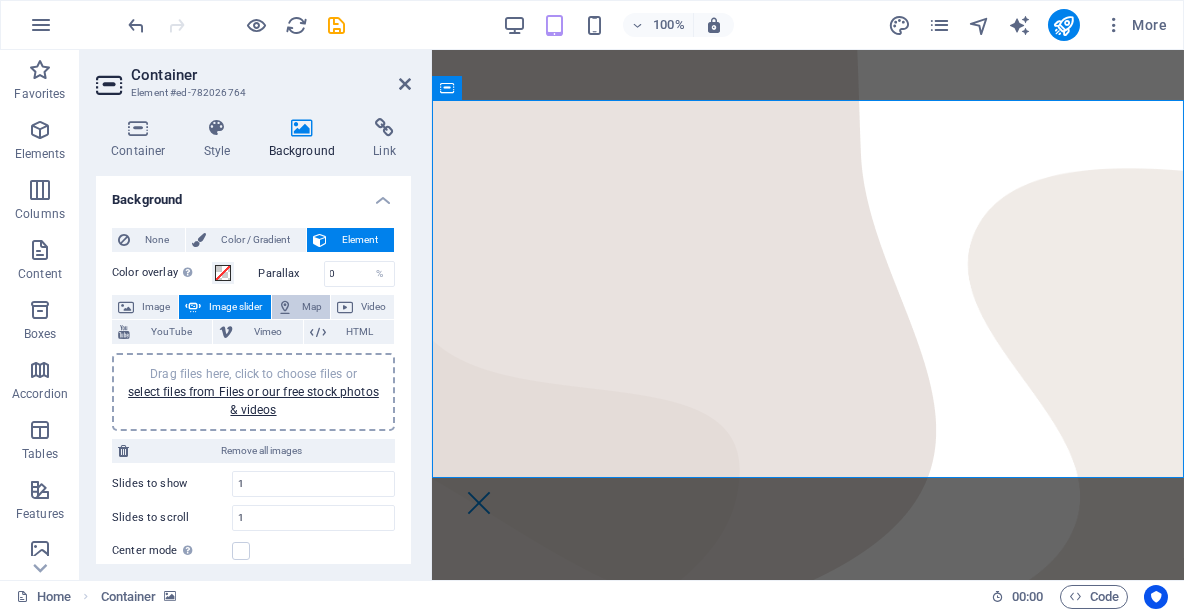 click on "Map" at bounding box center (312, 307) 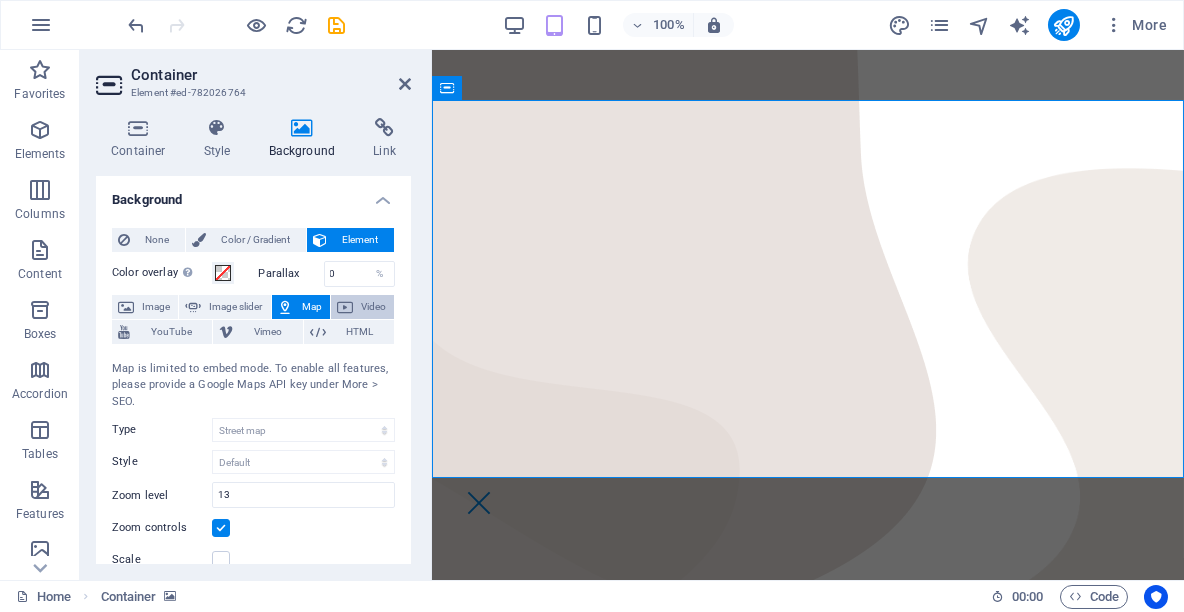 click on "Video" at bounding box center [362, 307] 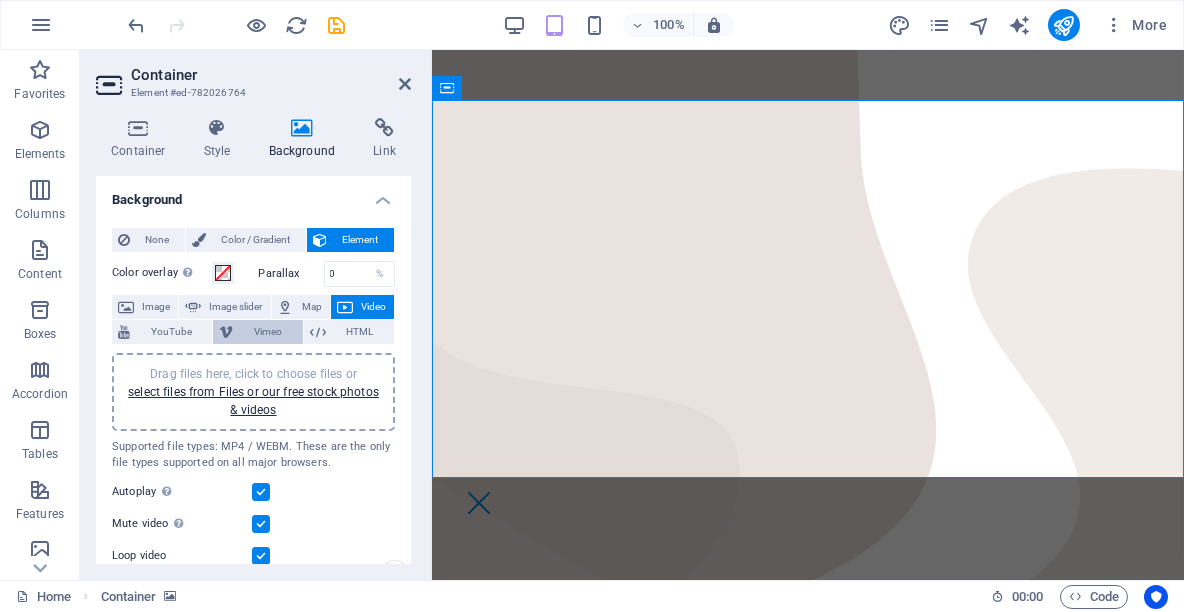 click on "Vimeo" at bounding box center [267, 332] 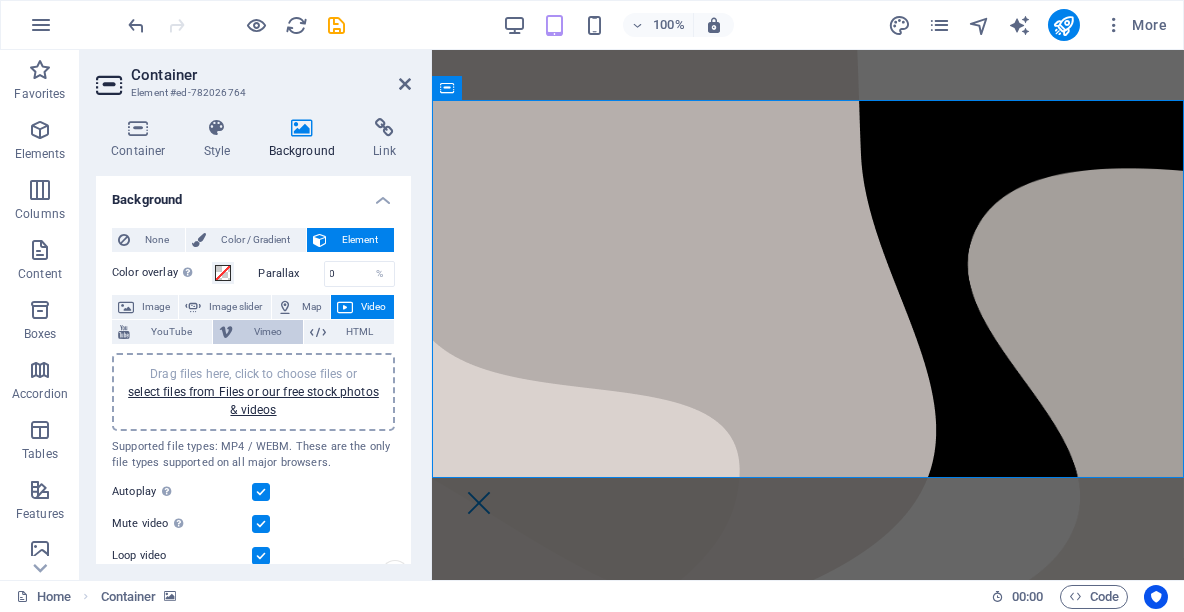 select on "ar16_9" 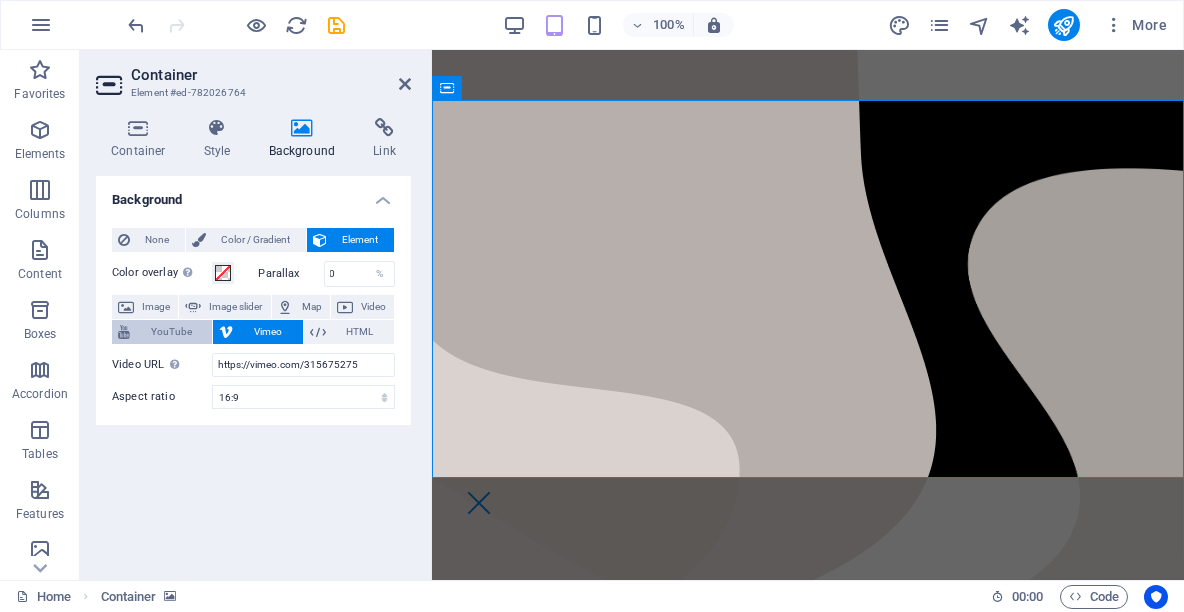 click on "YouTube" at bounding box center [171, 332] 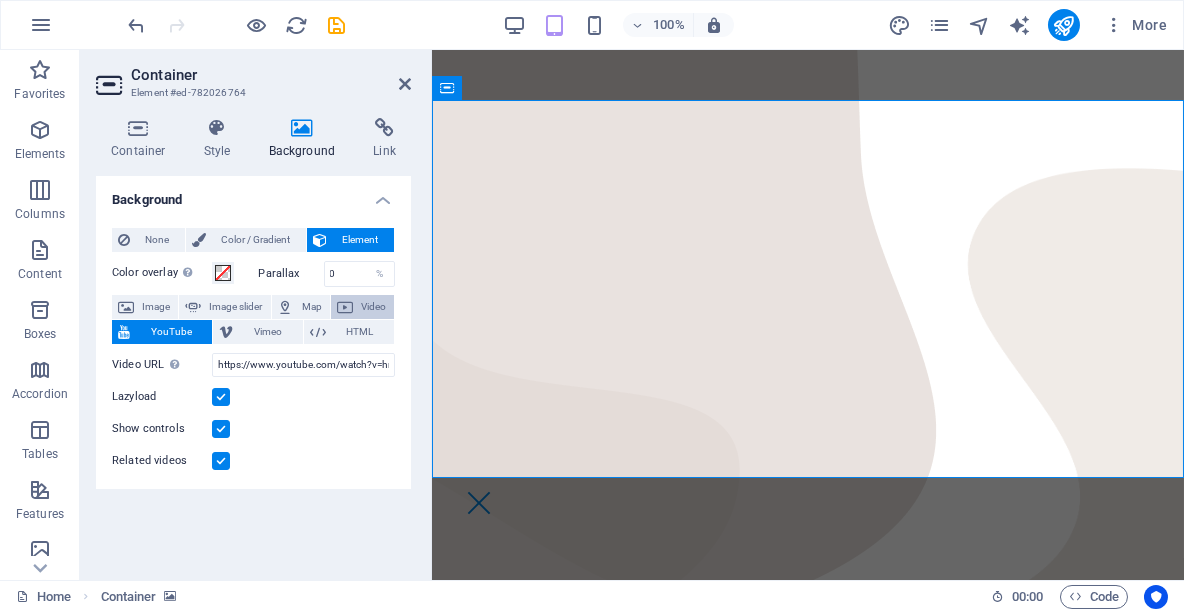 click on "Video" at bounding box center (373, 307) 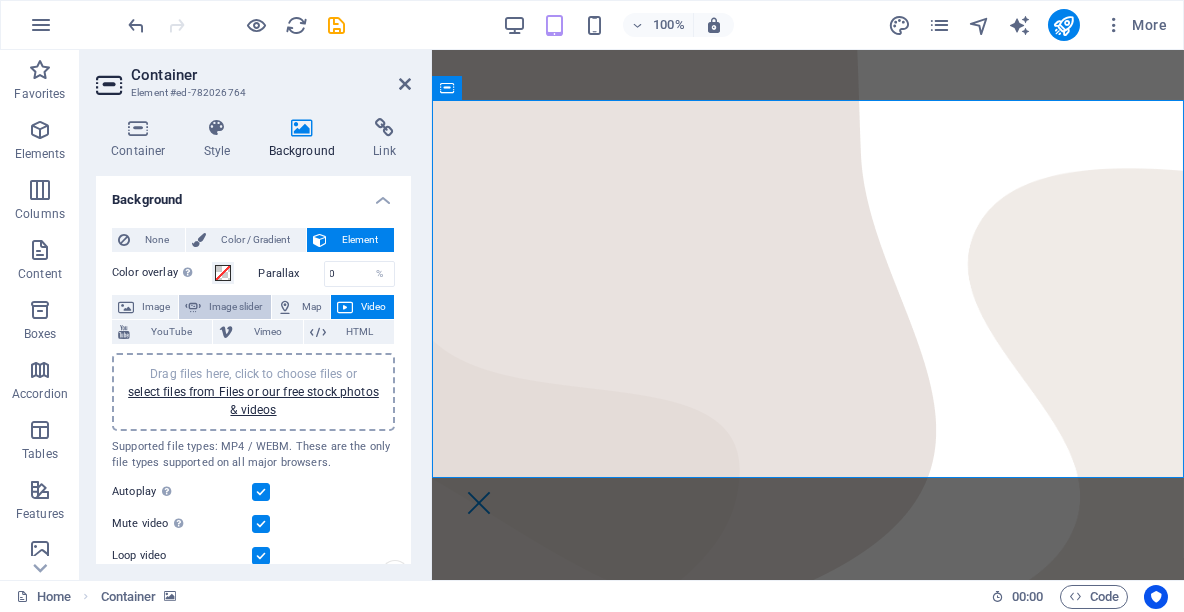 click on "Image slider" at bounding box center (235, 307) 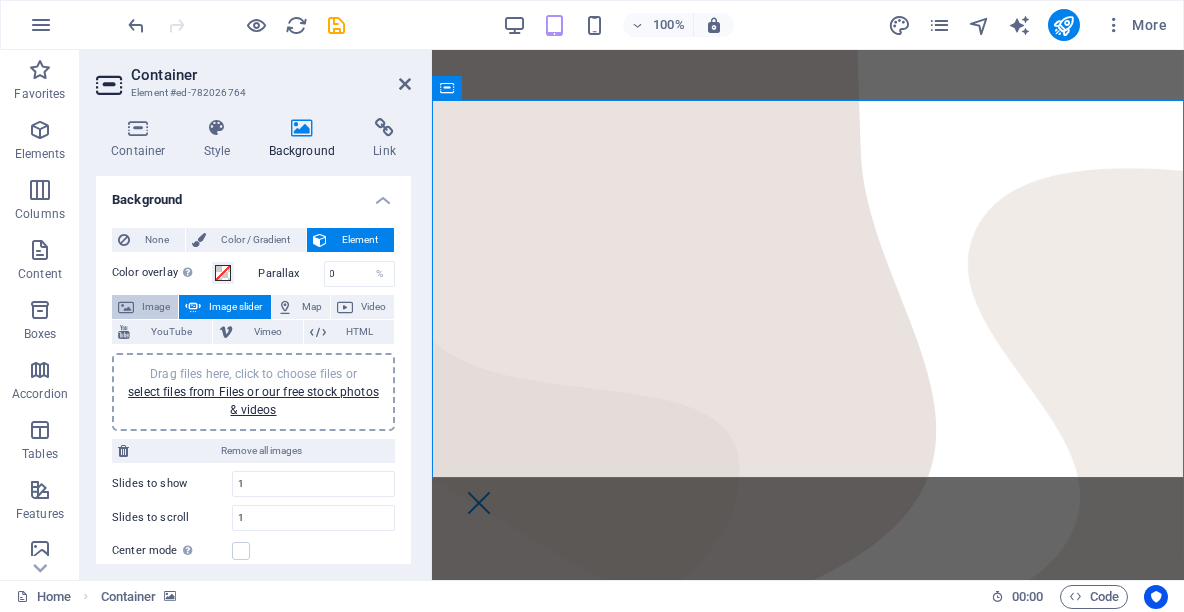 click on "Image" at bounding box center (156, 307) 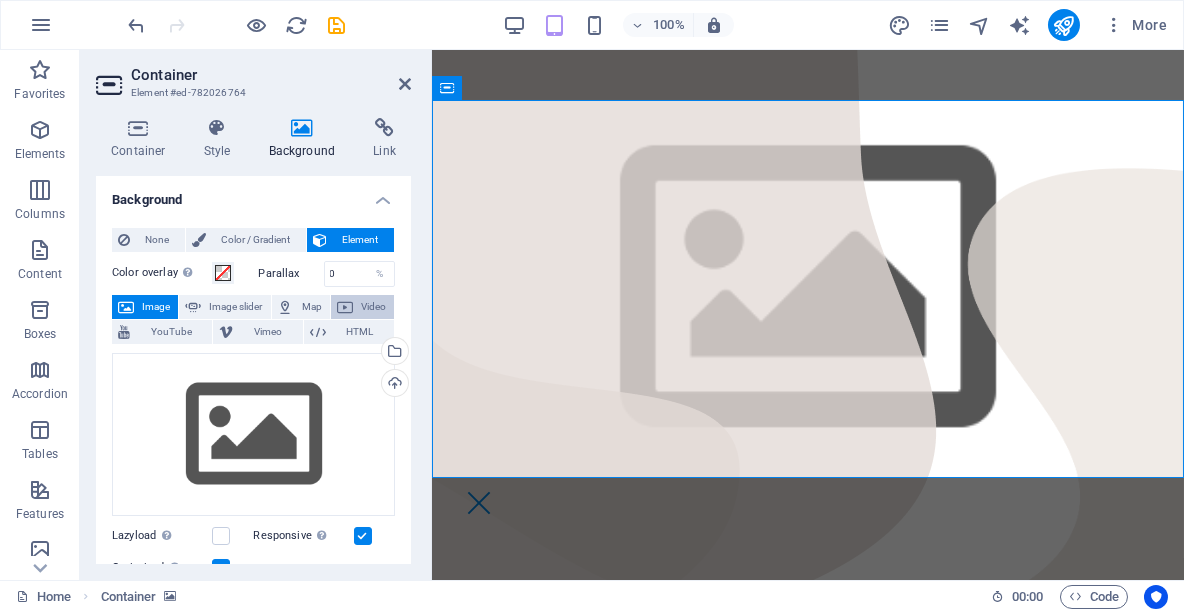 click on "Video" at bounding box center [373, 307] 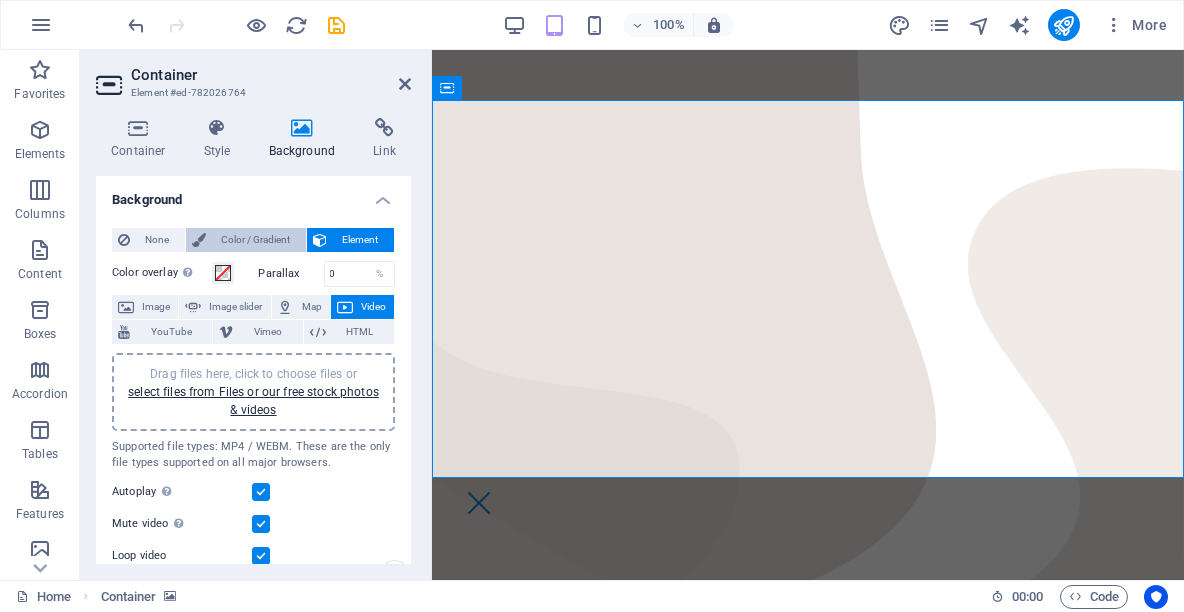 click on "Color / Gradient" at bounding box center [256, 240] 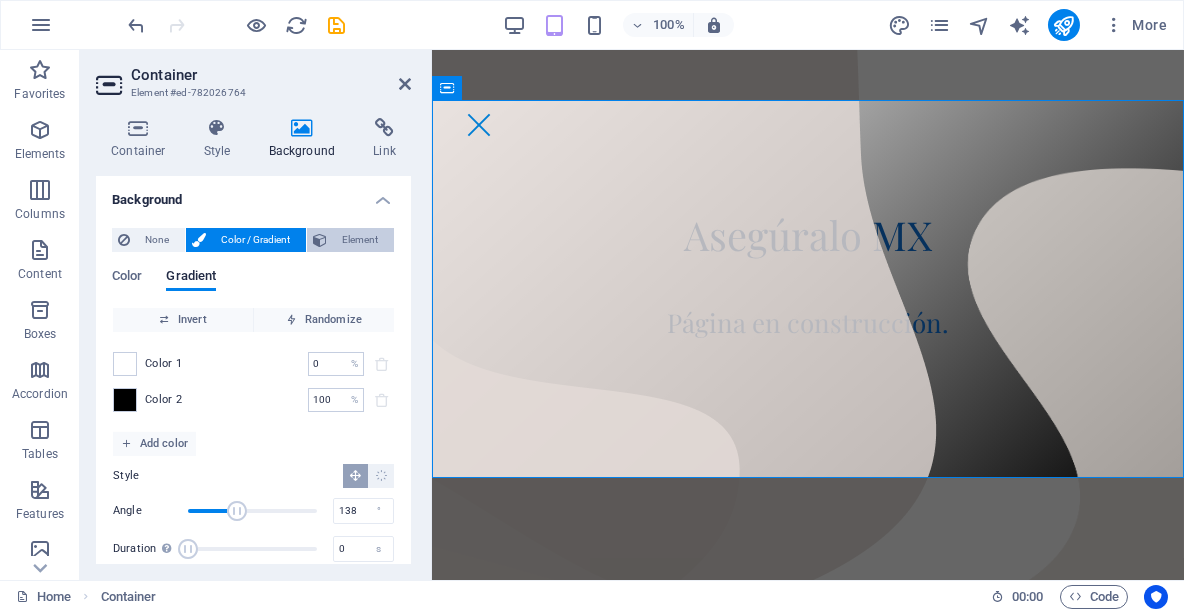 click on "Element" at bounding box center [360, 240] 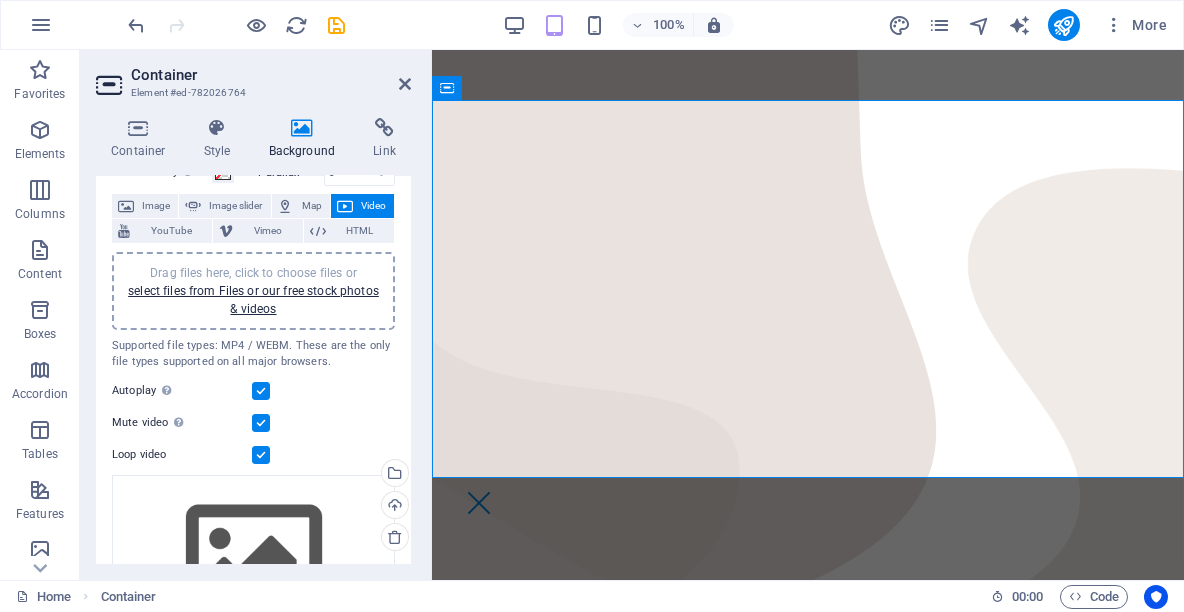 scroll, scrollTop: 228, scrollLeft: 0, axis: vertical 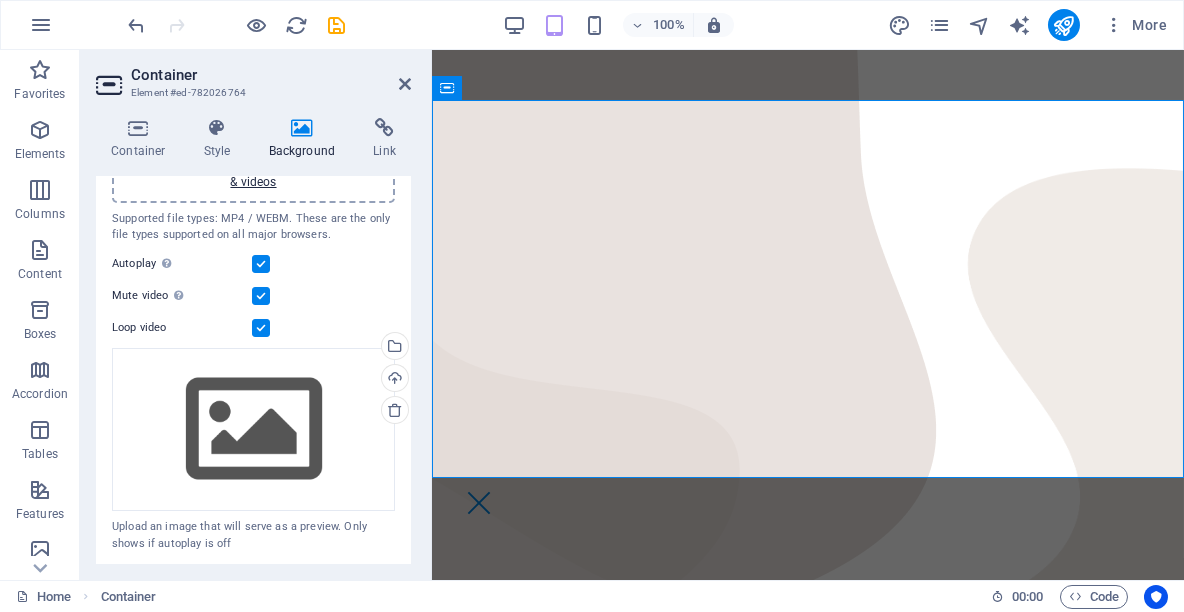 click at bounding box center [261, 264] 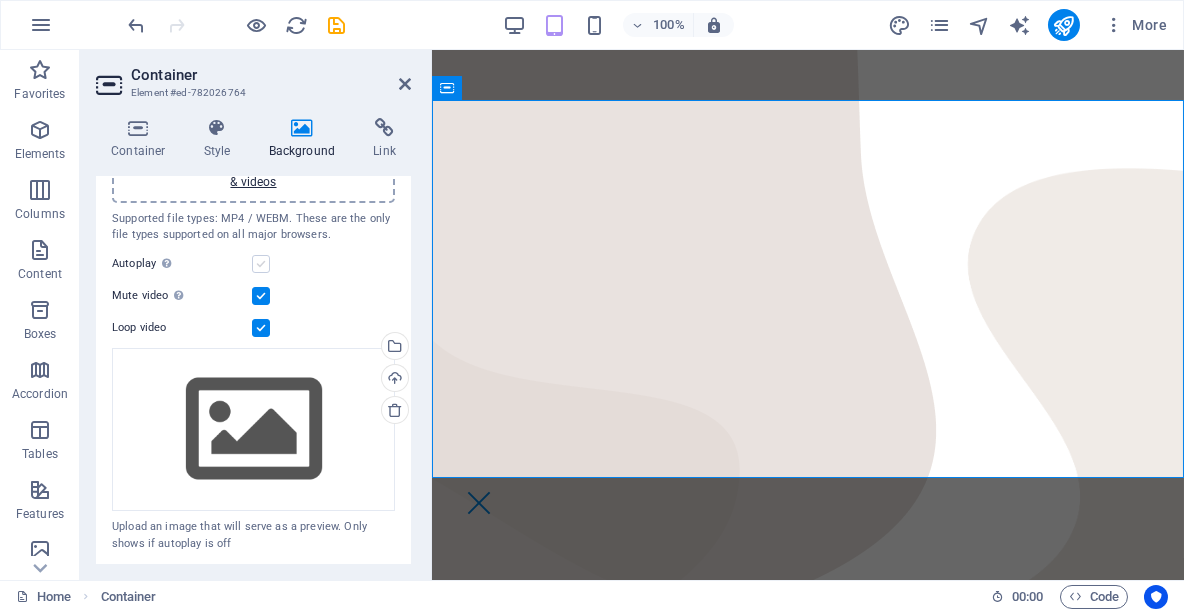 click at bounding box center (261, 264) 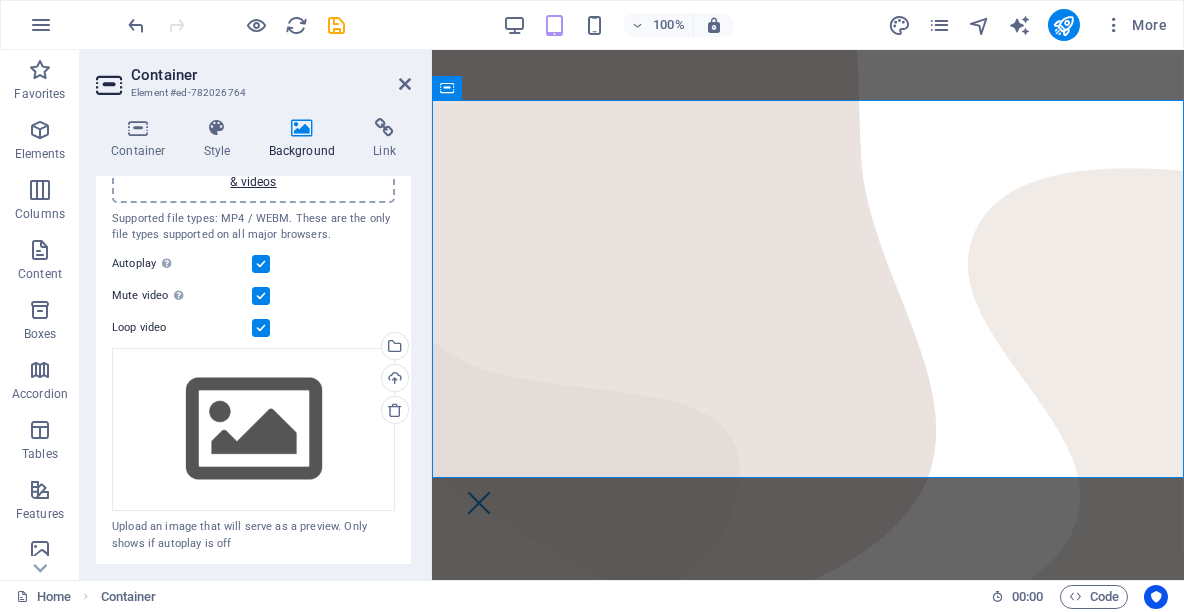 click at bounding box center [261, 296] 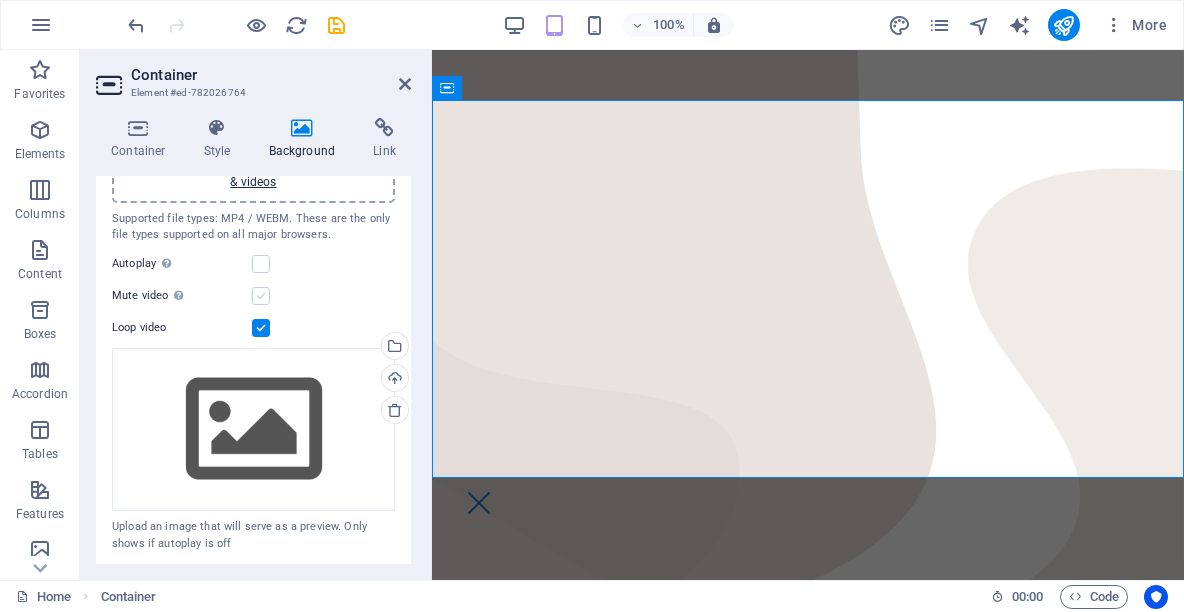 click at bounding box center [261, 296] 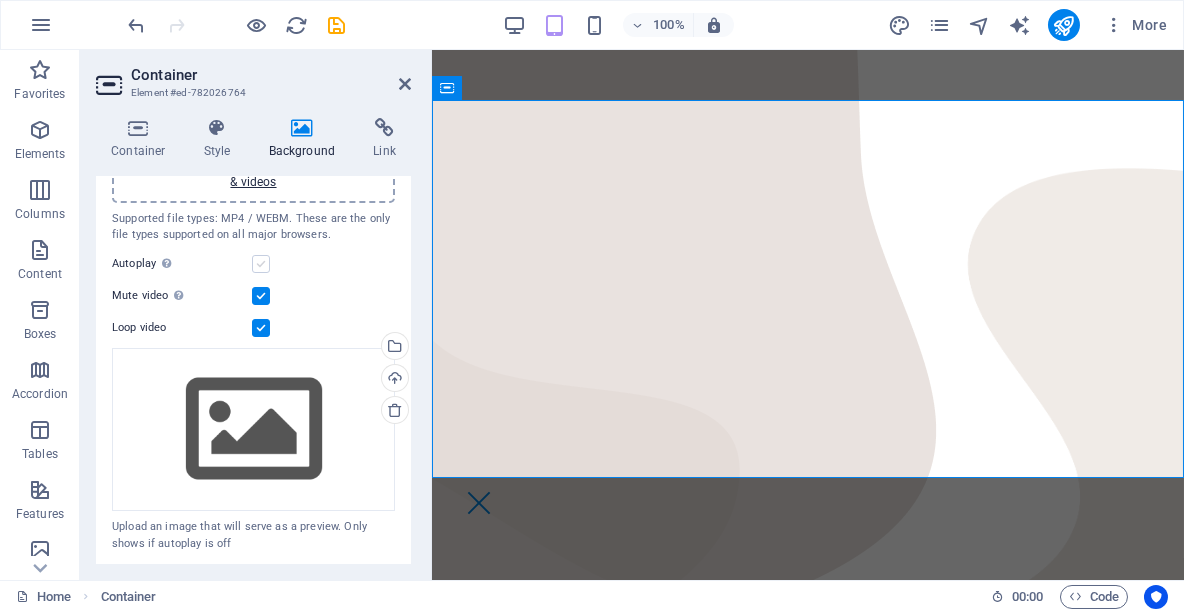click at bounding box center [261, 264] 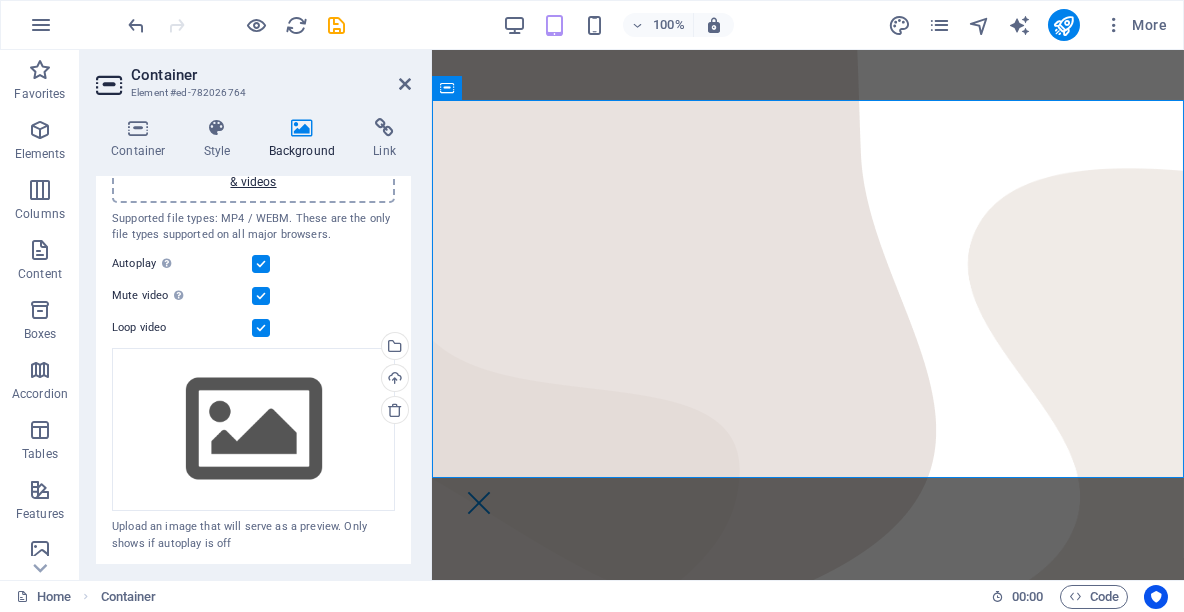 click at bounding box center [261, 328] 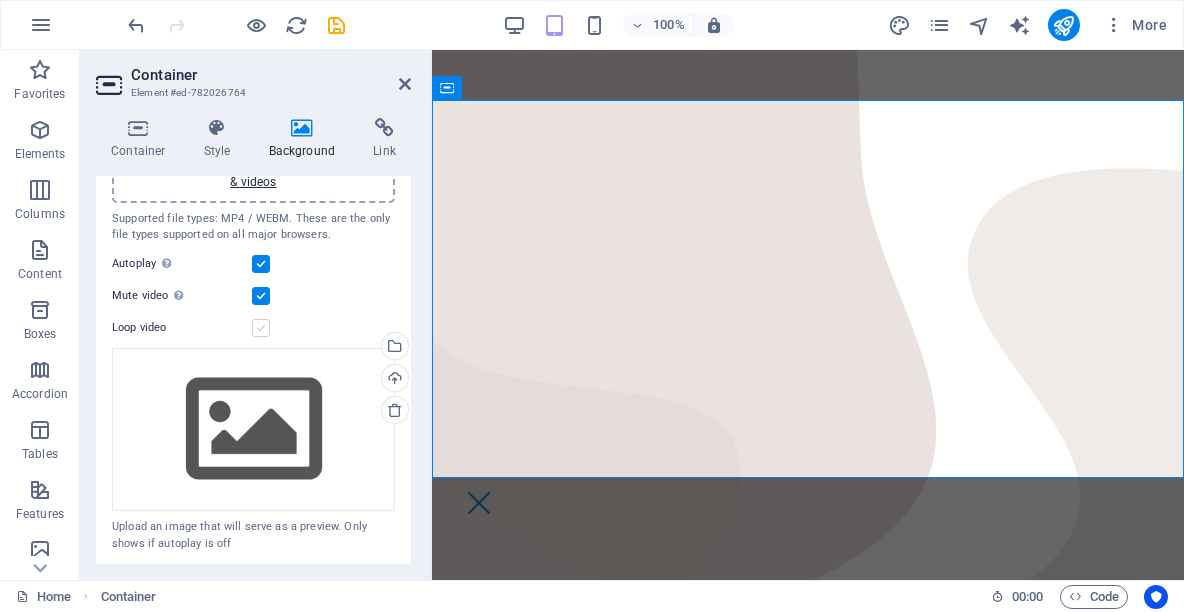 click at bounding box center [261, 328] 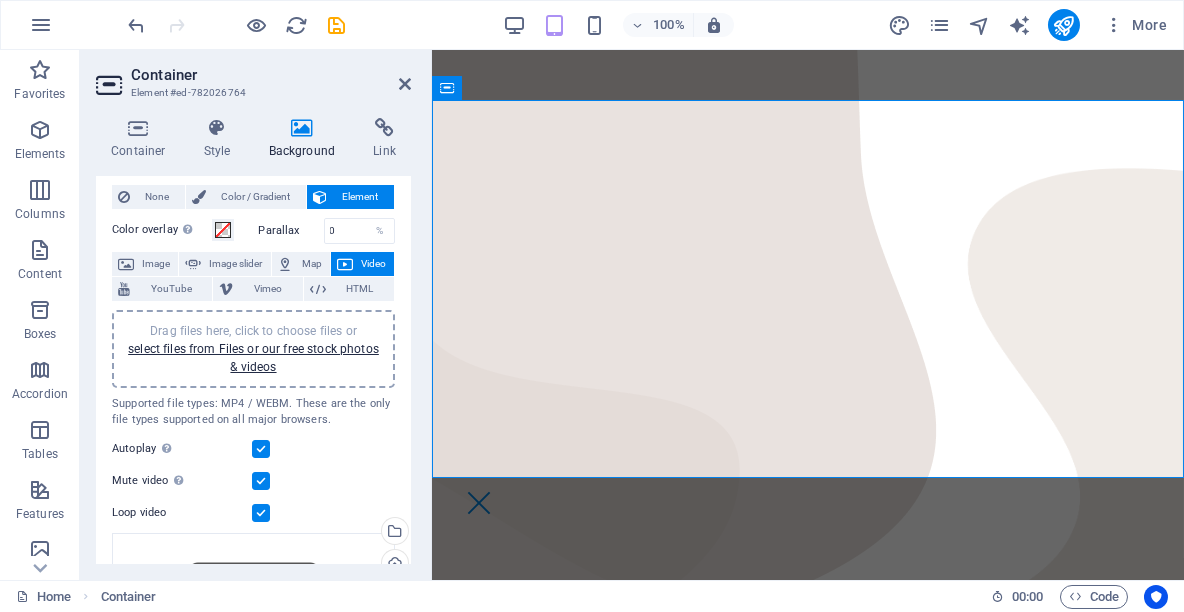scroll, scrollTop: 0, scrollLeft: 0, axis: both 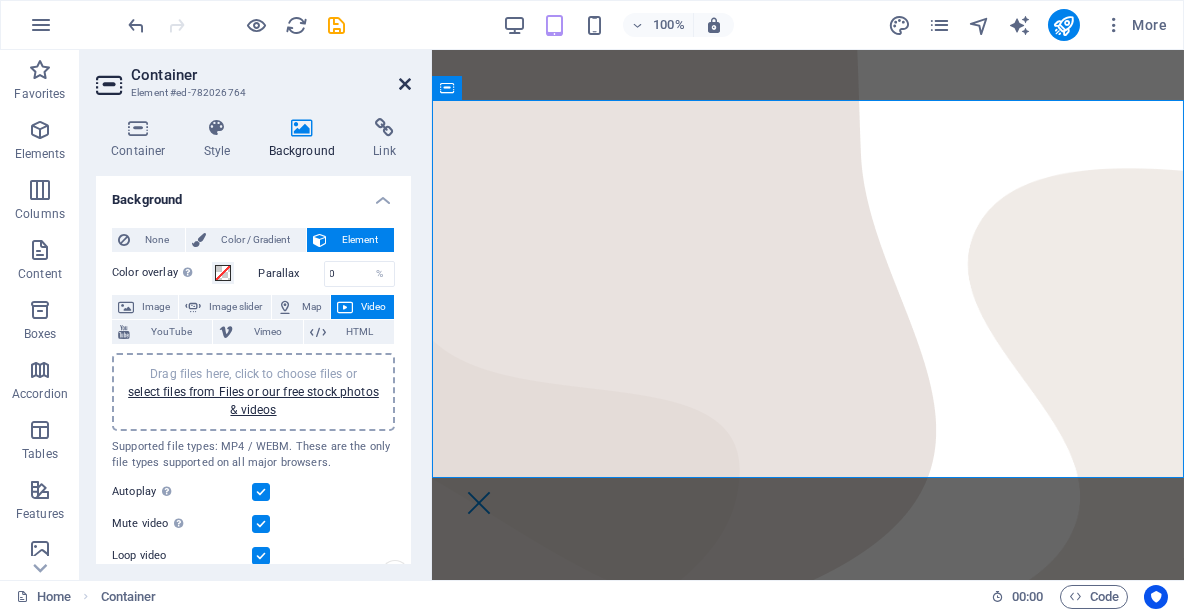 click at bounding box center (405, 84) 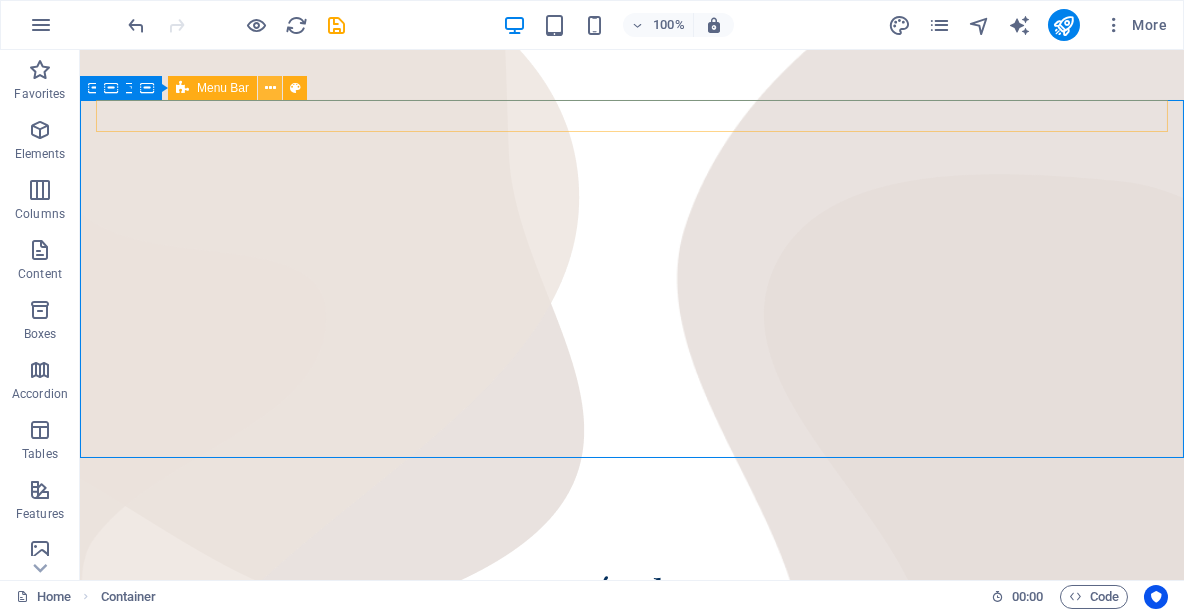 click at bounding box center [270, 88] 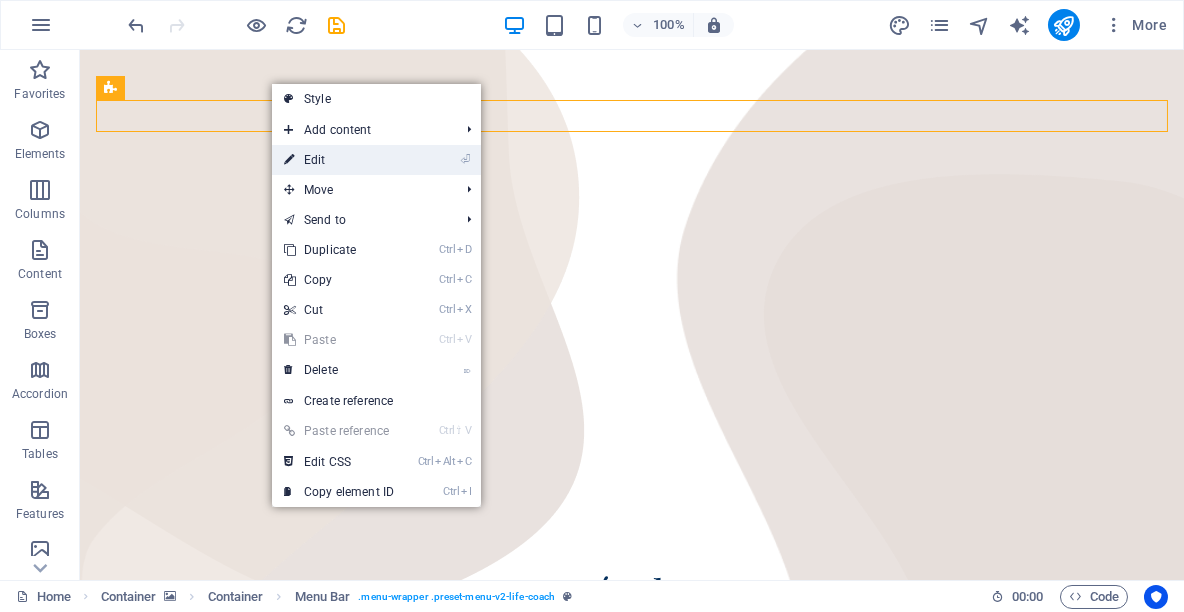 click on "⏎  Edit" at bounding box center (339, 160) 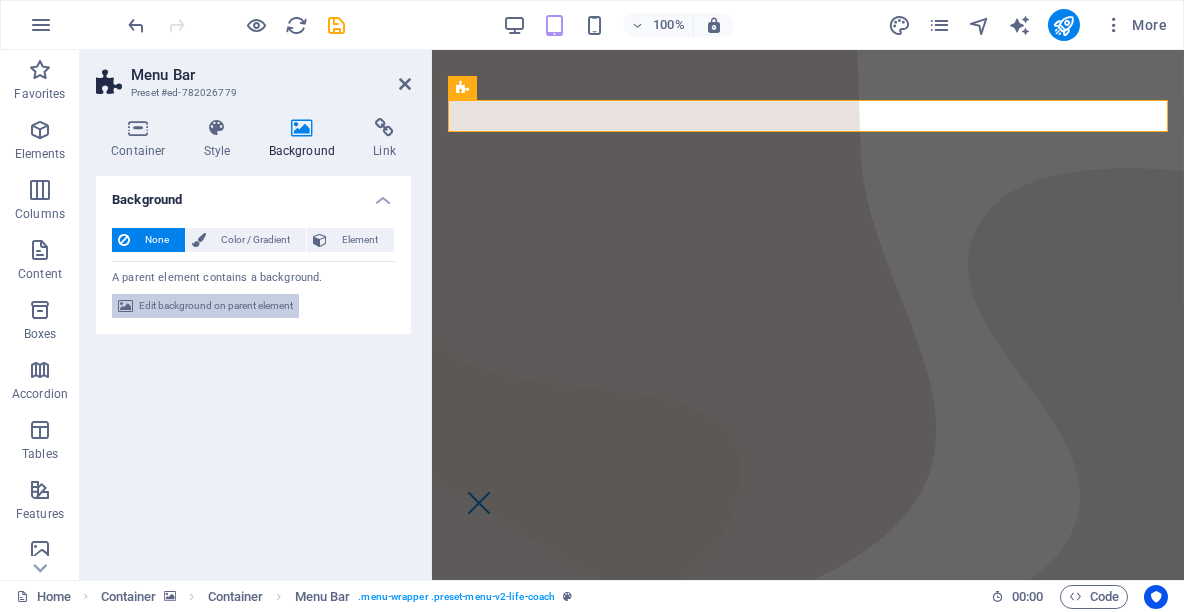 click on "Edit background on parent element" at bounding box center [216, 306] 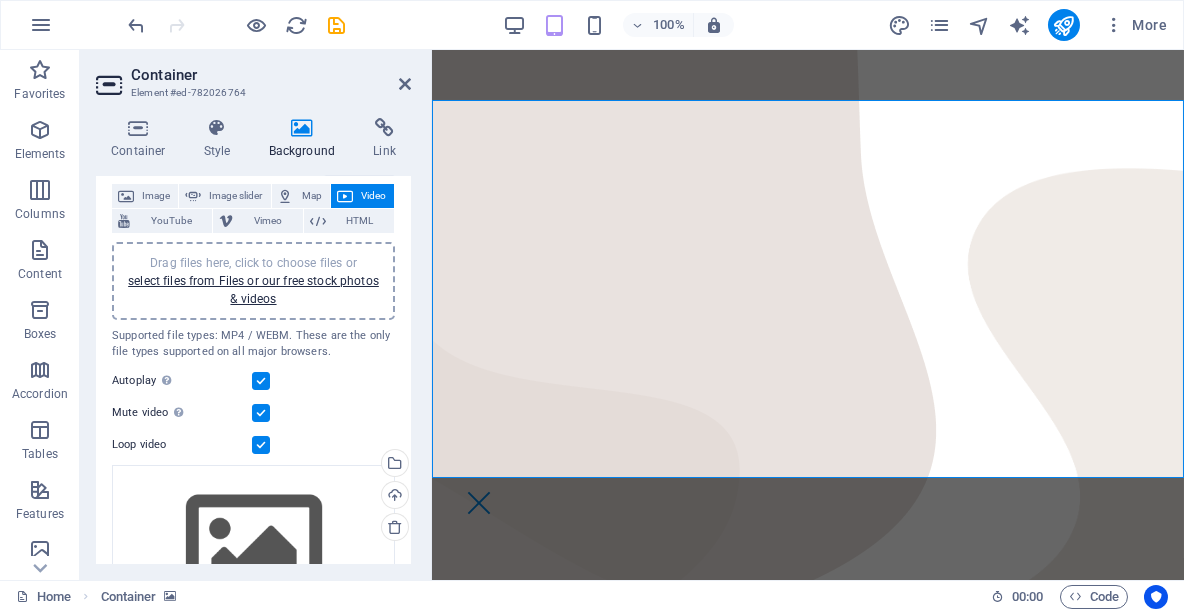 scroll, scrollTop: 0, scrollLeft: 0, axis: both 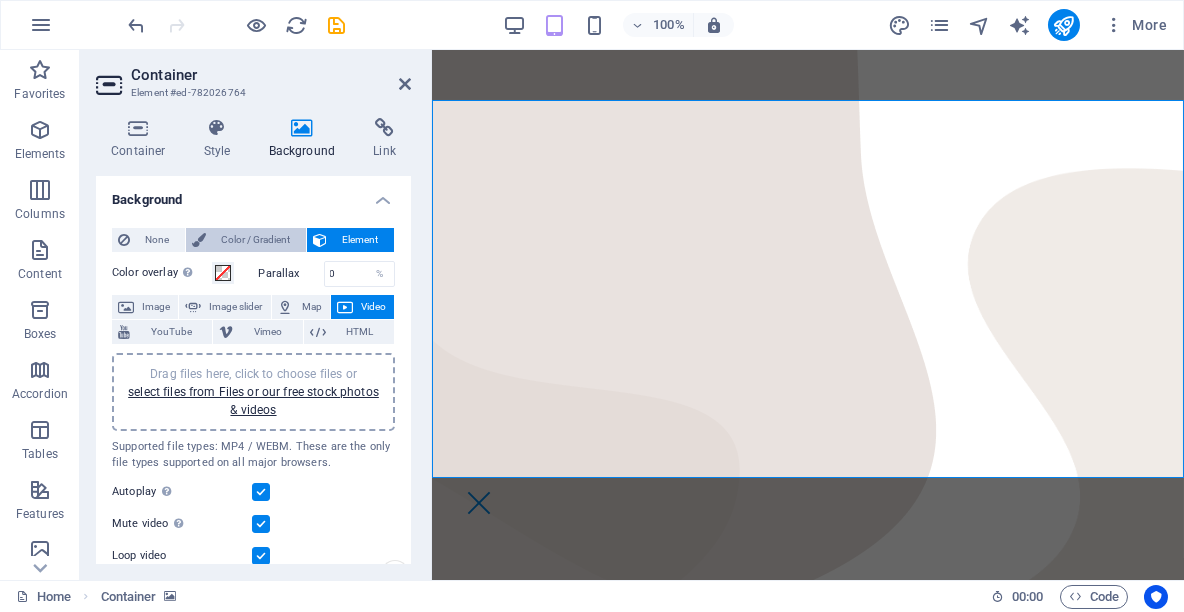 click on "Color / Gradient" at bounding box center (256, 240) 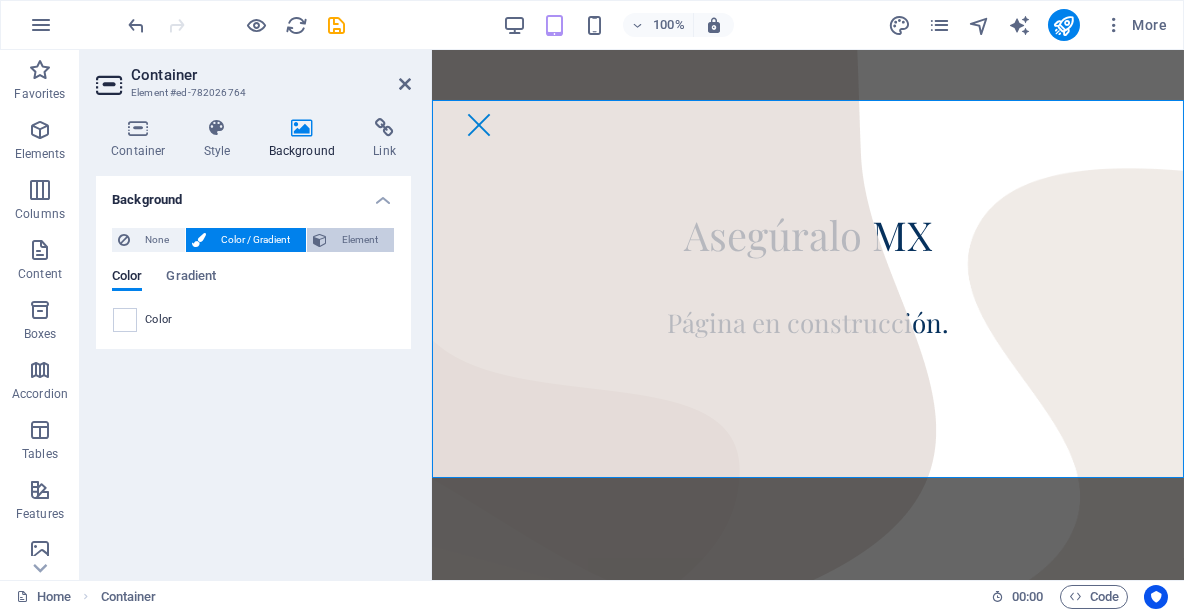 click on "Element" at bounding box center [360, 240] 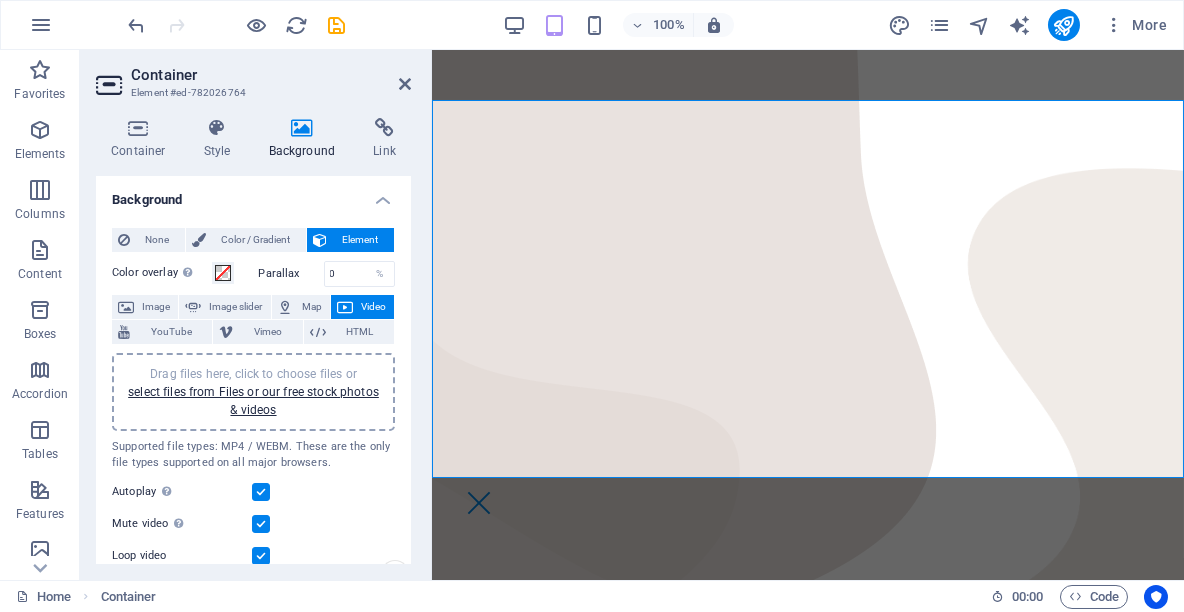 click on "Container" at bounding box center [271, 75] 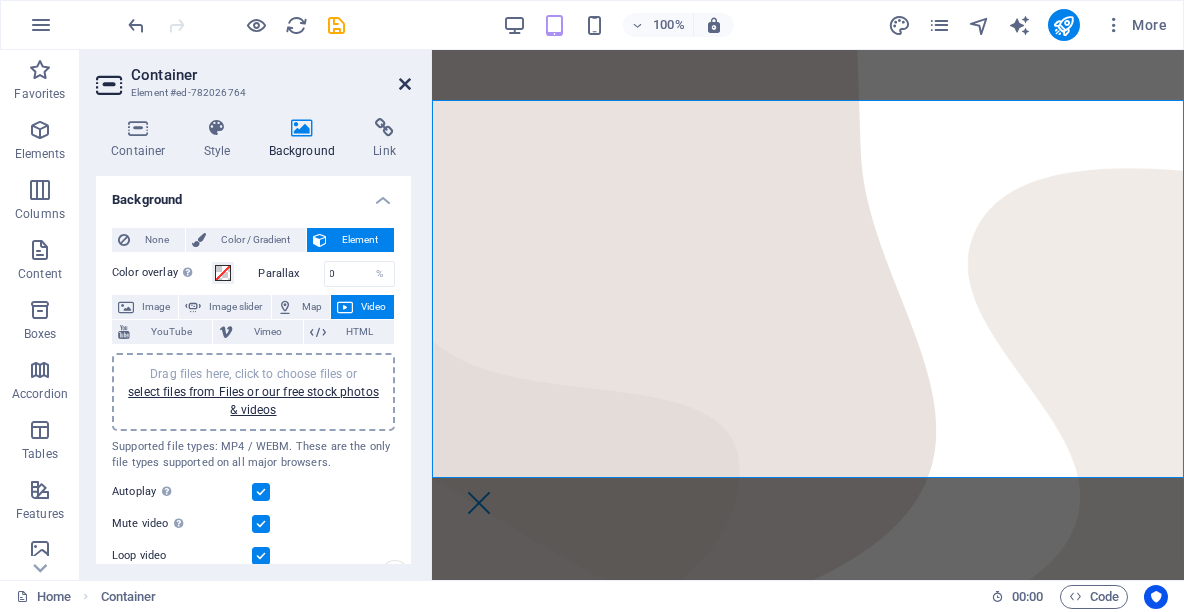 click at bounding box center [405, 84] 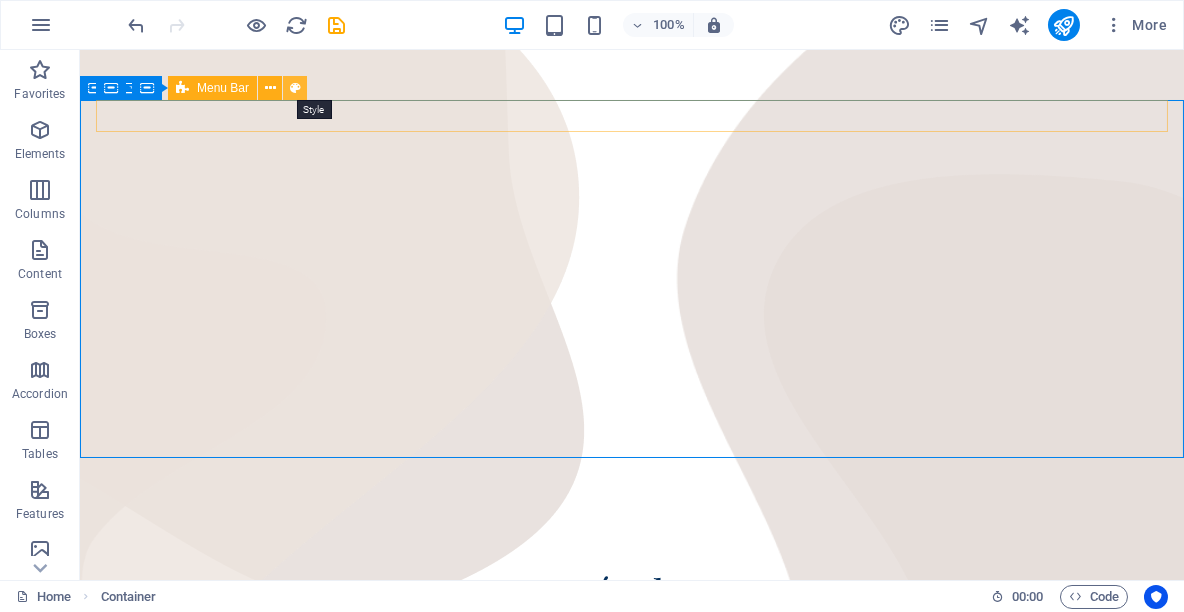 click at bounding box center [295, 88] 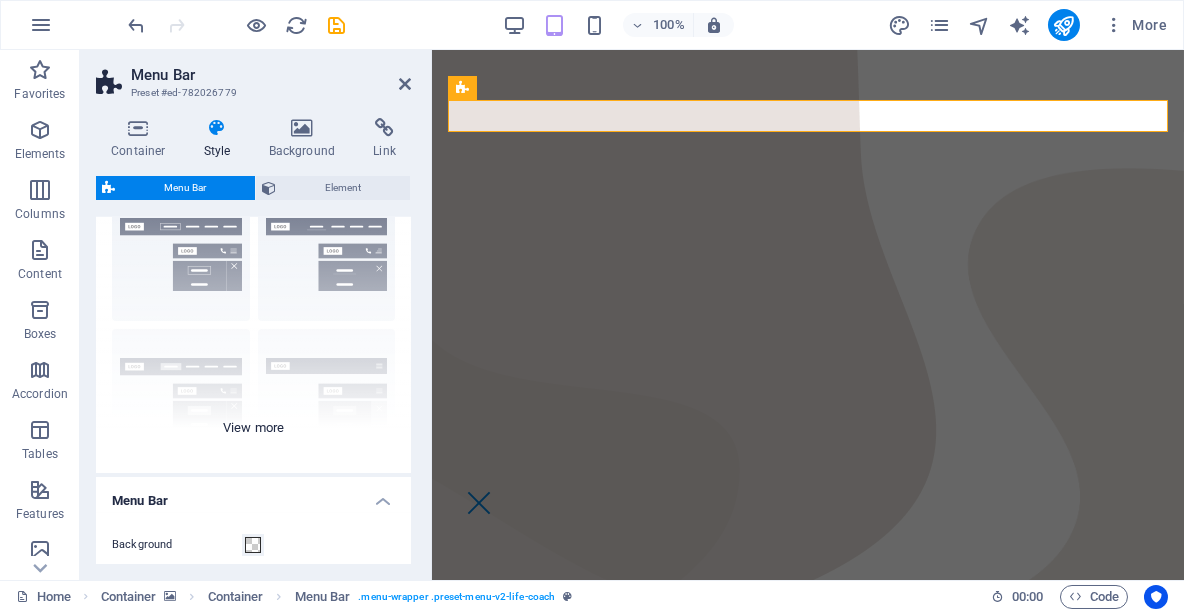 scroll, scrollTop: 0, scrollLeft: 0, axis: both 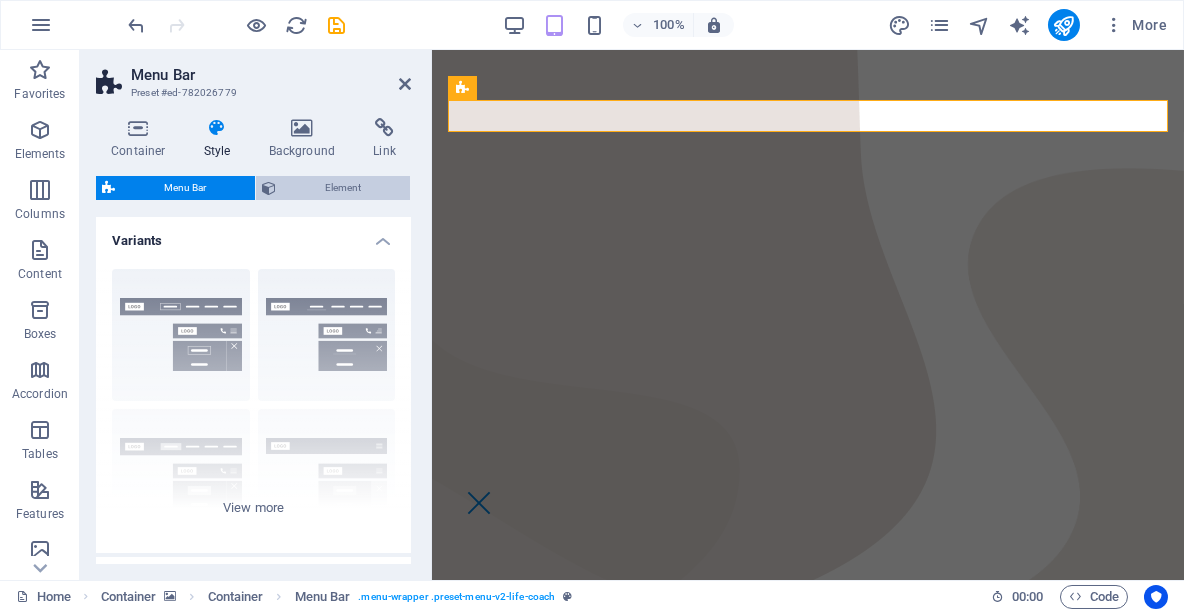 click on "Element" at bounding box center [343, 188] 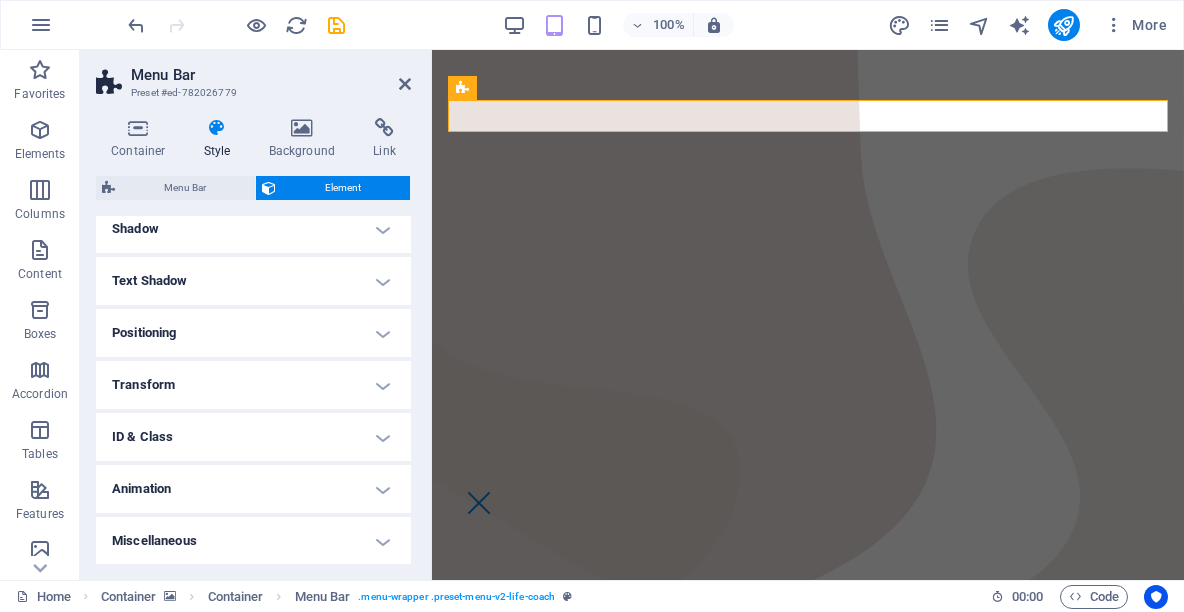 scroll, scrollTop: 0, scrollLeft: 0, axis: both 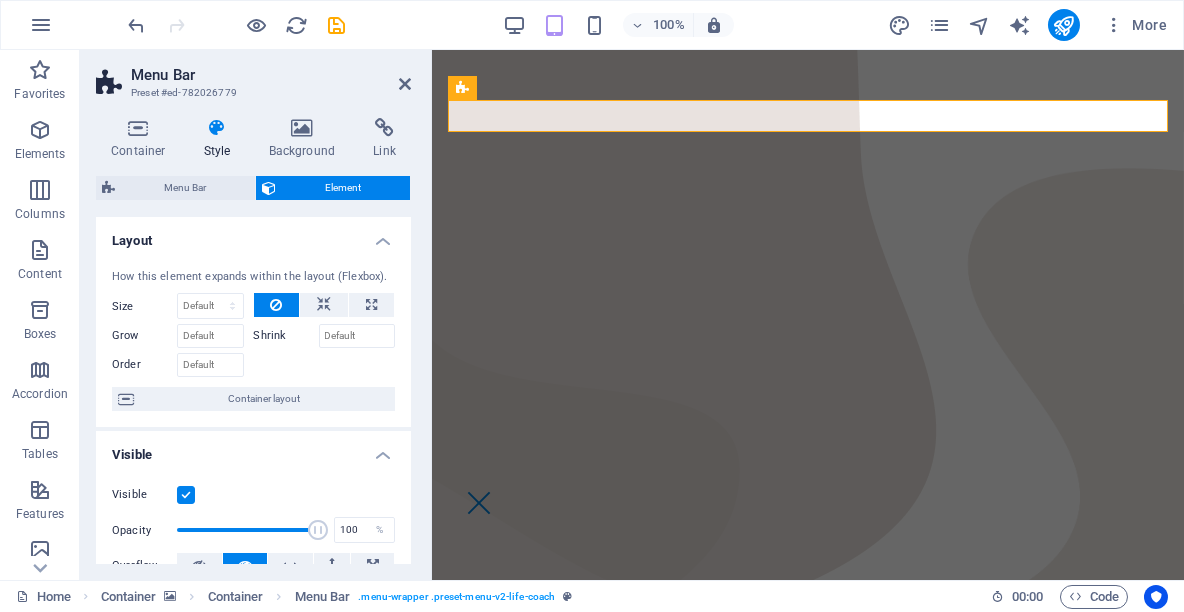 click on "Container Style Background Link Size Height Default px rem % vh vw Min. height None px rem % vh vw Width Default px rem % em vh vw Min. width None px rem % vh vw Content width Default Custom width Width Default px rem % em vh vw Min. width None px rem % vh vw Default padding Custom spacing Default content width and padding can be changed under Design. Edit design Layout (Flexbox) Alignment Determines the flex direction. Default Main axis Determine how elements should behave along the main axis inside this container (justify content). Default Side axis Control the vertical direction of the element inside of the container (align items). Default Wrap Default On Off Fill Controls the distances and direction of elements on the y-axis across several lines (align content). Default Accessibility ARIA helps assistive technologies (like screen readers) to understand the role, state, and behavior of web elements Role The ARIA role defines the purpose of an element.  None Alert Article Banner Comment Fan" at bounding box center [253, 341] 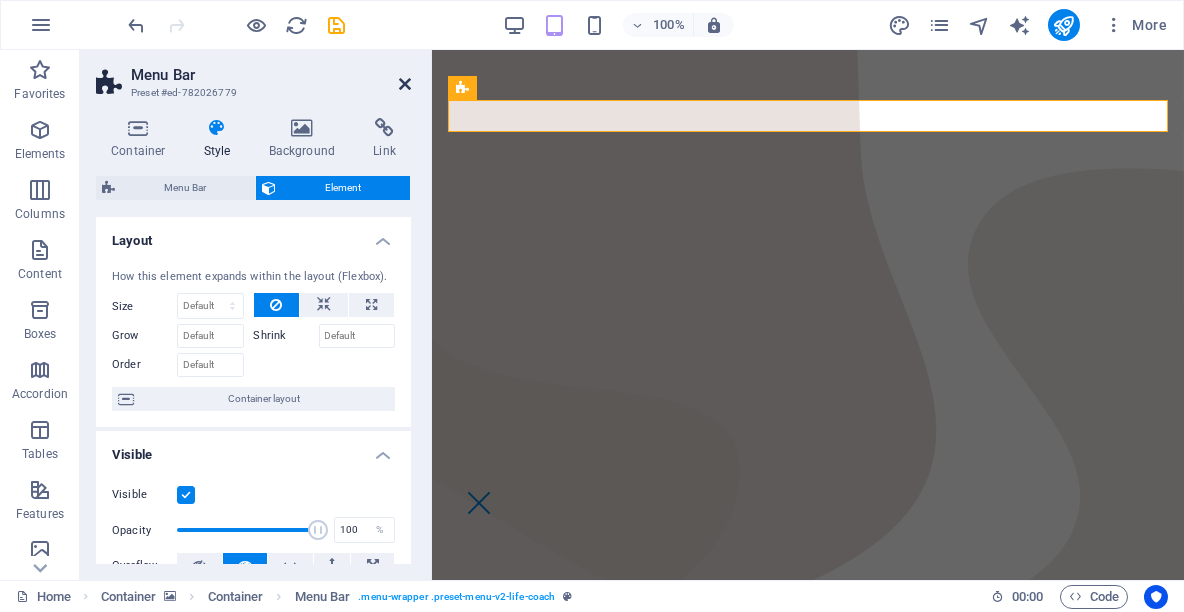 click at bounding box center (405, 84) 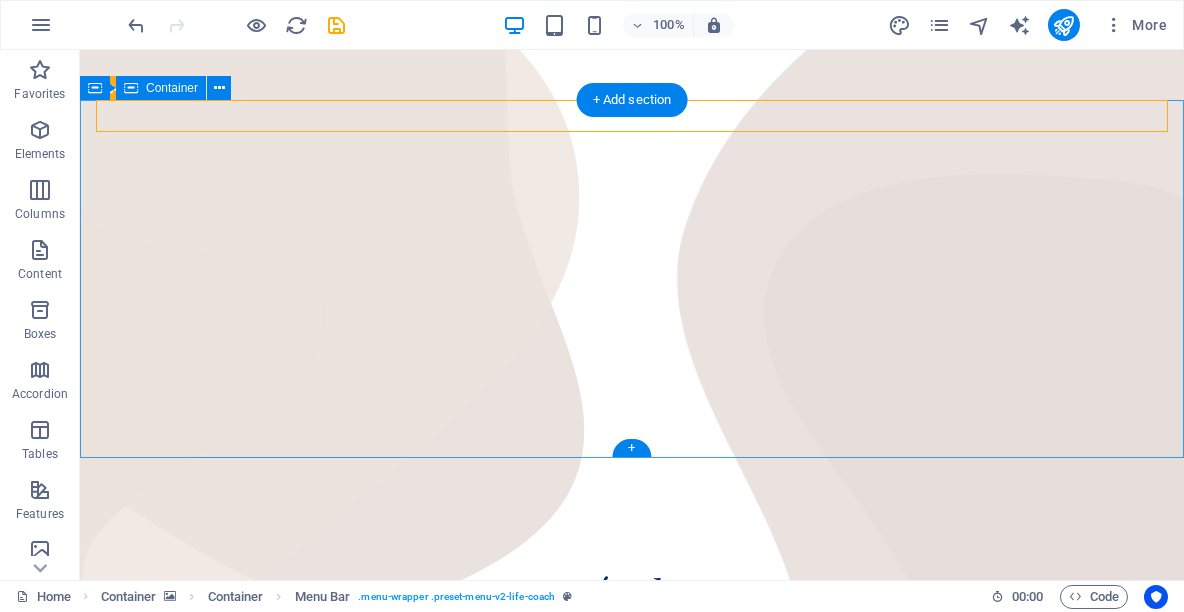 click on "Asegúralo MX Página en construcción." at bounding box center [632, 657] 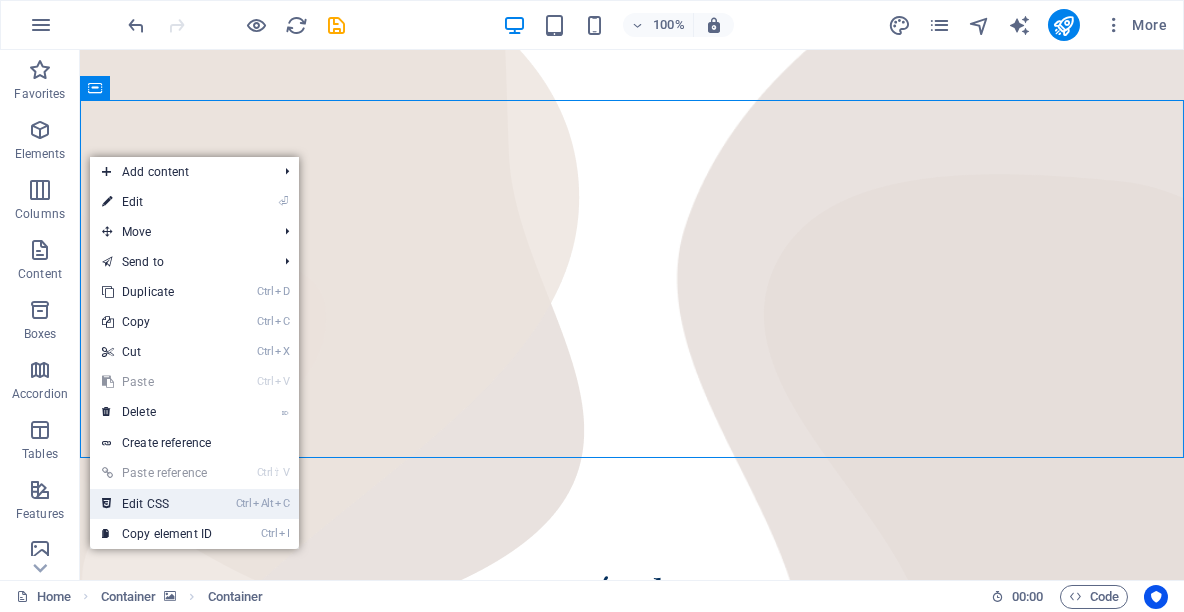 click on "Ctrl Alt C  Edit CSS" at bounding box center [157, 504] 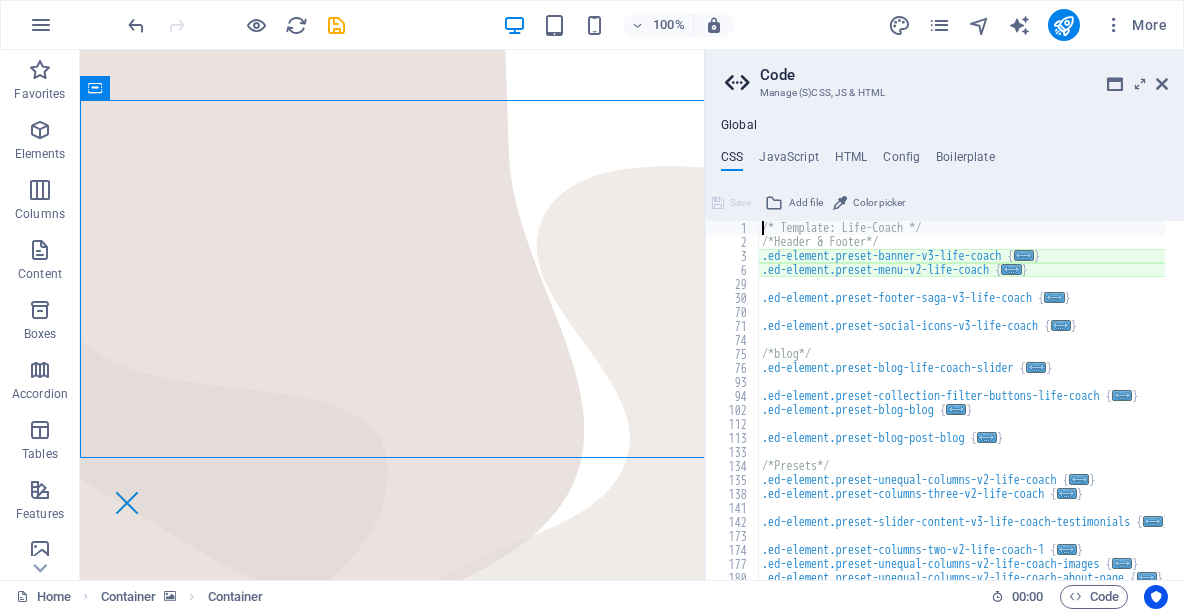 type on "@include menu-v2(" 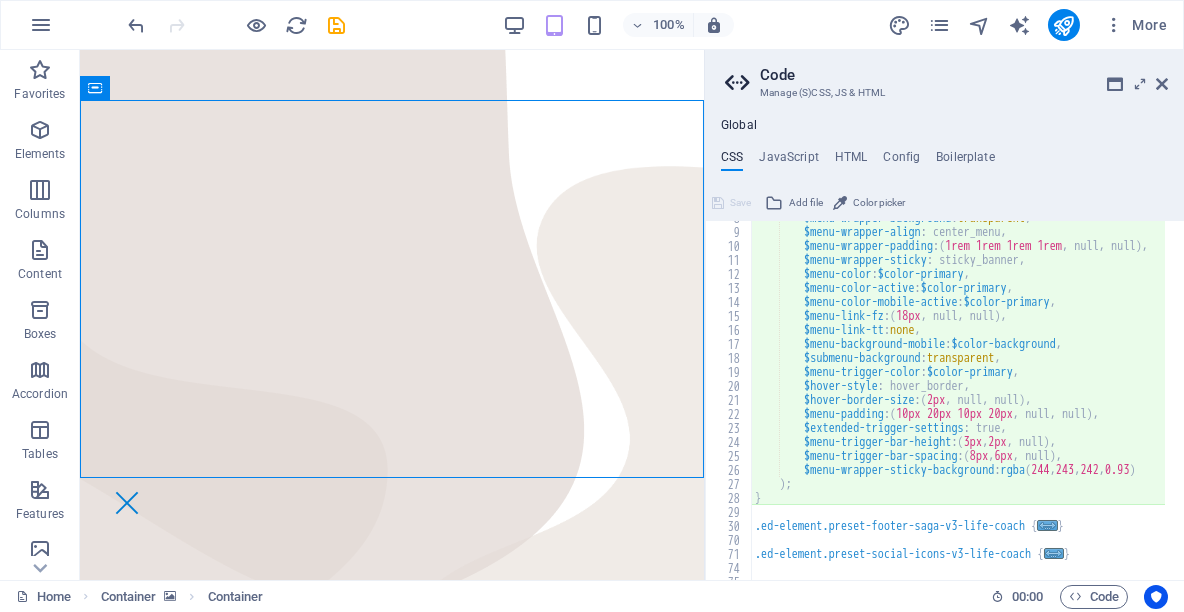 scroll, scrollTop: 0, scrollLeft: 0, axis: both 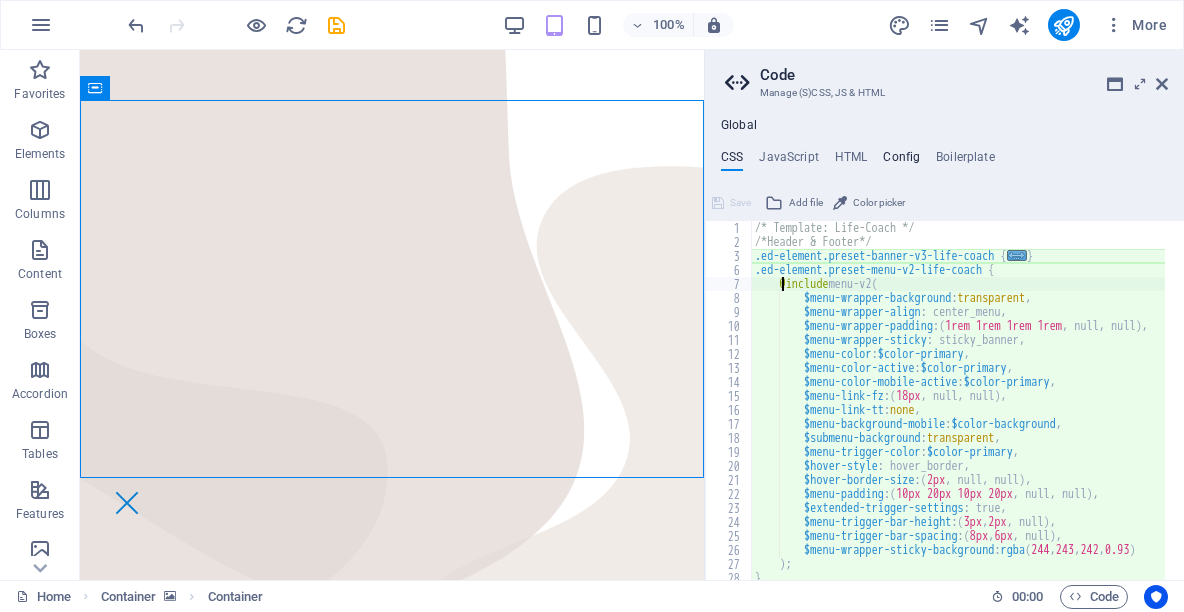 click on "Config" at bounding box center (901, 161) 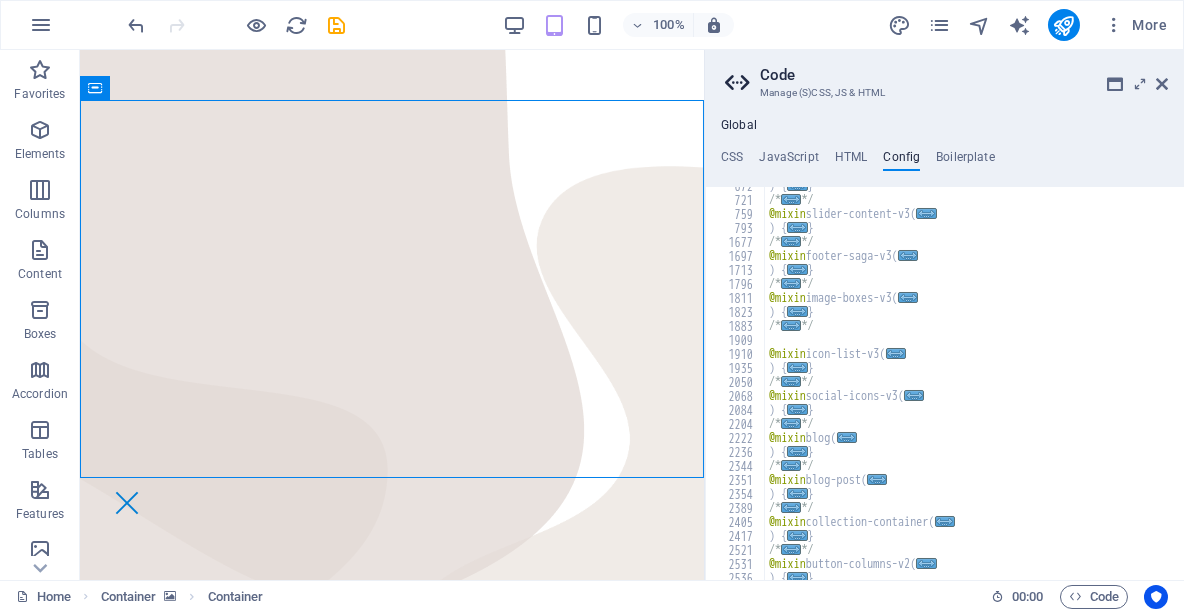 scroll, scrollTop: 1199, scrollLeft: 0, axis: vertical 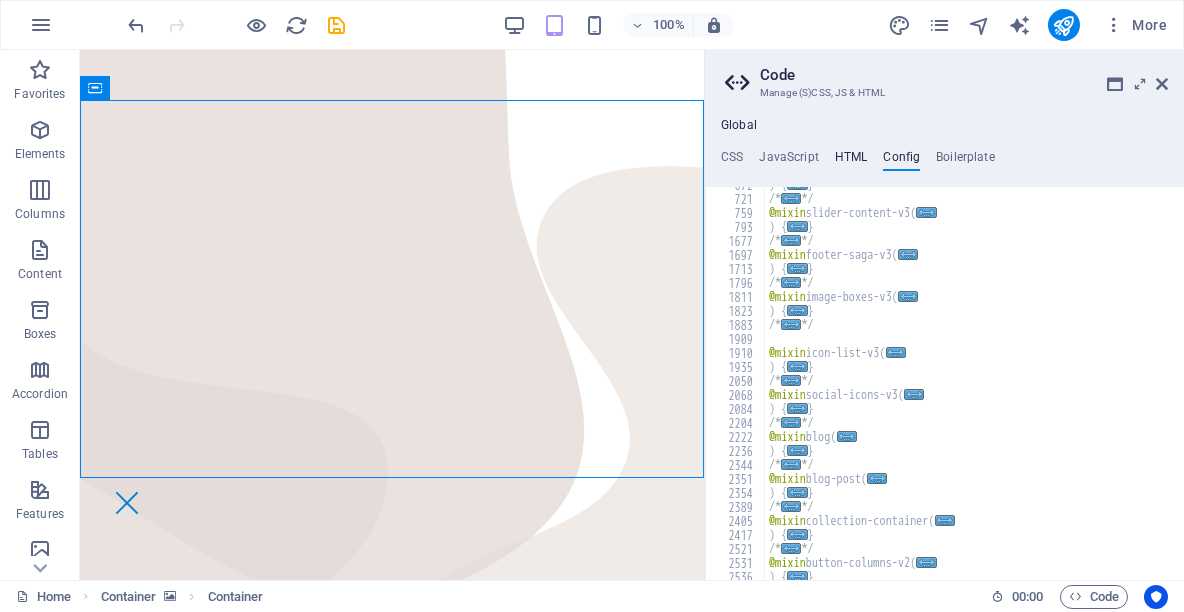 click on "HTML" at bounding box center [851, 161] 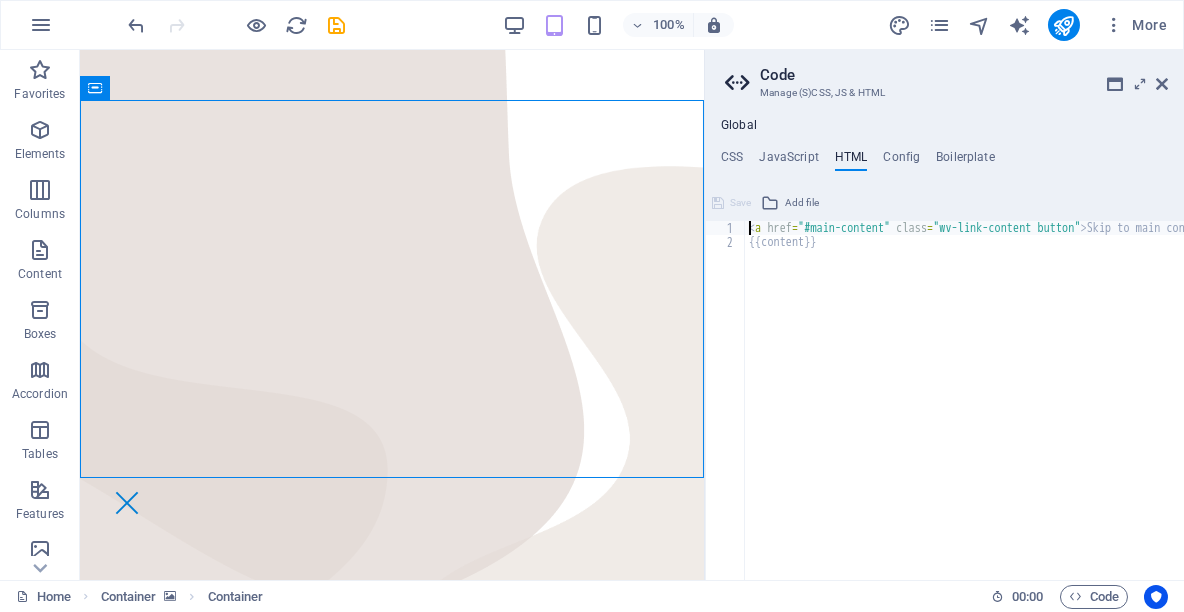 type on "<a href="#main-content" class="wv-link-content button">Skip to main content</a>" 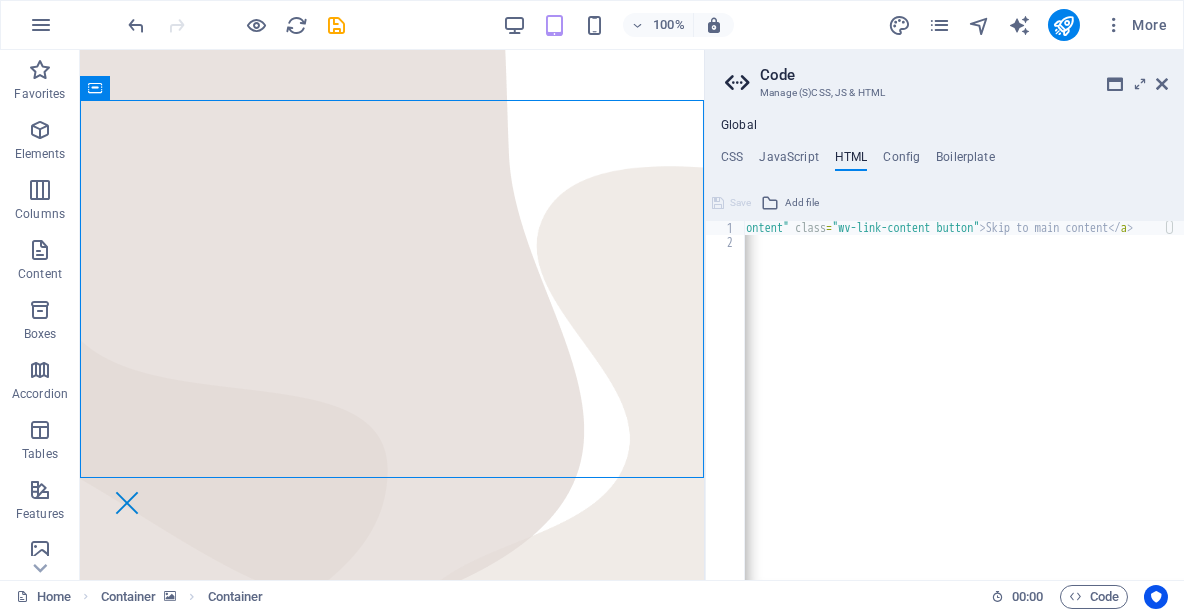 scroll, scrollTop: 0, scrollLeft: 100, axis: horizontal 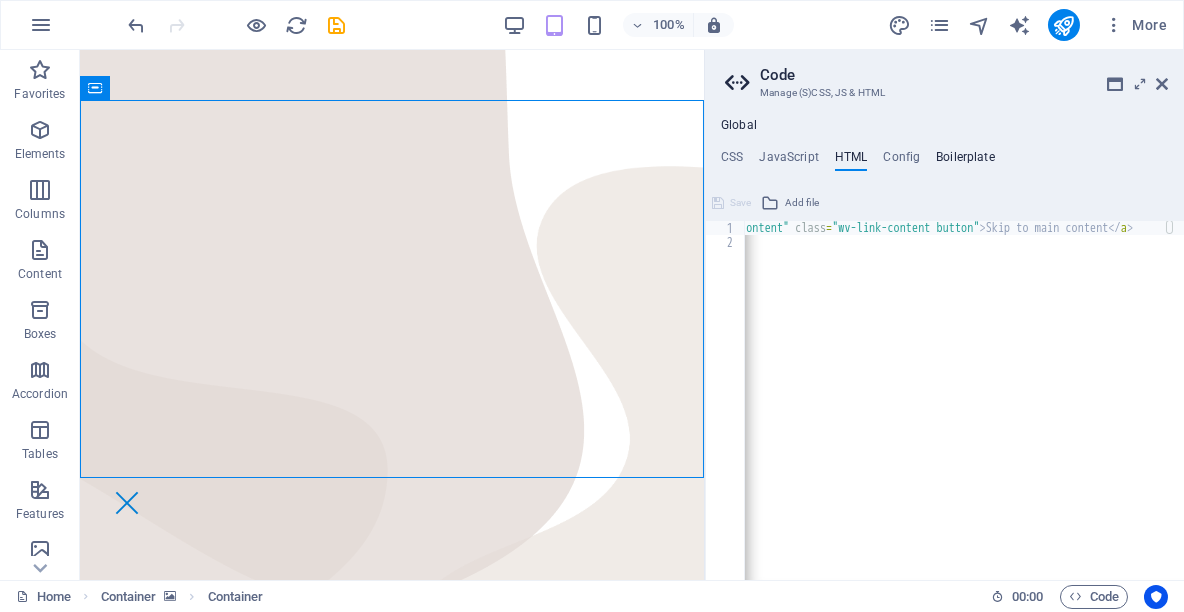 click on "Boilerplate" at bounding box center [965, 161] 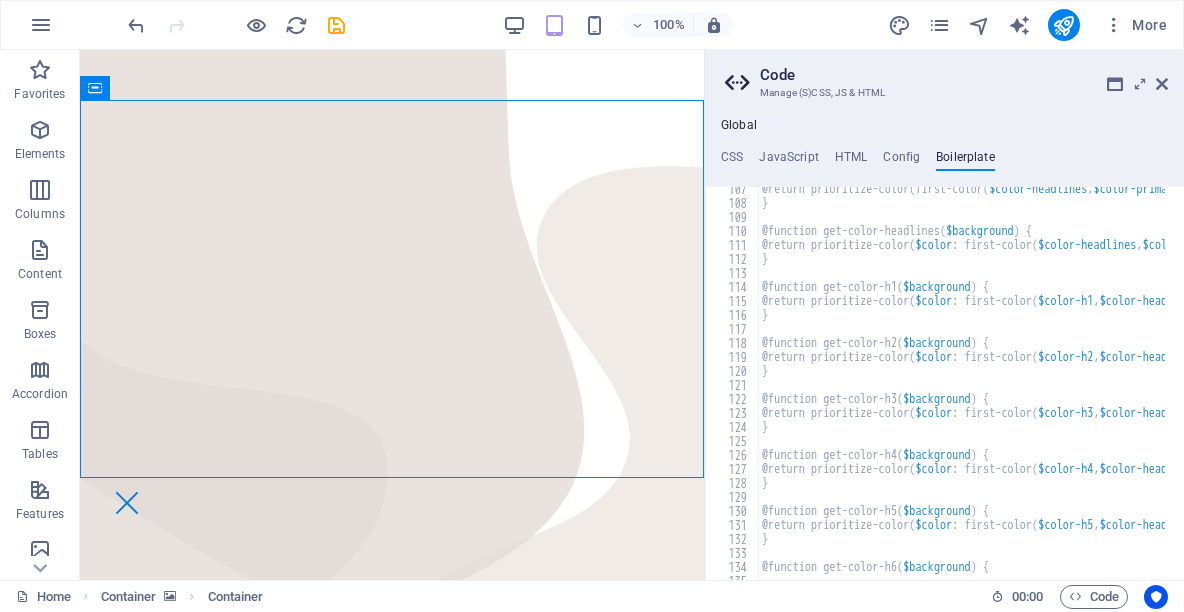scroll, scrollTop: 845, scrollLeft: 0, axis: vertical 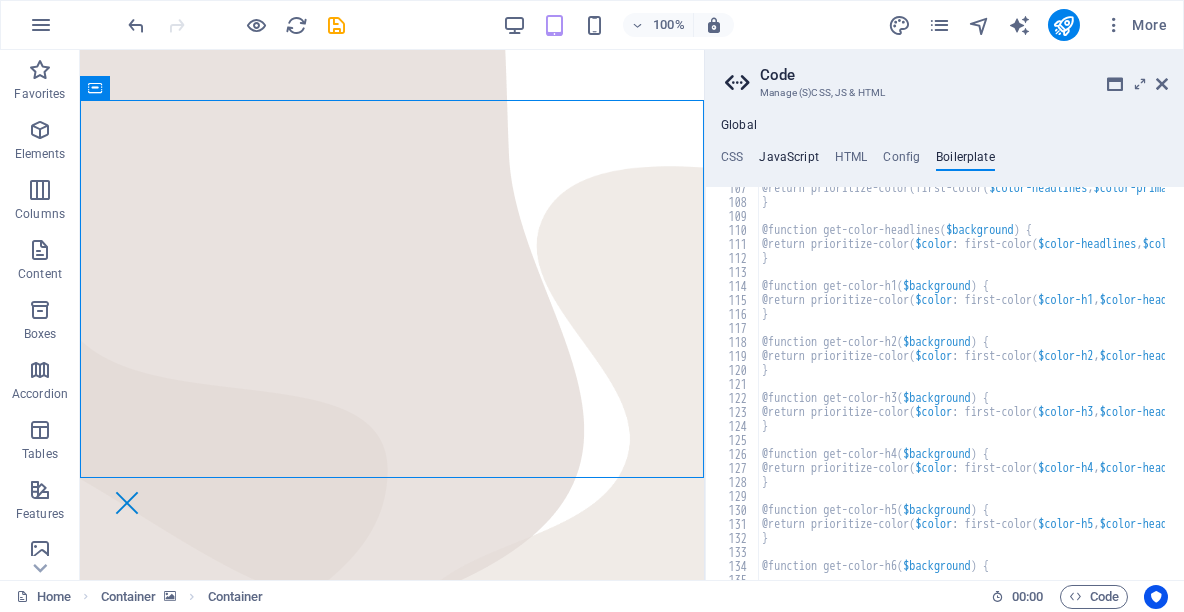 click on "JavaScript" at bounding box center [788, 161] 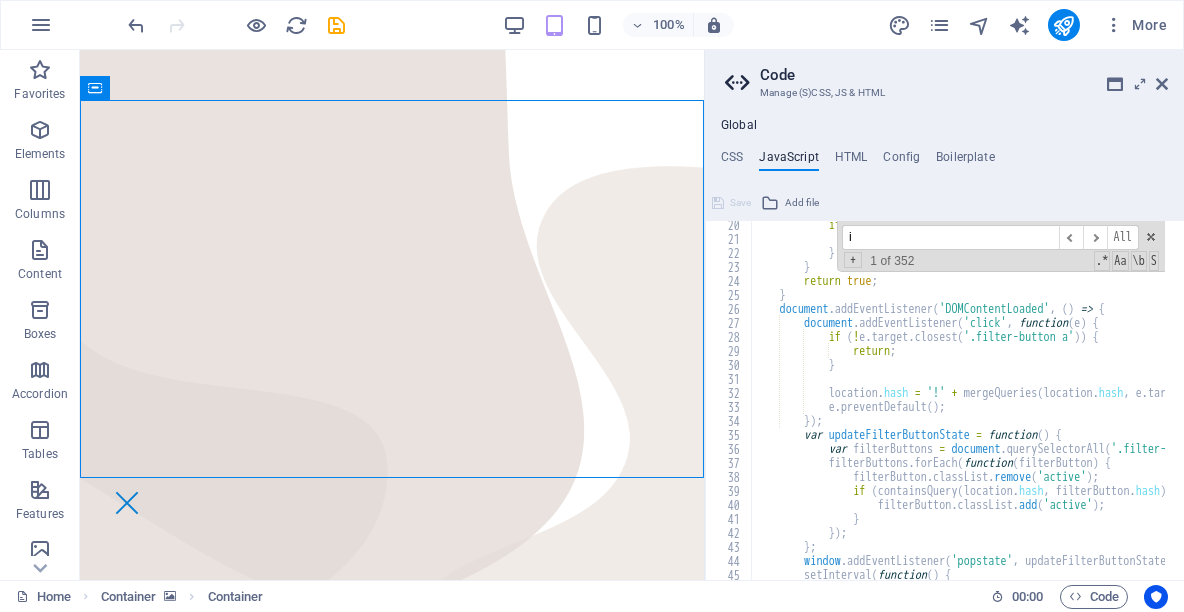 scroll, scrollTop: 0, scrollLeft: 0, axis: both 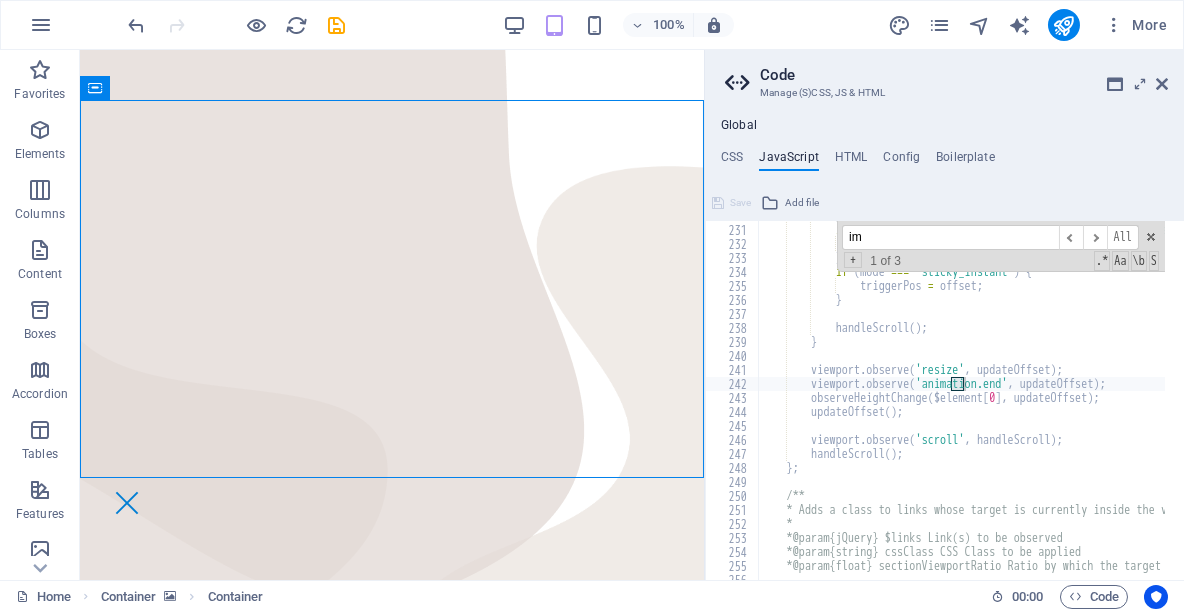type on "img" 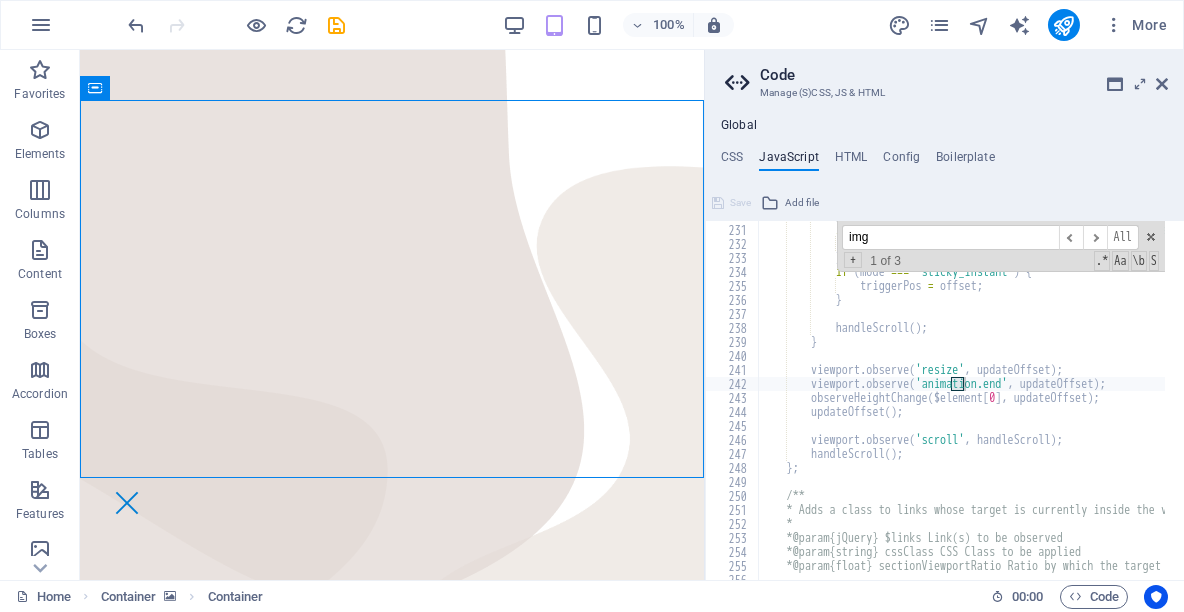 scroll, scrollTop: 3218, scrollLeft: 0, axis: vertical 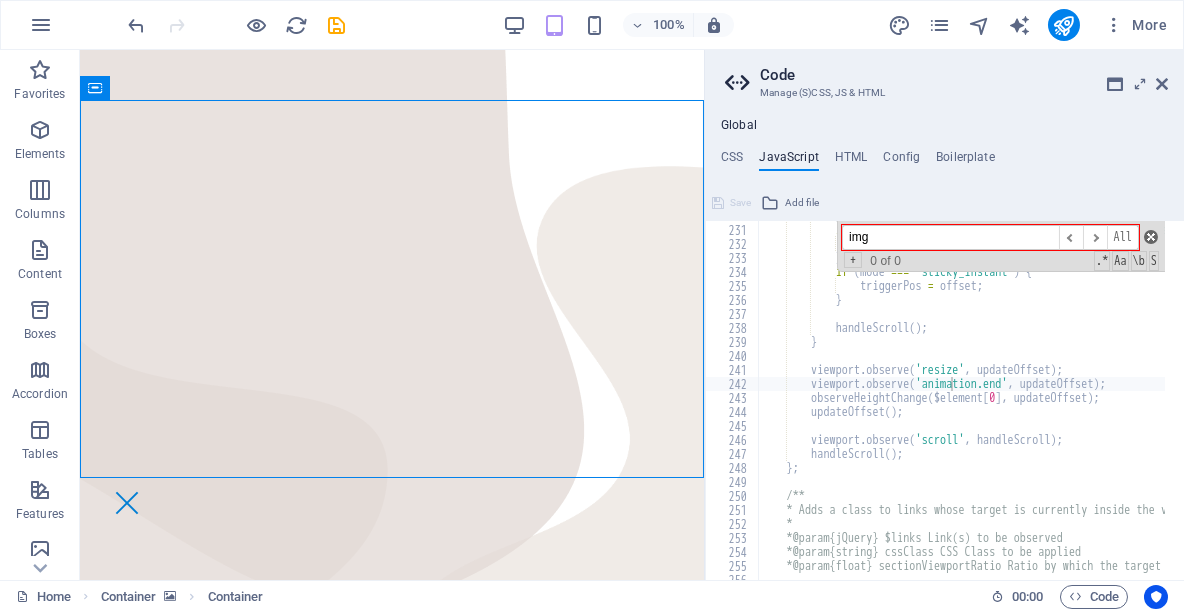 click at bounding box center [1151, 237] 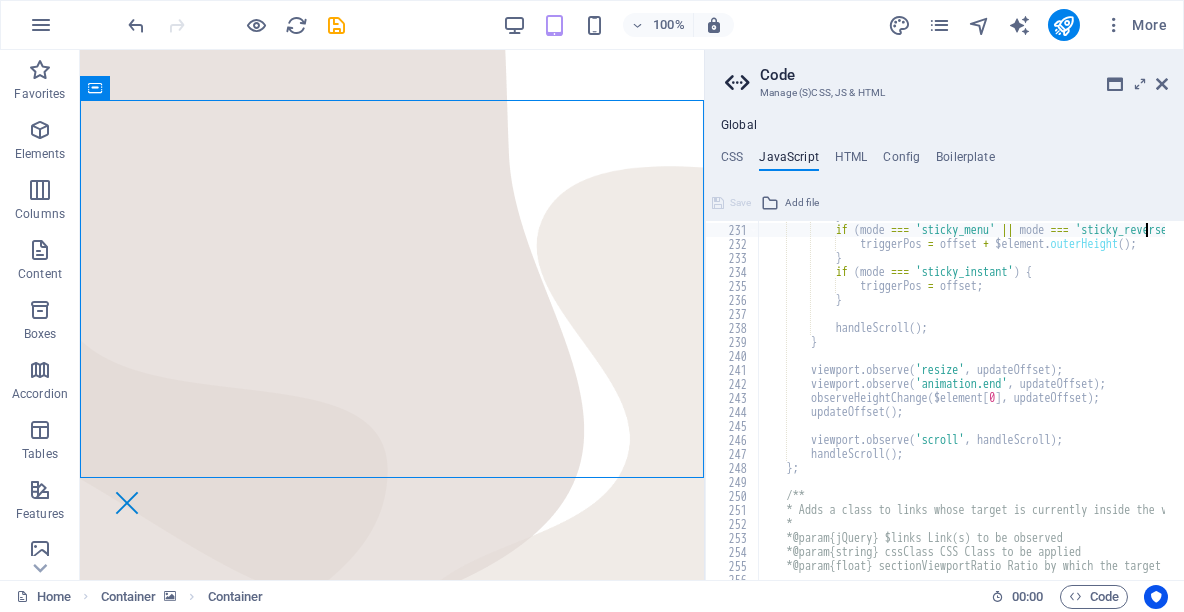 click on "}                if   ( mode   ===   'sticky_menu'   ||   mode   ===   'sticky_reverse' )   {                     triggerPos   =   offset   +   $element . outerHeight ( ) ;                }                if   ( mode   ===   'sticky_instant' )   {                     triggerPos   =   offset ;                }                               handleScroll ( ) ;           }                     viewport . observe ( 'resize' ,   updateOffset ) ;           viewport . observe ( 'animation.end' ,   updateOffset ) ;           observeHeightChange ( $element [ 0 ] ,   updateOffset ) ;           updateOffset ( ) ;                     viewport . observe ( 'scroll' ,   handleScroll ) ;           handleScroll ( ) ;      } ;      /**       * Adds a class to links whose target is currently inside the viewport       *        *  @param  {jQuery} $links Link(s) to be observed       *  @param  {string} cssClass CSS Class to be applied       *  @param" at bounding box center (1217, 393) 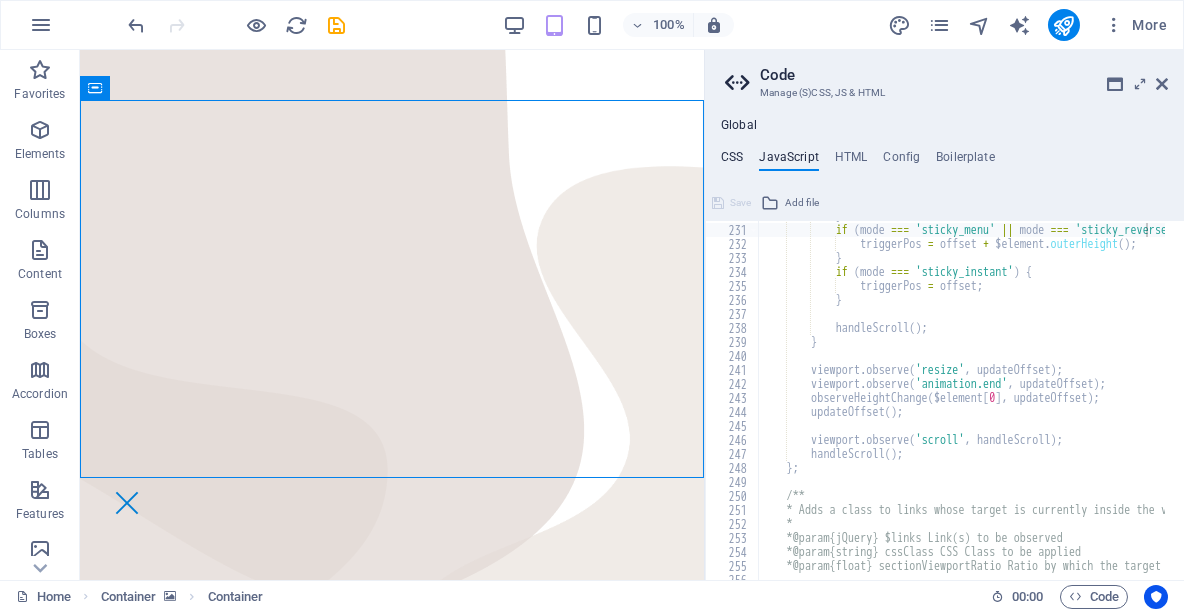 click on "CSS" at bounding box center [732, 161] 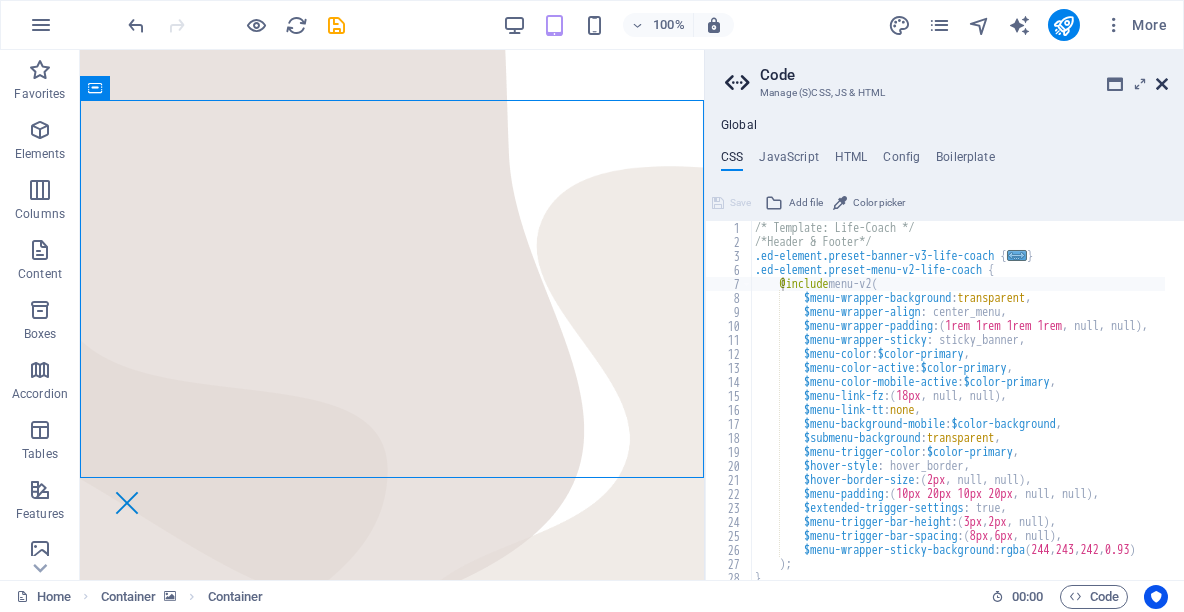drag, startPoint x: 1165, startPoint y: 83, endPoint x: 1084, endPoint y: 33, distance: 95.189285 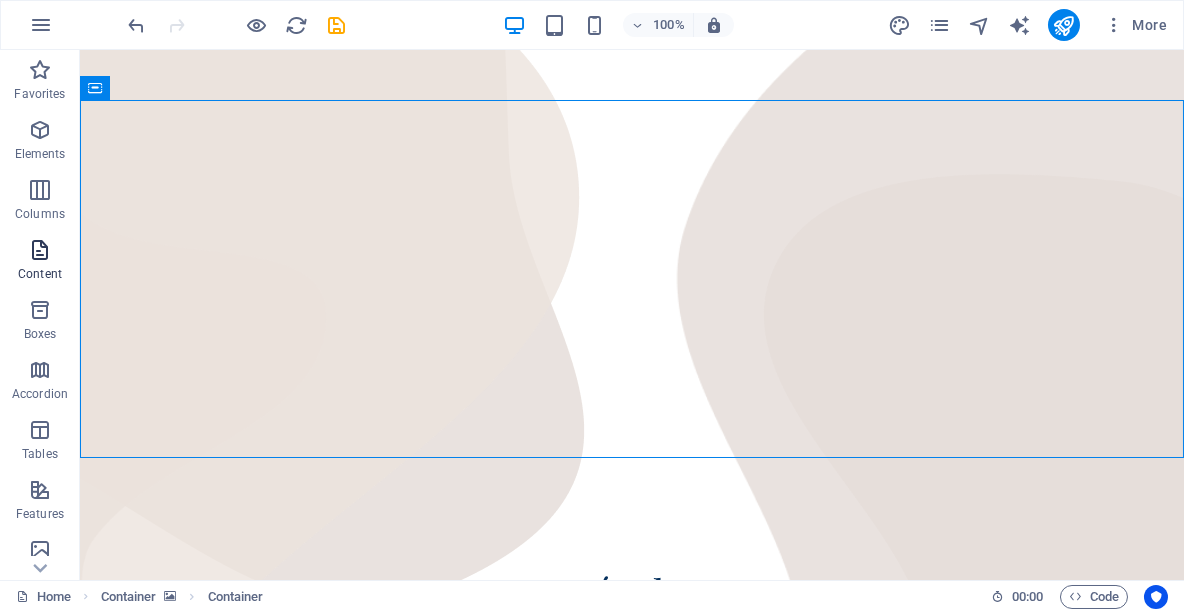 click at bounding box center (40, 250) 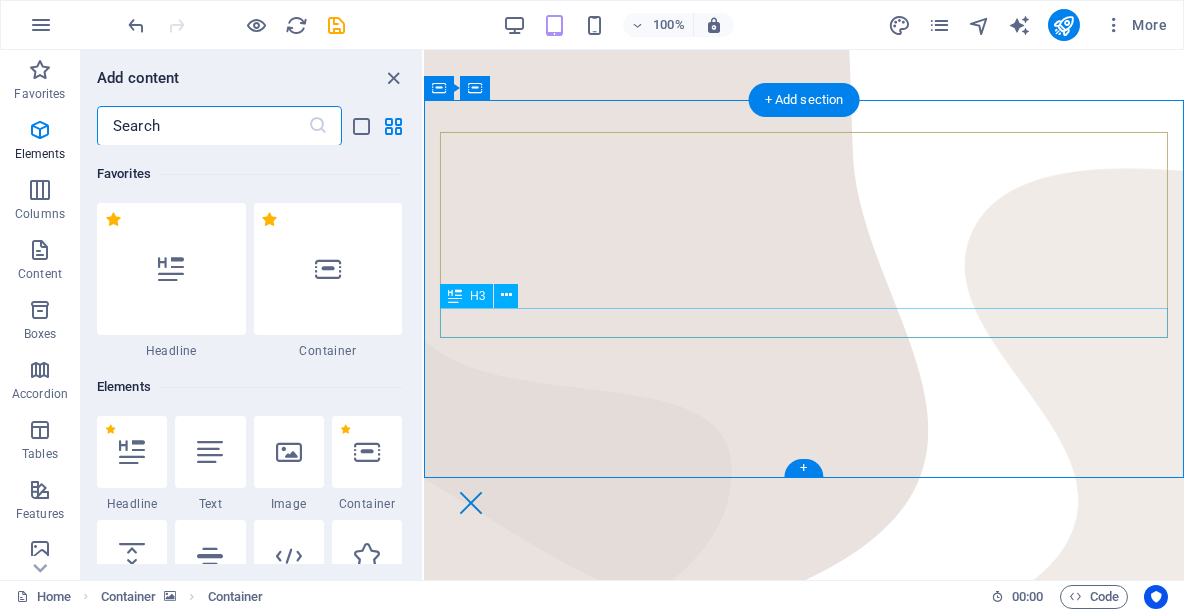 scroll, scrollTop: 3499, scrollLeft: 0, axis: vertical 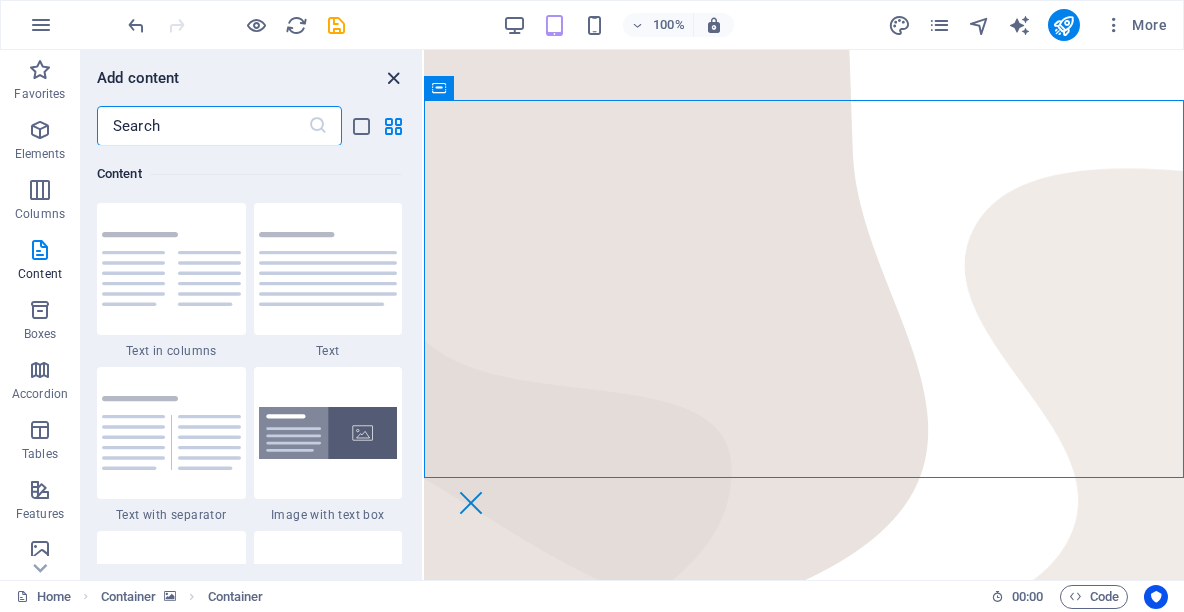 click at bounding box center [394, 78] 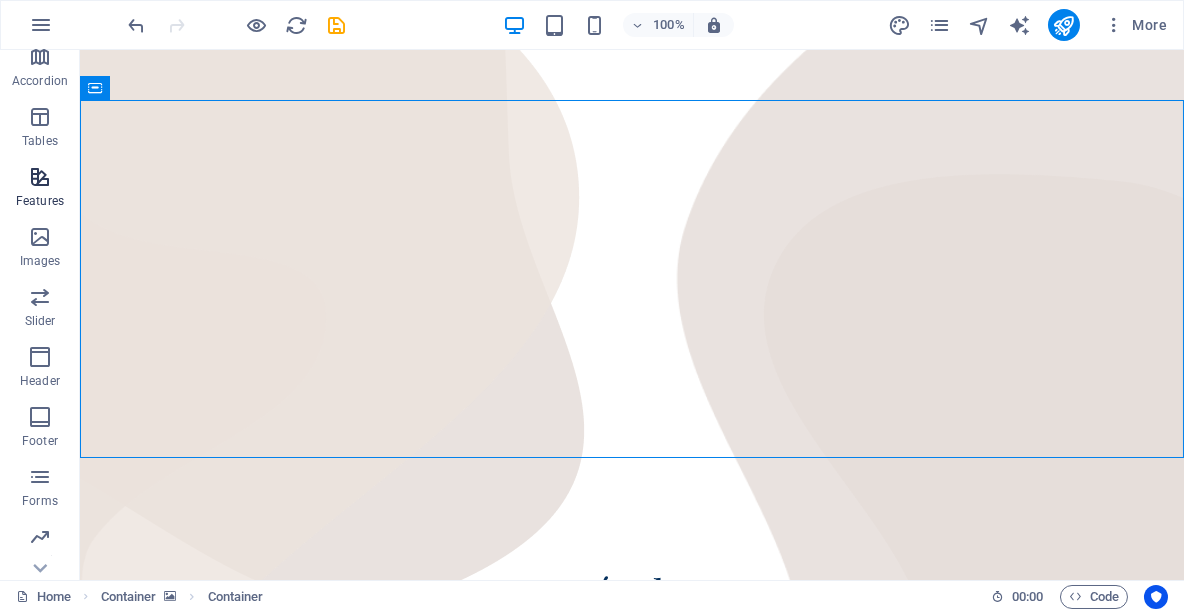 scroll, scrollTop: 370, scrollLeft: 0, axis: vertical 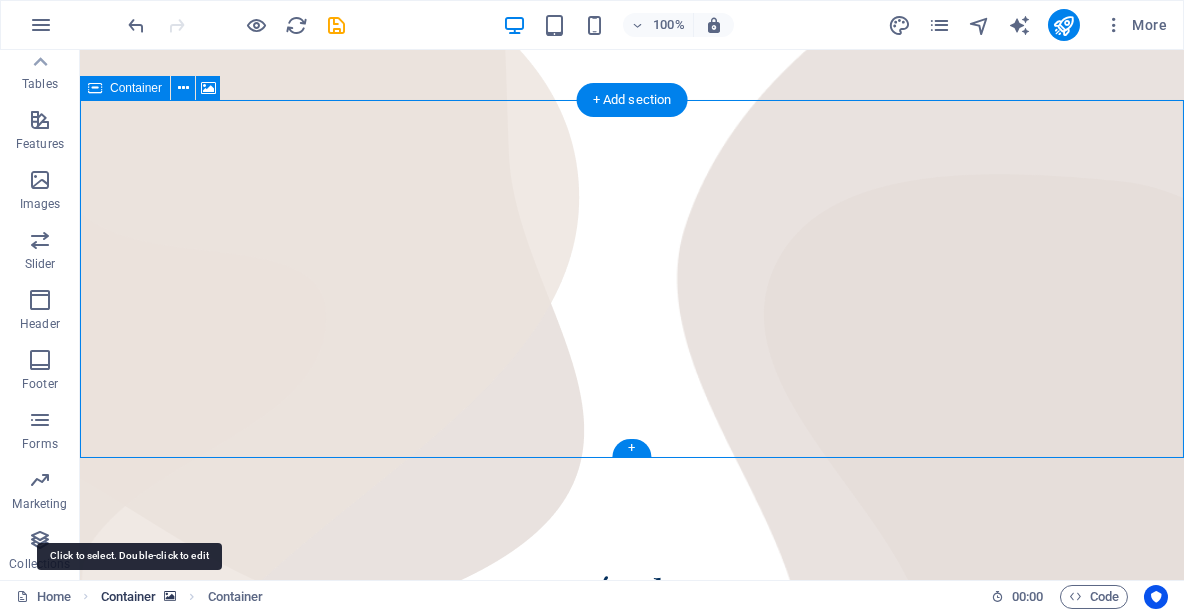 click on "Container" at bounding box center (129, 597) 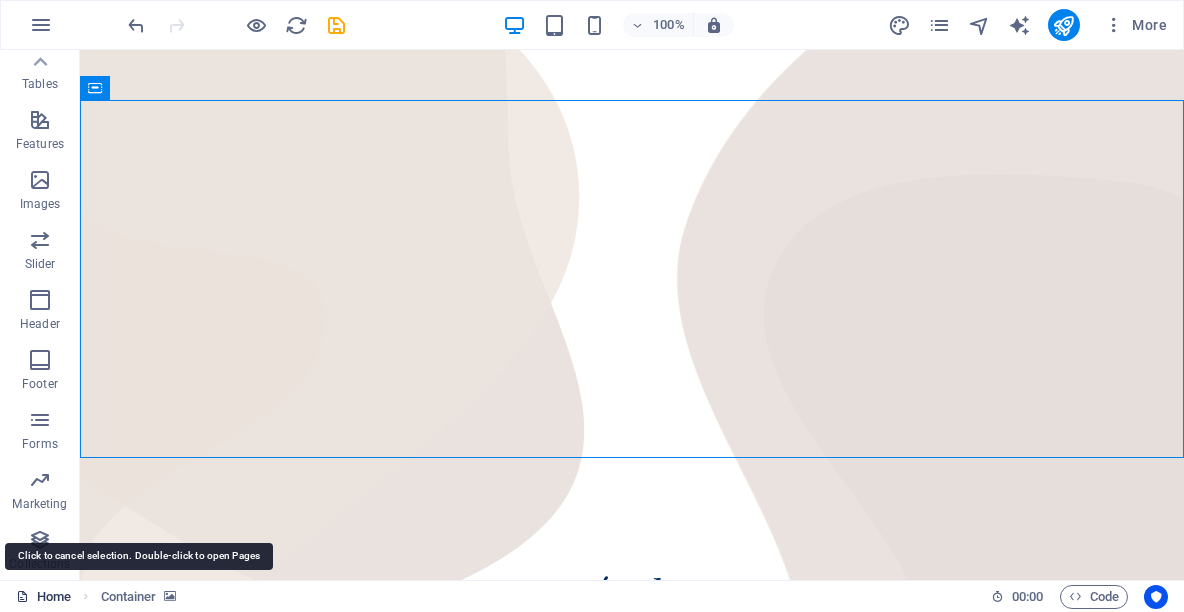 click on "Home" at bounding box center [43, 597] 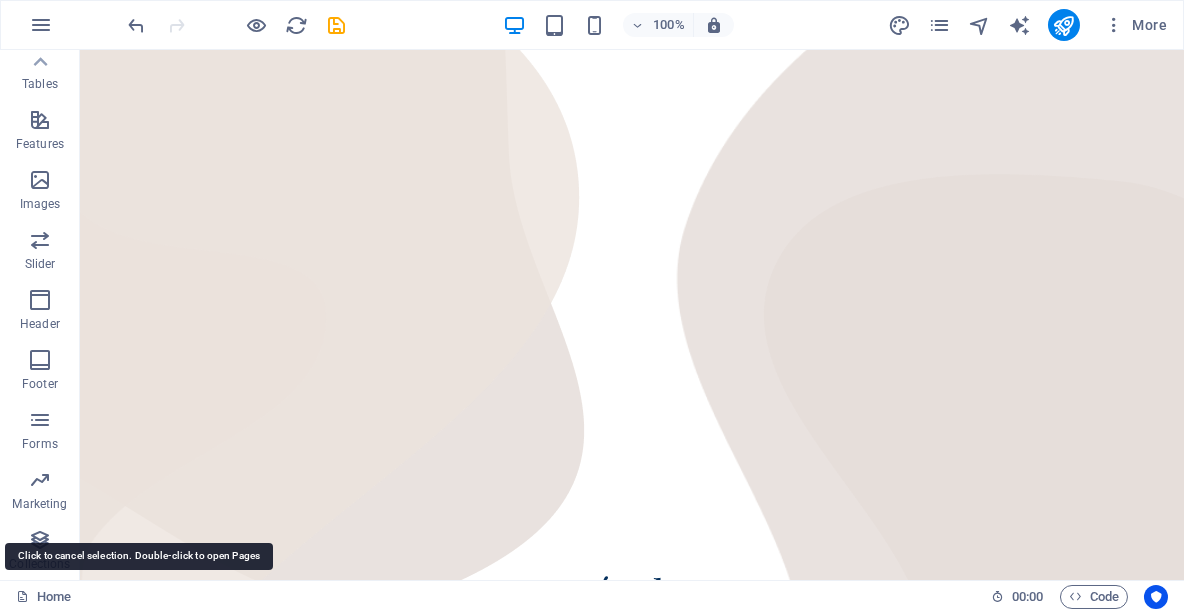 drag, startPoint x: 132, startPoint y: 647, endPoint x: 647, endPoint y: 509, distance: 533.1688 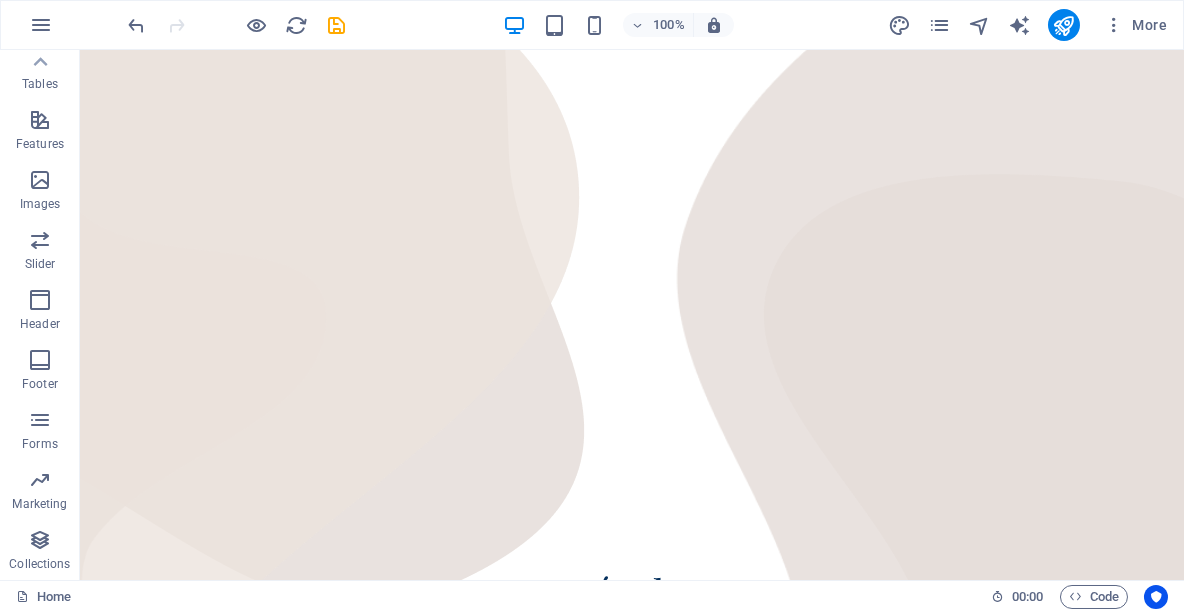 drag, startPoint x: 647, startPoint y: 509, endPoint x: 509, endPoint y: 493, distance: 138.92444 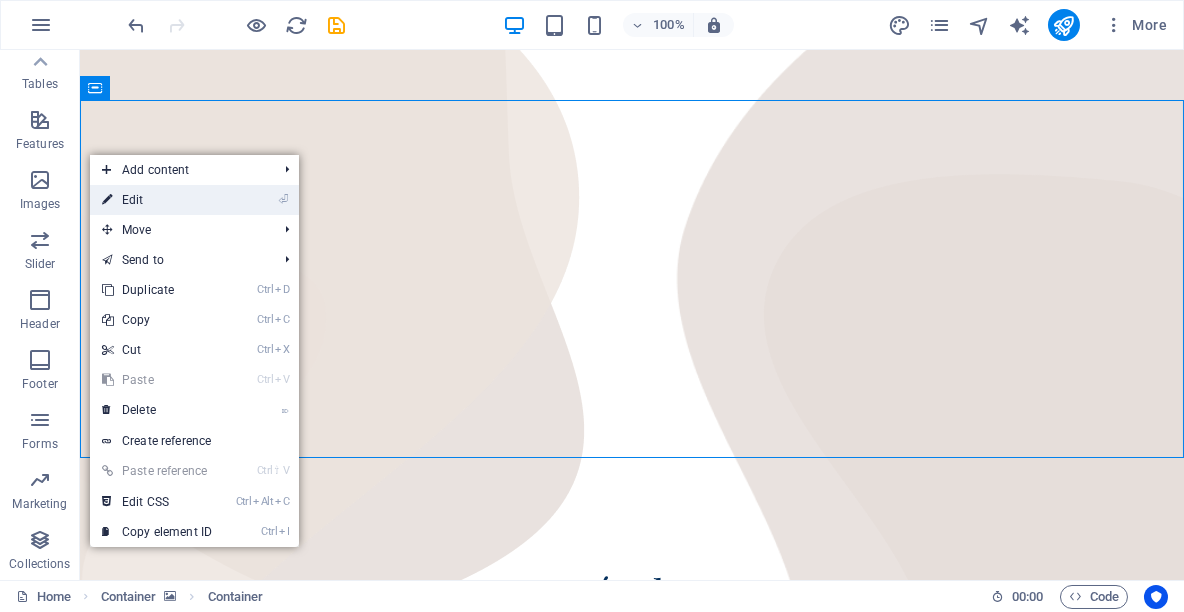 click on "⏎  Edit" at bounding box center [157, 200] 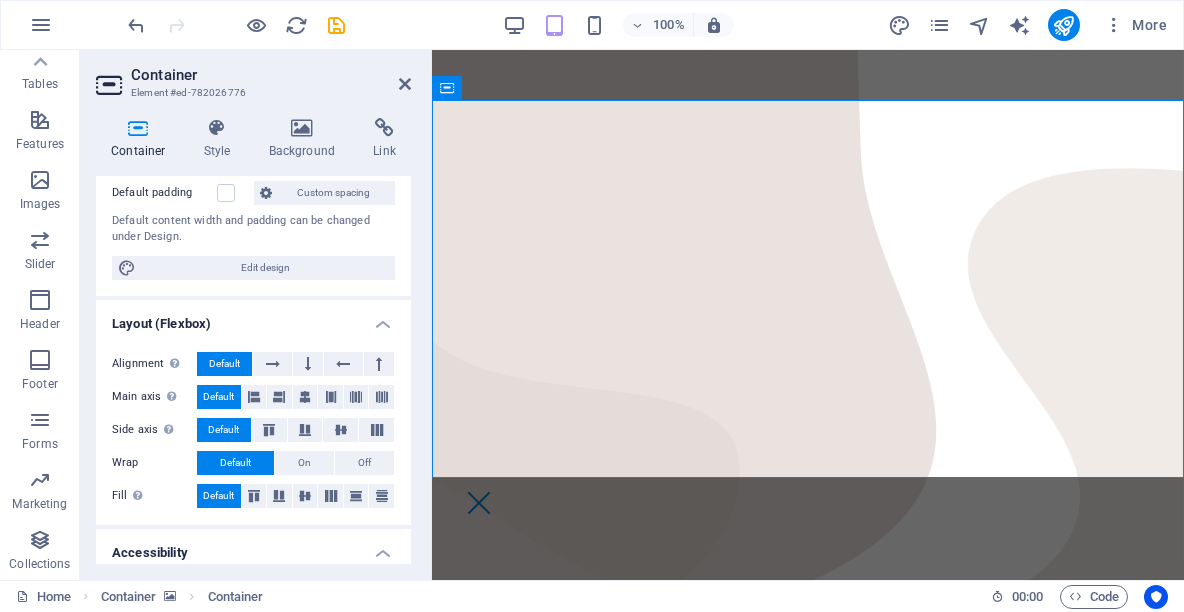 scroll, scrollTop: 176, scrollLeft: 0, axis: vertical 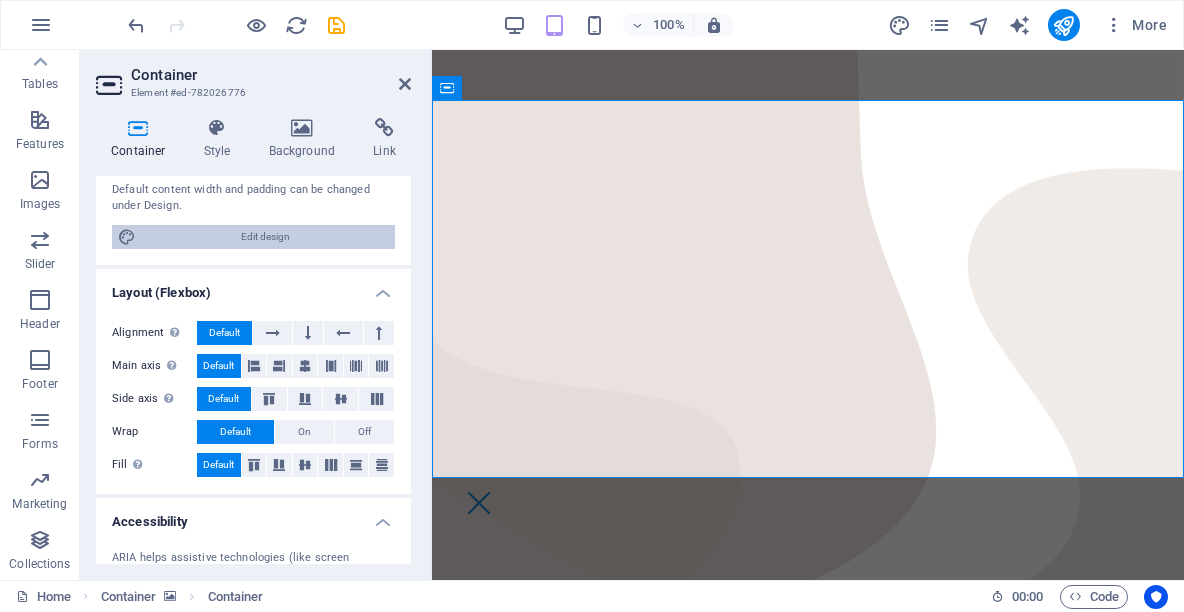 click on "Edit design" at bounding box center (265, 237) 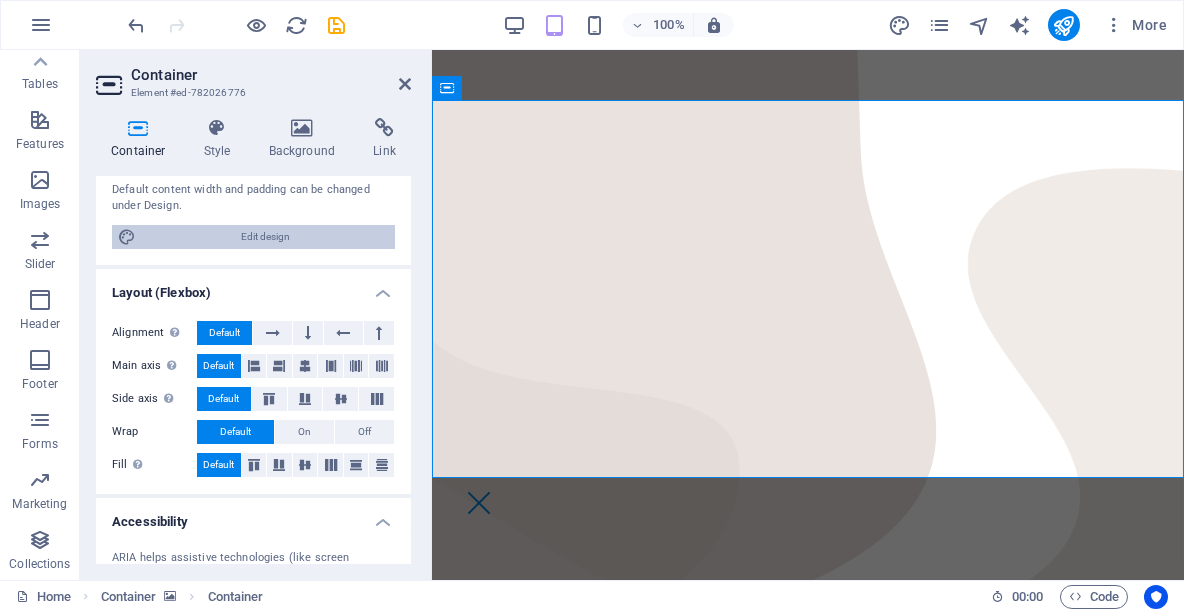 select on "px" 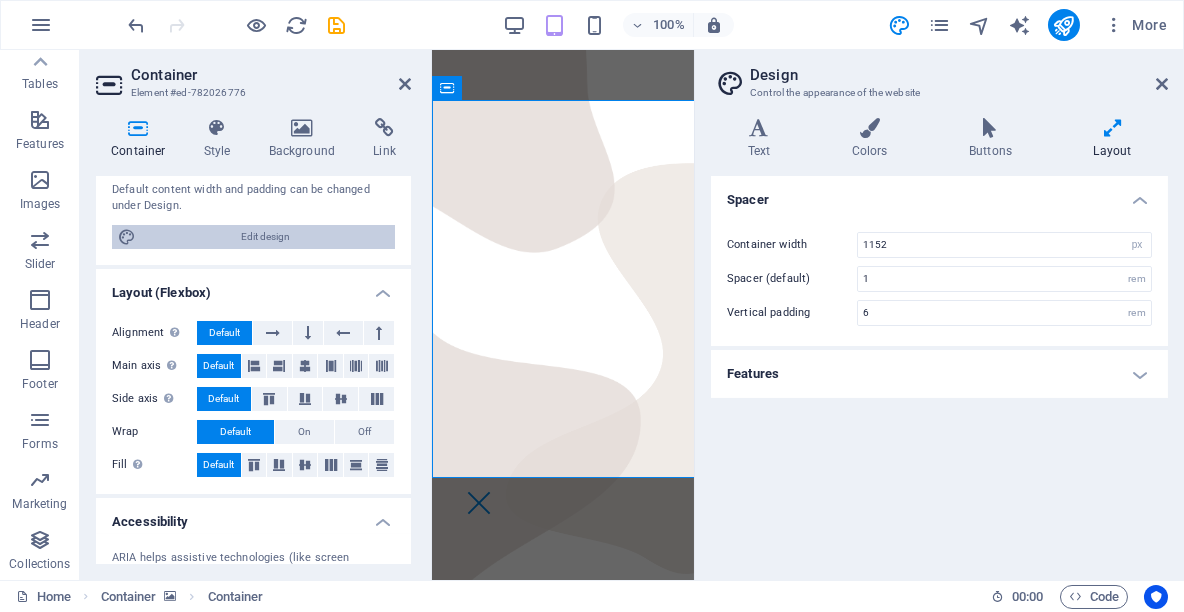 type on "4" 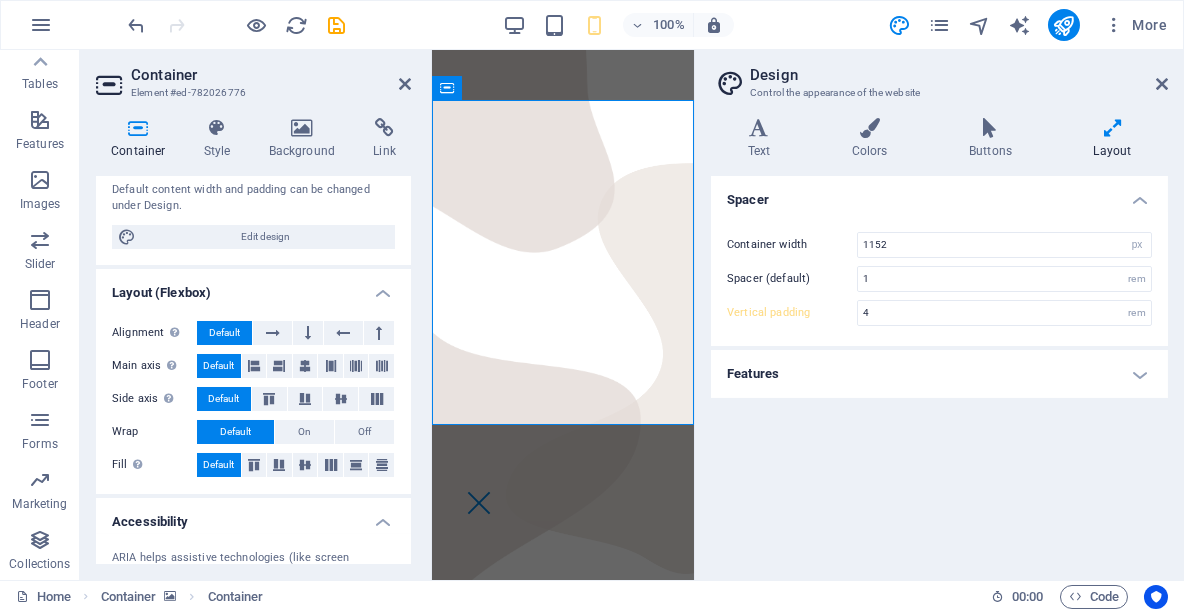 click on "Features" at bounding box center [939, 374] 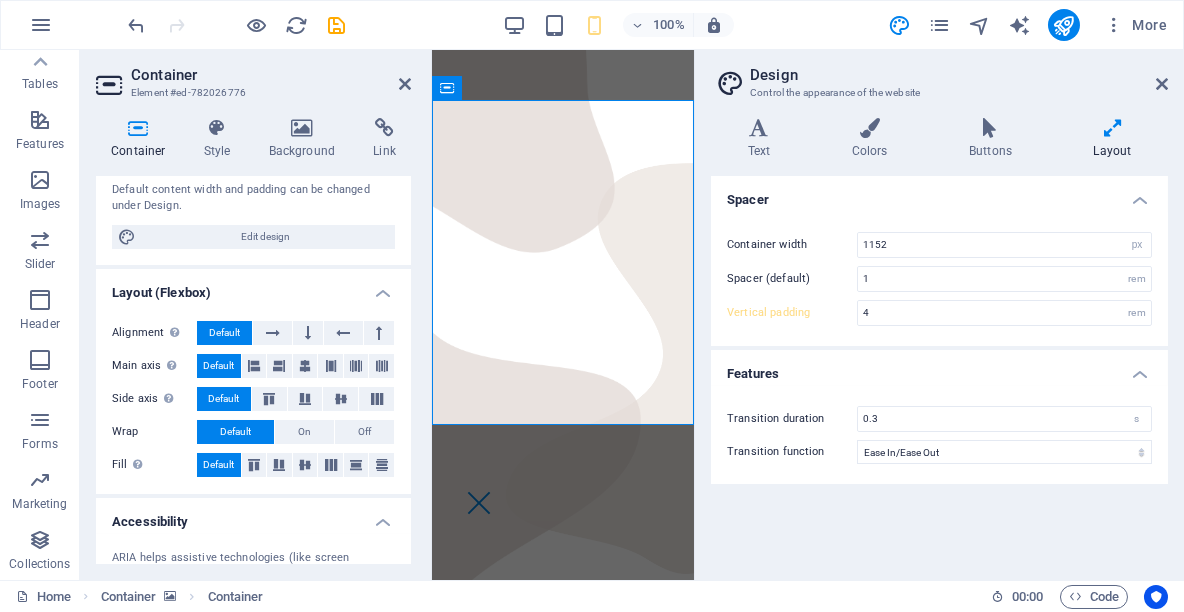click on "Features" at bounding box center [939, 368] 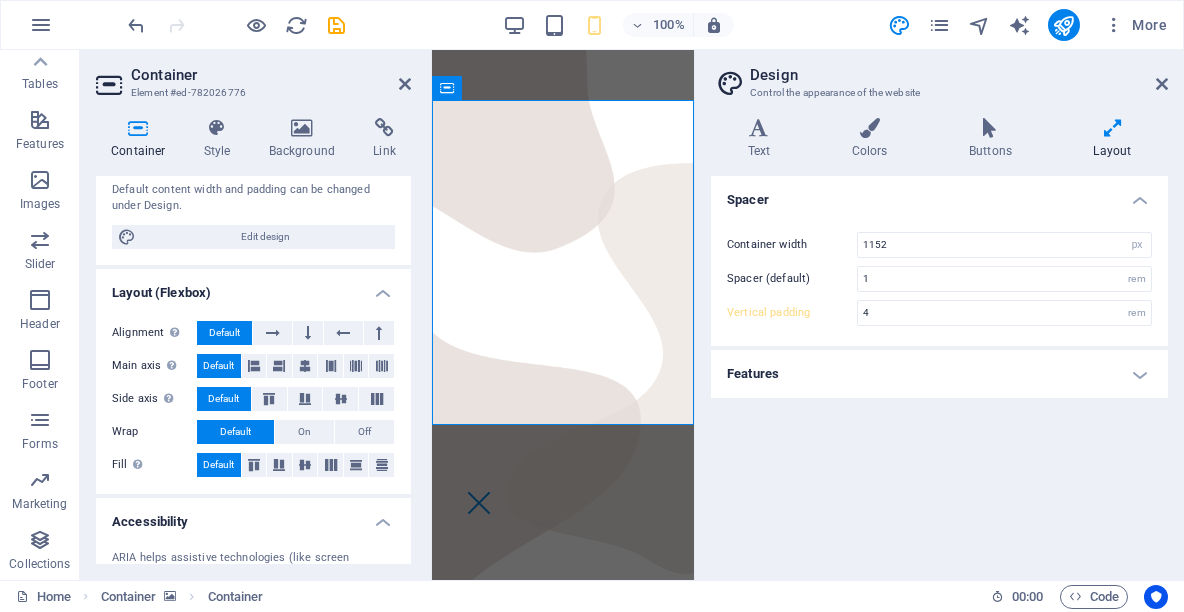 click on "Features" at bounding box center (939, 374) 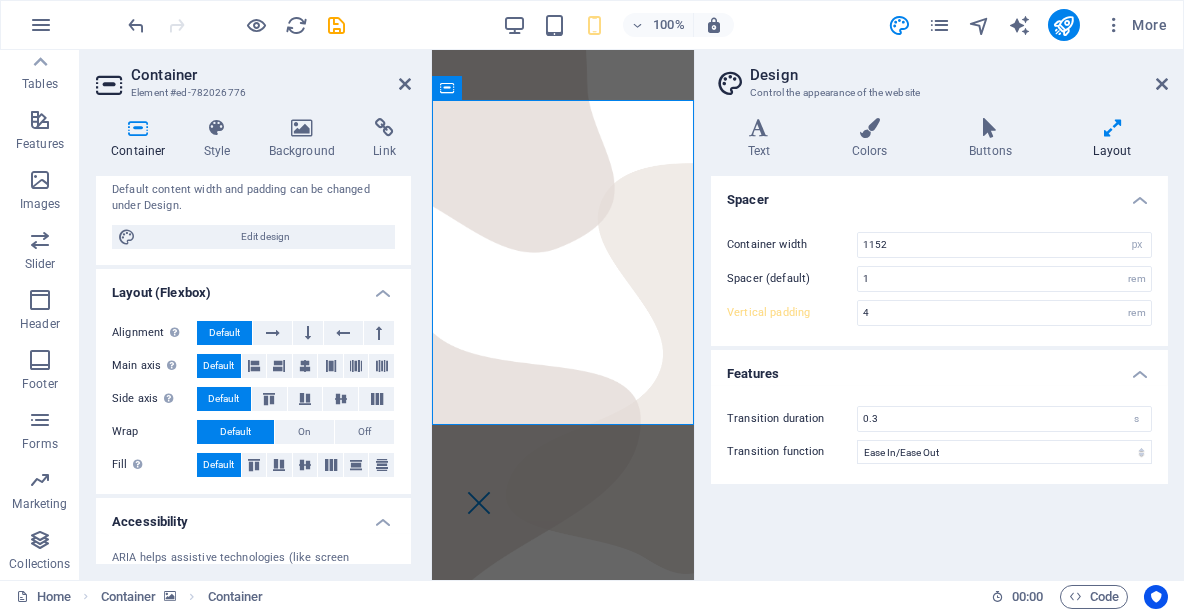 click on "Features" at bounding box center [939, 368] 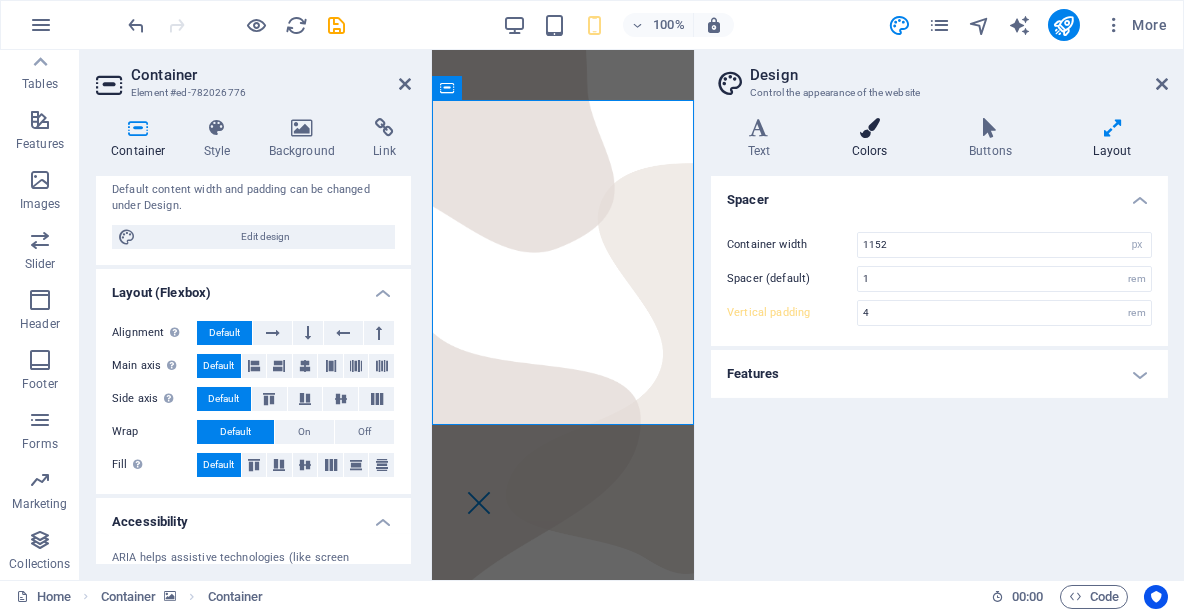 click on "Colors" at bounding box center (873, 139) 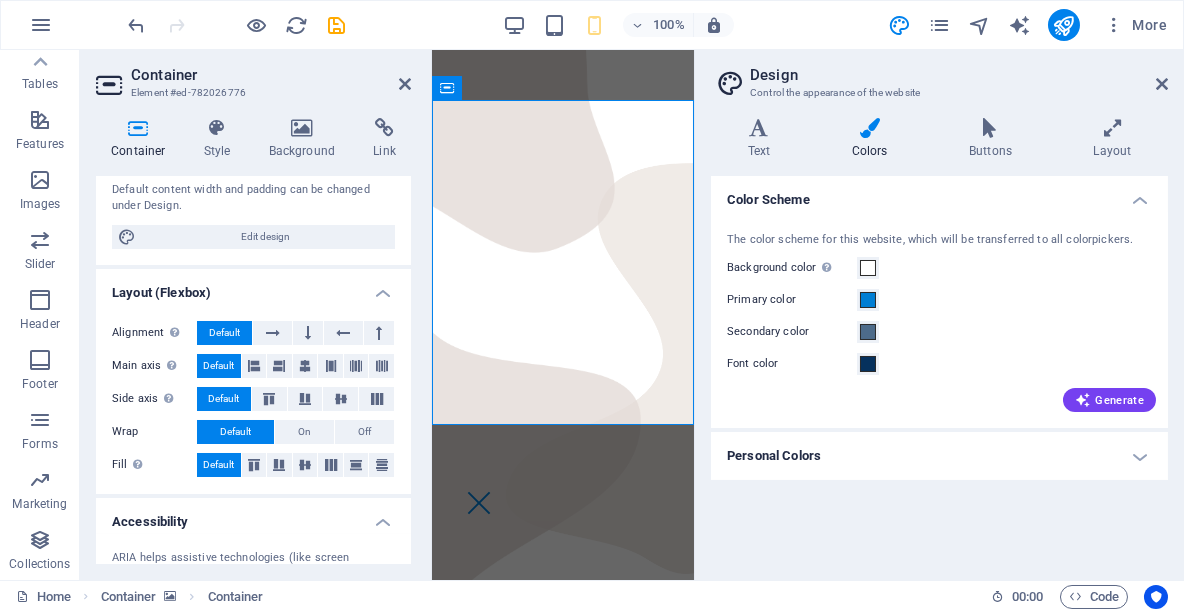 click on "Colors" at bounding box center (873, 139) 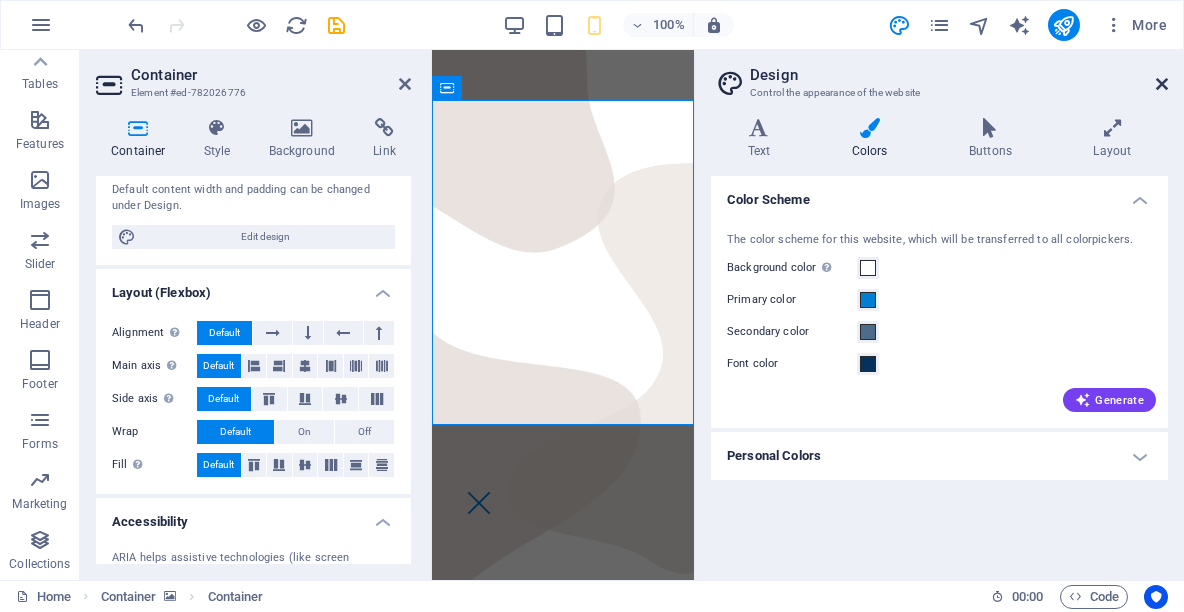 click at bounding box center [1162, 84] 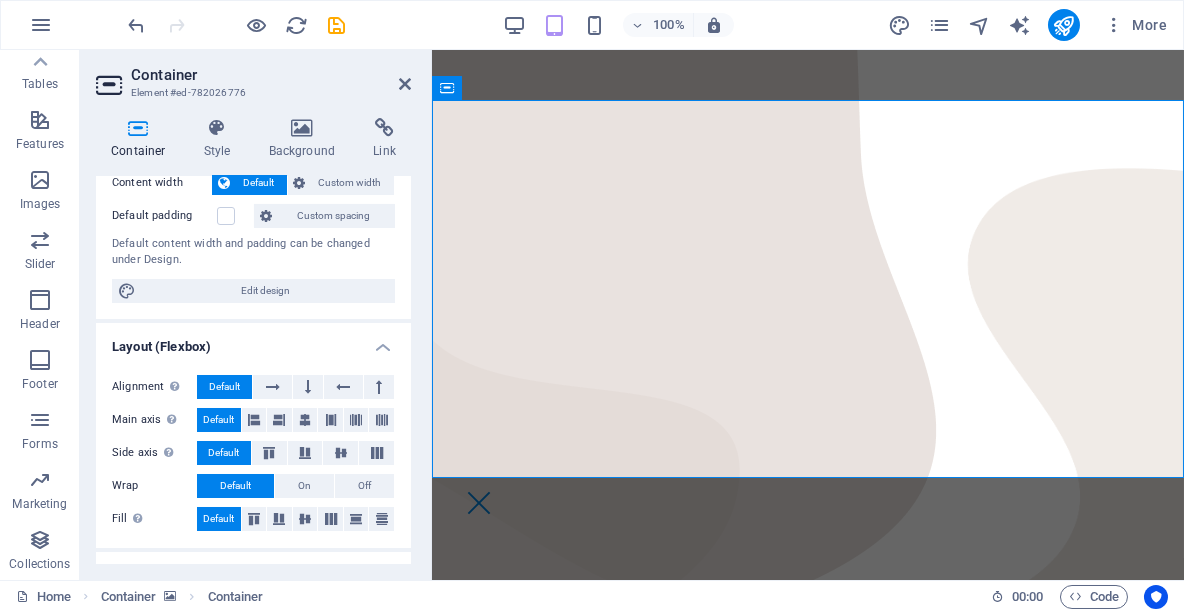 scroll, scrollTop: 111, scrollLeft: 0, axis: vertical 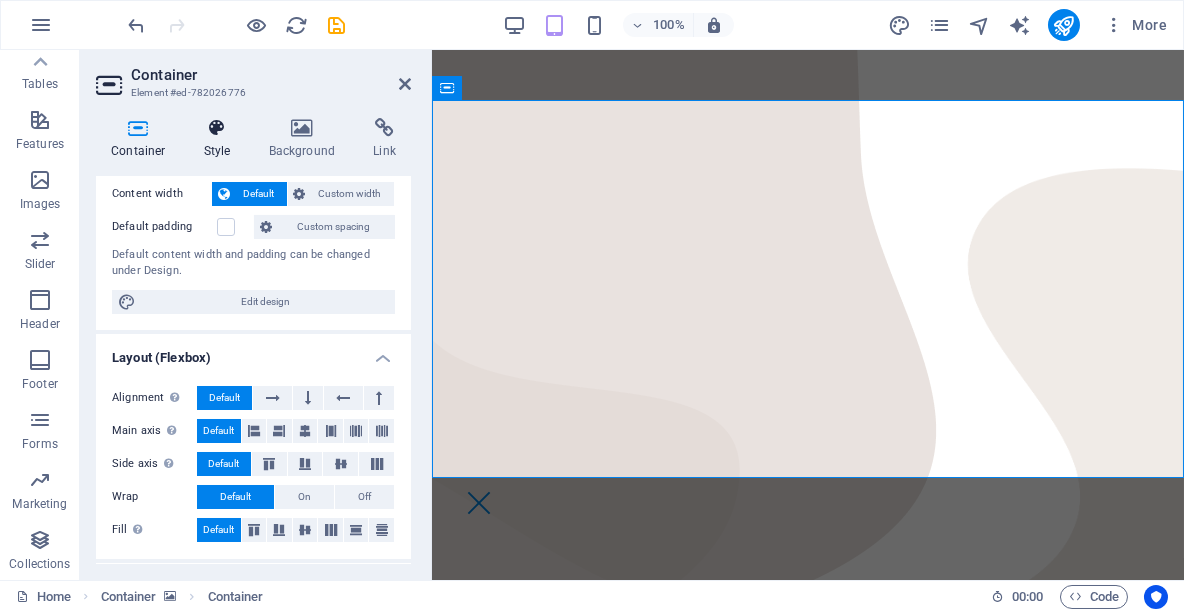 click on "Style" at bounding box center (221, 139) 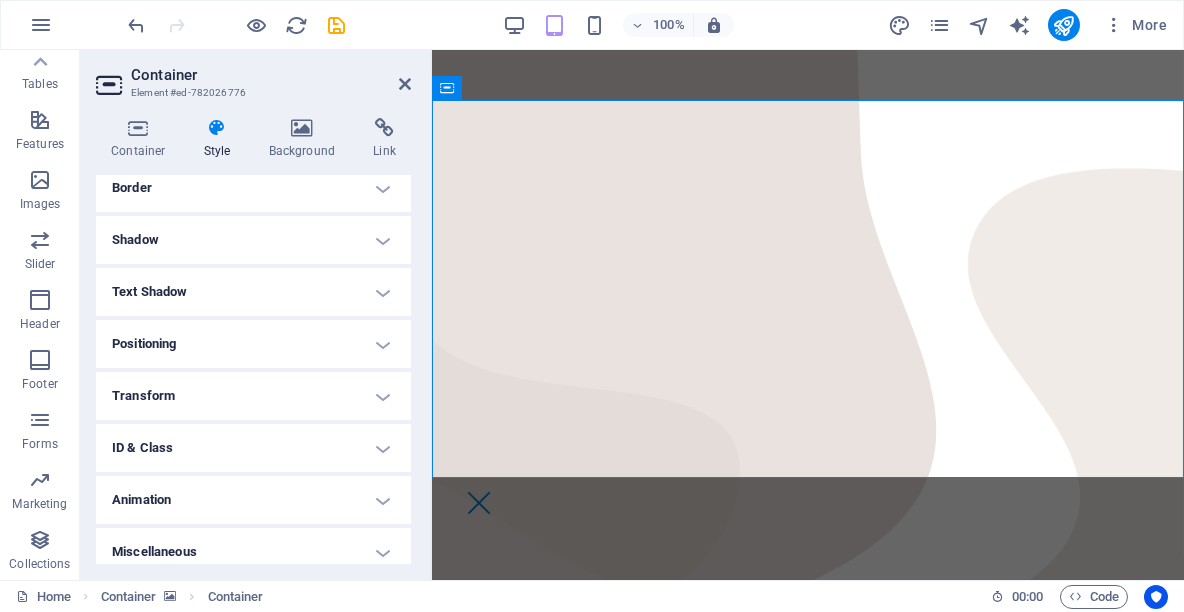 scroll, scrollTop: 456, scrollLeft: 0, axis: vertical 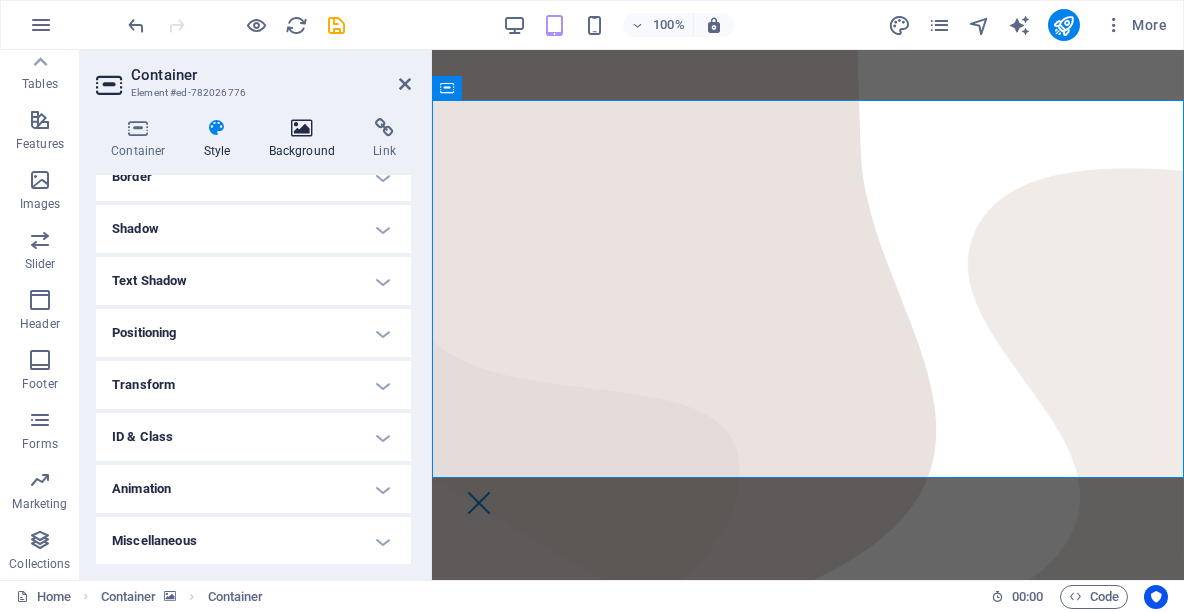 click at bounding box center [302, 128] 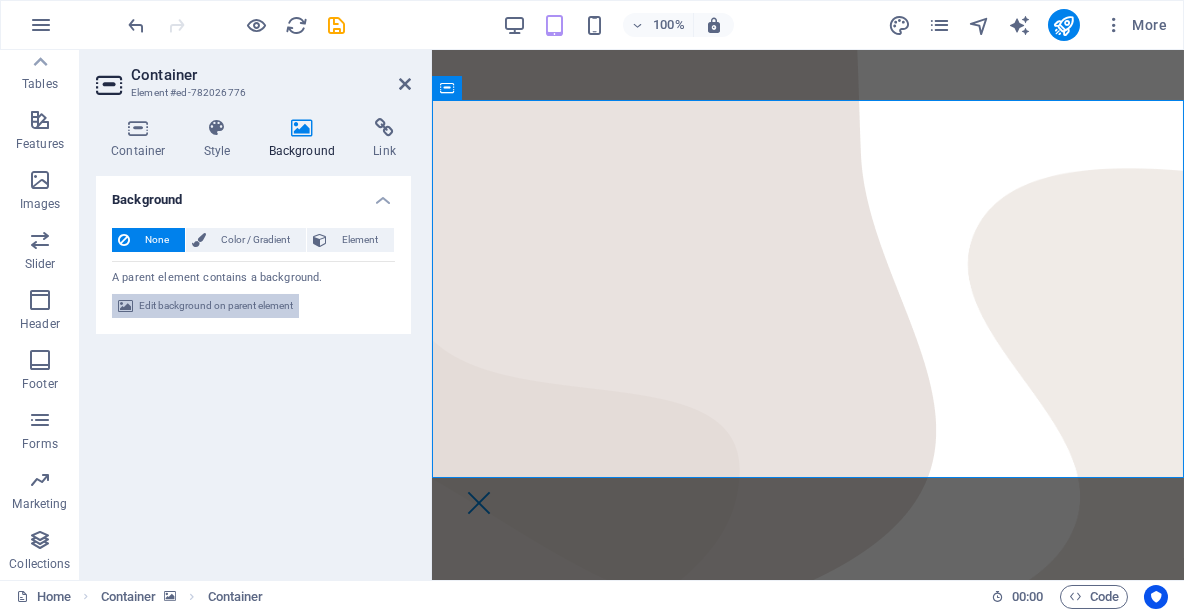 click on "Edit background on parent element" at bounding box center [216, 306] 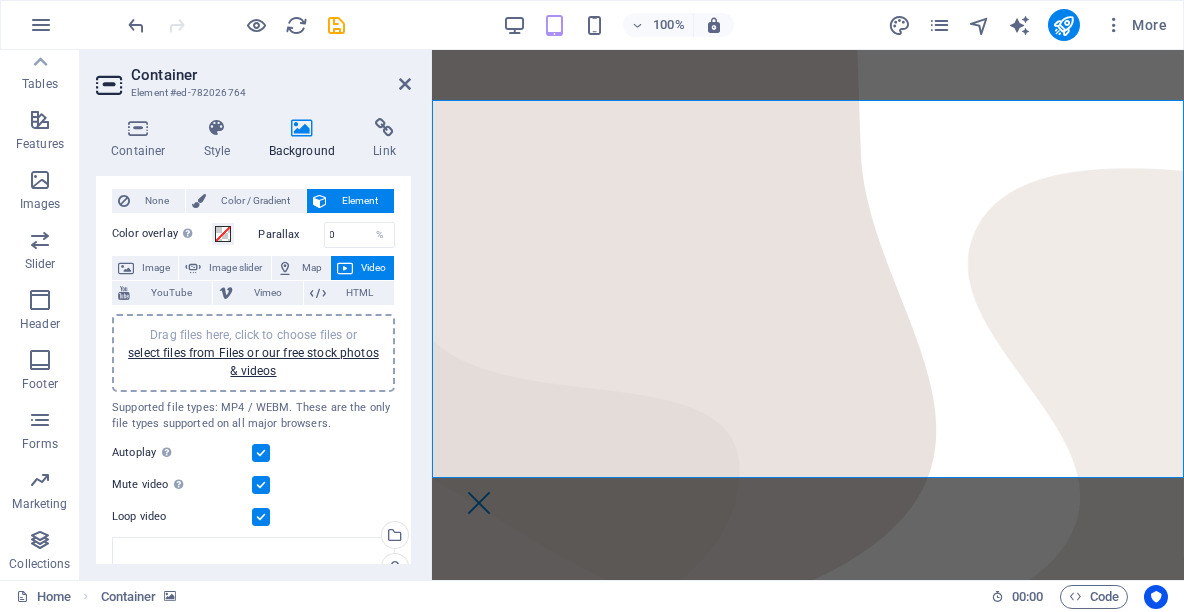 scroll, scrollTop: 0, scrollLeft: 0, axis: both 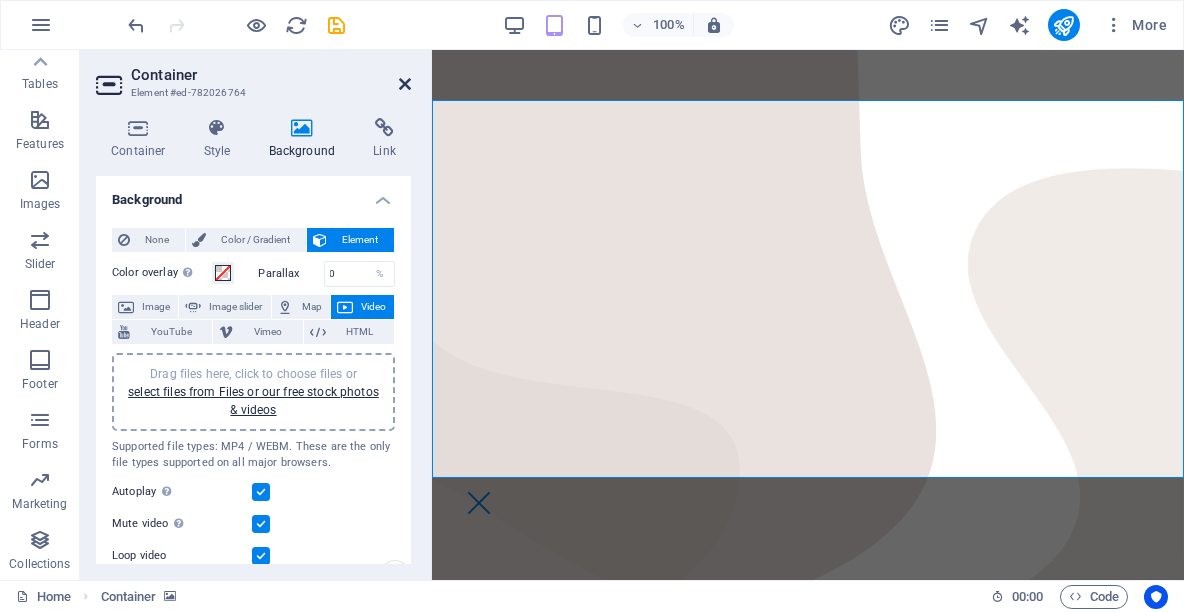 click at bounding box center [405, 84] 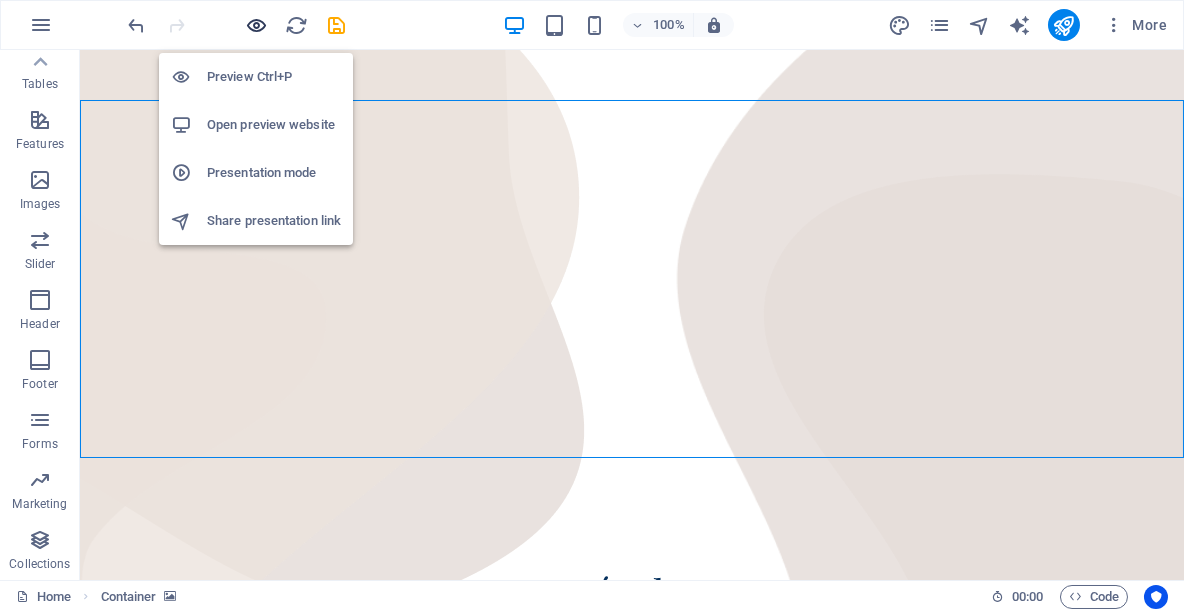 click at bounding box center (257, 25) 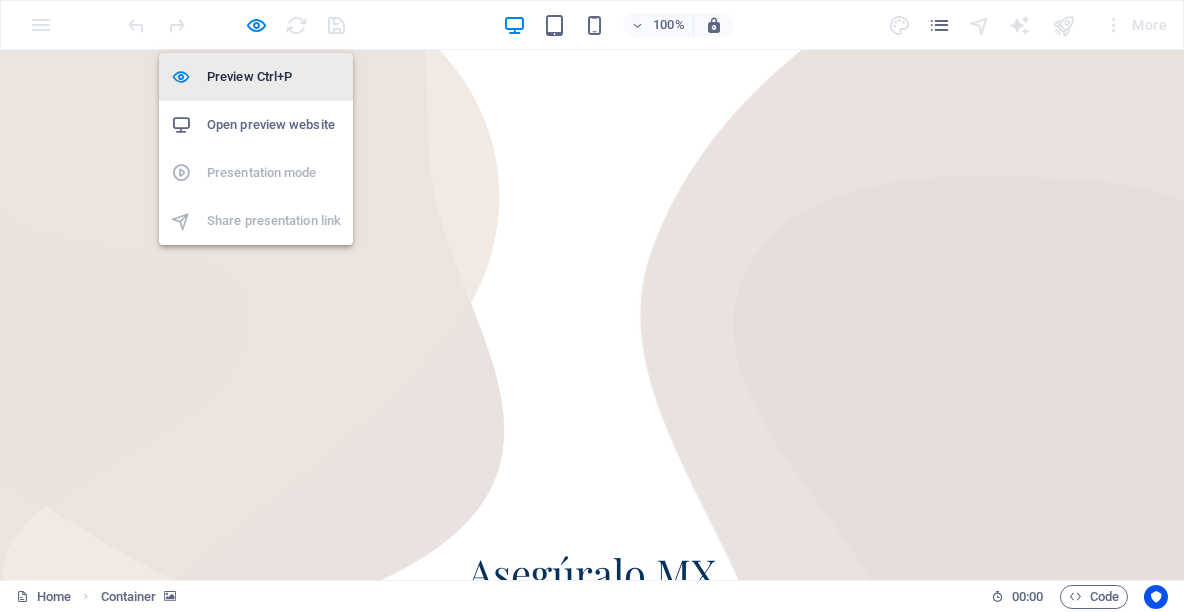 click on "Preview Ctrl+P" at bounding box center (274, 77) 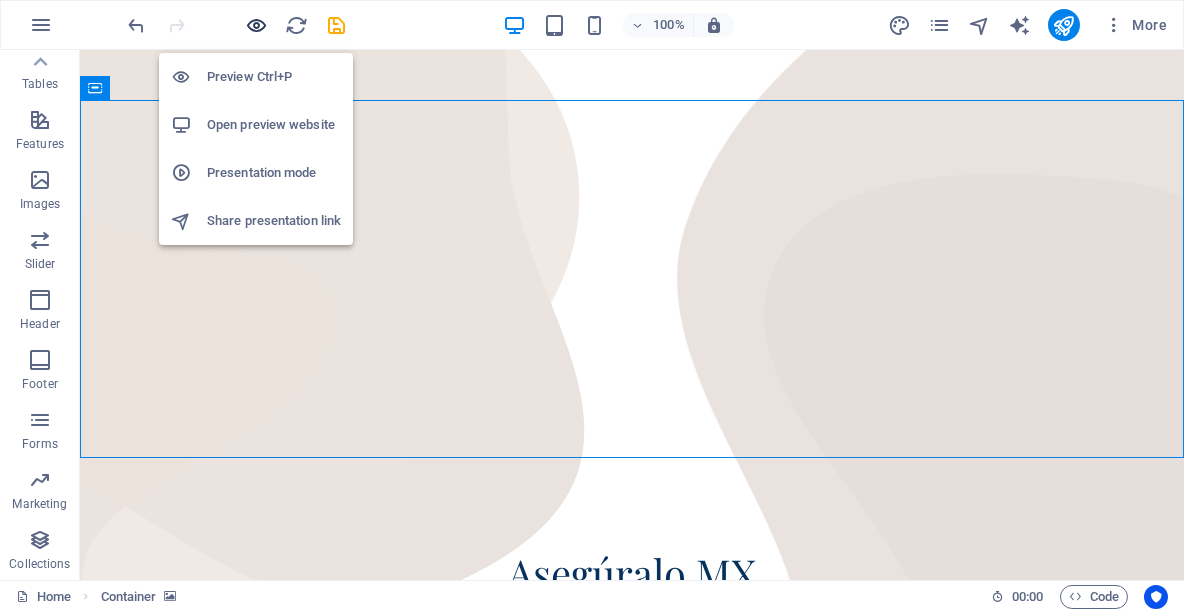 click at bounding box center (257, 25) 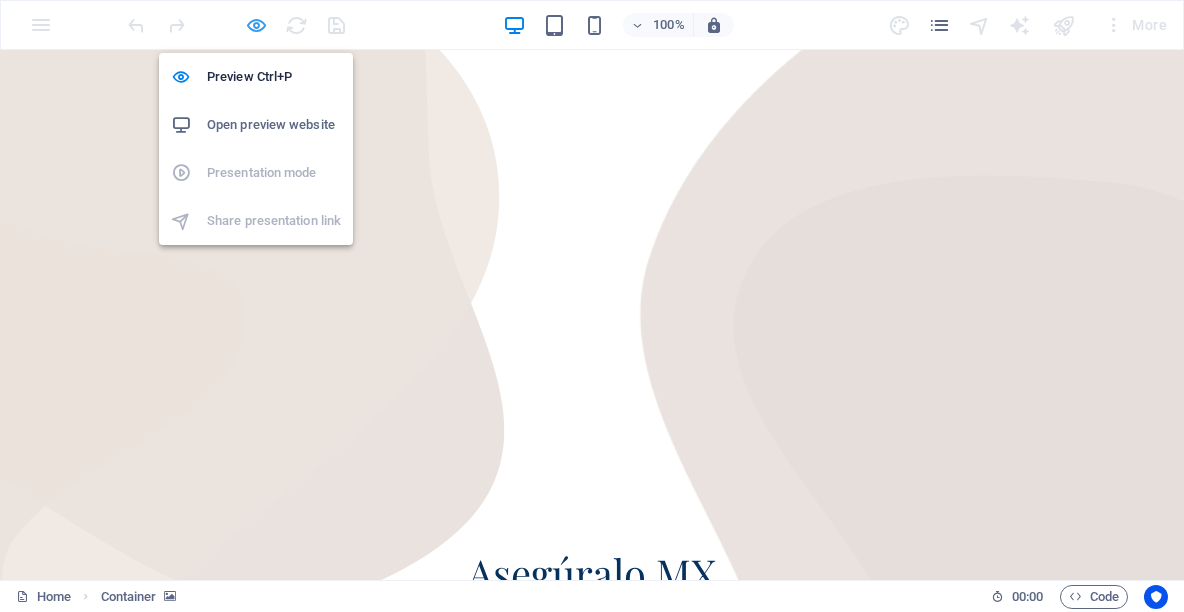 click at bounding box center (257, 25) 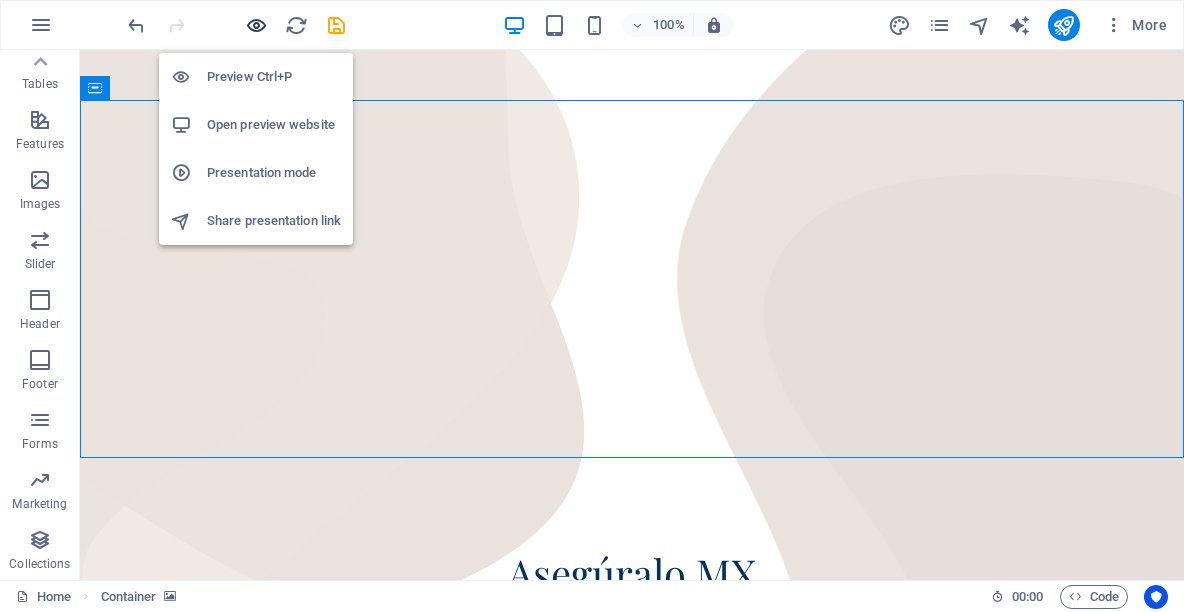 click at bounding box center (257, 25) 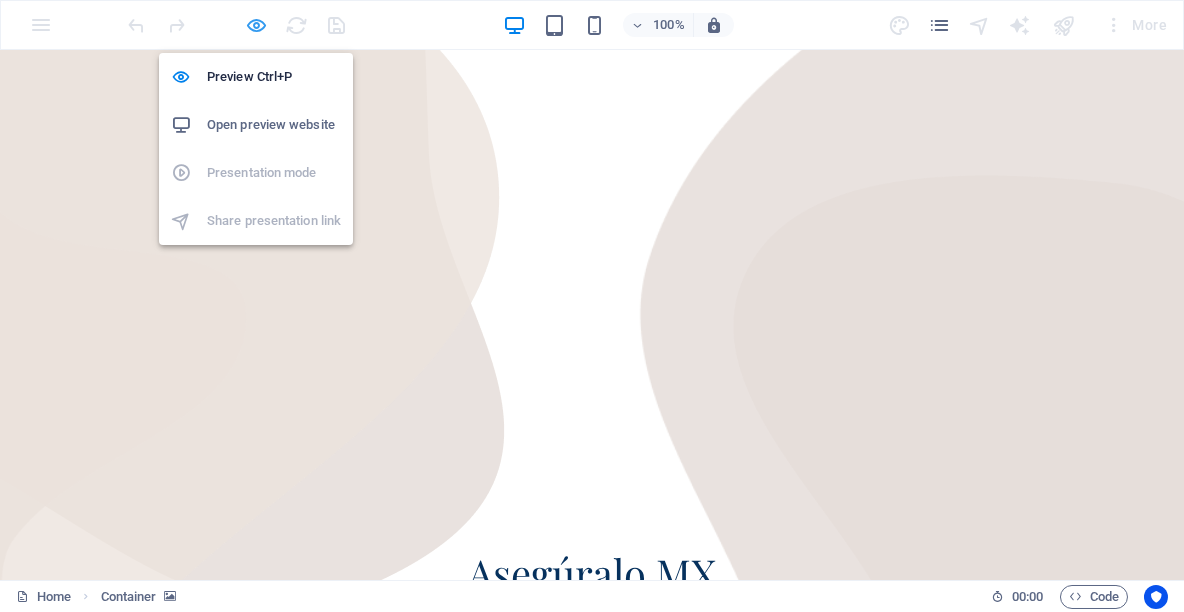 click at bounding box center [257, 25] 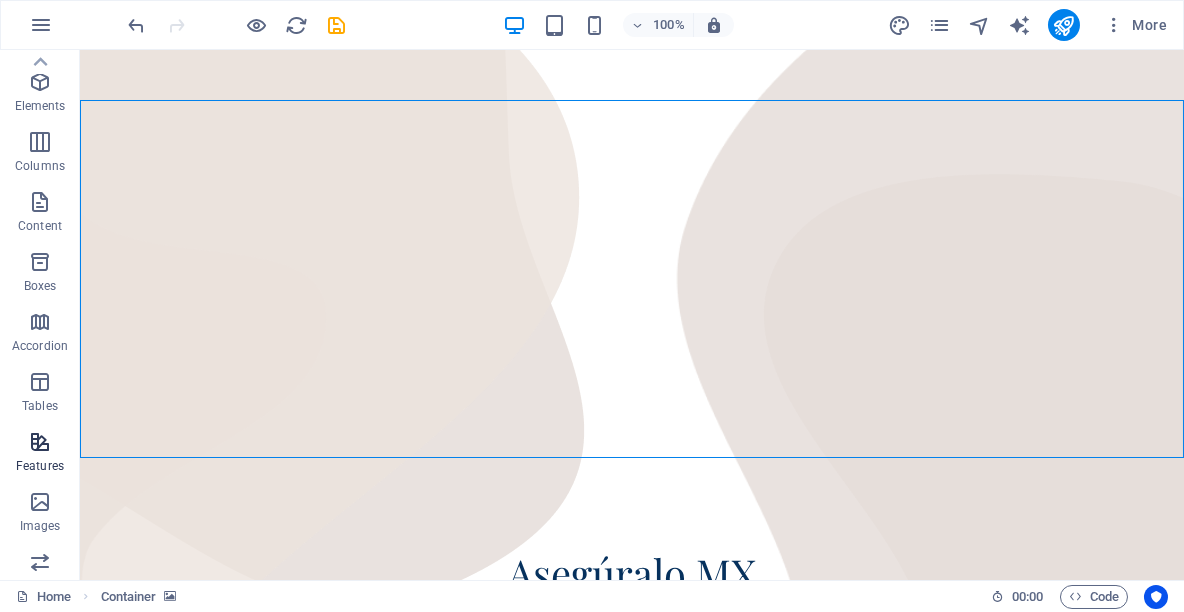 scroll, scrollTop: 0, scrollLeft: 0, axis: both 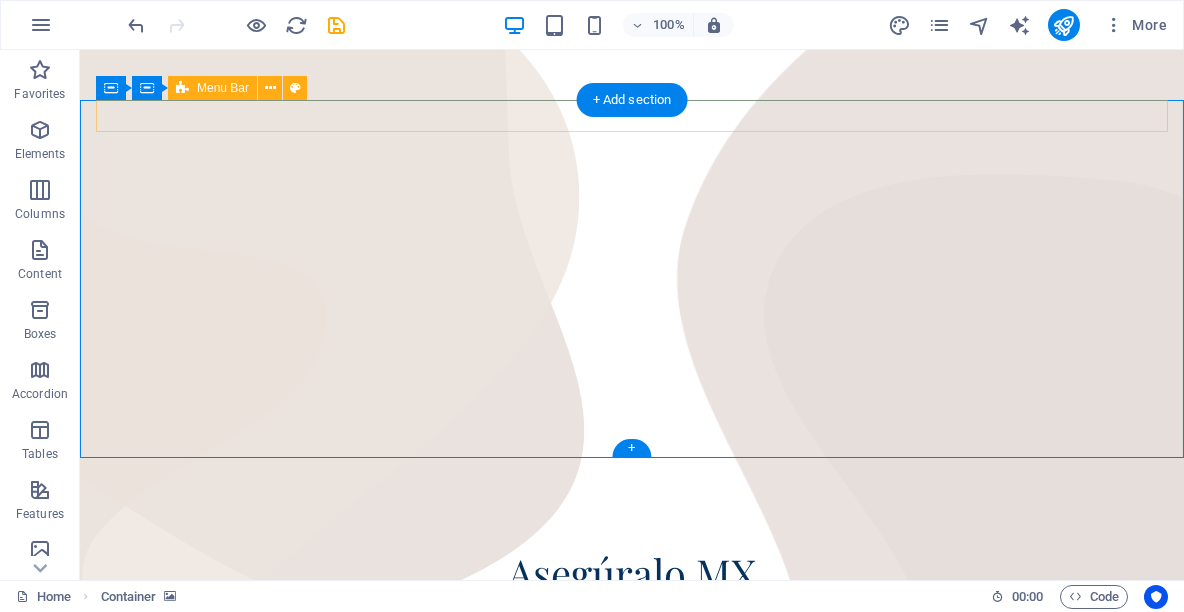 click at bounding box center (632, 474) 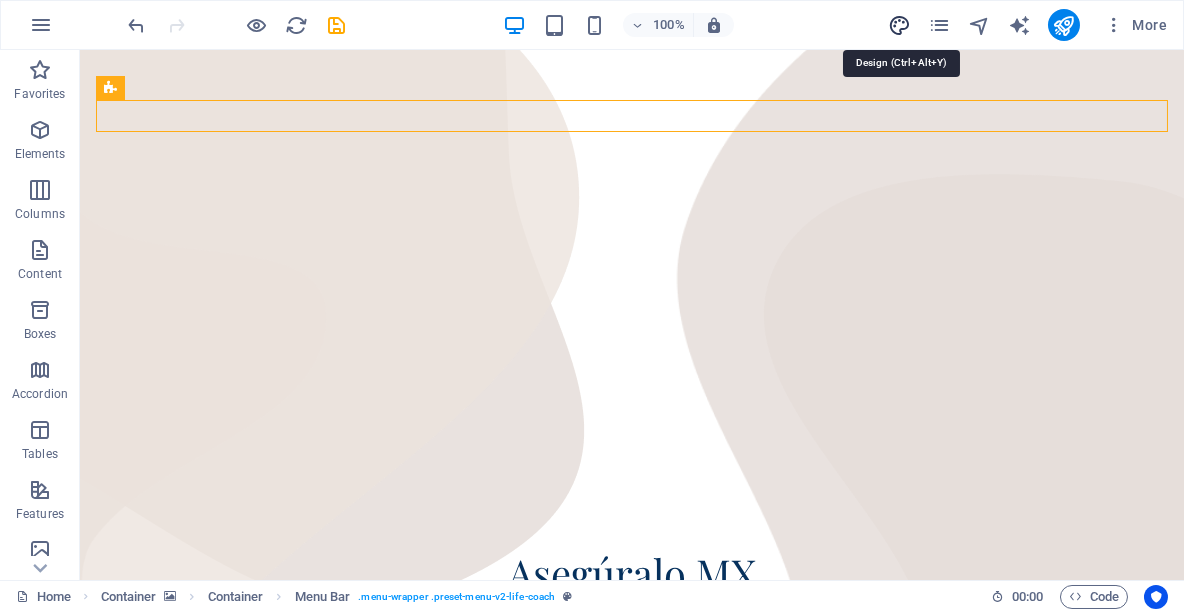 click at bounding box center [899, 25] 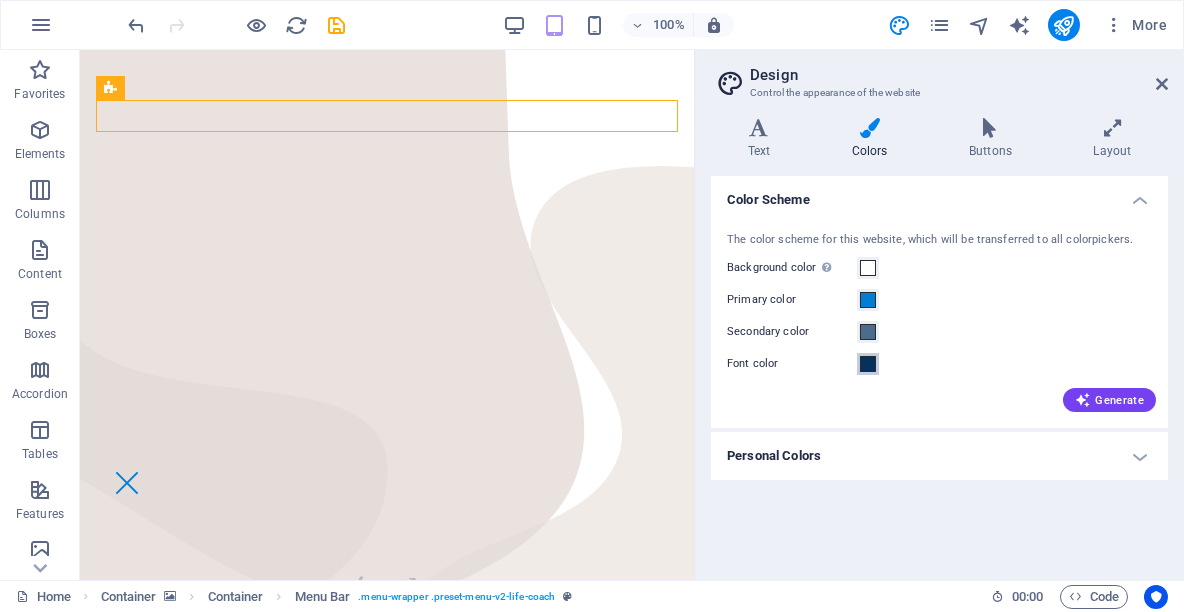 click at bounding box center (868, 364) 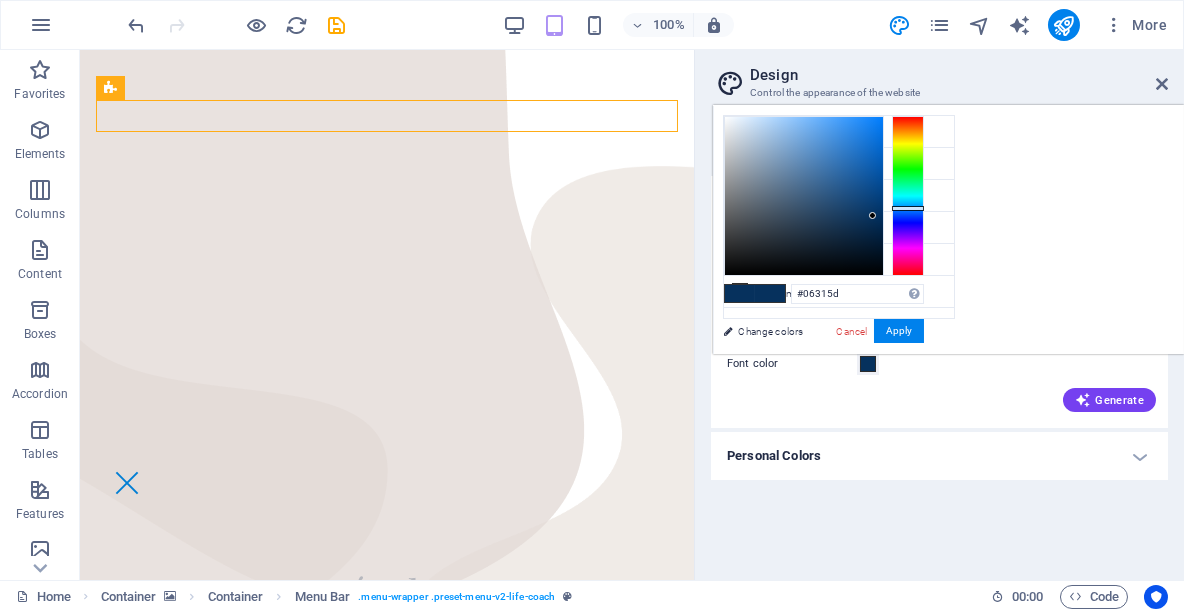 type on "#000000" 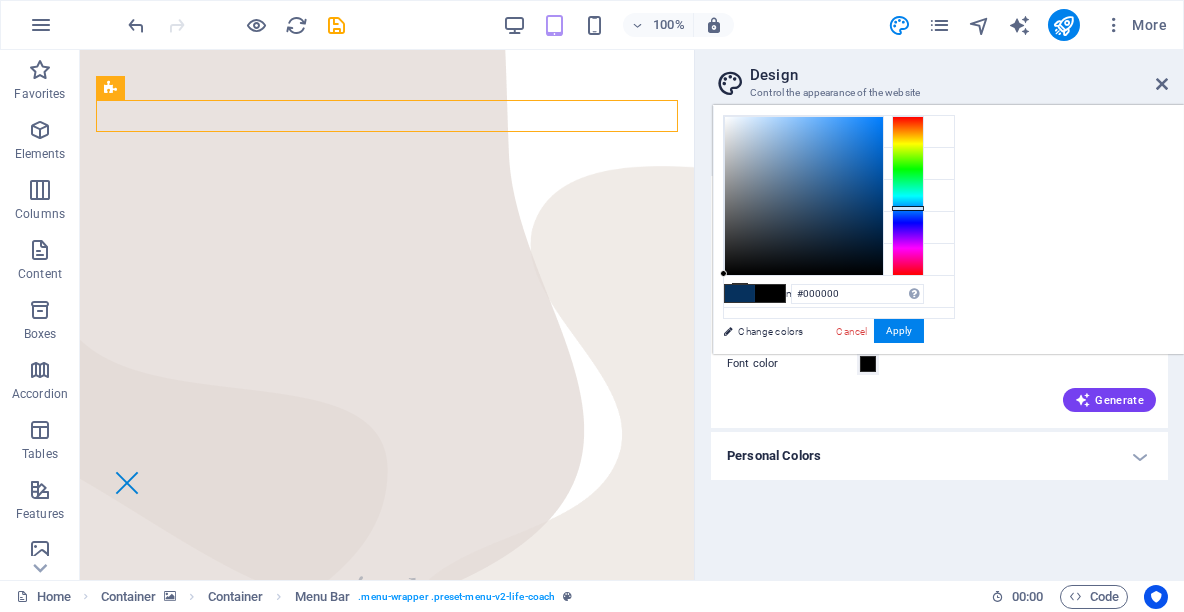 drag, startPoint x: 966, startPoint y: 280, endPoint x: 924, endPoint y: 311, distance: 52.201534 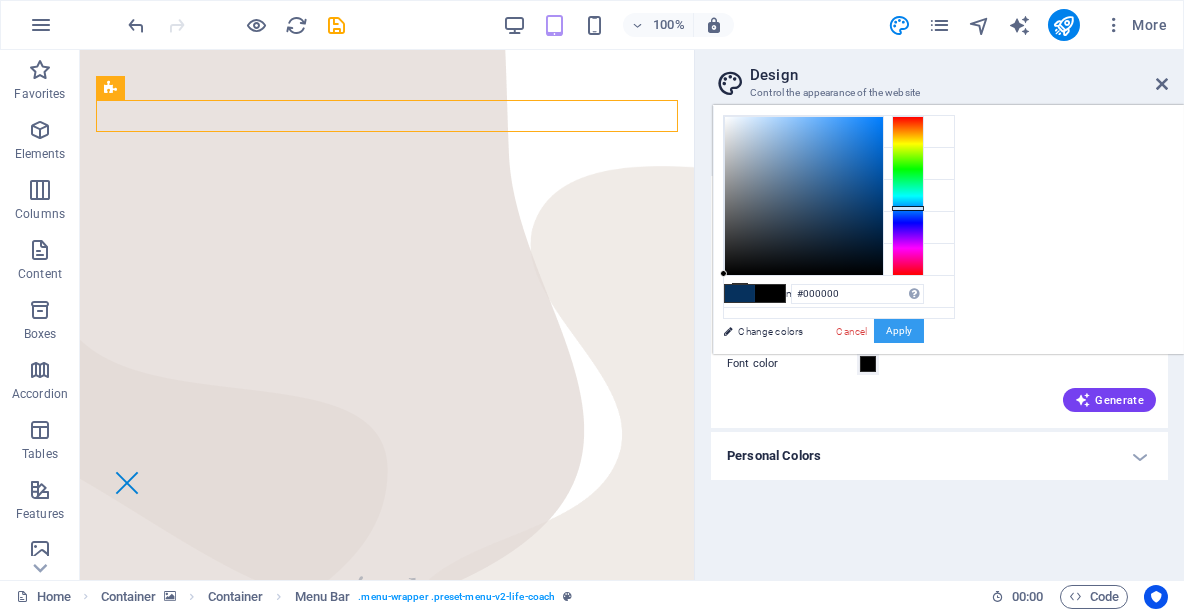 click on "Apply" at bounding box center (899, 331) 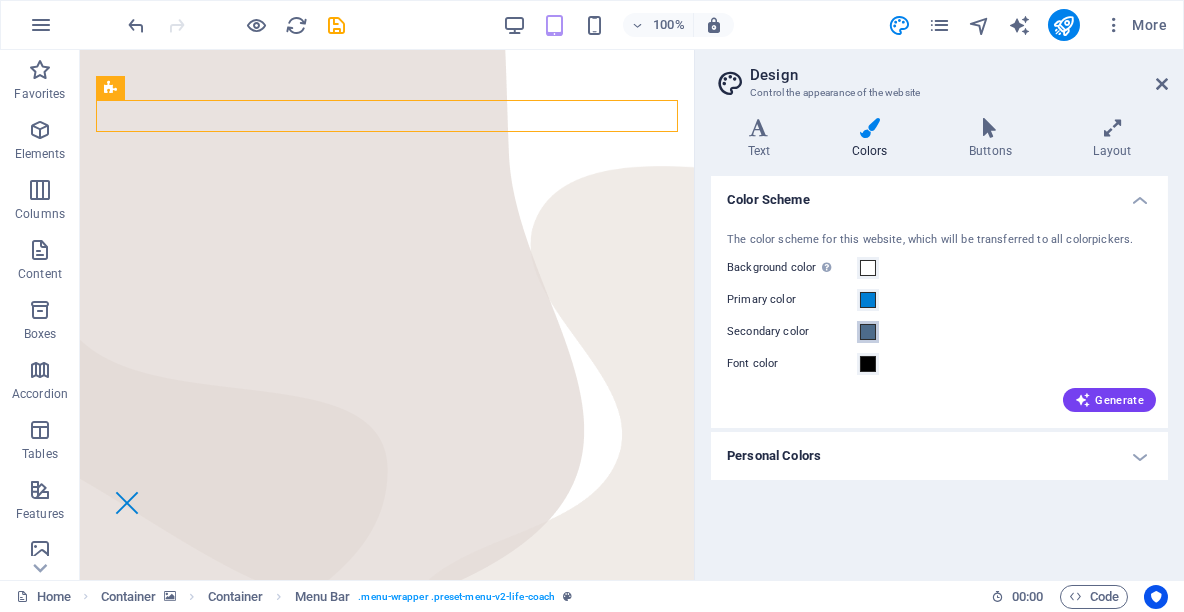click at bounding box center [868, 332] 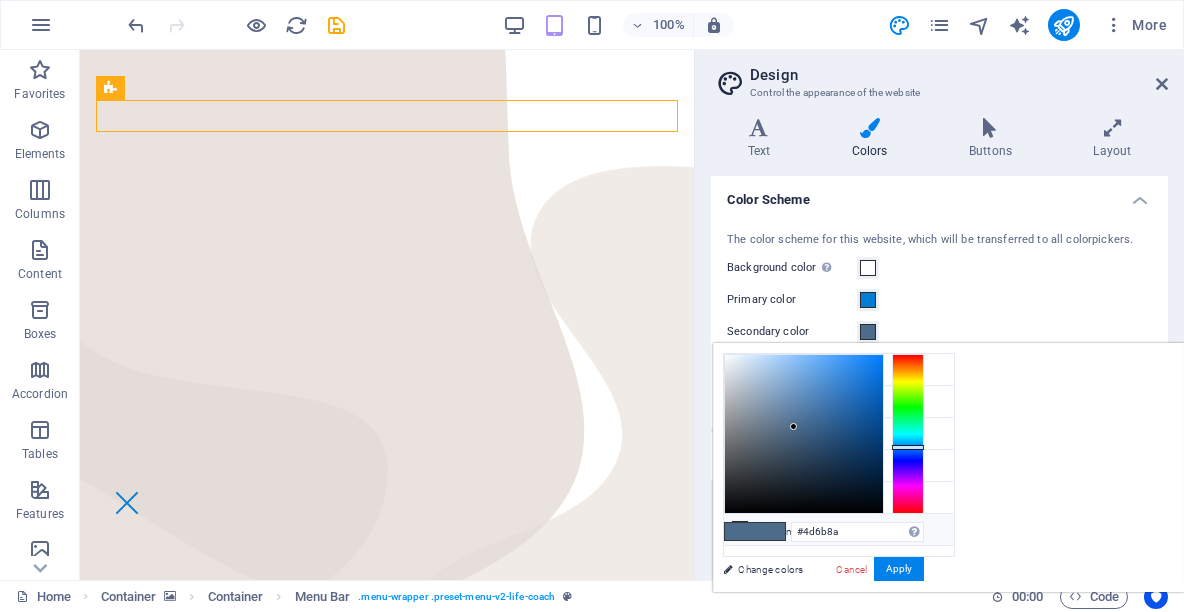 type on "#000000" 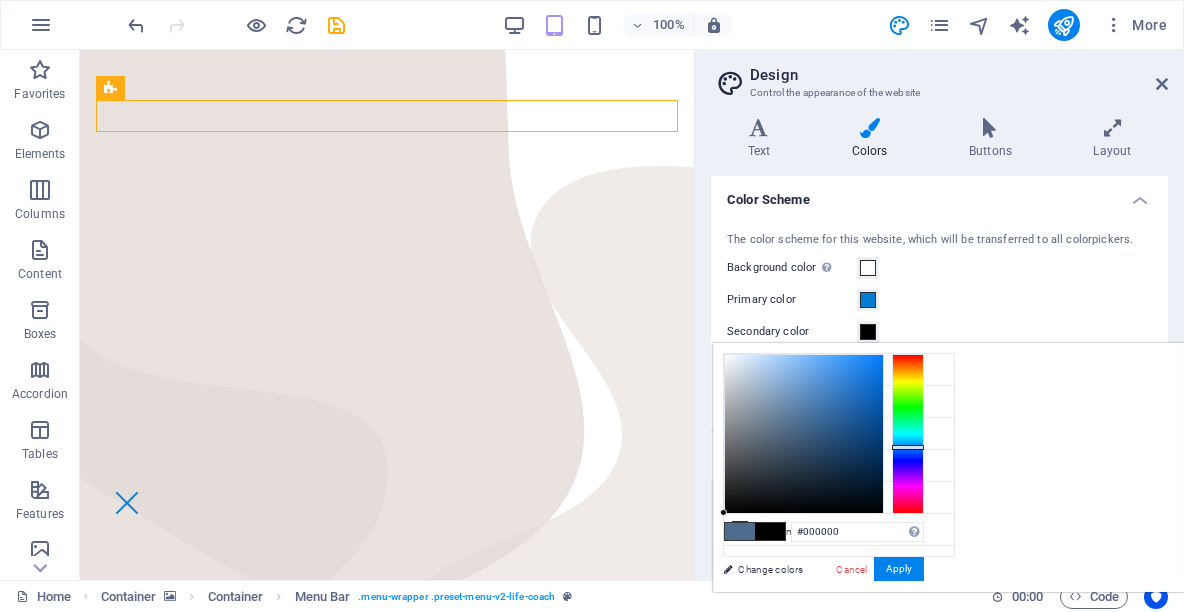drag, startPoint x: 944, startPoint y: 533, endPoint x: 963, endPoint y: 550, distance: 25.495098 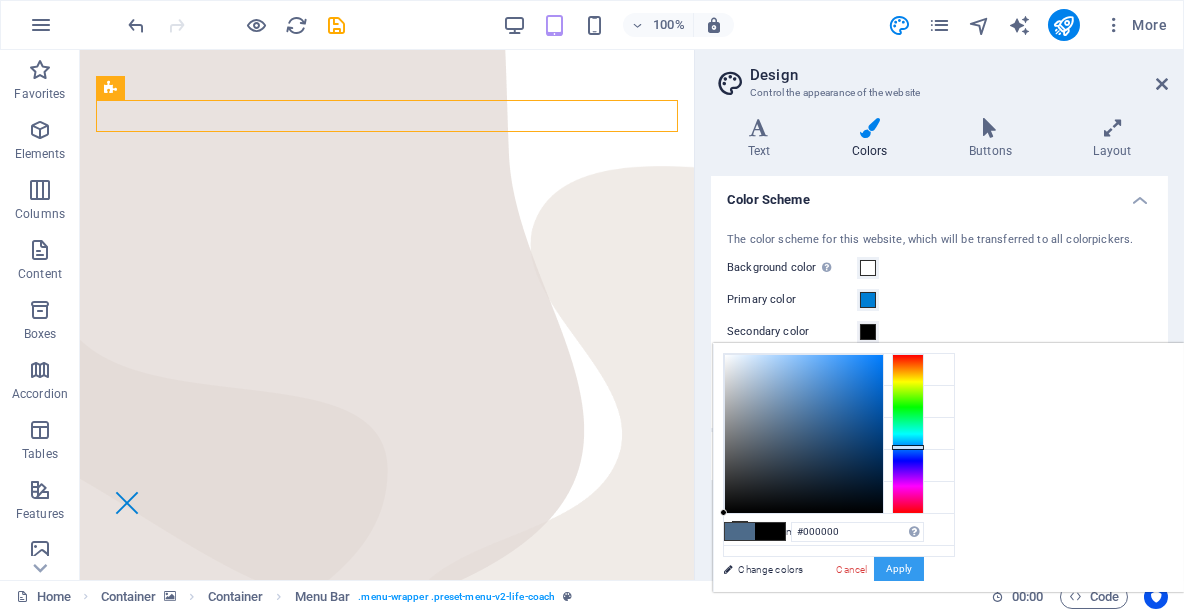 click on "Apply" at bounding box center [899, 569] 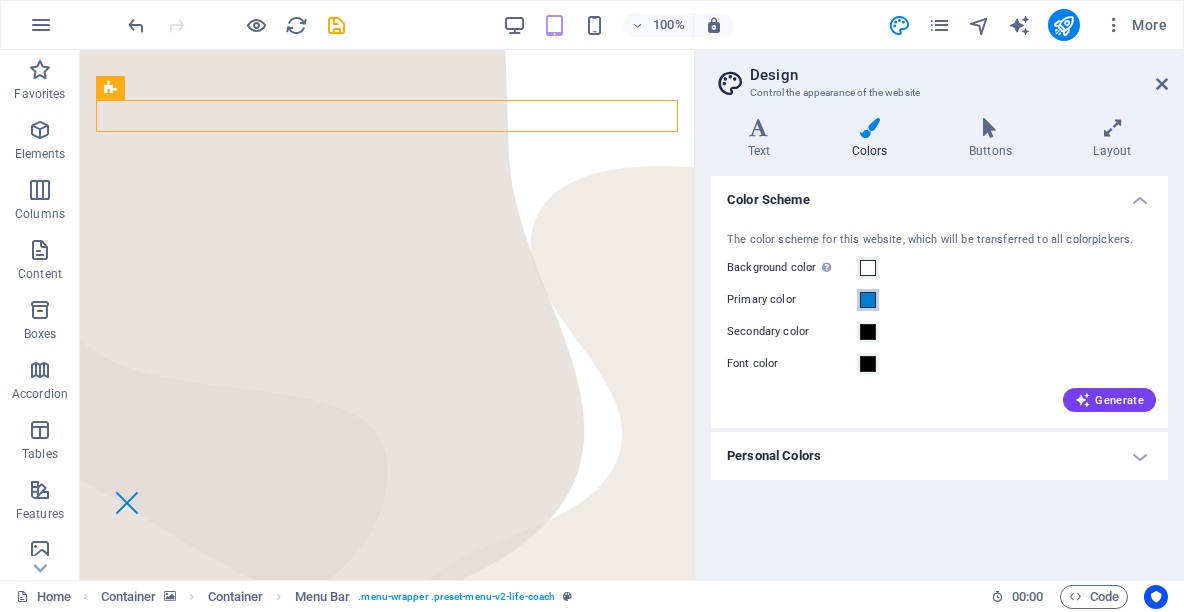 click at bounding box center [868, 300] 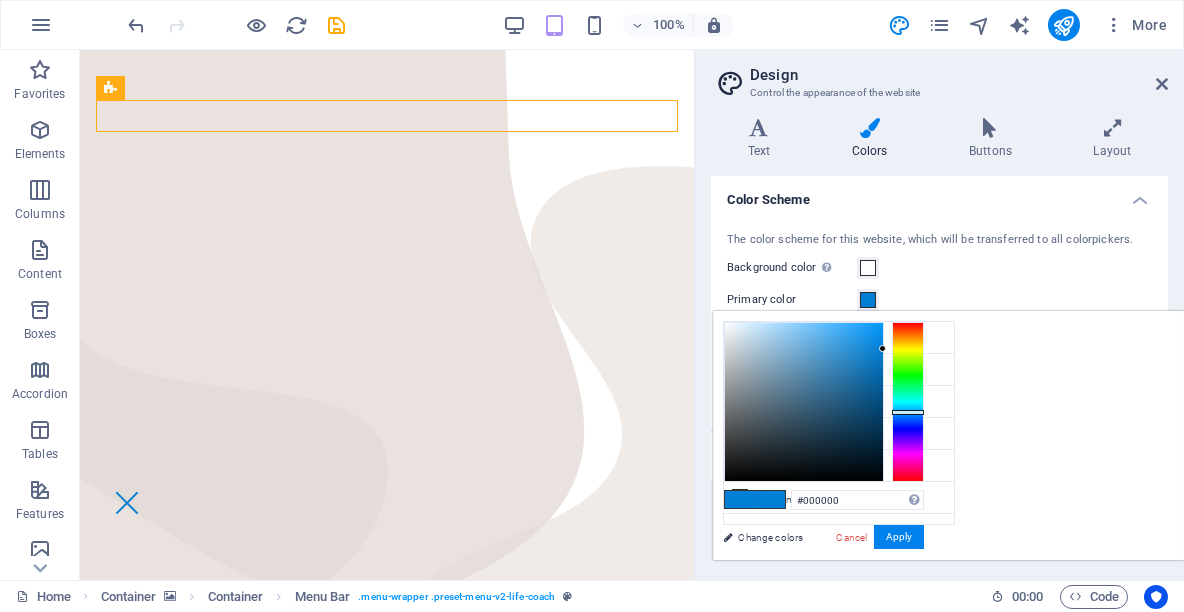 drag, startPoint x: 1013, startPoint y: 410, endPoint x: 925, endPoint y: 550, distance: 165.36021 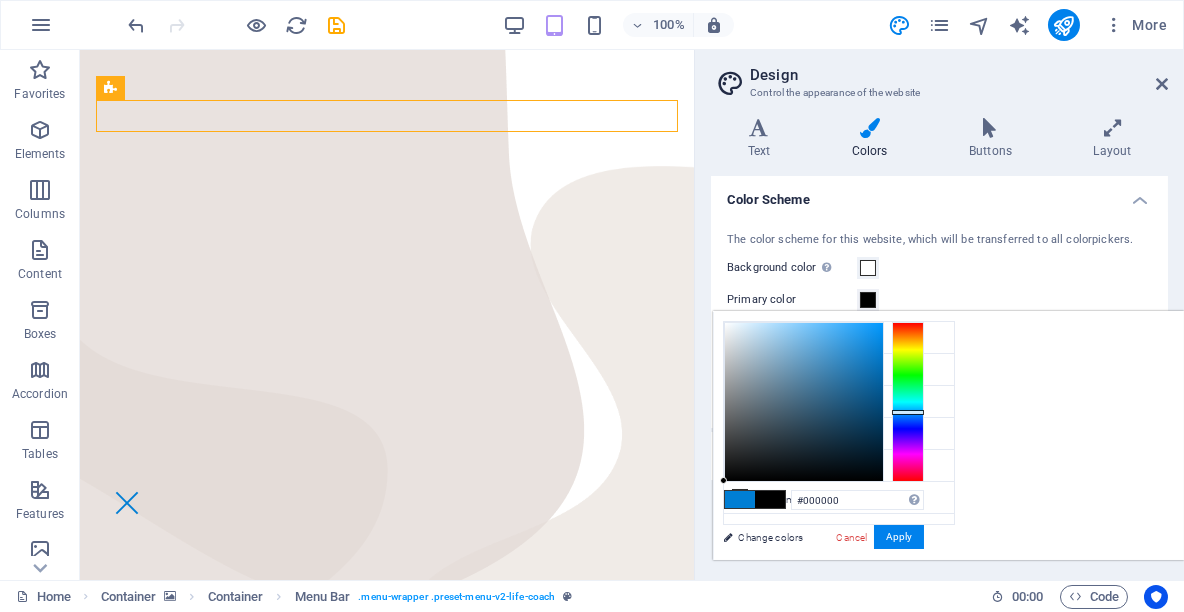 type on "#000000" 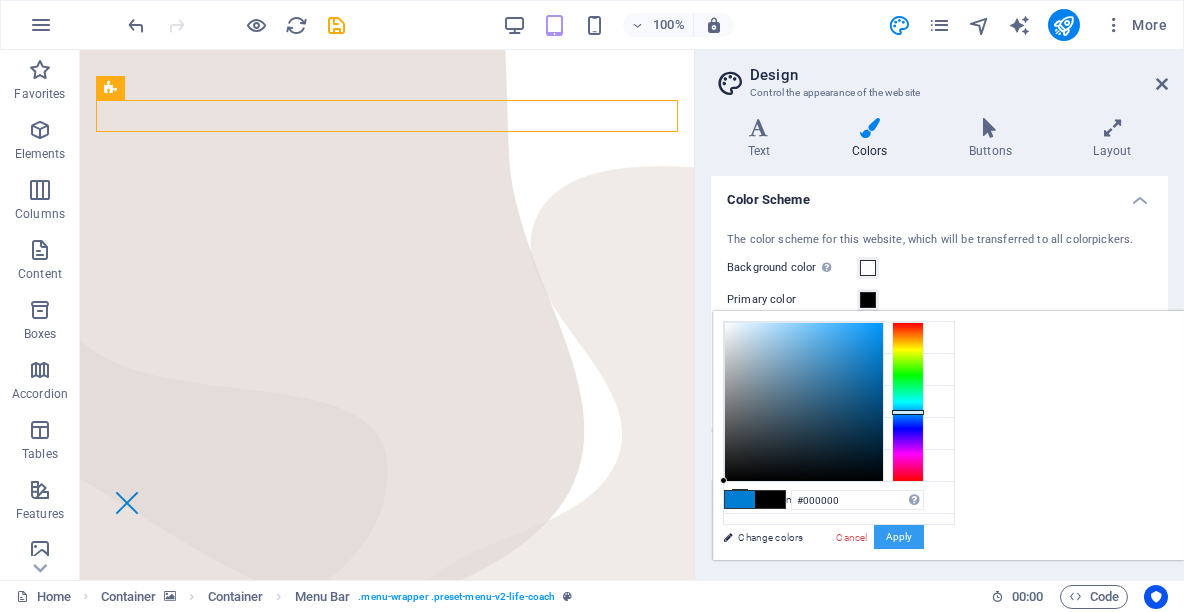 click on "Apply" at bounding box center (899, 537) 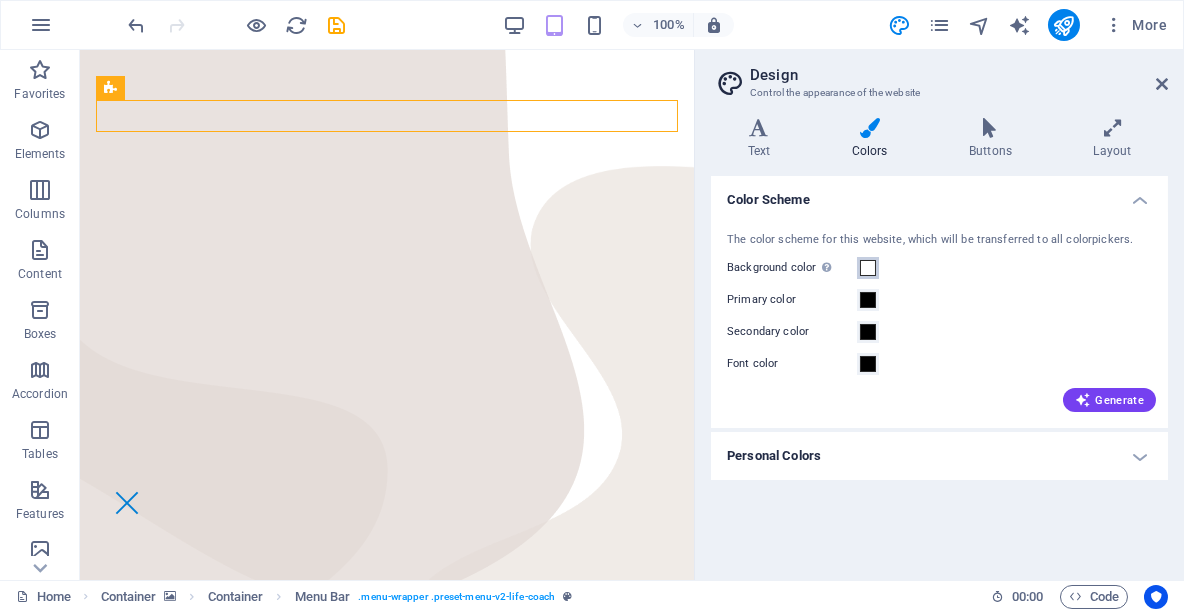 click at bounding box center [868, 268] 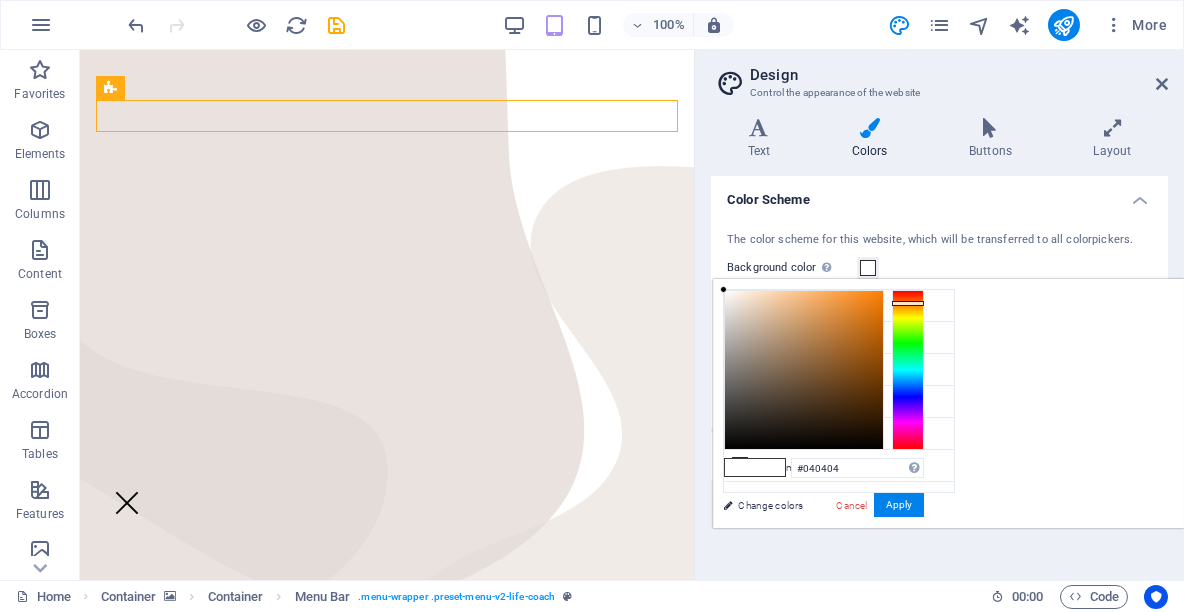 type on "#000000" 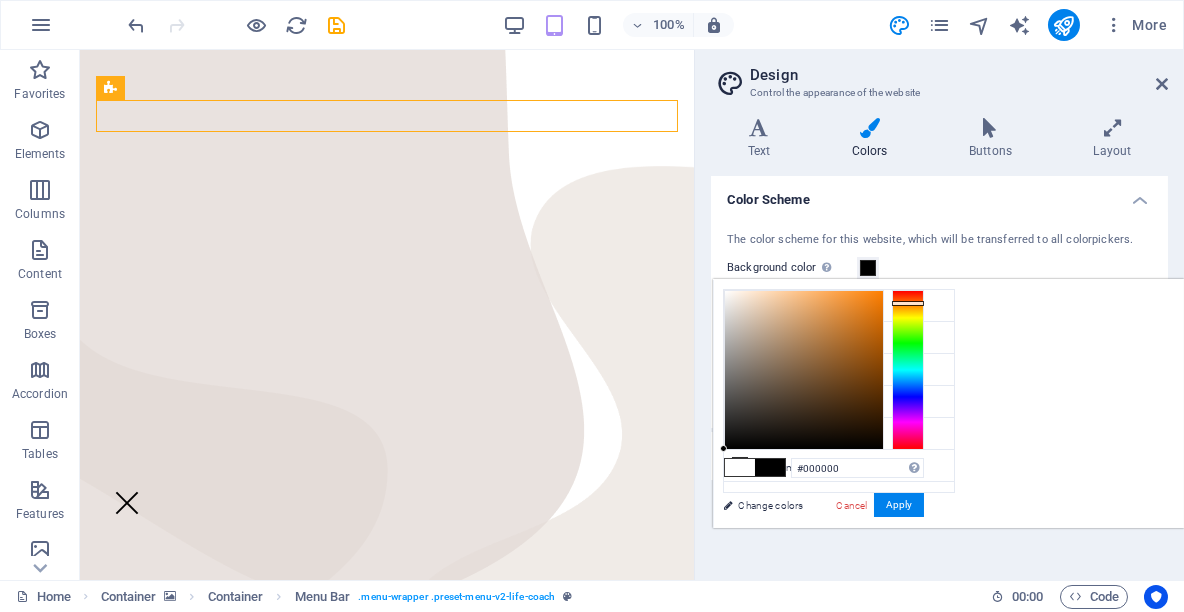 drag, startPoint x: 1036, startPoint y: 423, endPoint x: 936, endPoint y: 481, distance: 115.60277 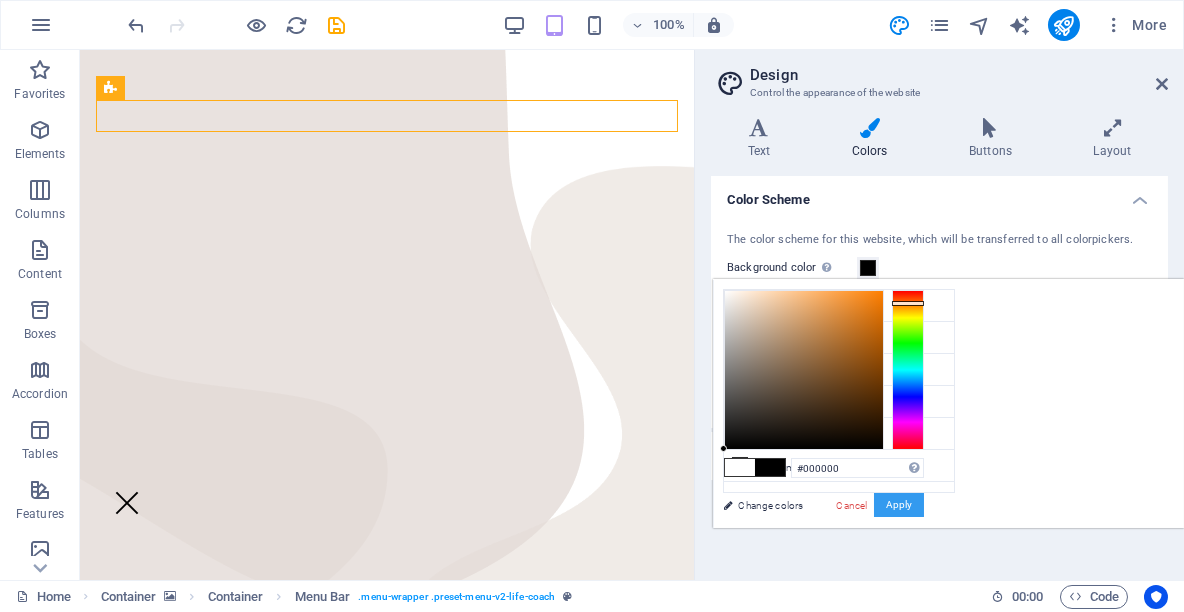 click on "Apply" at bounding box center (899, 505) 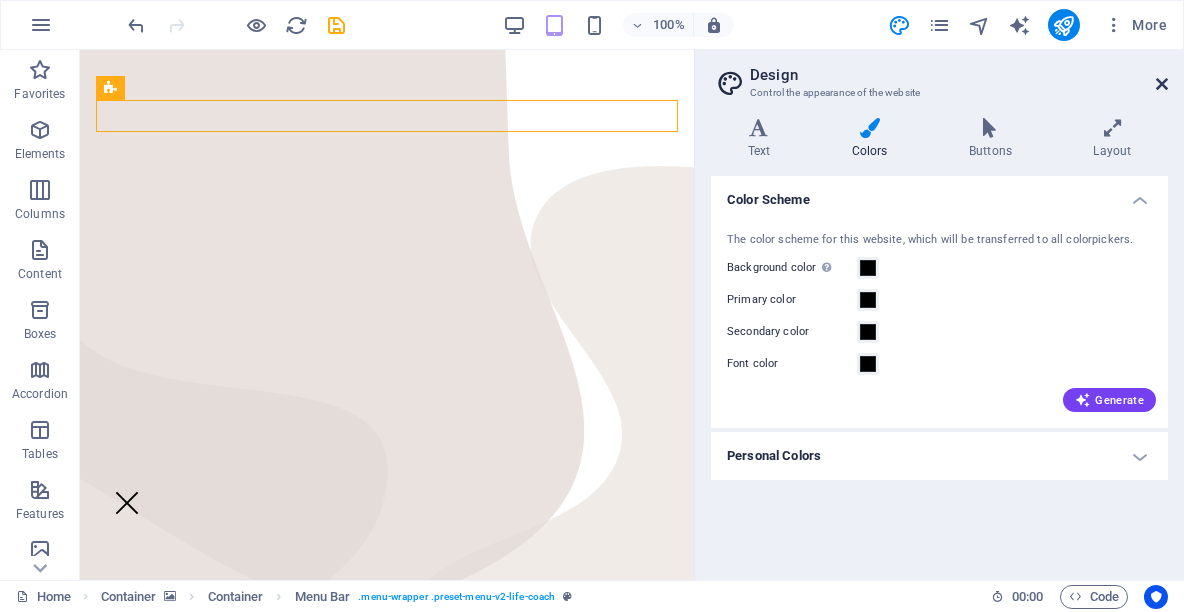 click at bounding box center (1162, 84) 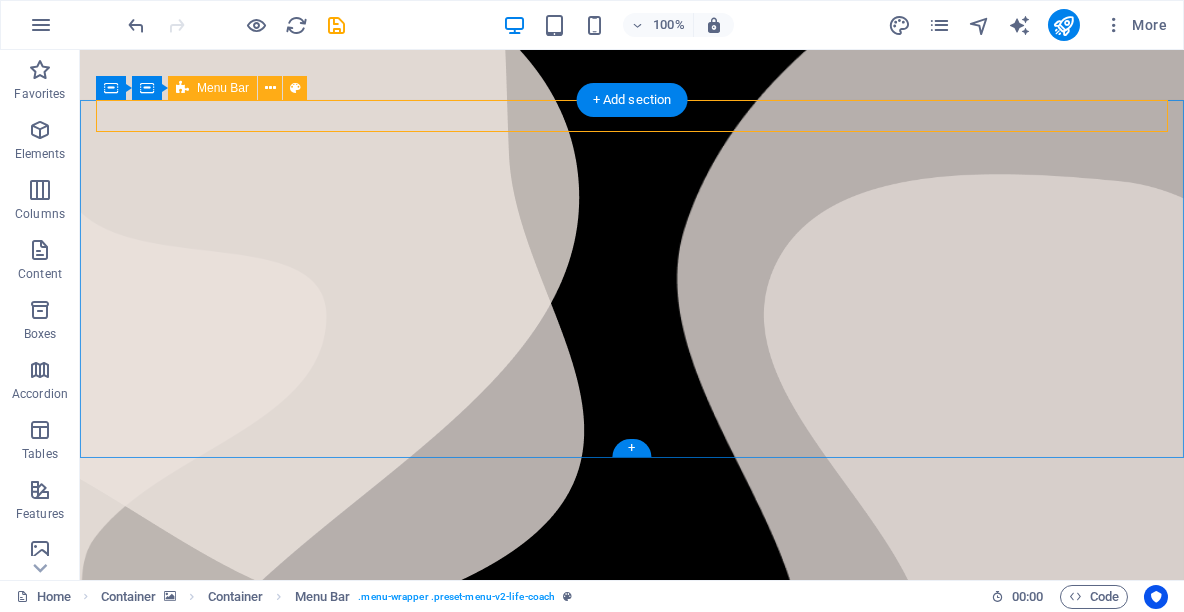click at bounding box center (632, 474) 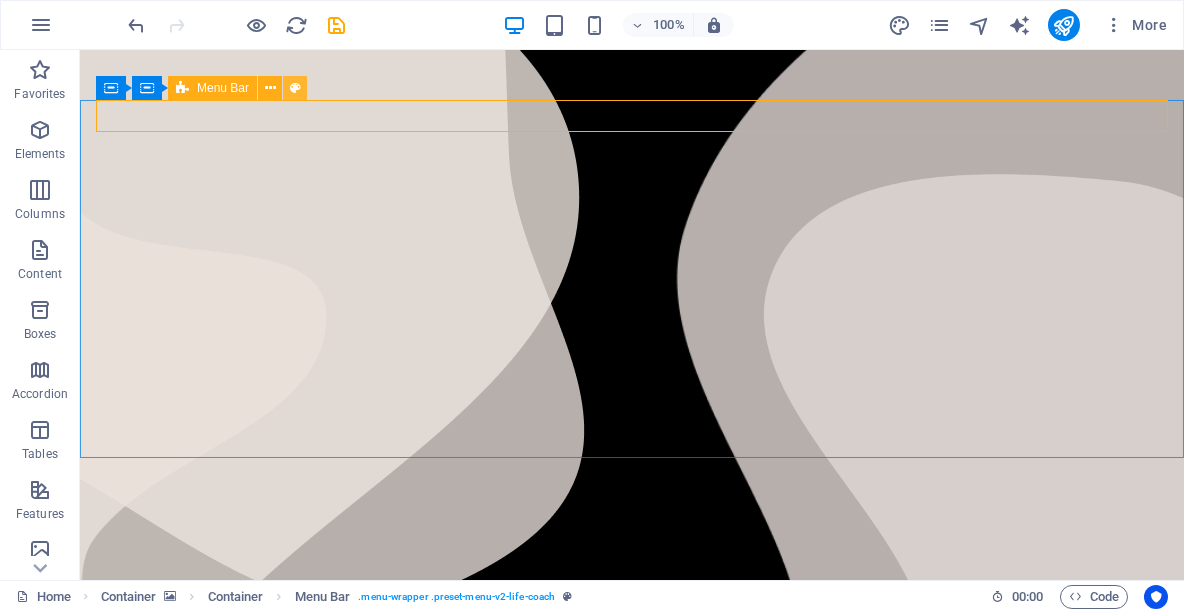 click at bounding box center (295, 88) 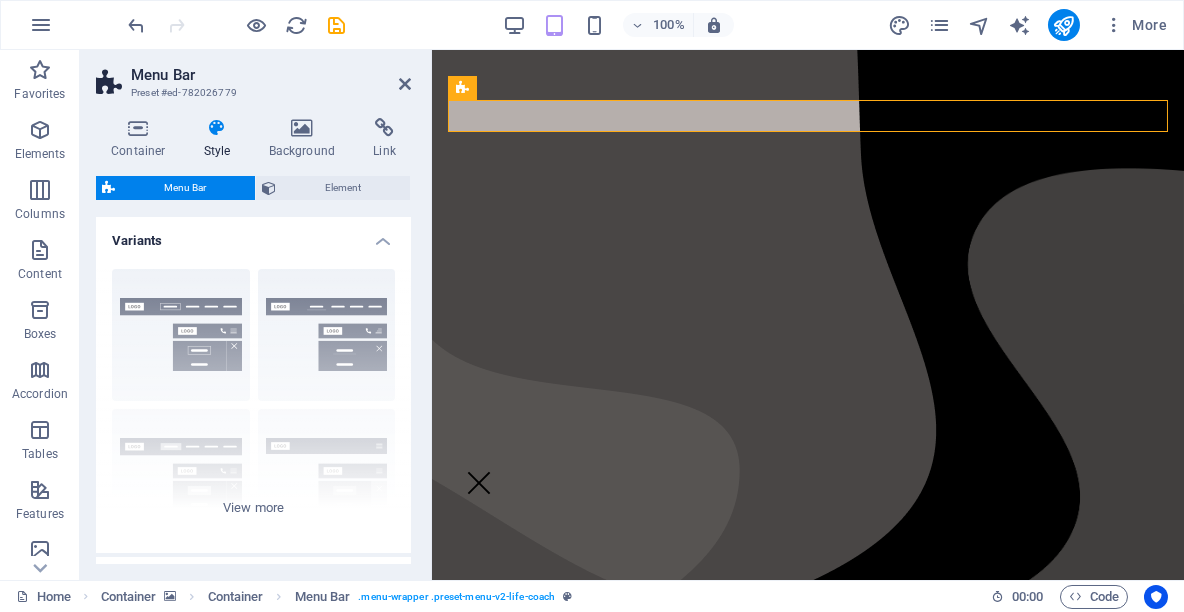 click on "Menu Bar Preset #ed-782026779
Container Style Background Link Size Height Default px rem % vh vw Min. height None px rem % vh vw Width Default px rem % em vh vw Min. width None px rem % vh vw Content width Default Custom width Width Default px rem % em vh vw Min. width None px rem % vh vw Default padding Custom spacing Default content width and padding can be changed under Design. Edit design Layout (Flexbox) Alignment Determines the flex direction. Default Main axis Determine how elements should behave along the main axis inside this container (justify content). Default Side axis Control the vertical direction of the element inside of the container (align items). Default Wrap Default On Off Fill Controls the distances and direction of elements on the y-axis across several lines (align content). Default Accessibility ARIA helps assistive technologies (like screen readers) to understand the role, state, and behavior of web elements Role The ARIA role defines the purpose of an element.  None %" at bounding box center [256, 315] 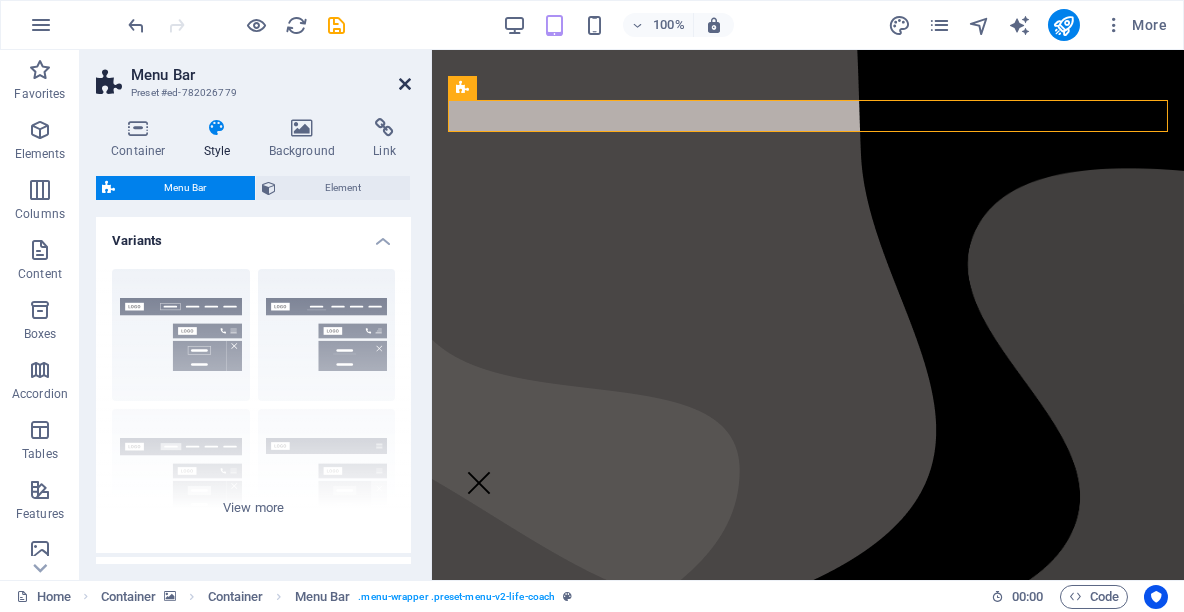 click at bounding box center [405, 84] 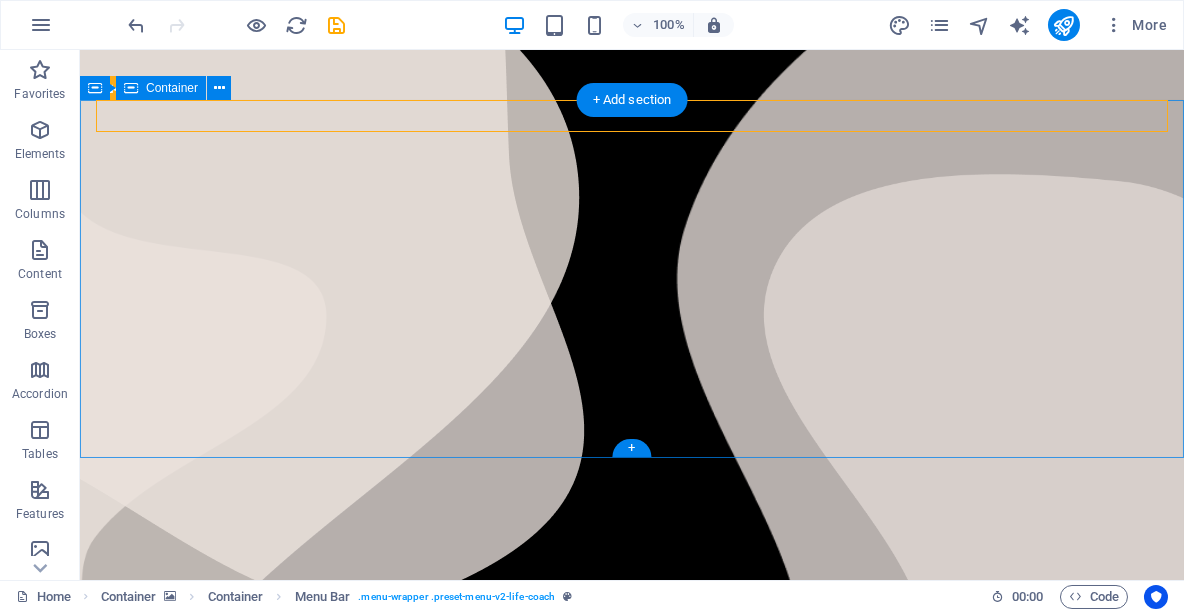 click on "Asegúralo MX Página en construcción." at bounding box center [632, 637] 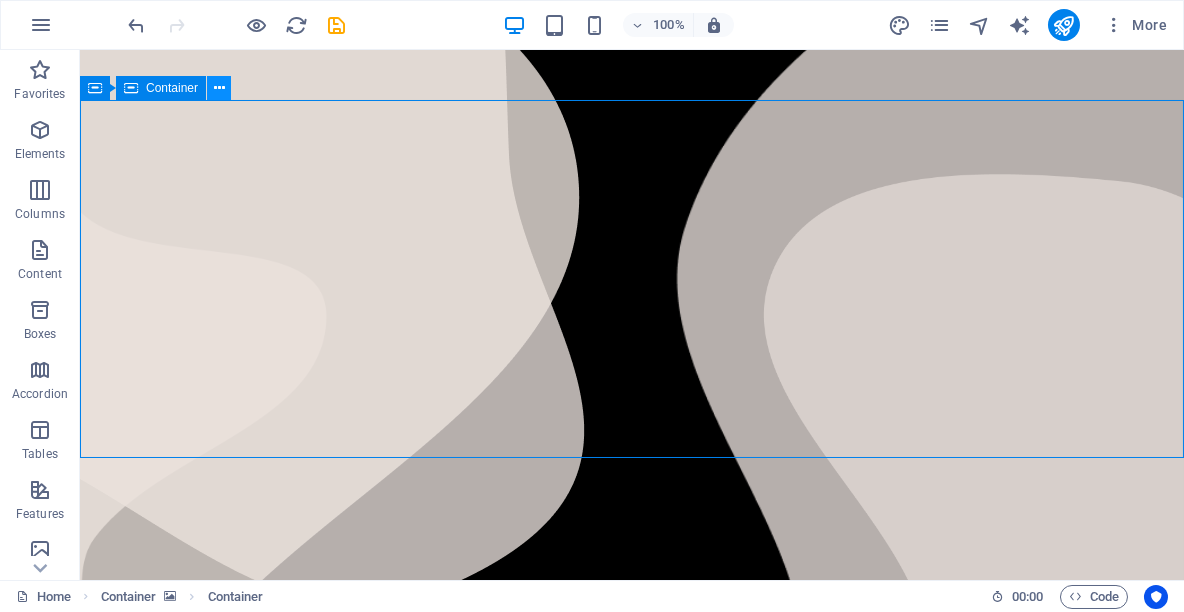 click at bounding box center (219, 88) 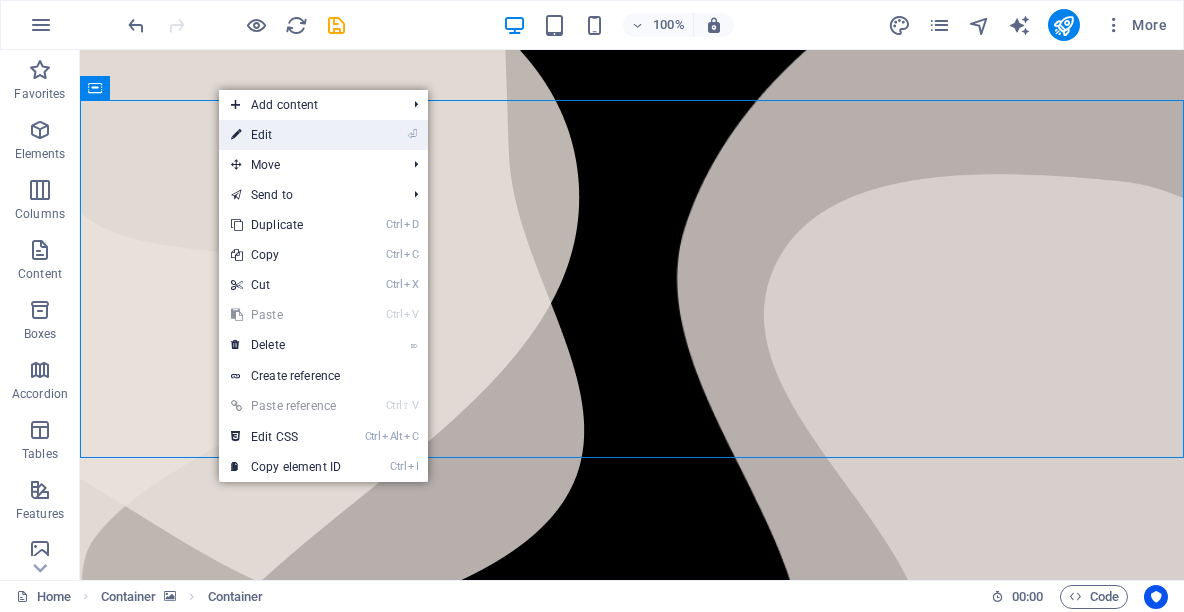 click on "⏎  Edit" at bounding box center (286, 135) 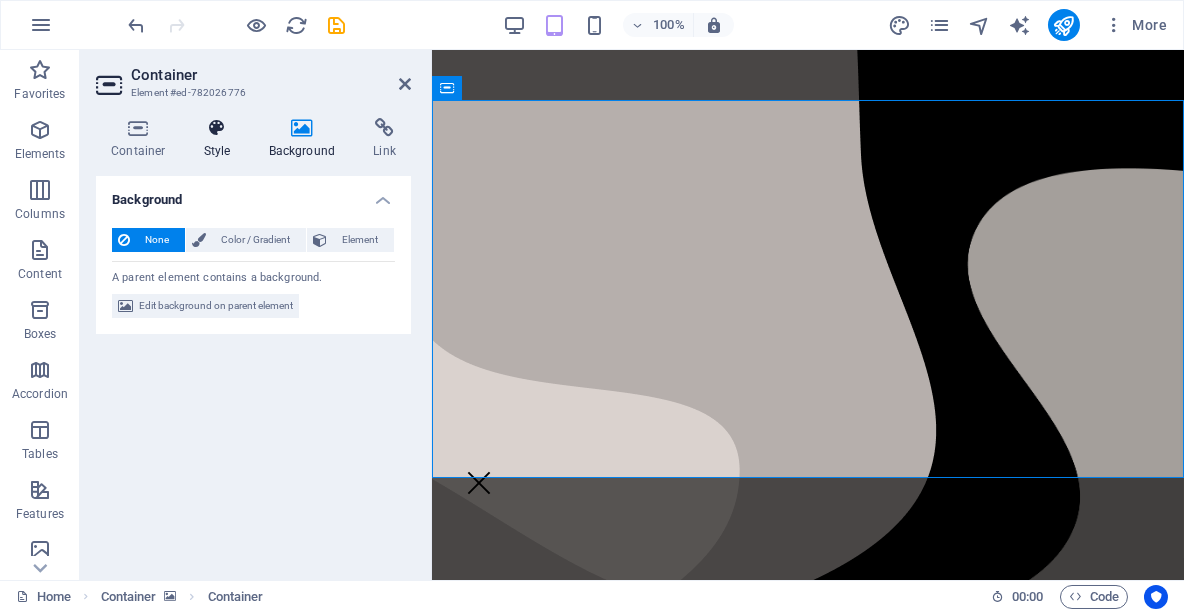click on "Style" at bounding box center (221, 139) 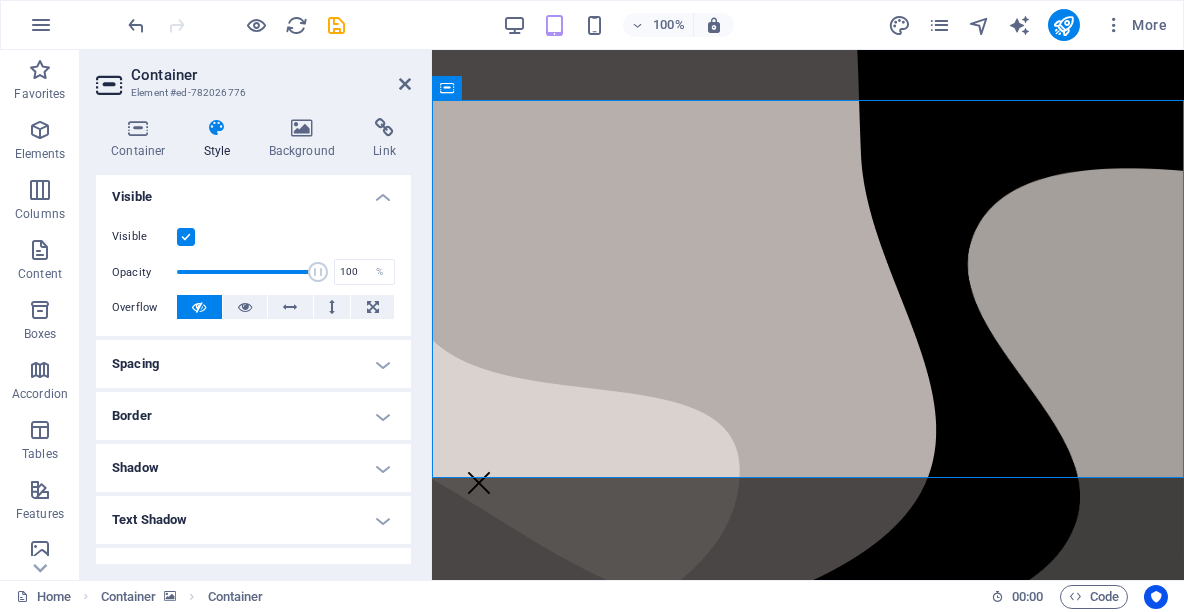scroll, scrollTop: 184, scrollLeft: 0, axis: vertical 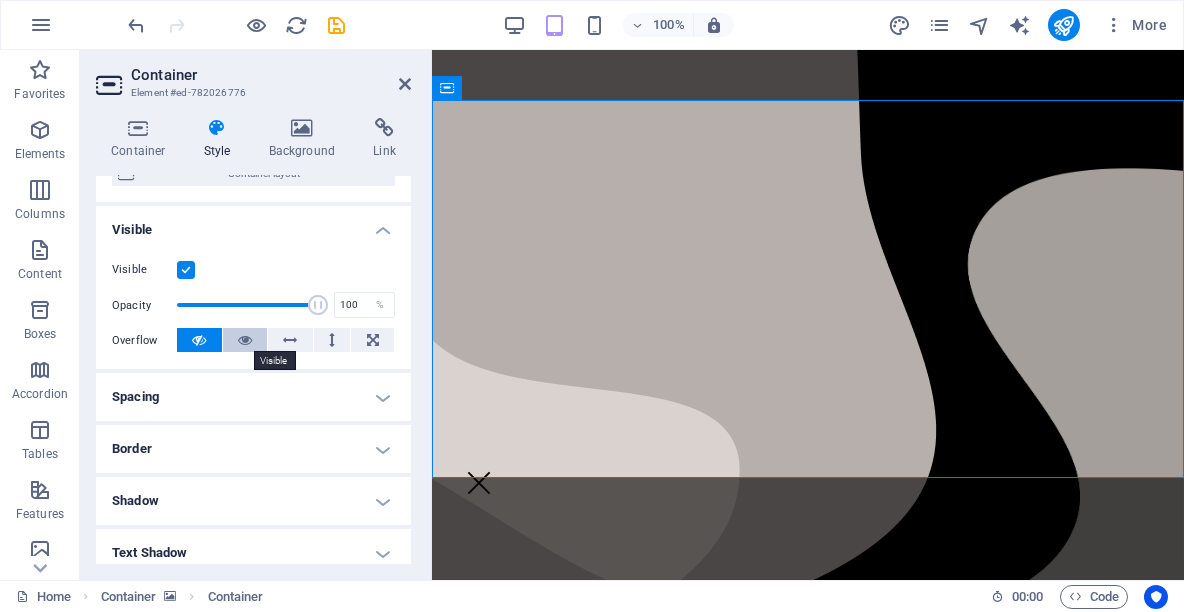 click at bounding box center [245, 340] 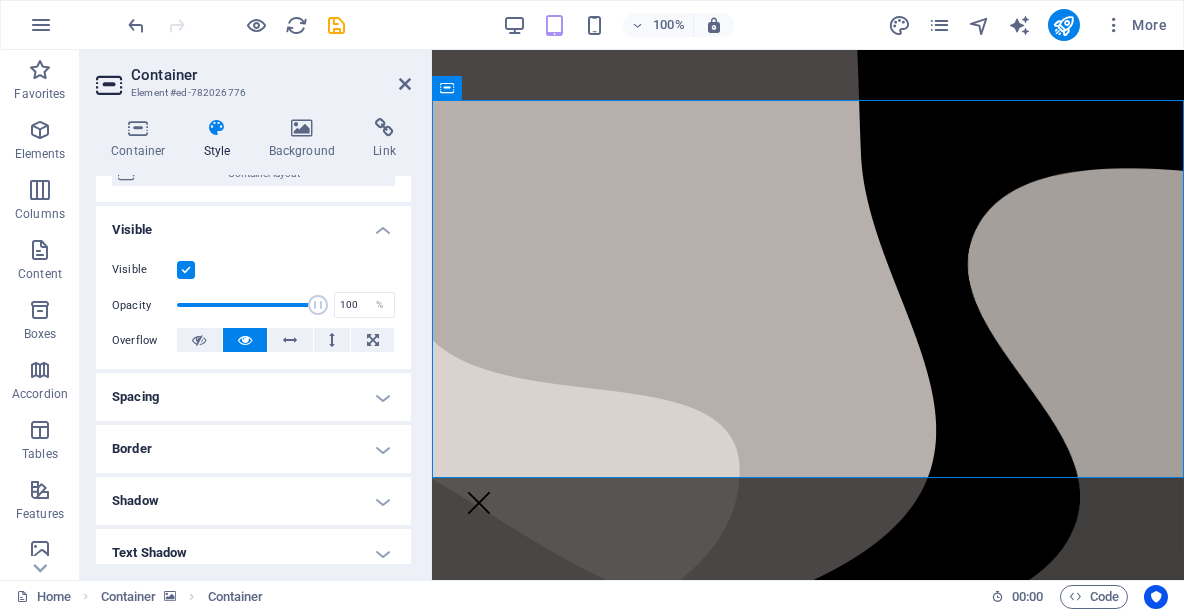 click at bounding box center (245, 340) 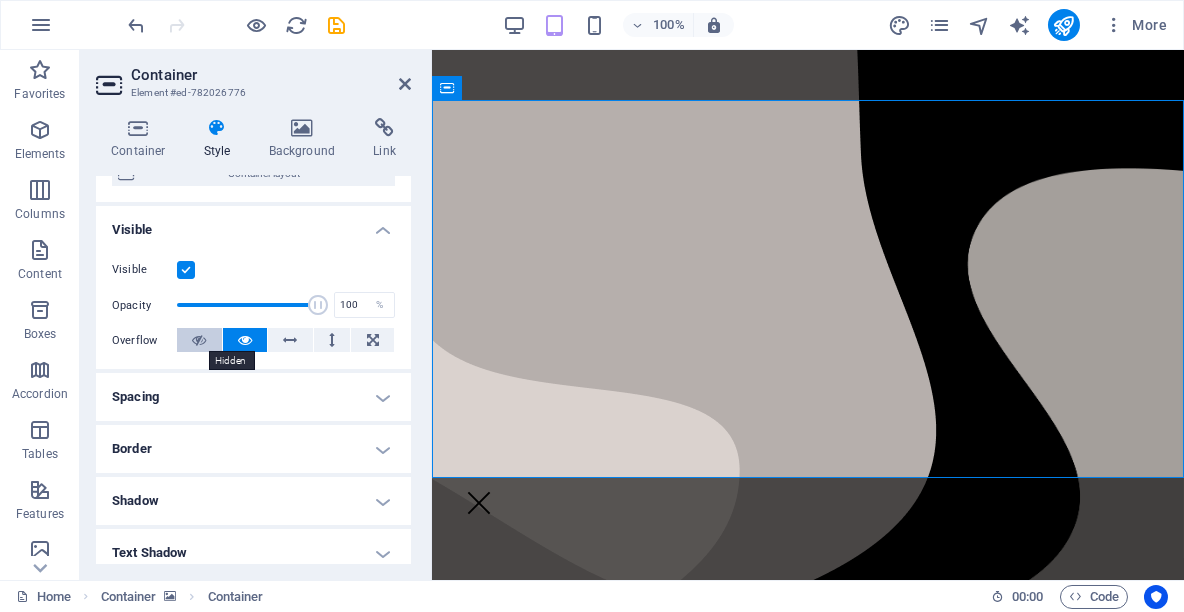 click at bounding box center [199, 340] 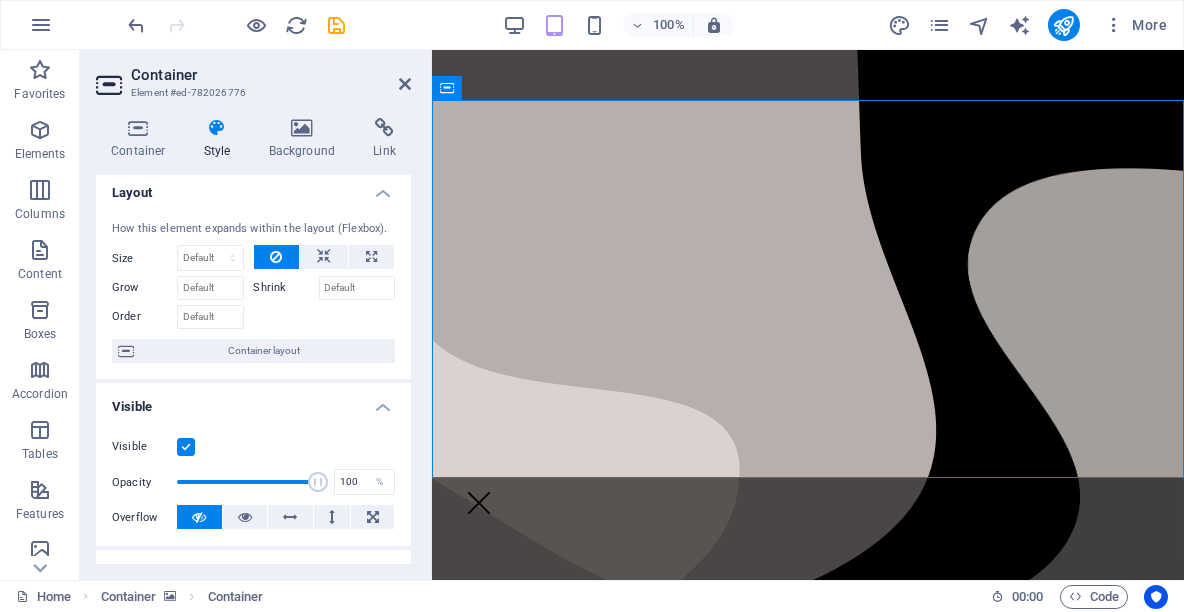 scroll, scrollTop: 0, scrollLeft: 0, axis: both 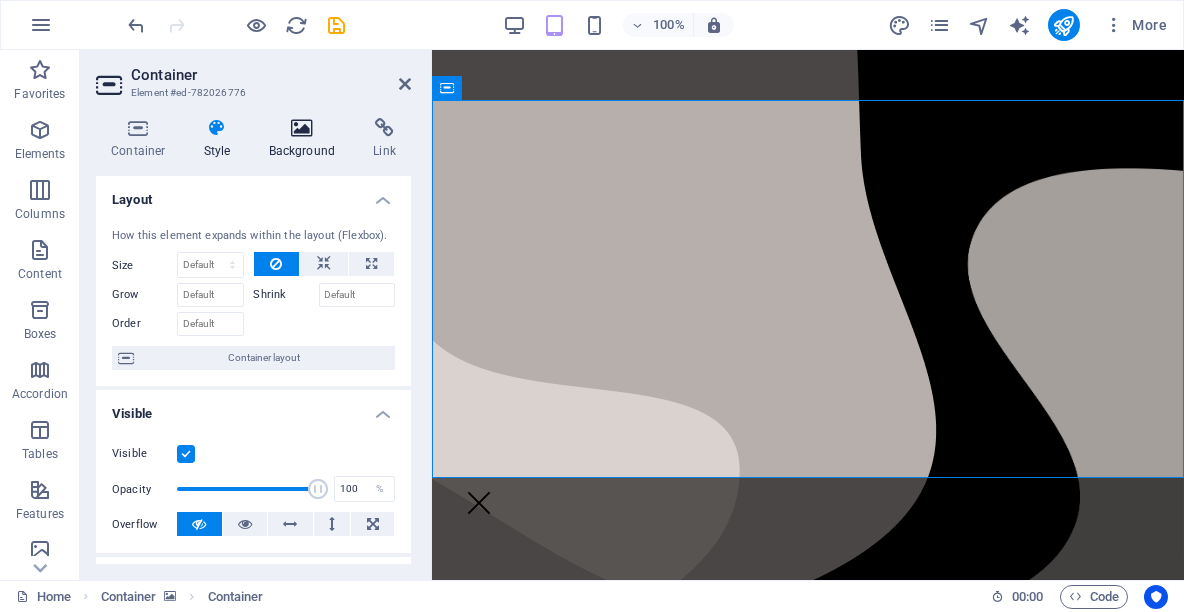 click on "Background" at bounding box center (306, 139) 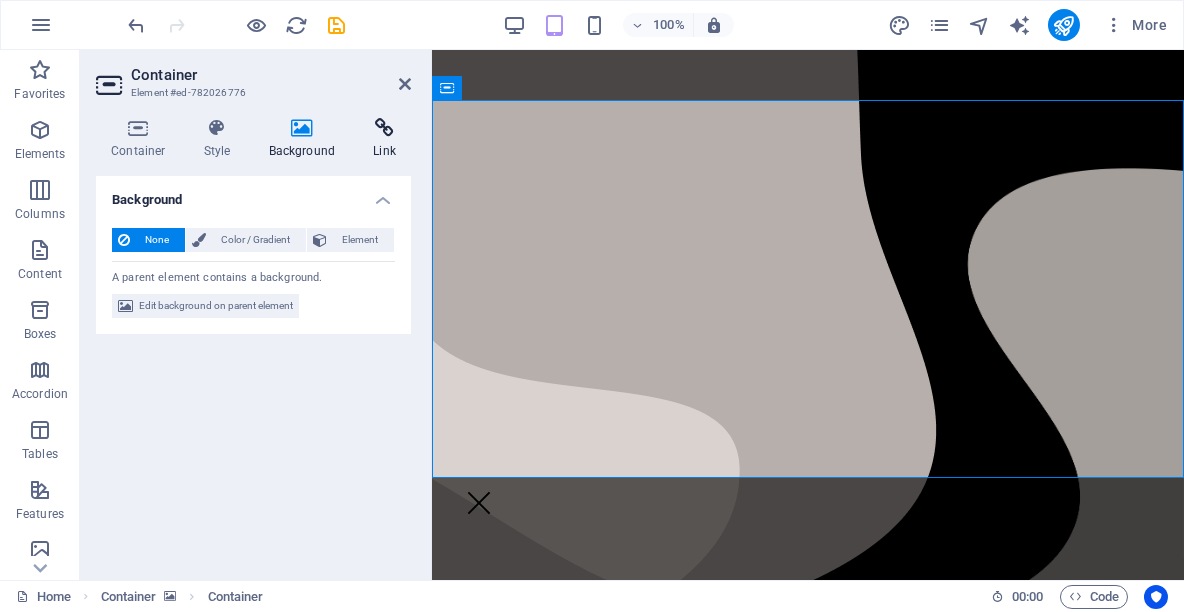 click at bounding box center (384, 128) 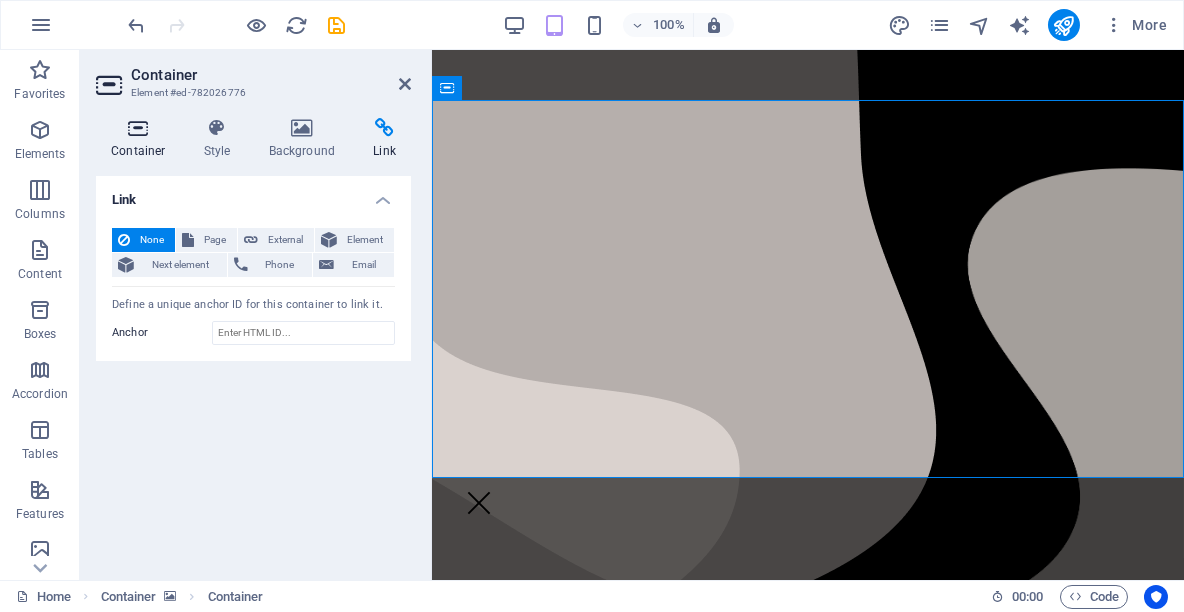click on "Container" at bounding box center [142, 139] 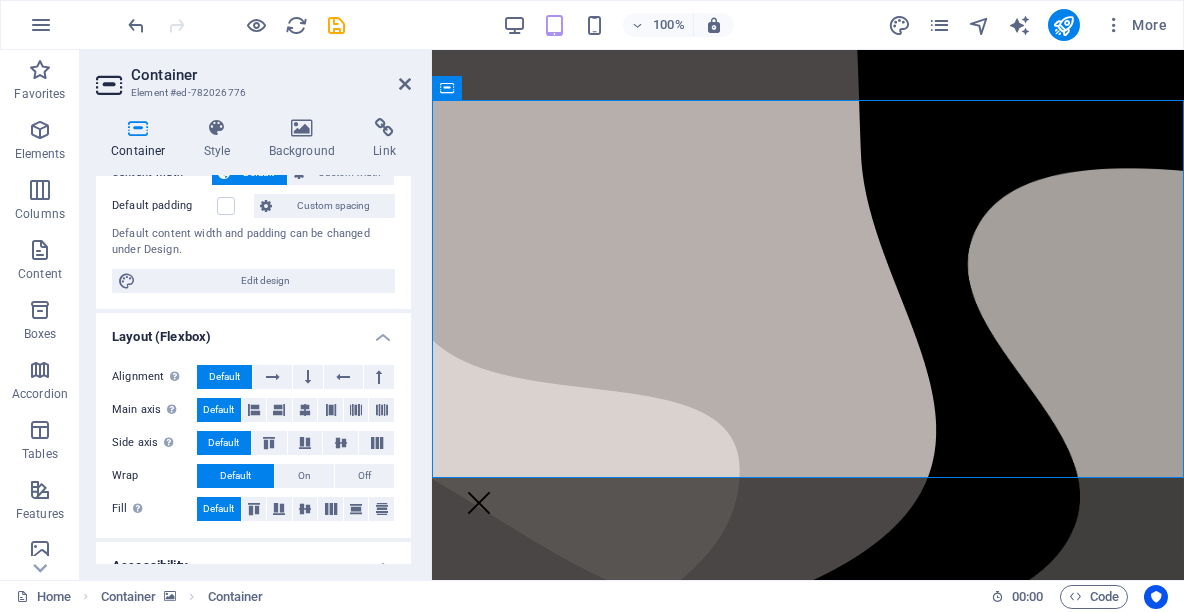 scroll, scrollTop: 131, scrollLeft: 0, axis: vertical 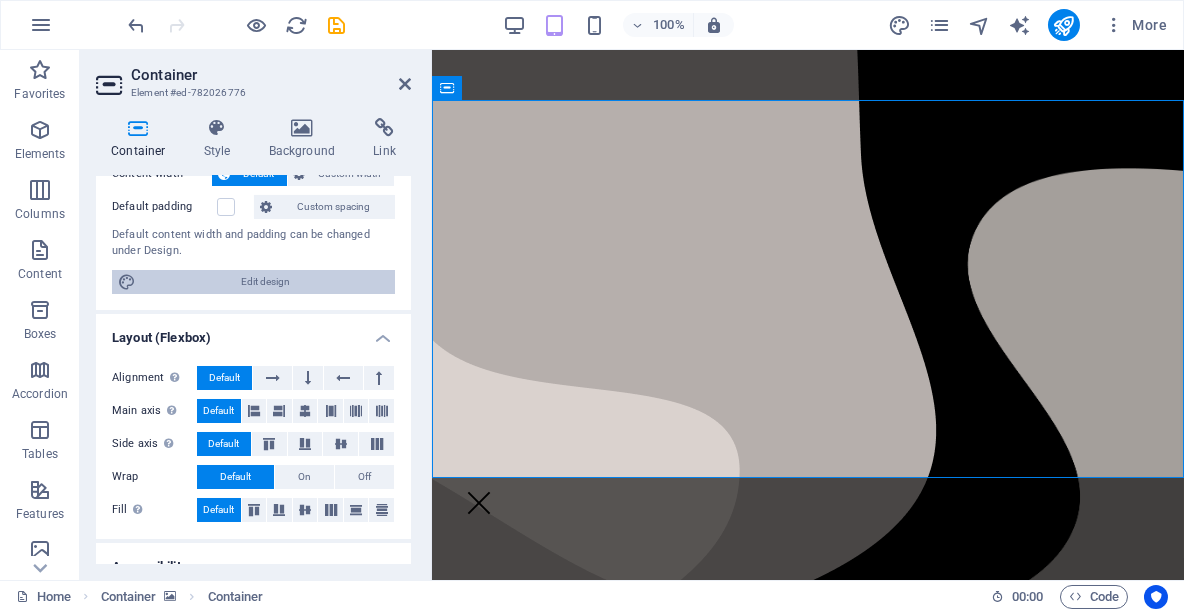 click on "Edit design" at bounding box center [265, 282] 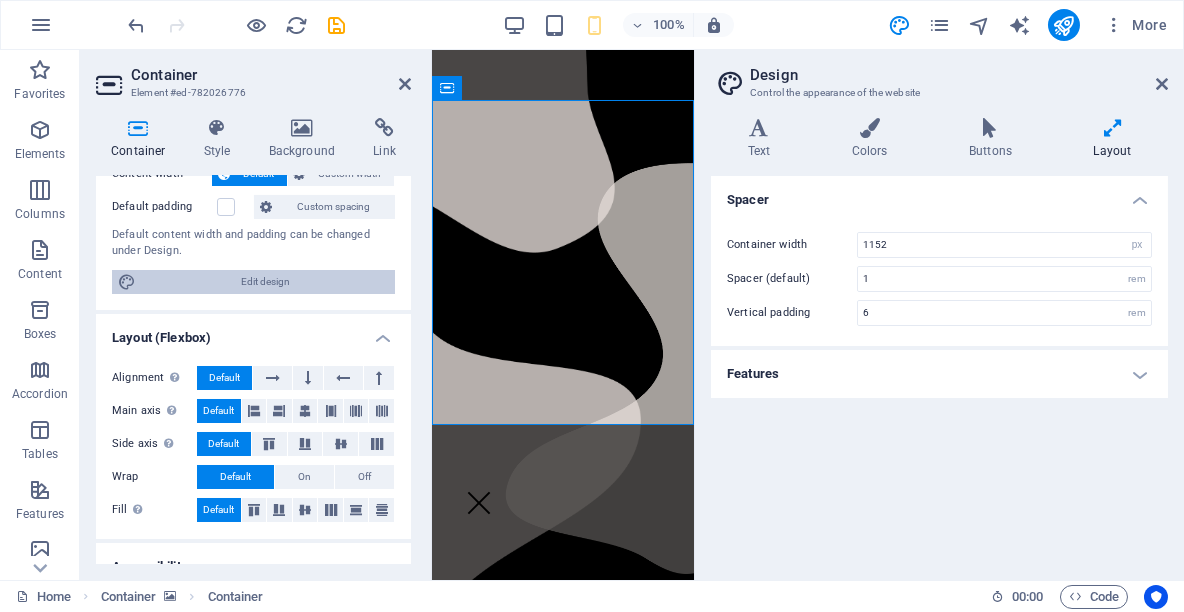 type on "4" 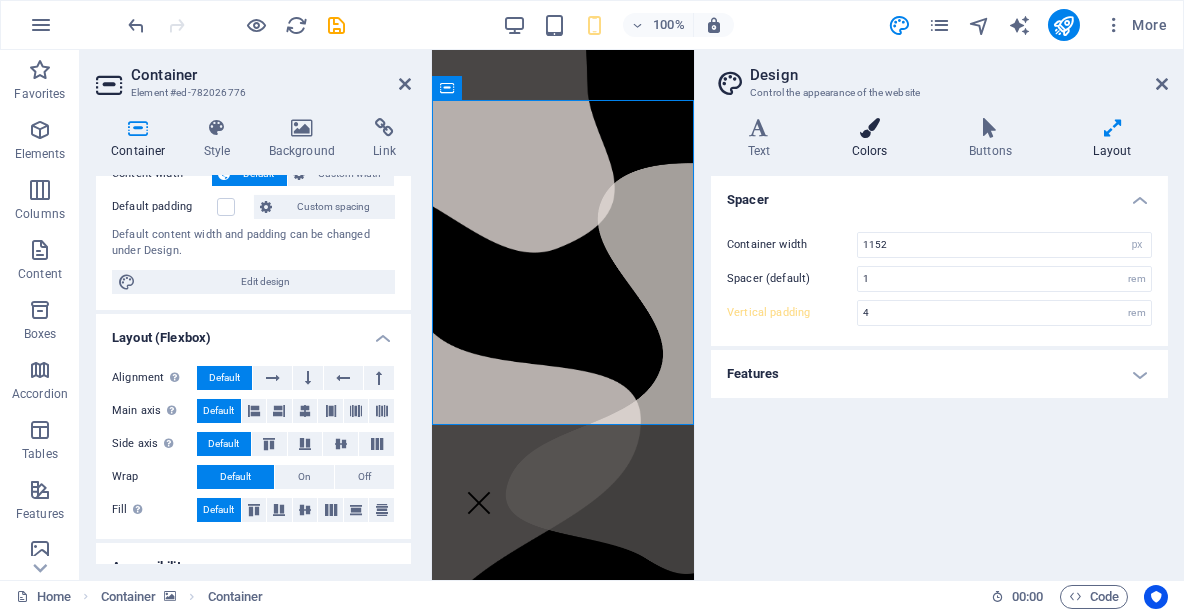 click on "Colors" at bounding box center [873, 139] 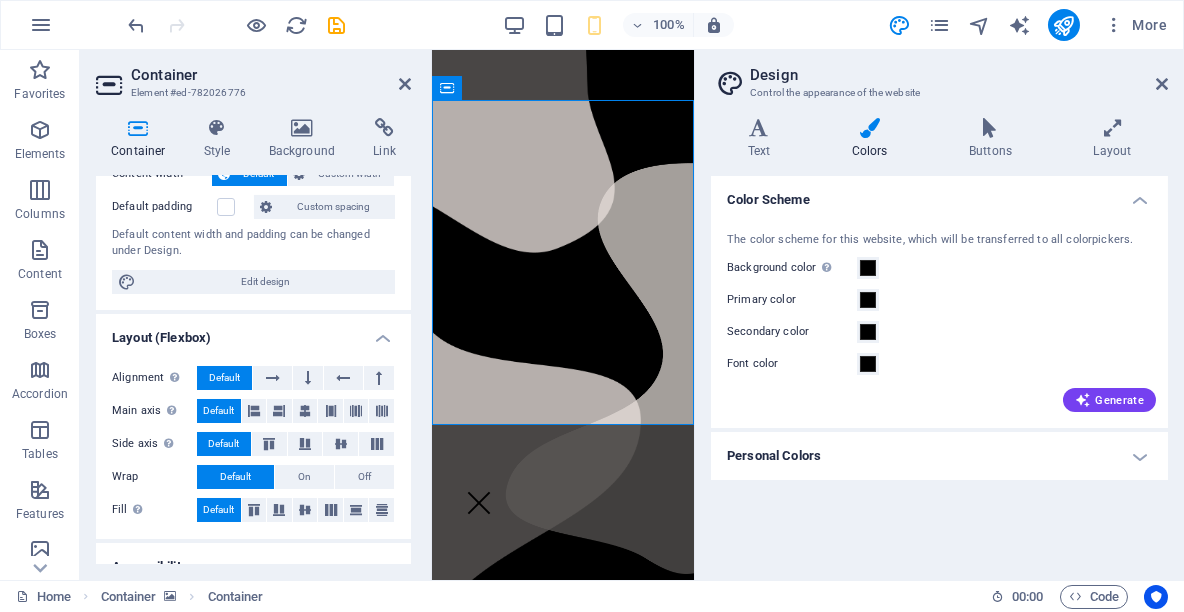 click on "Personal Colors" at bounding box center [939, 456] 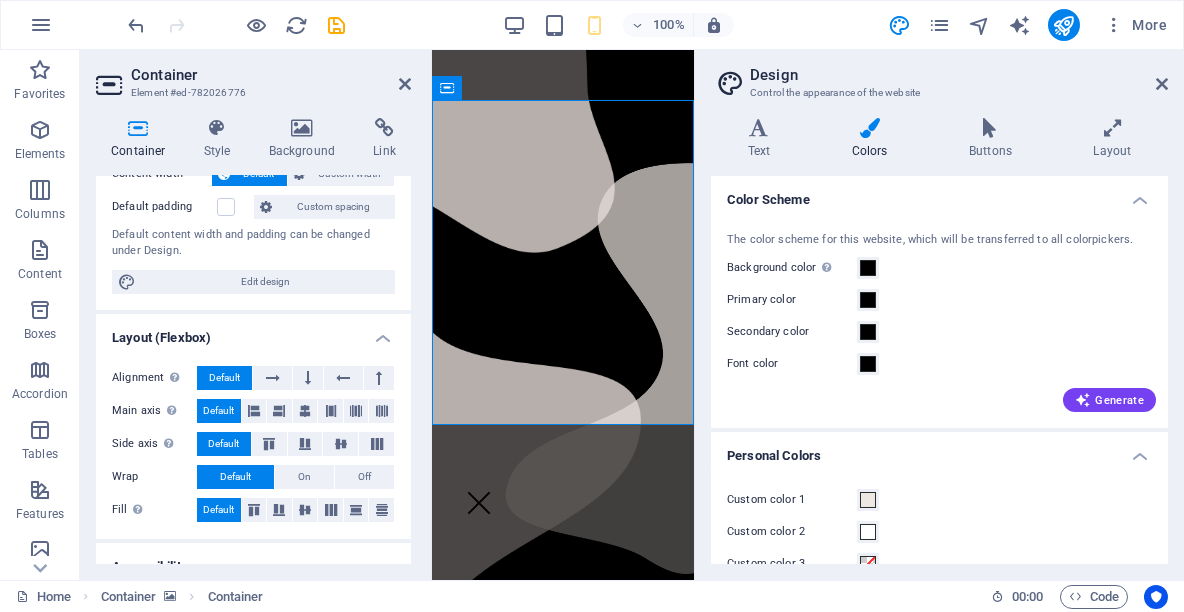 scroll, scrollTop: 95, scrollLeft: 0, axis: vertical 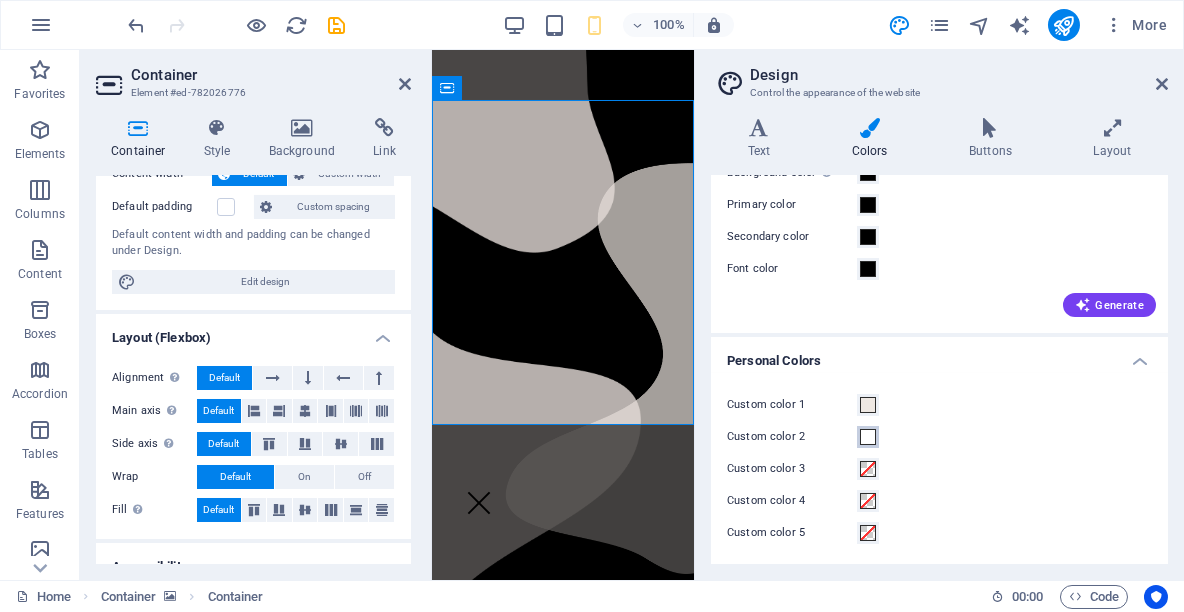 click at bounding box center [868, 437] 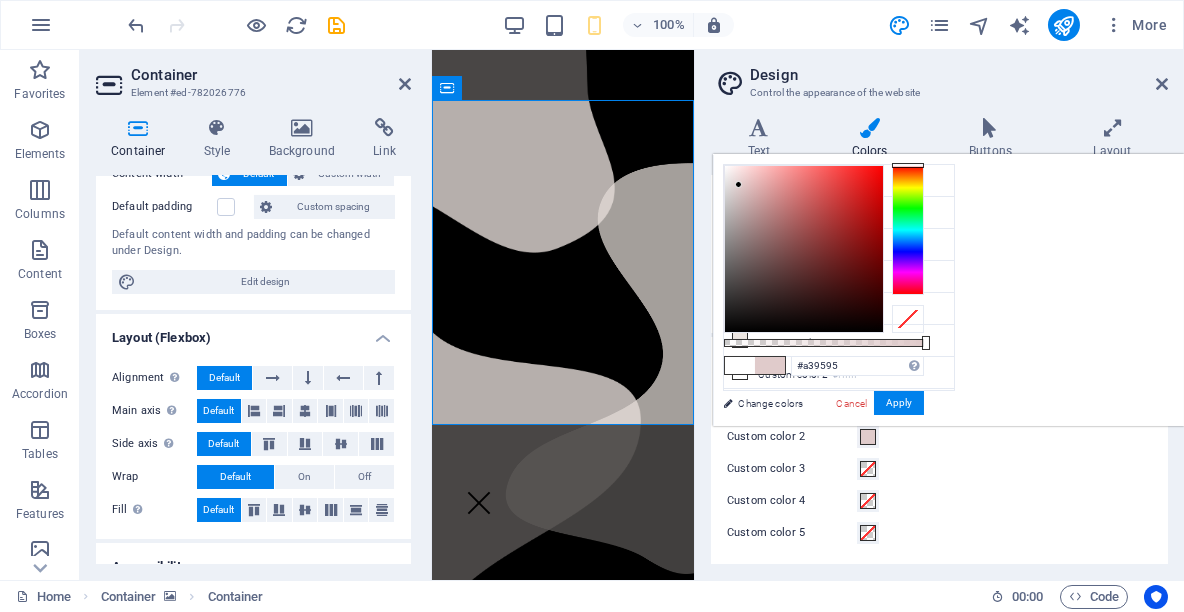 type on "#000000" 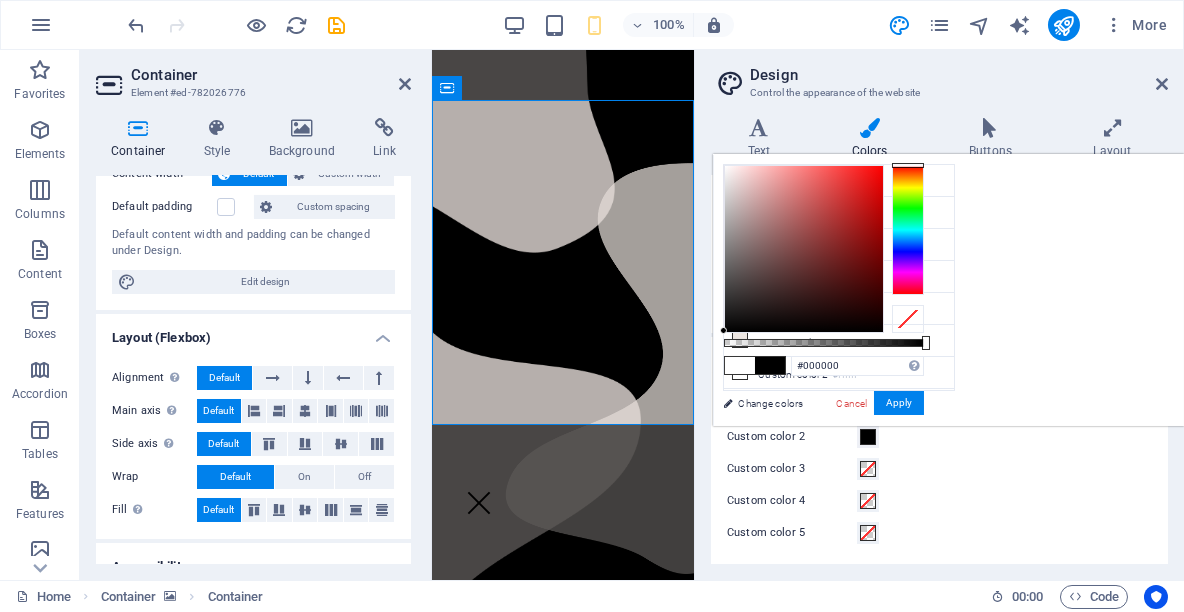 drag, startPoint x: 990, startPoint y: 185, endPoint x: 918, endPoint y: 459, distance: 283.30197 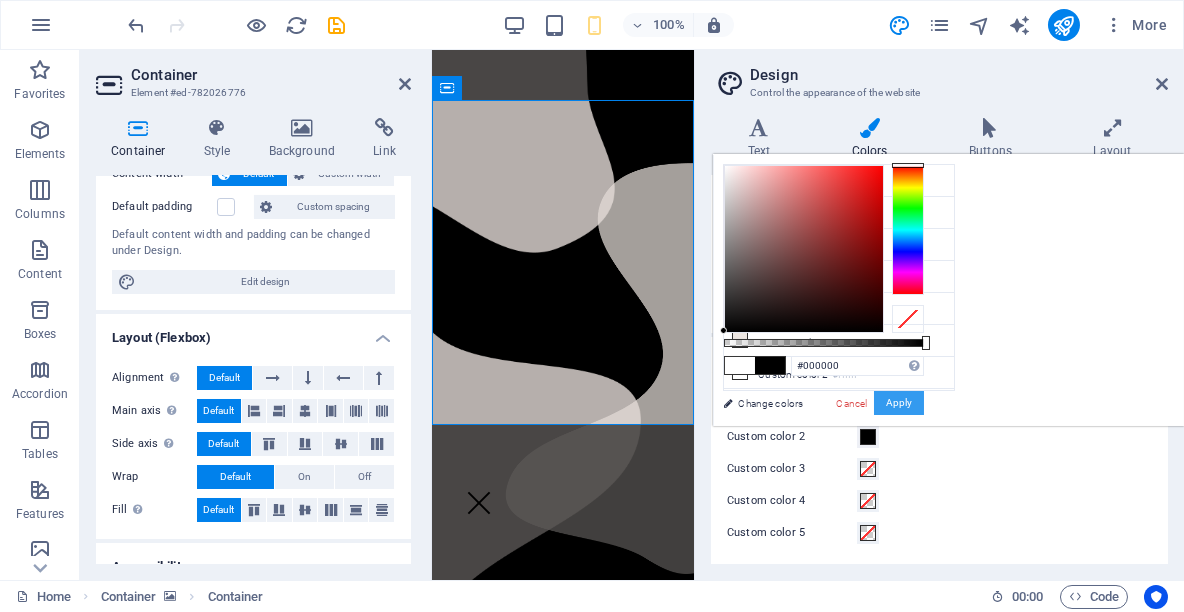 click on "Apply" at bounding box center [899, 403] 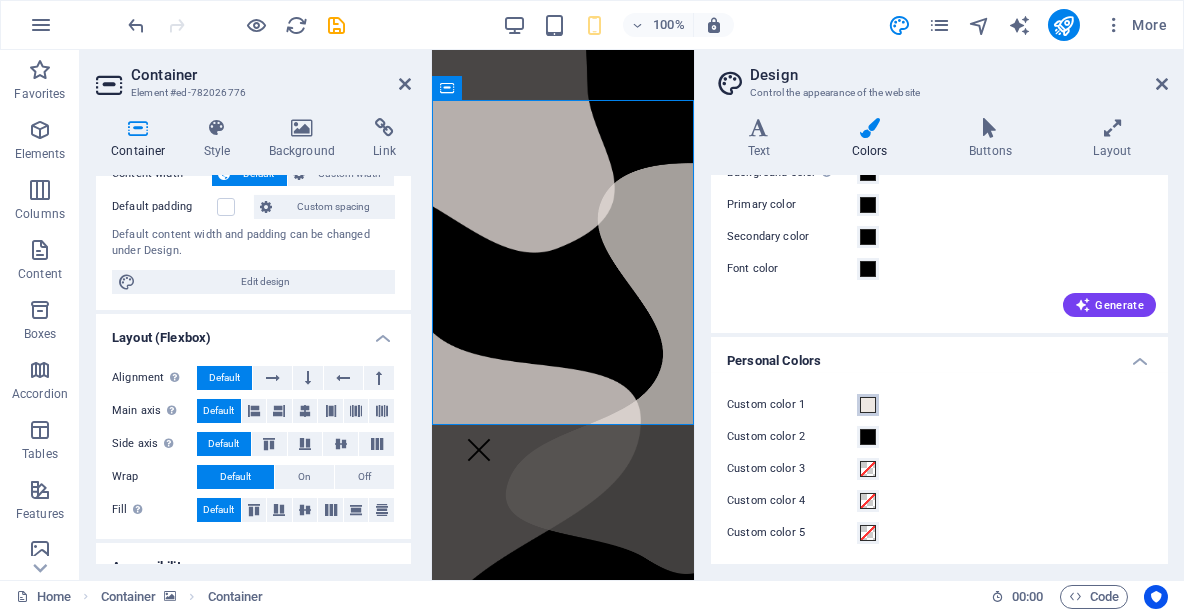 click at bounding box center (868, 405) 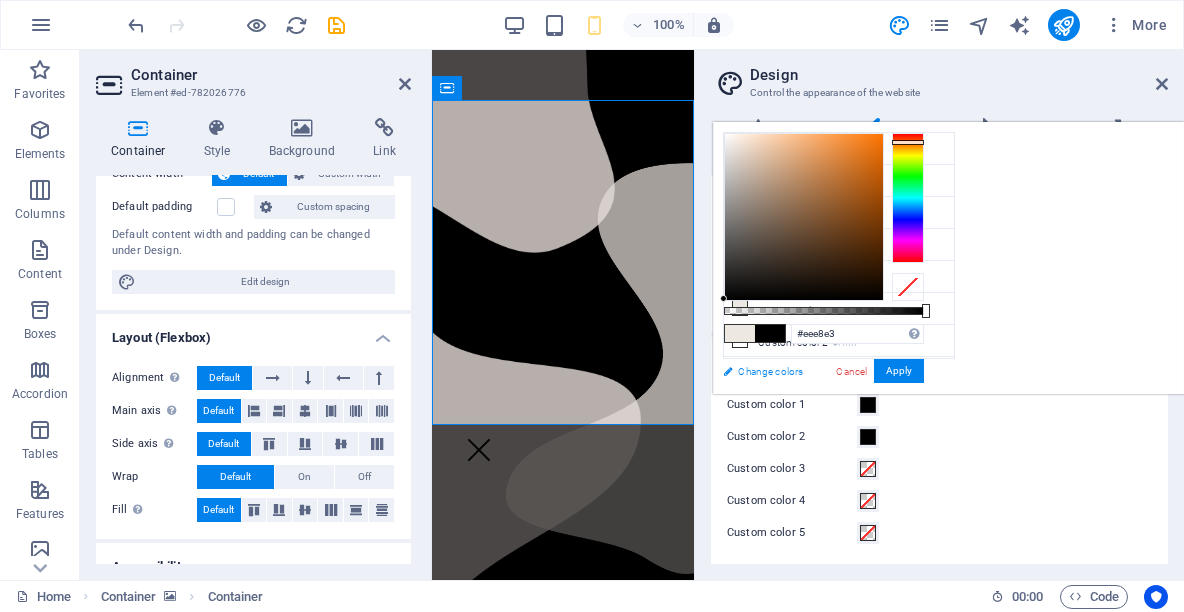 type on "#000000" 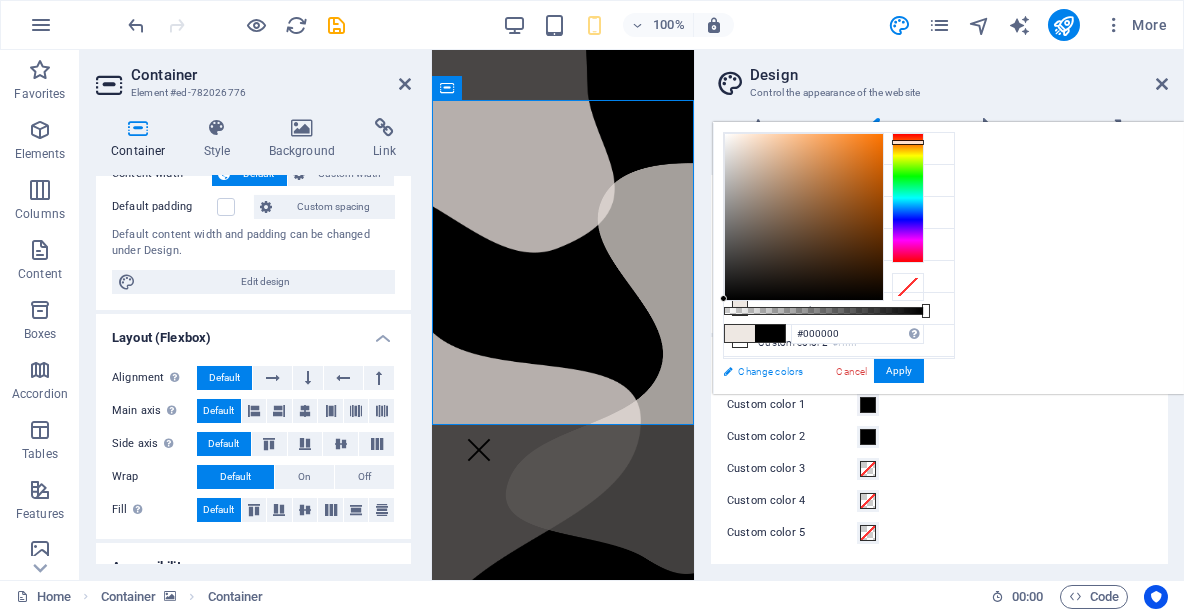 drag, startPoint x: 913, startPoint y: 355, endPoint x: 900, endPoint y: 369, distance: 19.104973 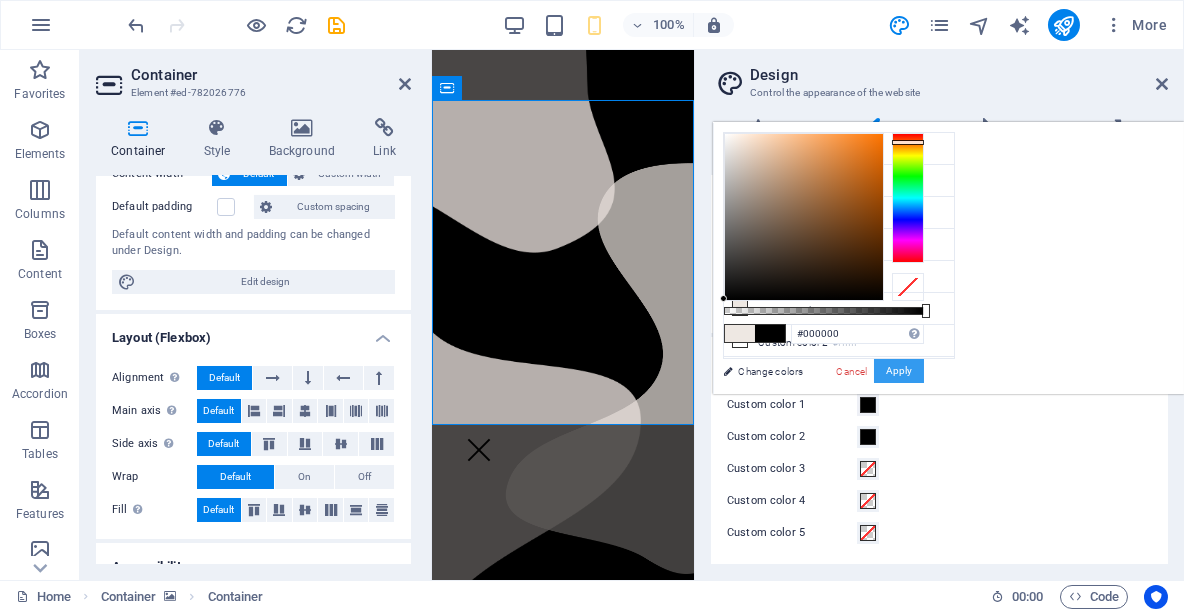 click on "Apply" at bounding box center [899, 371] 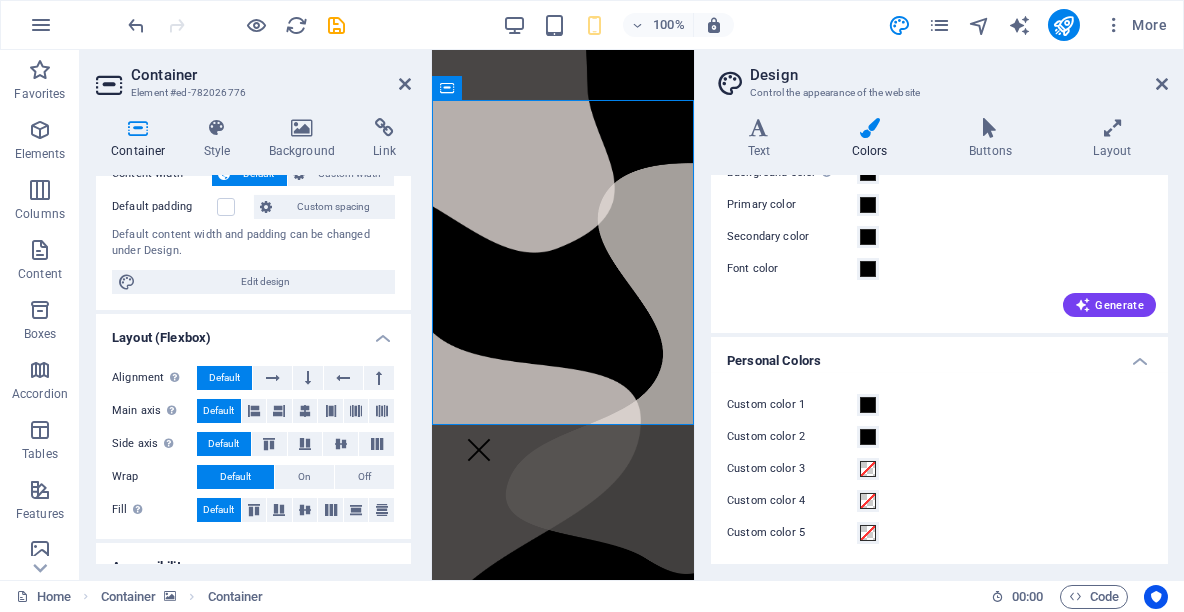 scroll, scrollTop: 0, scrollLeft: 0, axis: both 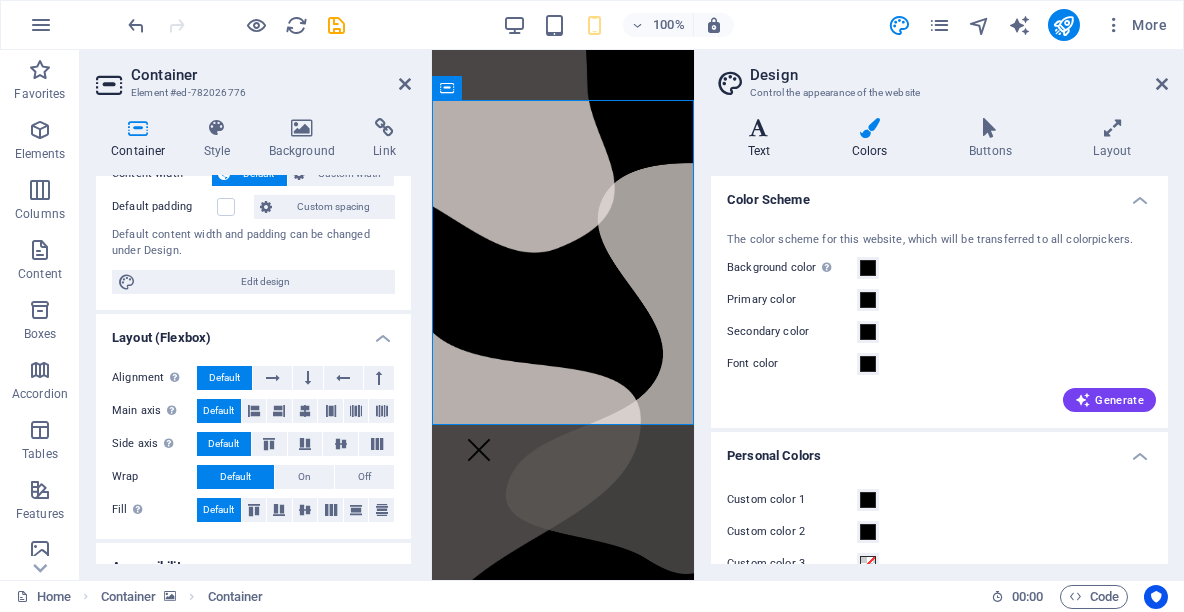 click on "Text" at bounding box center (763, 139) 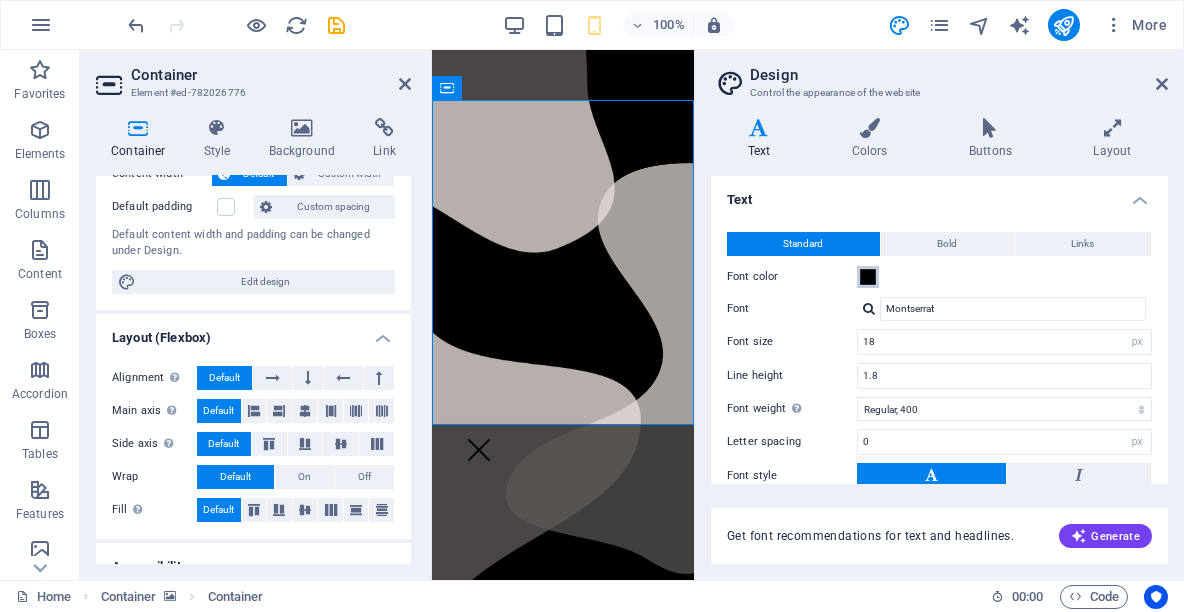 click at bounding box center [868, 277] 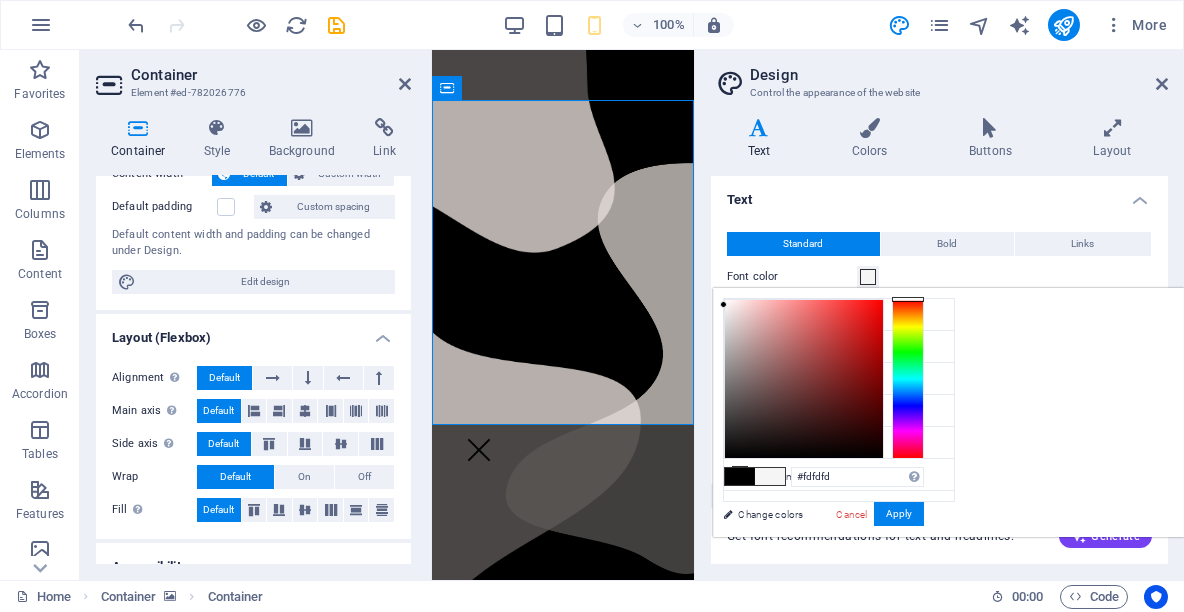 type on "#ffffff" 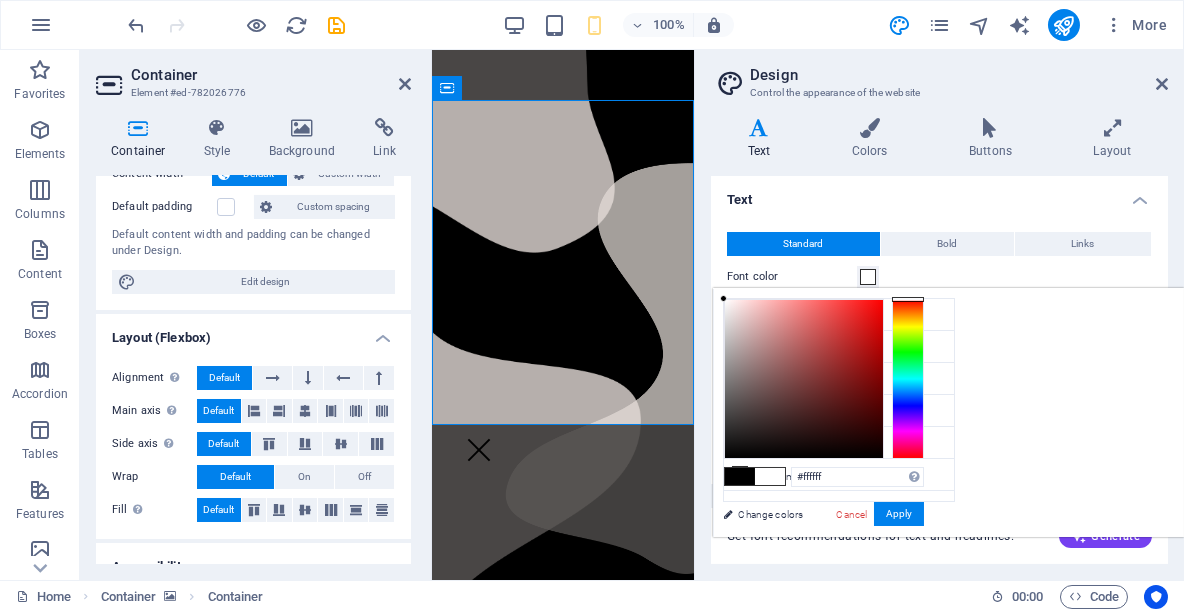 drag, startPoint x: 994, startPoint y: 375, endPoint x: 956, endPoint y: 280, distance: 102.31813 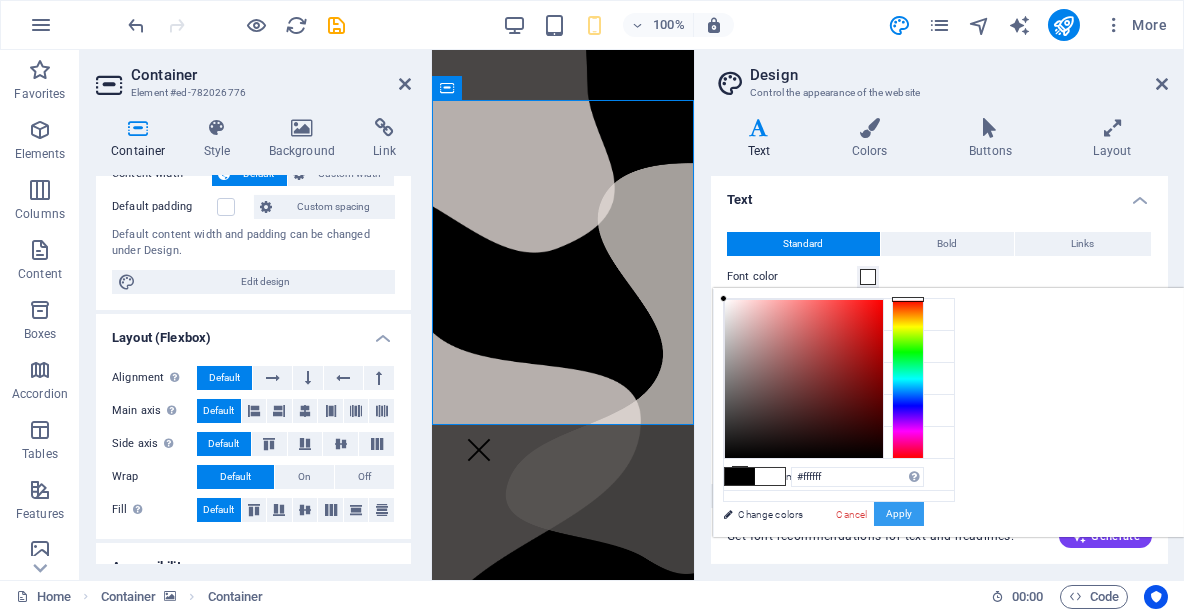 click on "Apply" at bounding box center [899, 514] 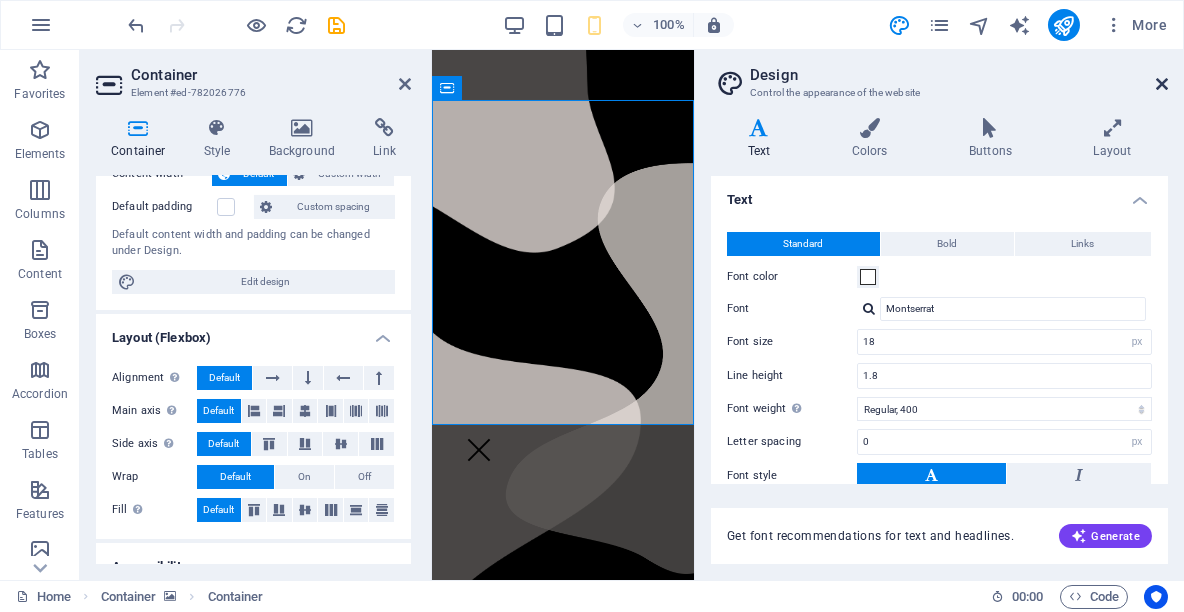 click at bounding box center (1162, 84) 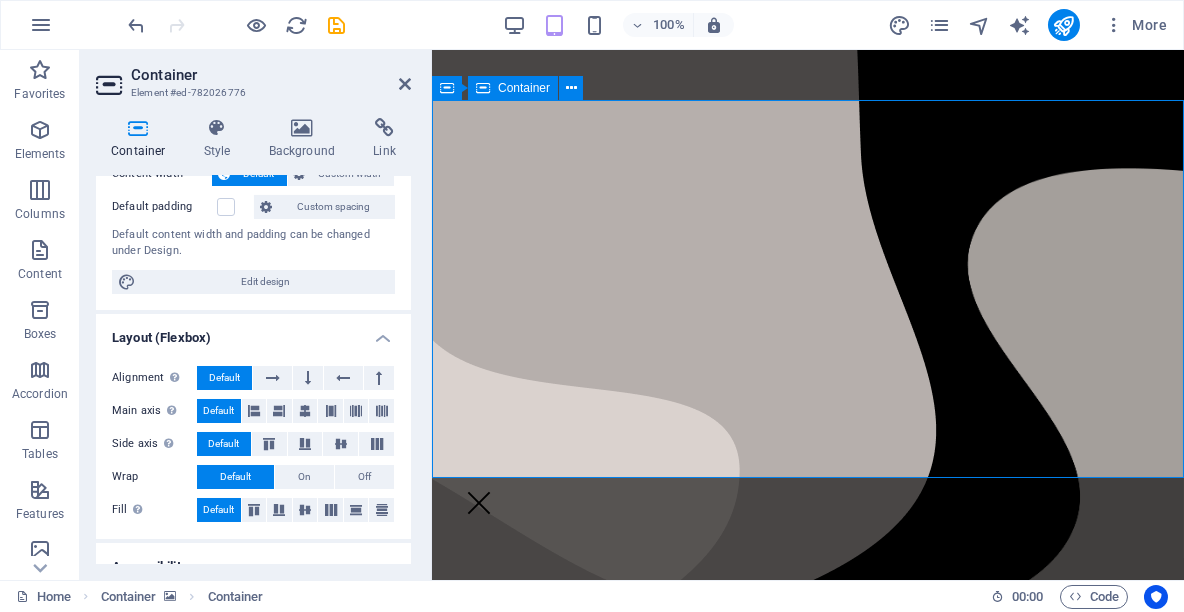 click on "Asegúralo MX Página en construcción." at bounding box center (807, 667) 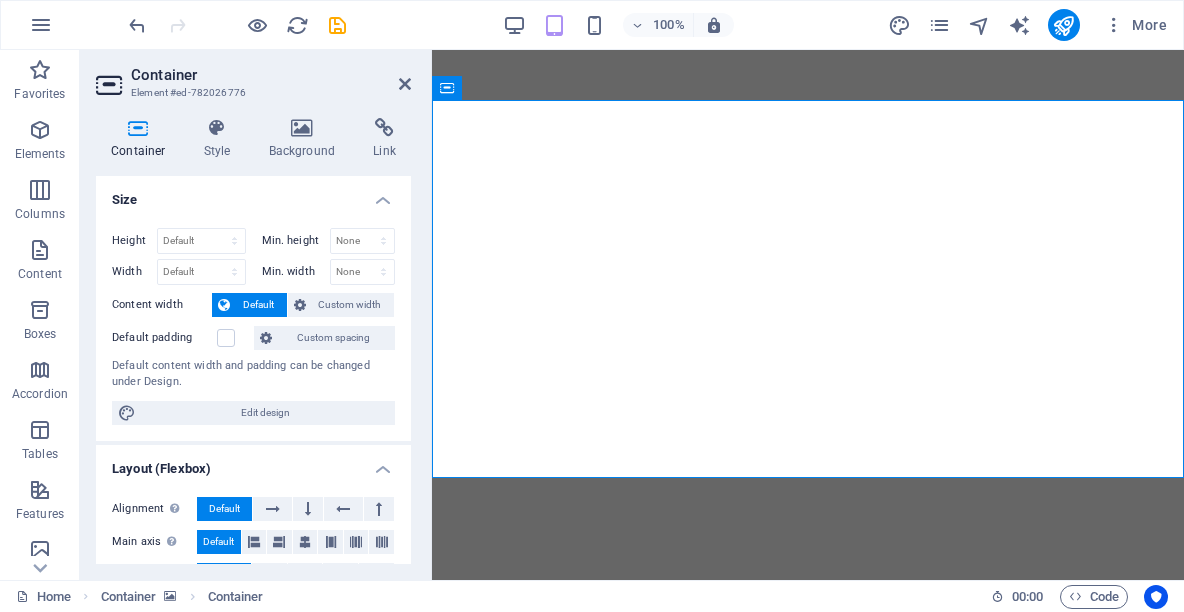 scroll, scrollTop: 0, scrollLeft: 0, axis: both 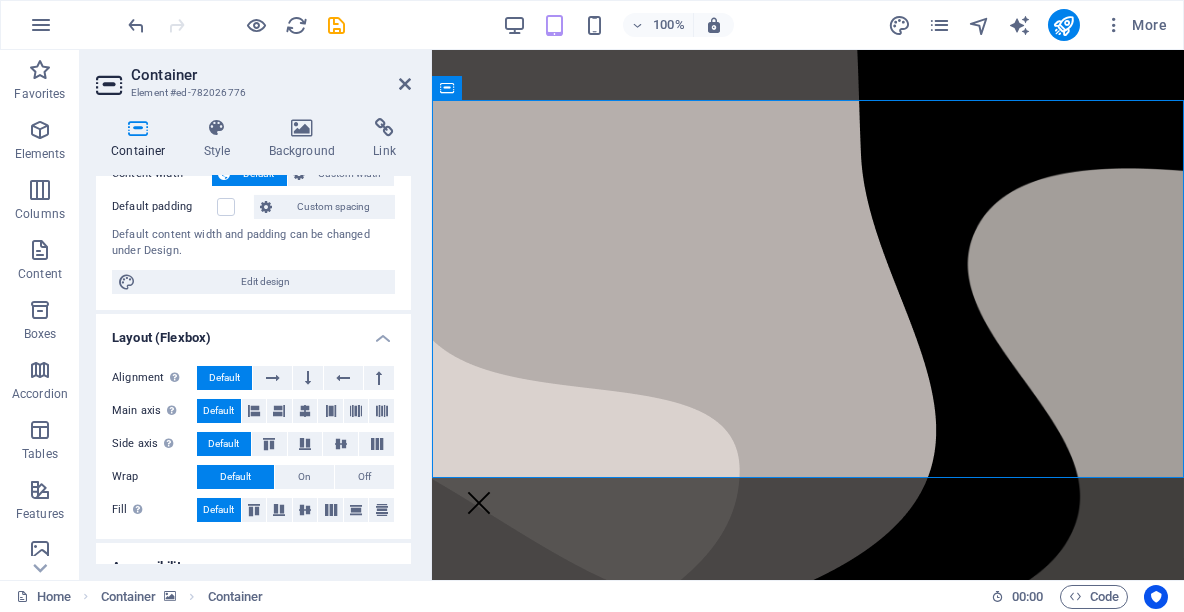 drag, startPoint x: 431, startPoint y: 50, endPoint x: 437, endPoint y: 536, distance: 486.03705 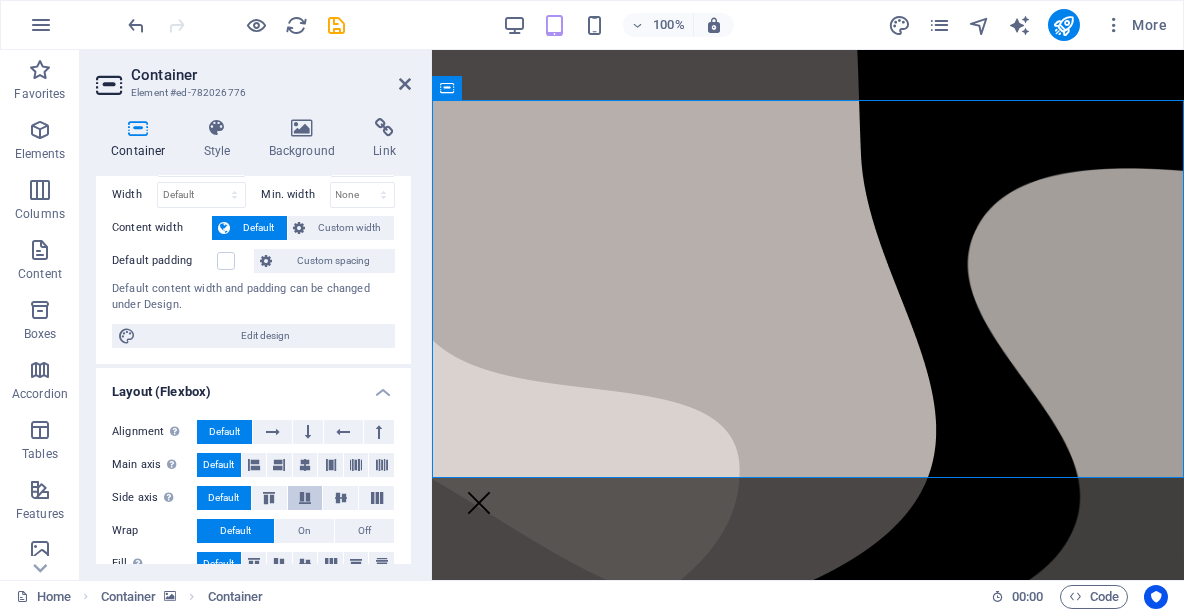scroll, scrollTop: 0, scrollLeft: 0, axis: both 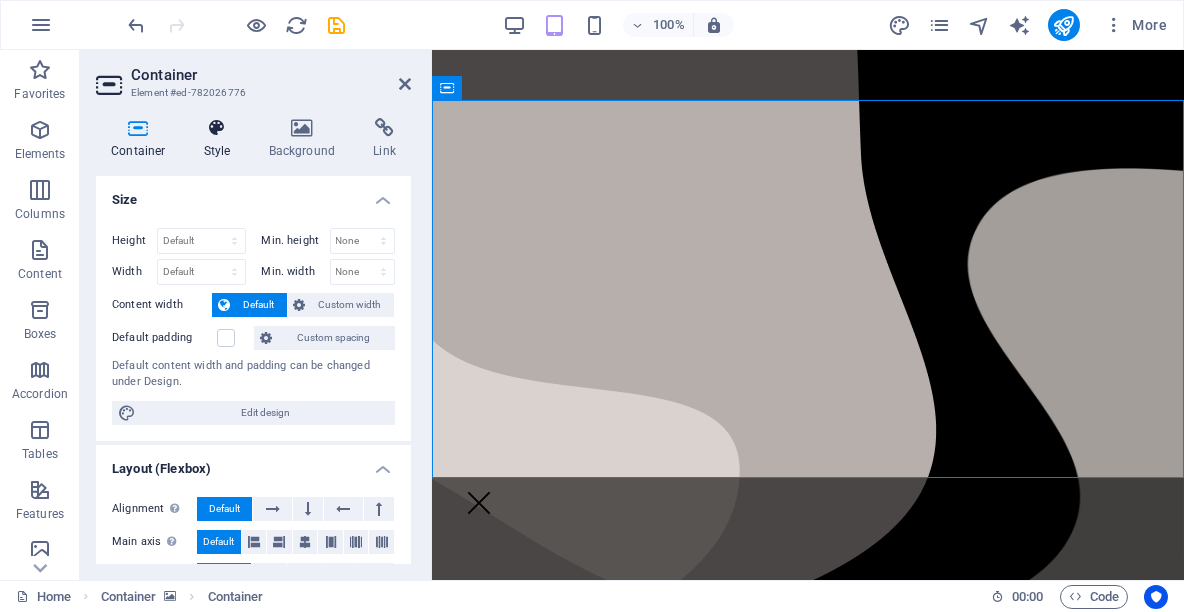 click on "Style" at bounding box center [221, 139] 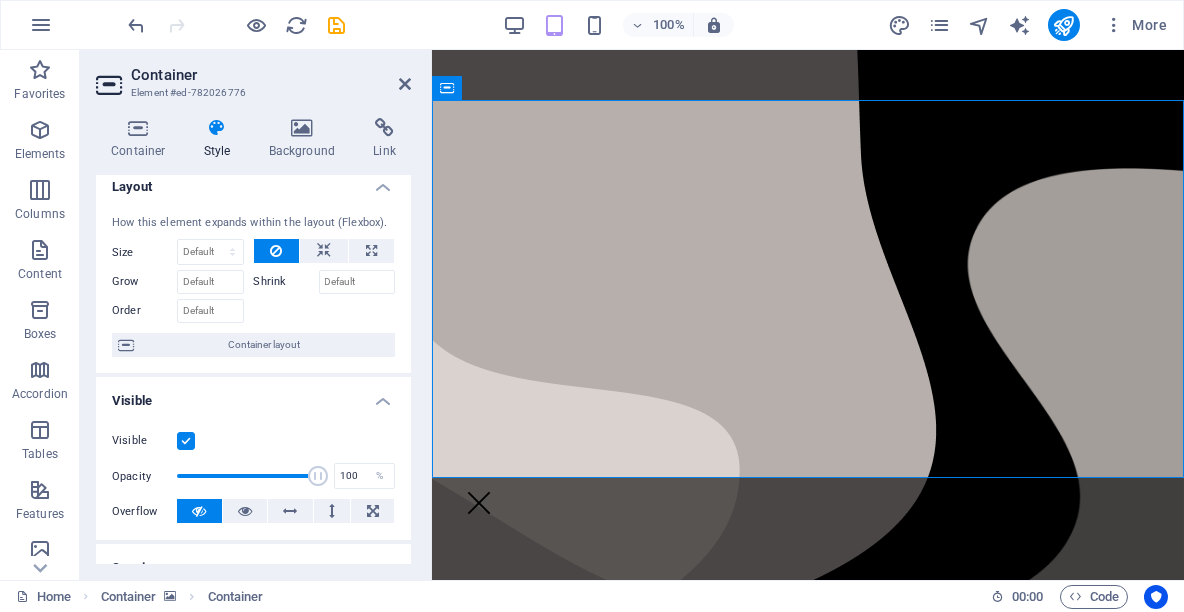 scroll, scrollTop: 76, scrollLeft: 0, axis: vertical 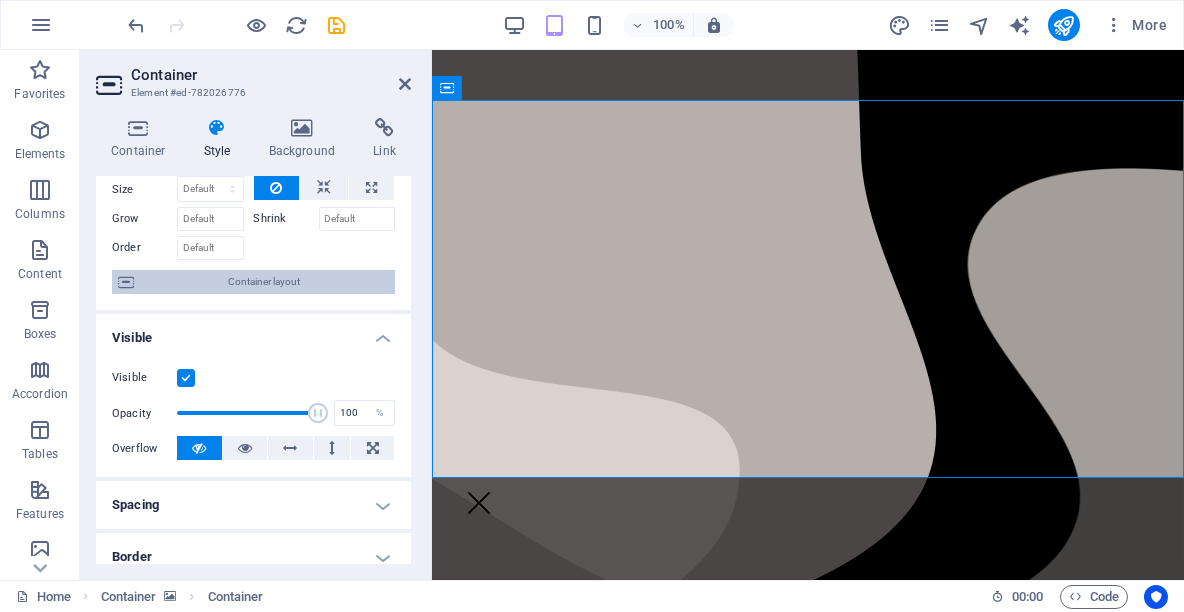 click on "Container layout" at bounding box center [264, 282] 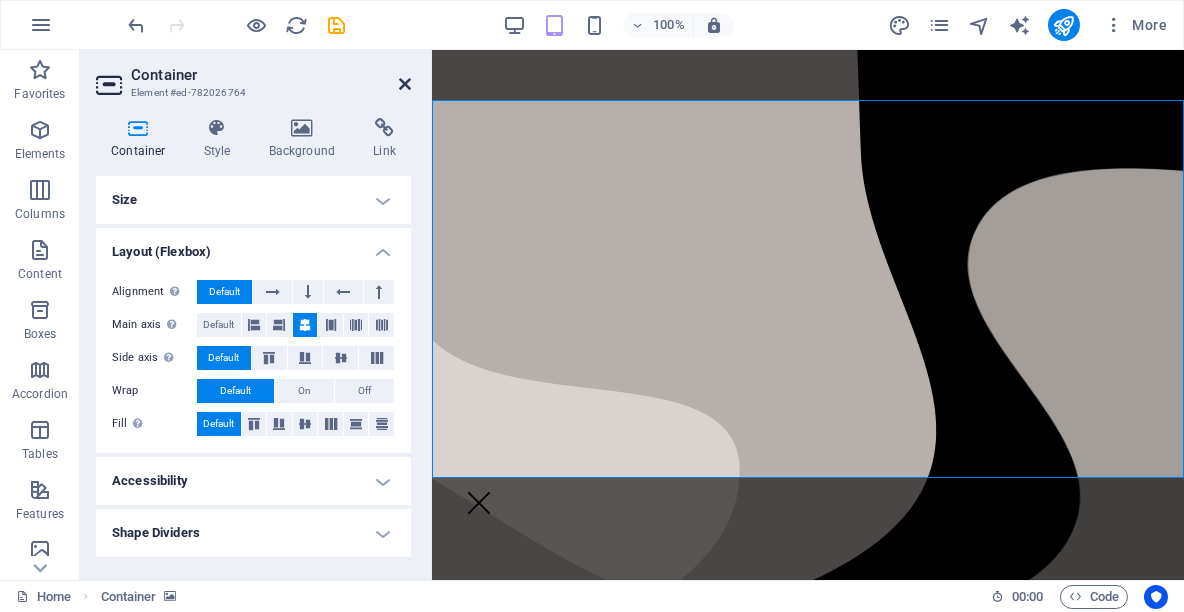 click at bounding box center (405, 84) 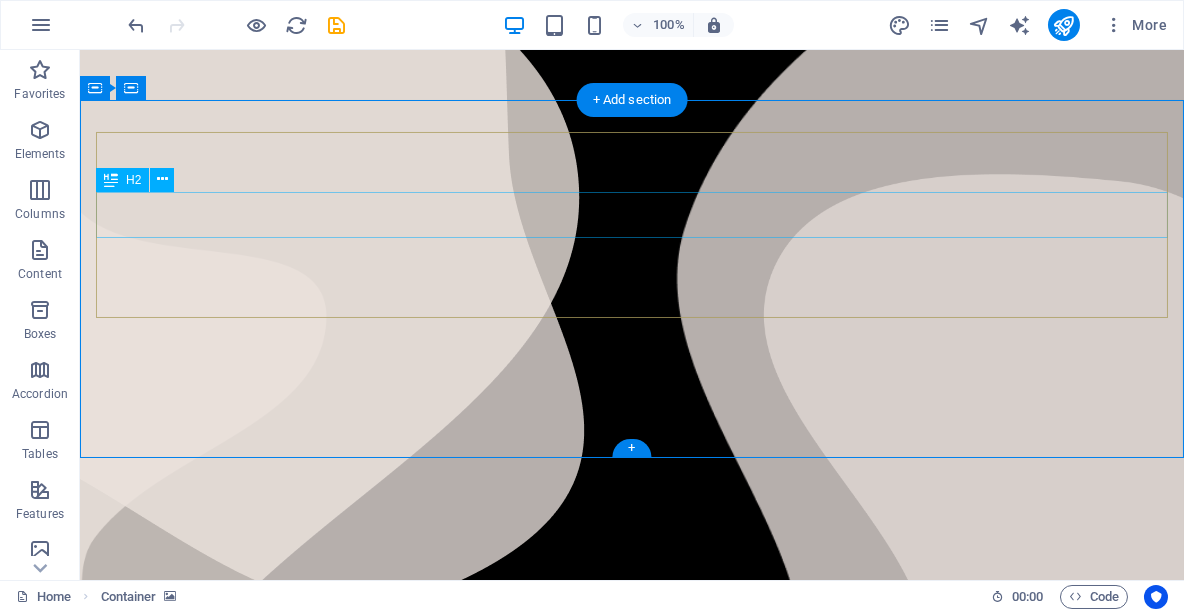 click on "Asegúralo MX" at bounding box center [632, 593] 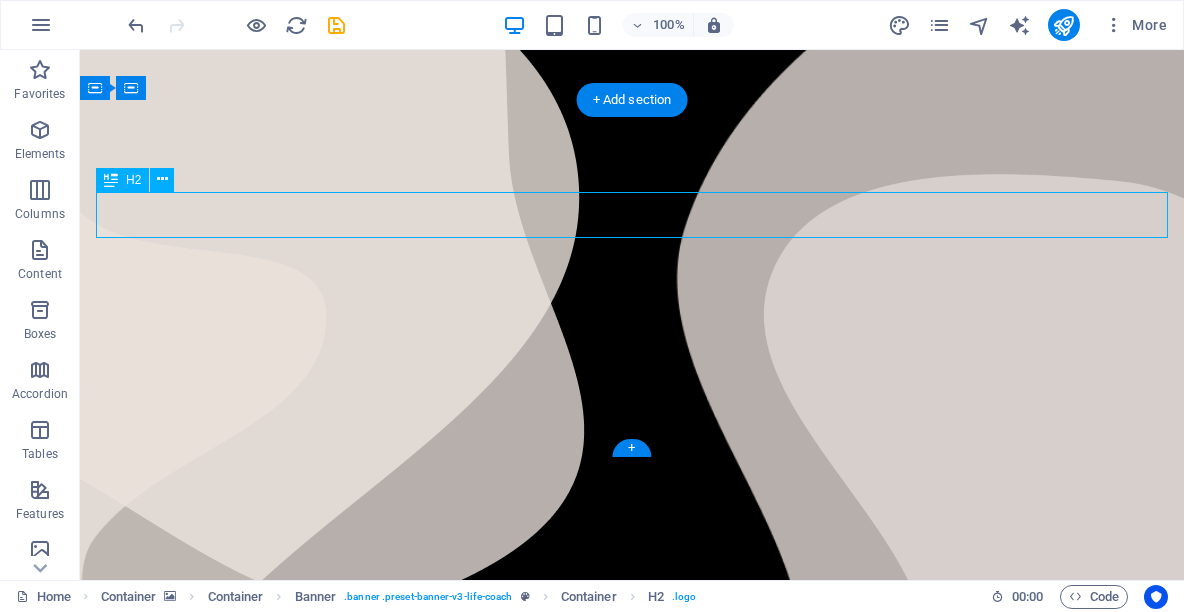 click on "Asegúralo MX" at bounding box center (632, 593) 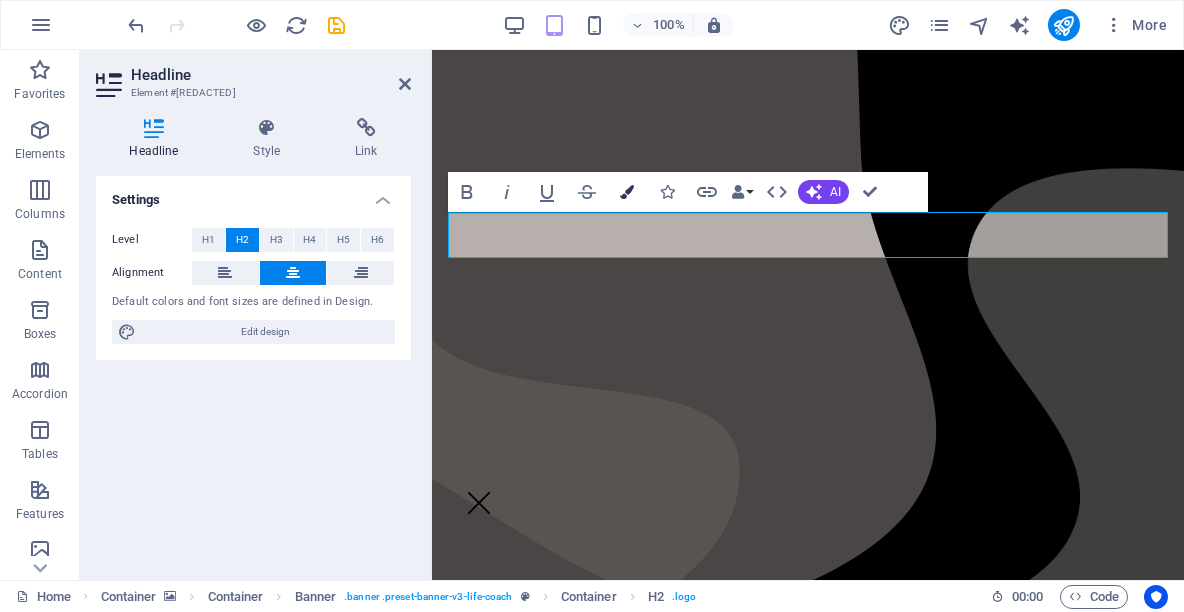 click on "Colors" at bounding box center (627, 192) 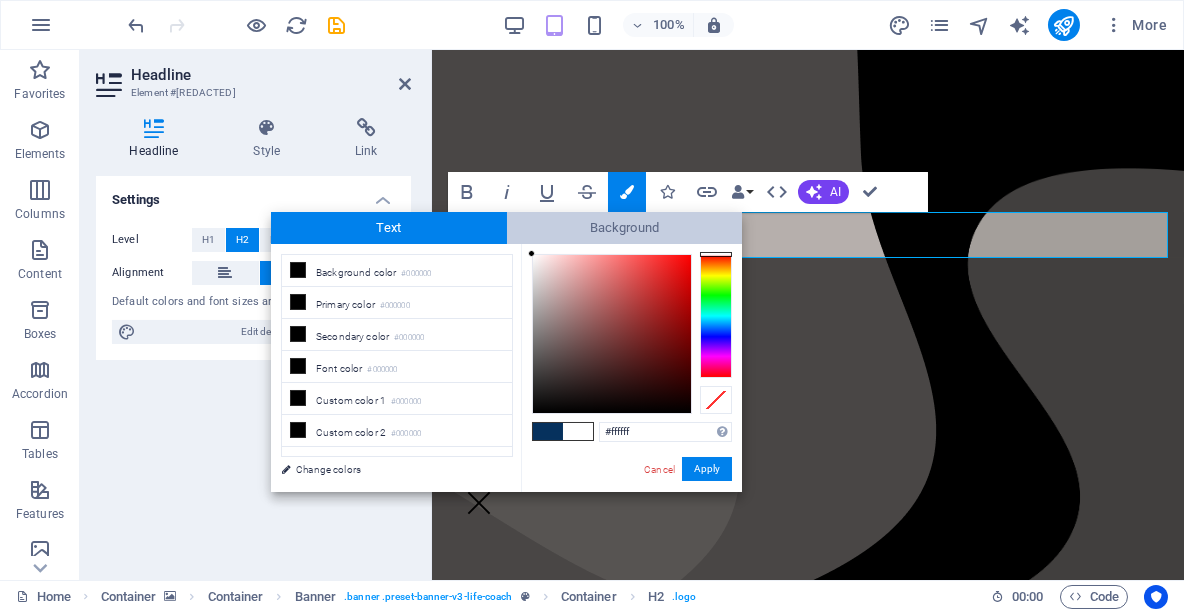 drag, startPoint x: 597, startPoint y: 277, endPoint x: 506, endPoint y: 236, distance: 99.80982 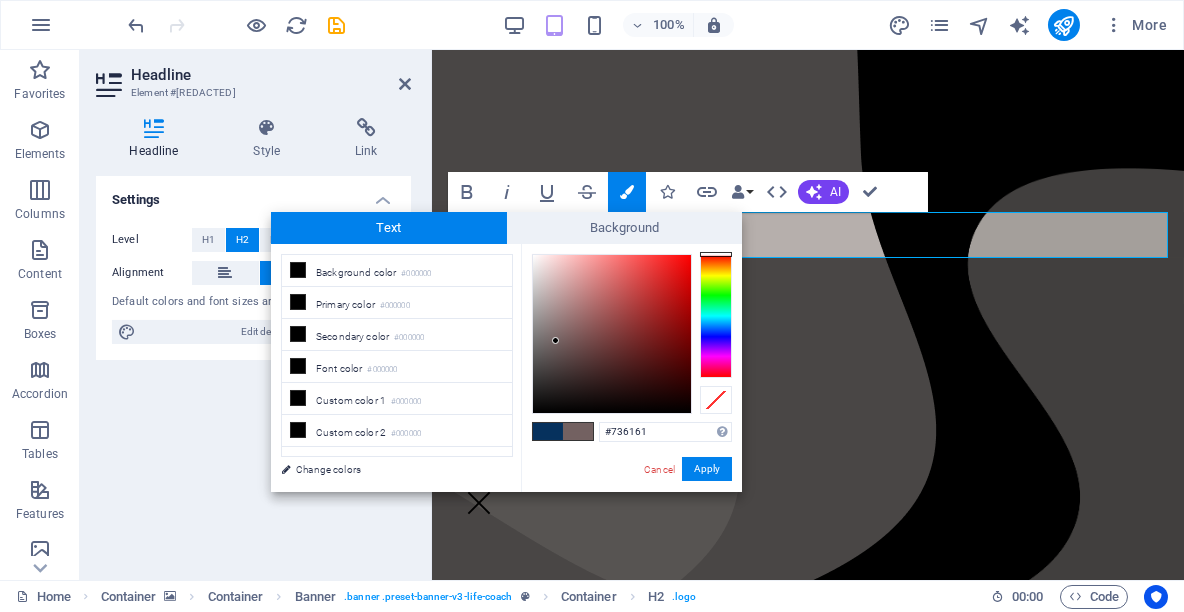 type on "#000000" 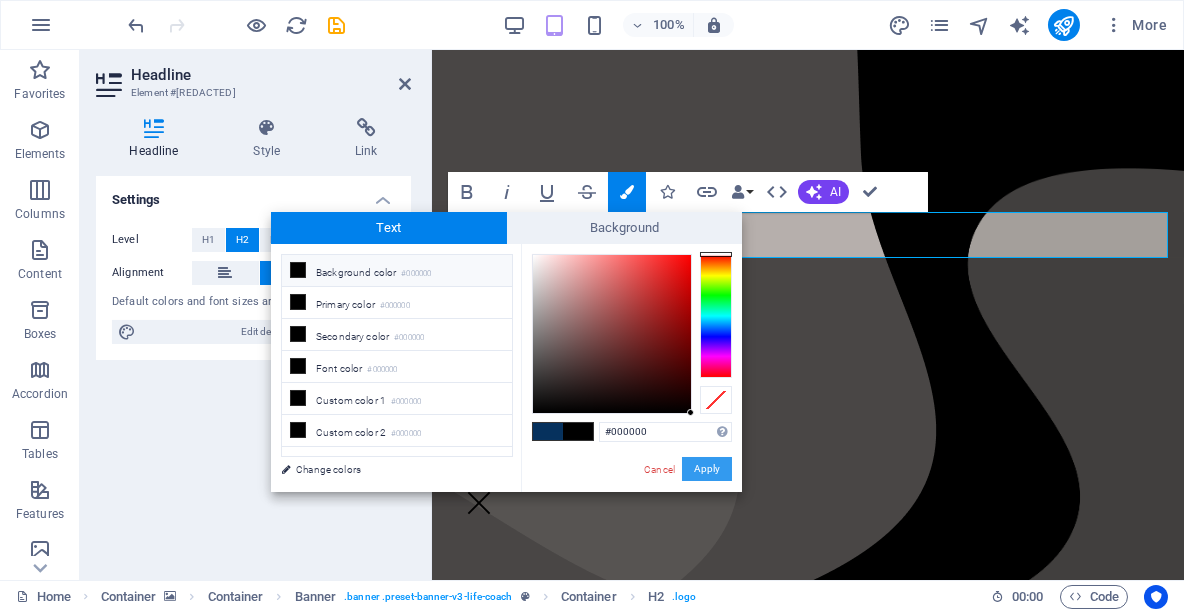 click on "Apply" at bounding box center (707, 469) 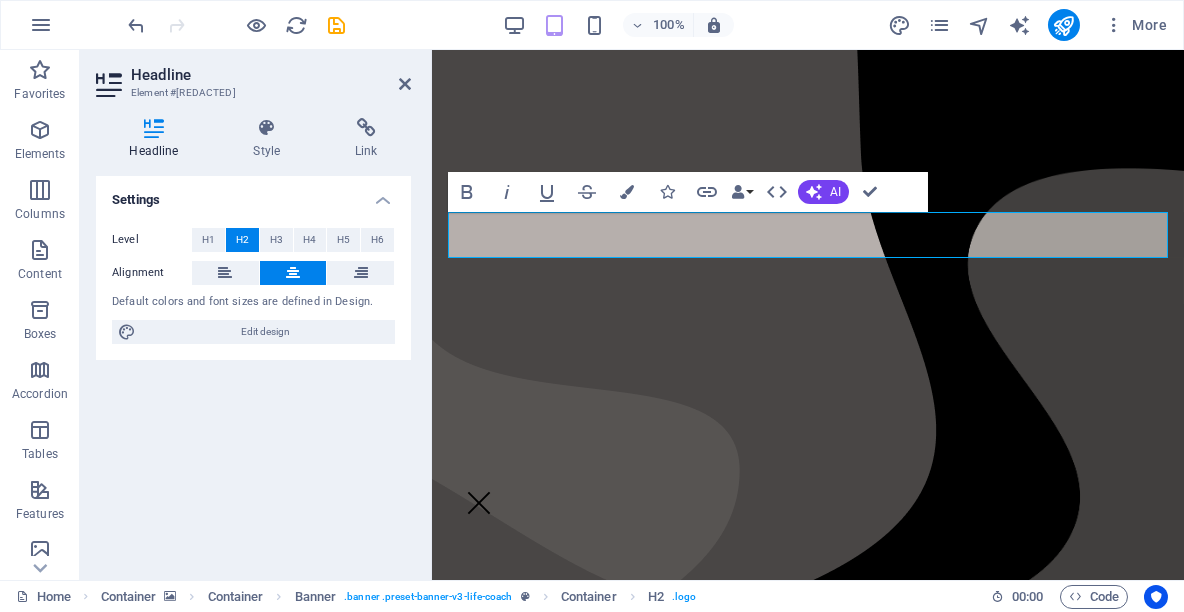click on "H2   Container   Container   Container   Banner   Banner   Container   Banner   Container   Spacer   Spacer   Unequal Columns   Spacer   Container   Container   Image   3 columns   Container   Spacer   H2   Container   Container   Menu Bar   Unequal Columns   Container   H2   Container   Text   Spacer   Image   Container   Spacer   Container   Image   Container   Unequal Columns   Container   Container   Image   Unequal Columns   Container   Spacer   Button   Container   Container   Logo   Container   Menu Bar   Container   Menu   Container   Menu Bar   Container   Menu   Unequal Columns   Container   Container   Image   Unequal Columns   Spacer   Placeholder   Spacer   Spacer   Button   Container   Container   Container   Slider   Slider   H2   Menu   Footer Saga   Container   Menu   Container   Image   Container   HTML   H2   H3   Spacer   Spacer Bold Italic Underline Strikethrough Colors Icons Link Data Bindings Company First name Last name City" at bounding box center [808, 315] 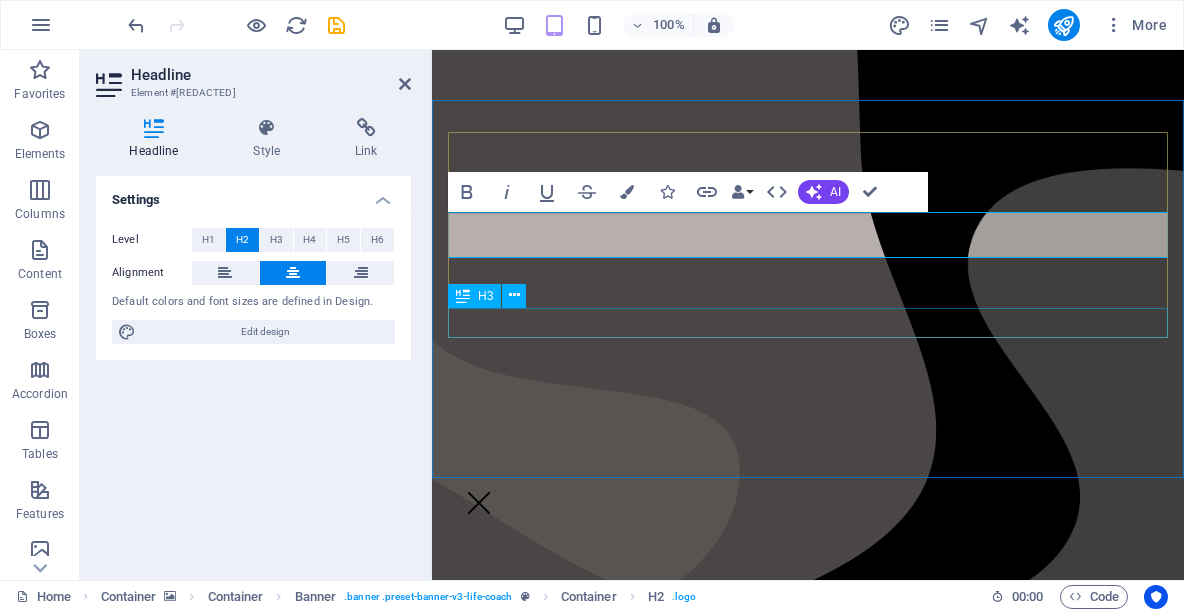 click on "Página en construcción." at bounding box center (807, 701) 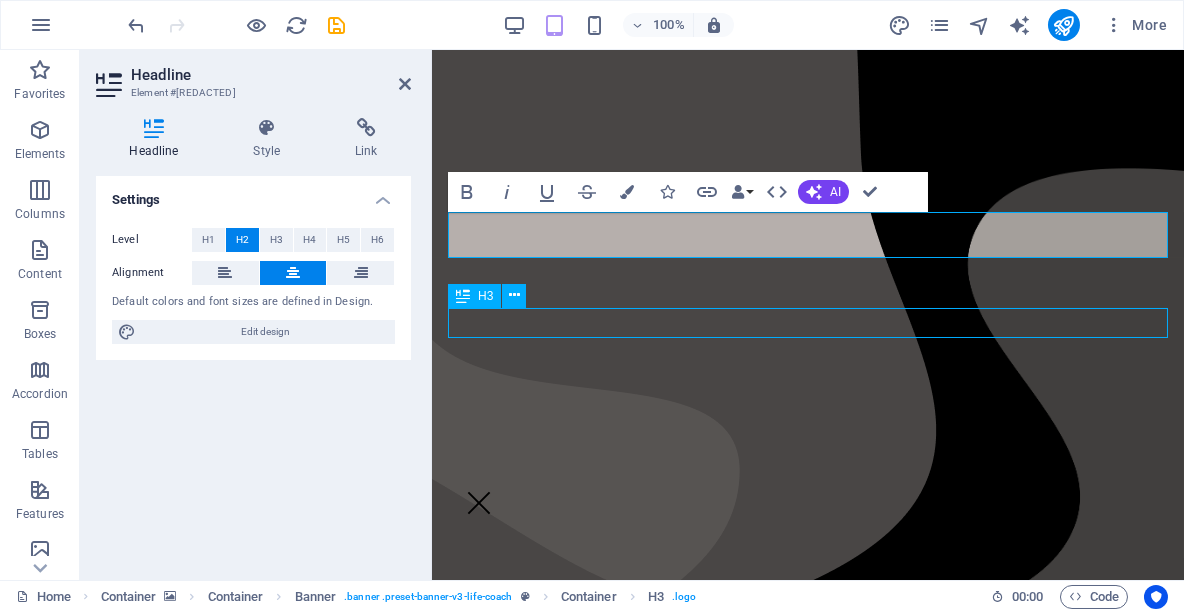click on "Página en construcción." at bounding box center [807, 701] 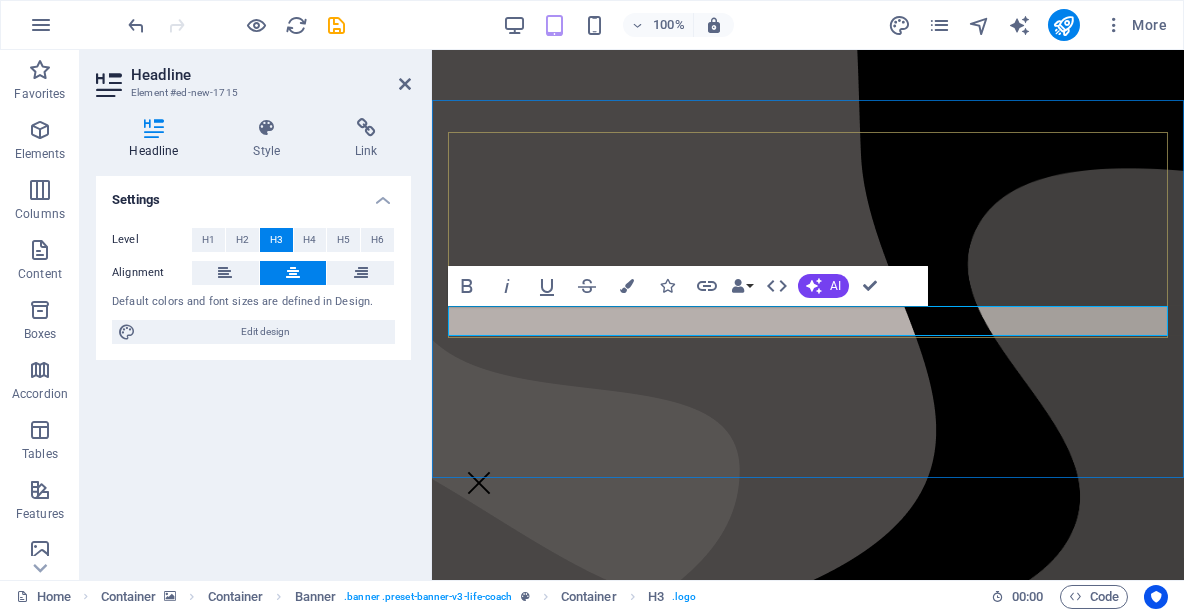 scroll, scrollTop: 2, scrollLeft: 0, axis: vertical 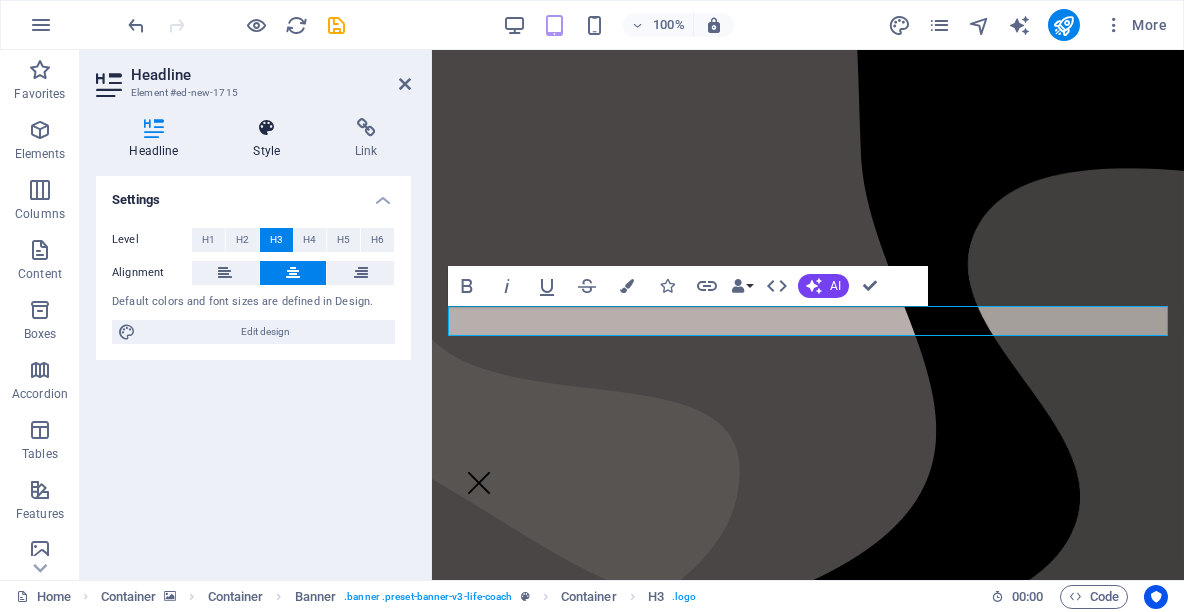 click at bounding box center (267, 128) 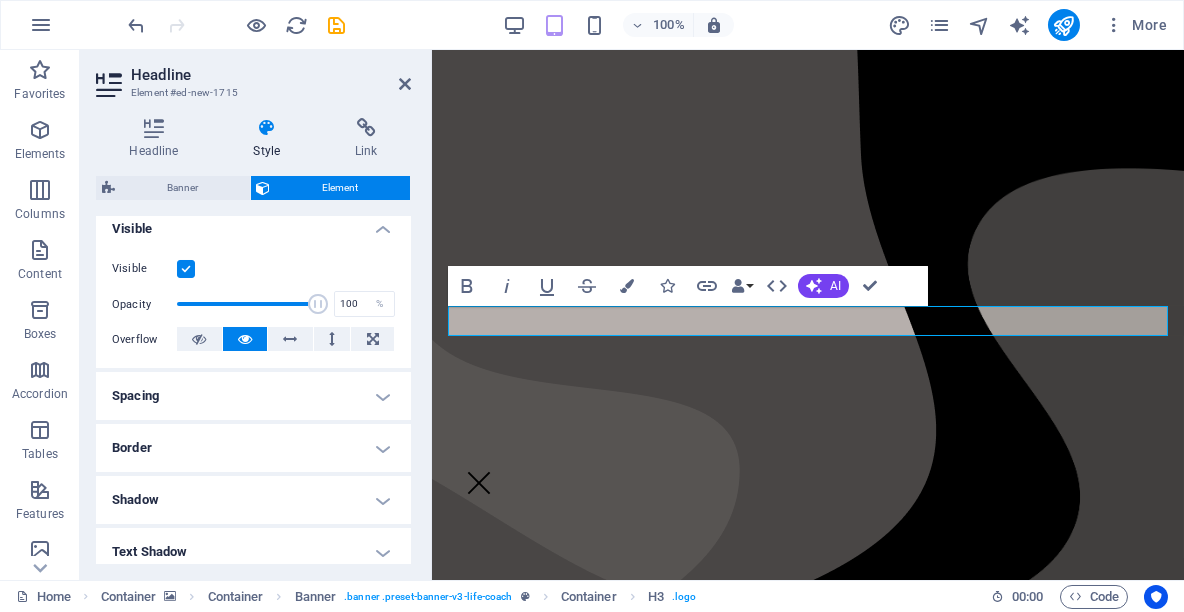 scroll, scrollTop: 228, scrollLeft: 0, axis: vertical 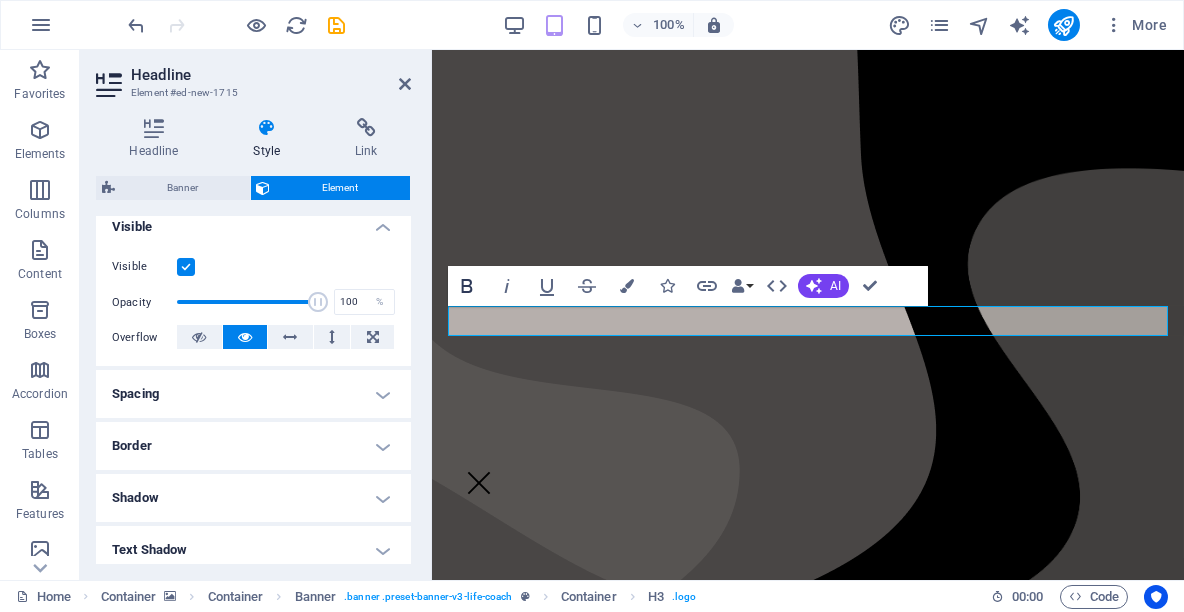 click 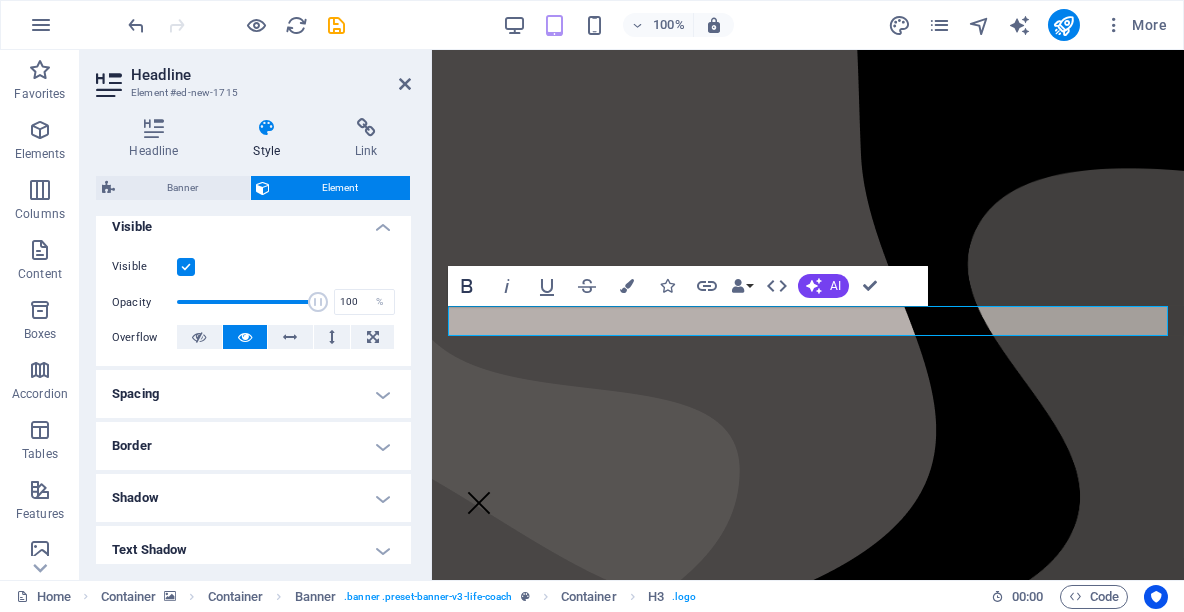 click 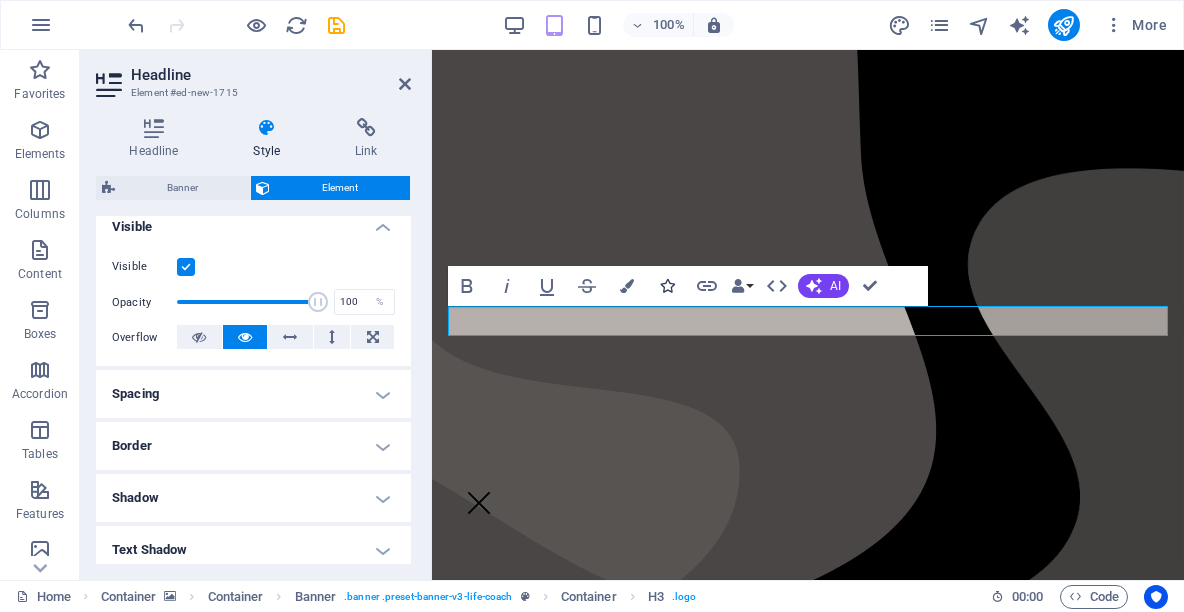 drag, startPoint x: 672, startPoint y: 286, endPoint x: 682, endPoint y: 282, distance: 10.770329 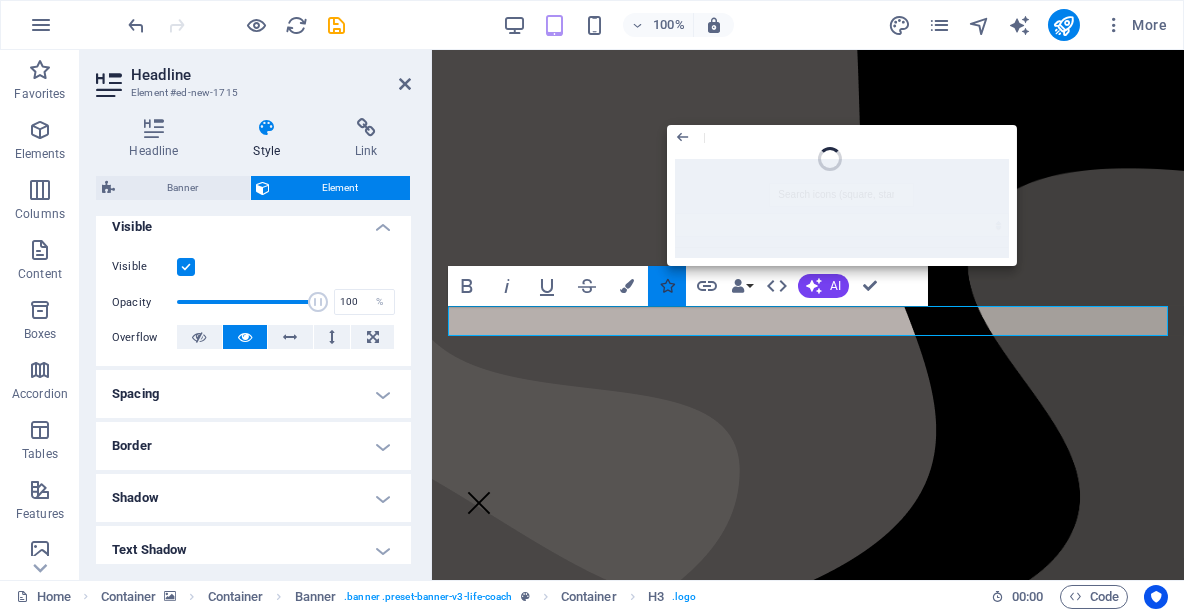 click at bounding box center [667, 286] 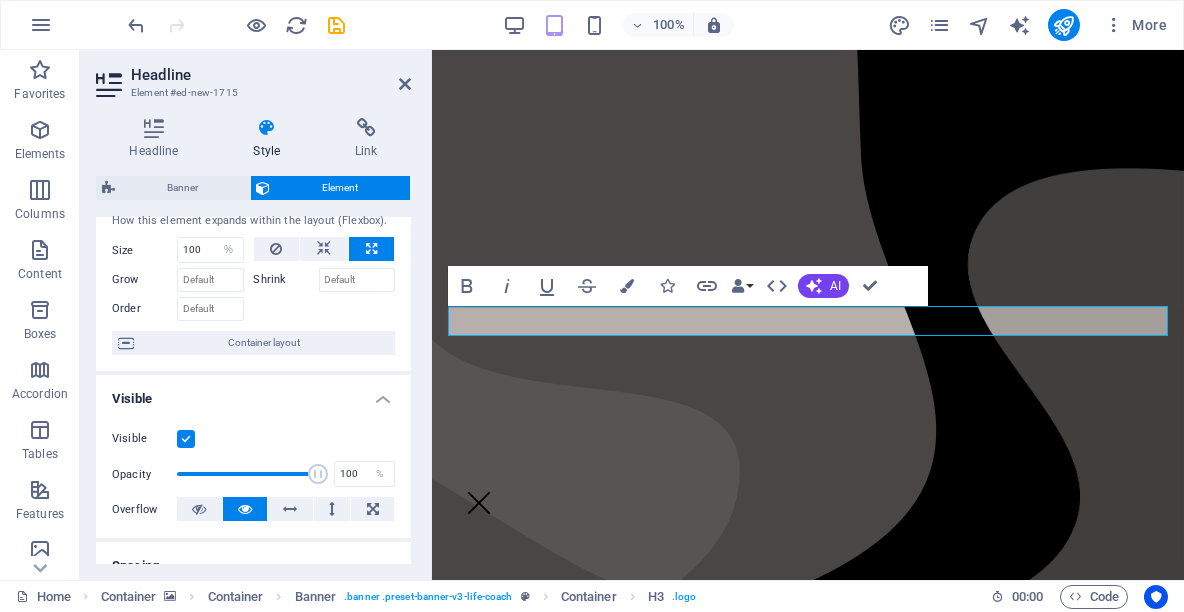 scroll, scrollTop: 0, scrollLeft: 0, axis: both 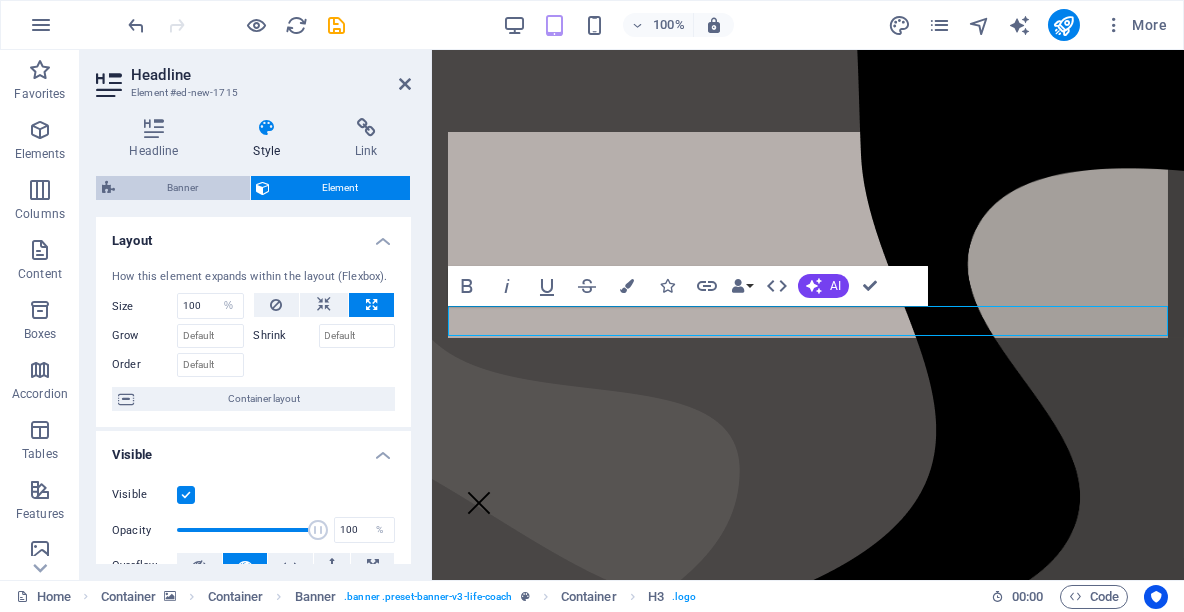 click on "Banner" at bounding box center [182, 188] 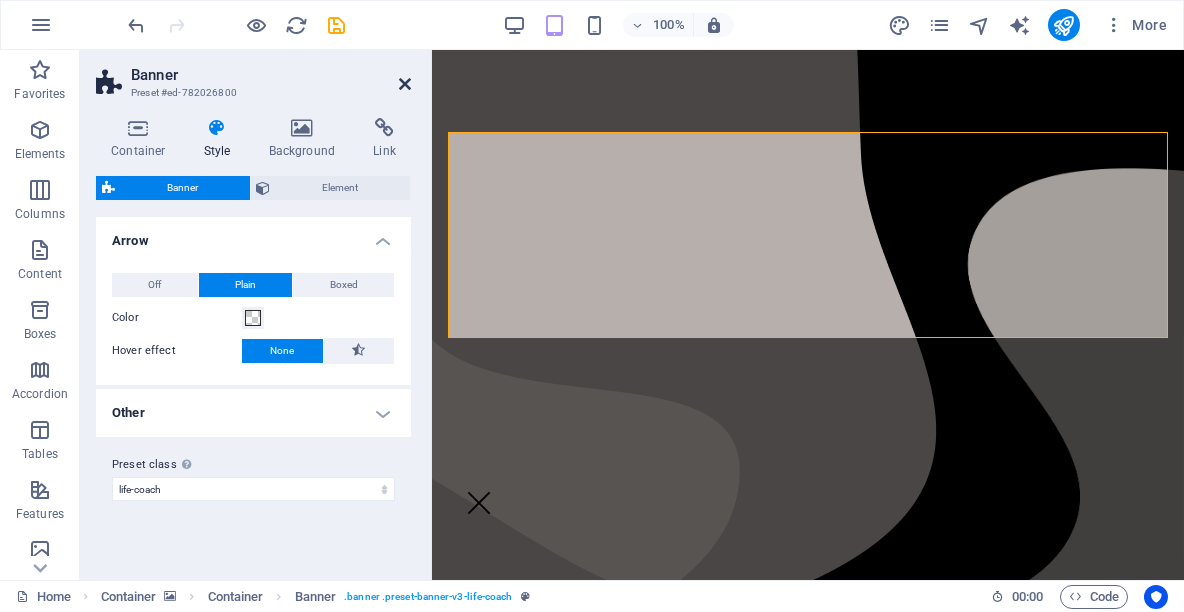 click at bounding box center (405, 84) 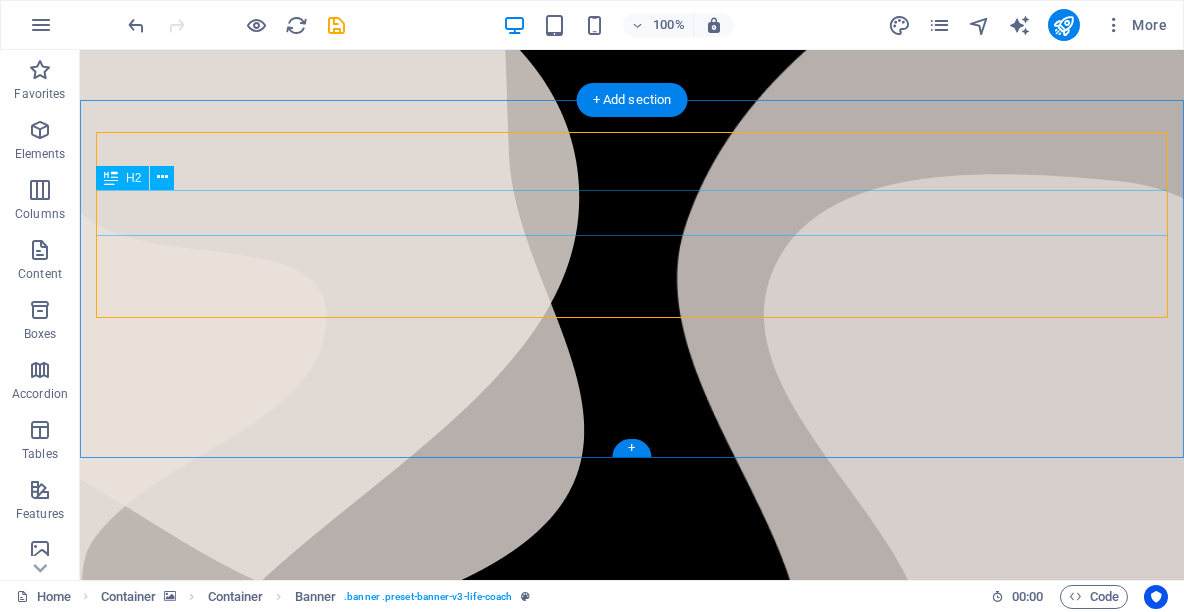 click on "Asegúralo MX" at bounding box center (632, 593) 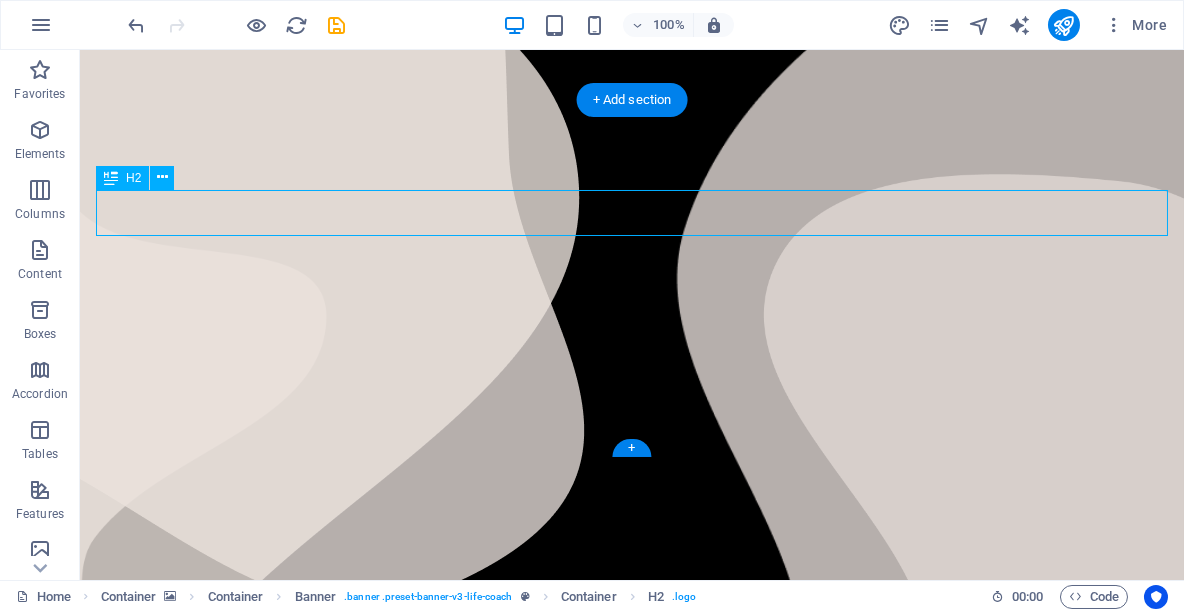 click on "Asegúralo MX" at bounding box center (632, 593) 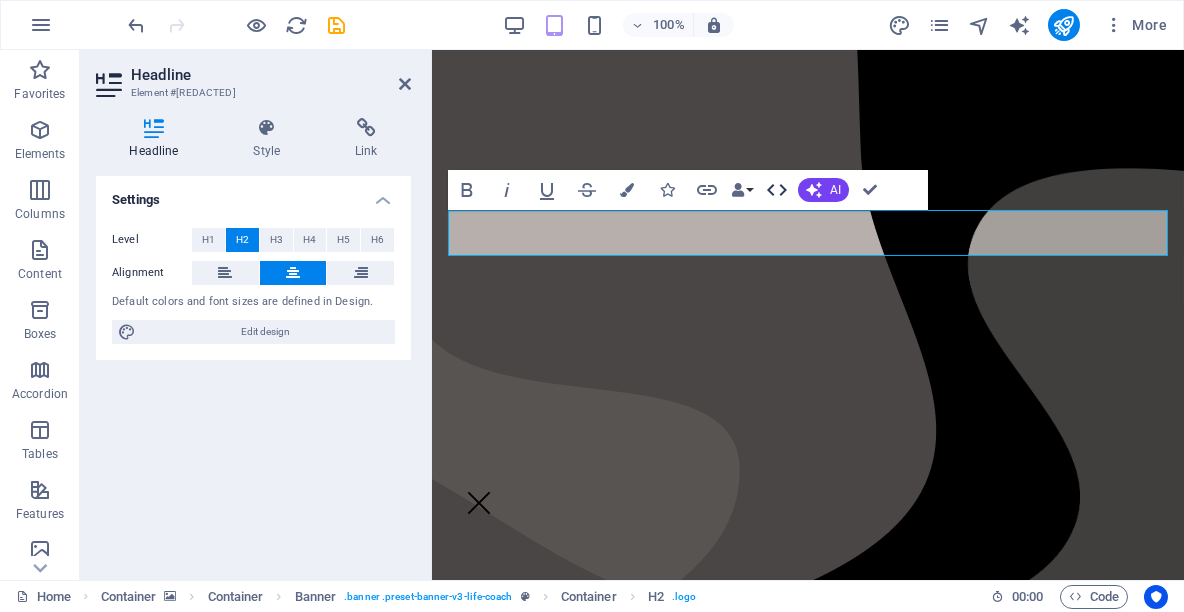click 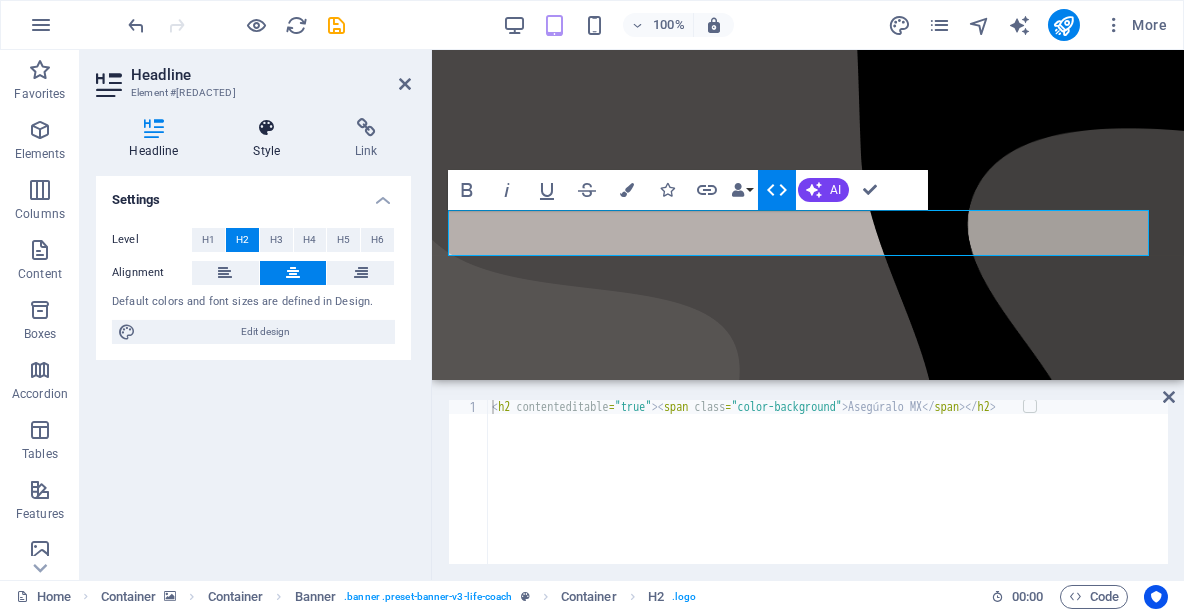 click at bounding box center (267, 128) 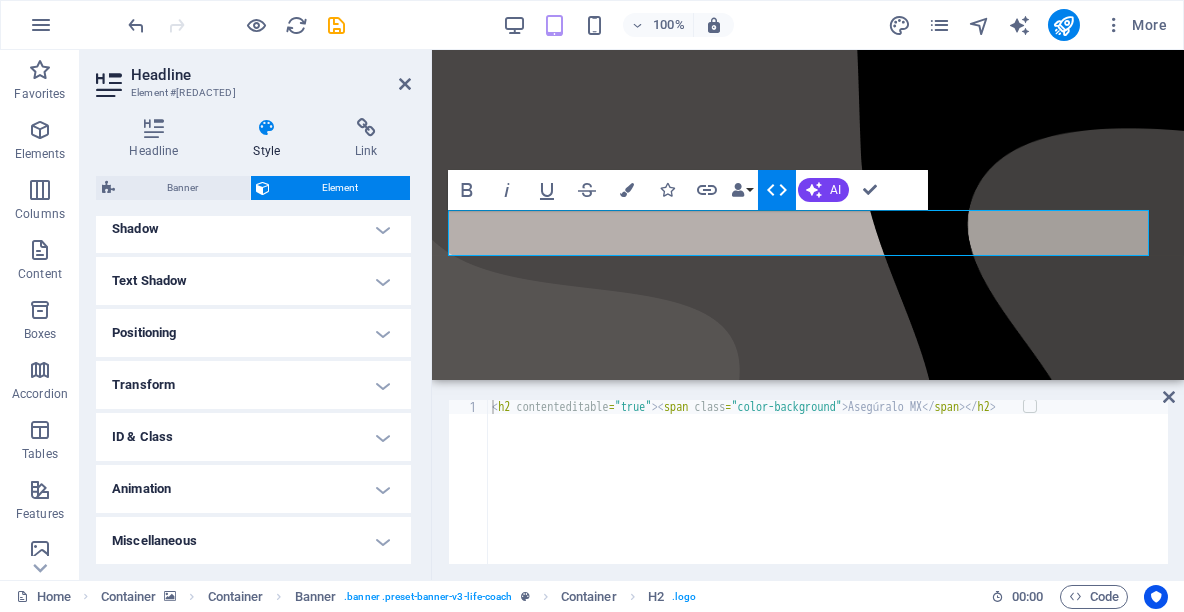 scroll, scrollTop: 0, scrollLeft: 0, axis: both 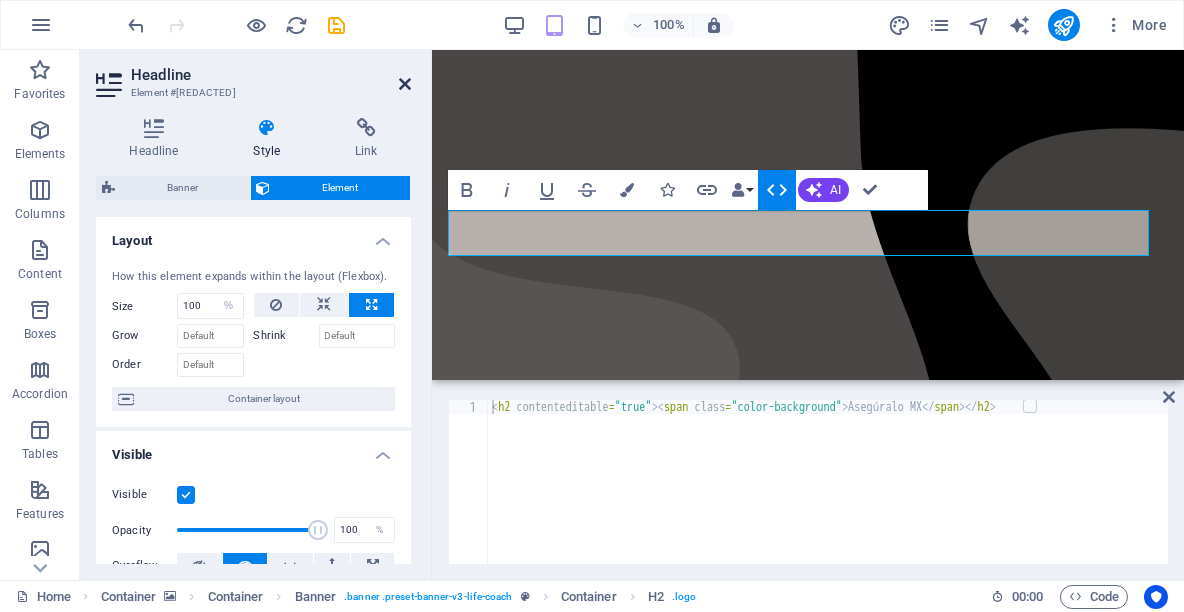 click at bounding box center (405, 84) 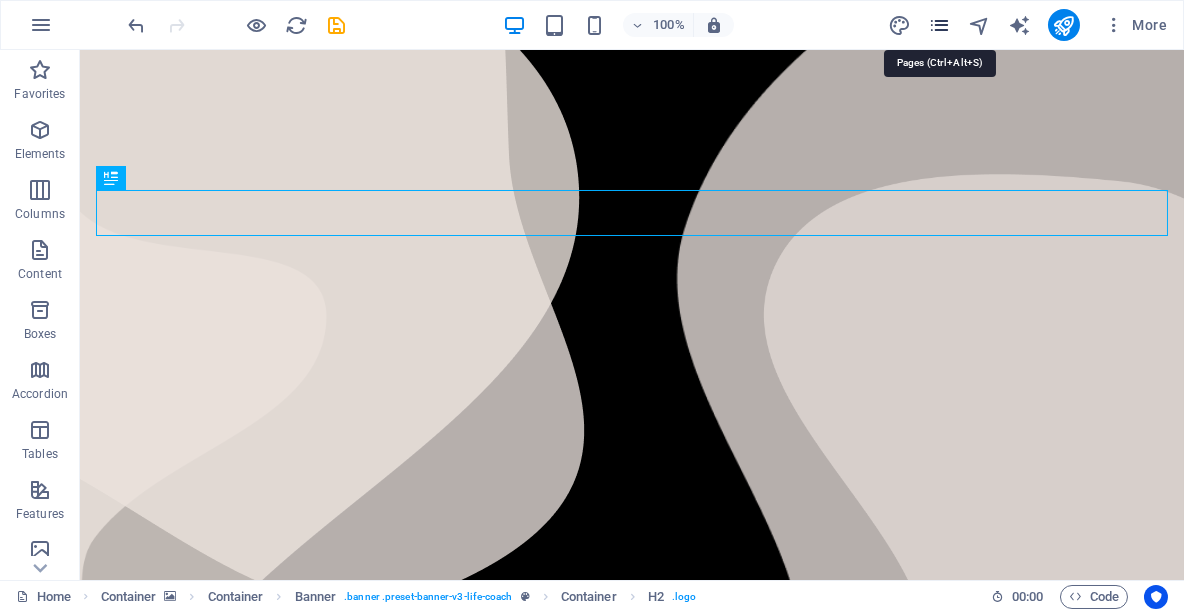 click at bounding box center (939, 25) 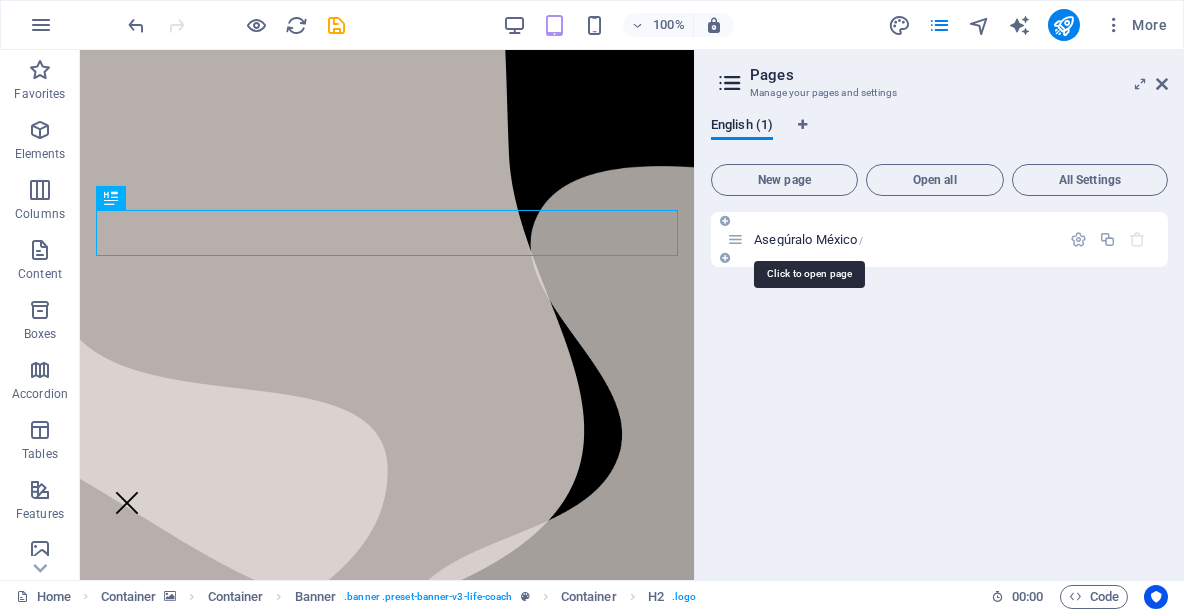 click on "Asegúralo [CITY] /" at bounding box center [808, 239] 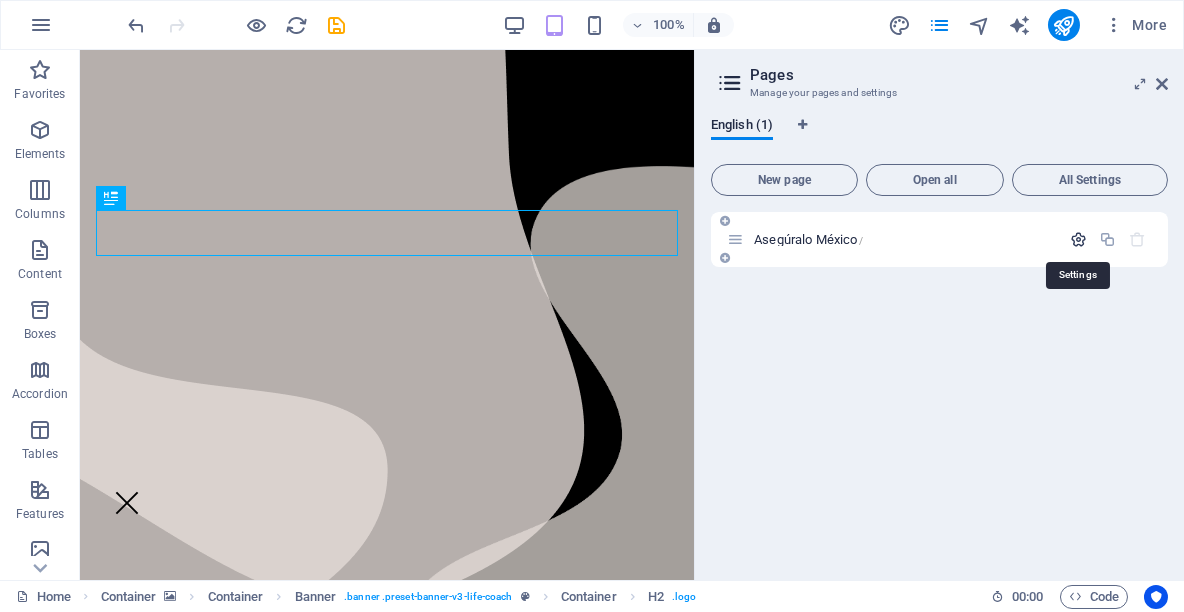 click at bounding box center [1078, 239] 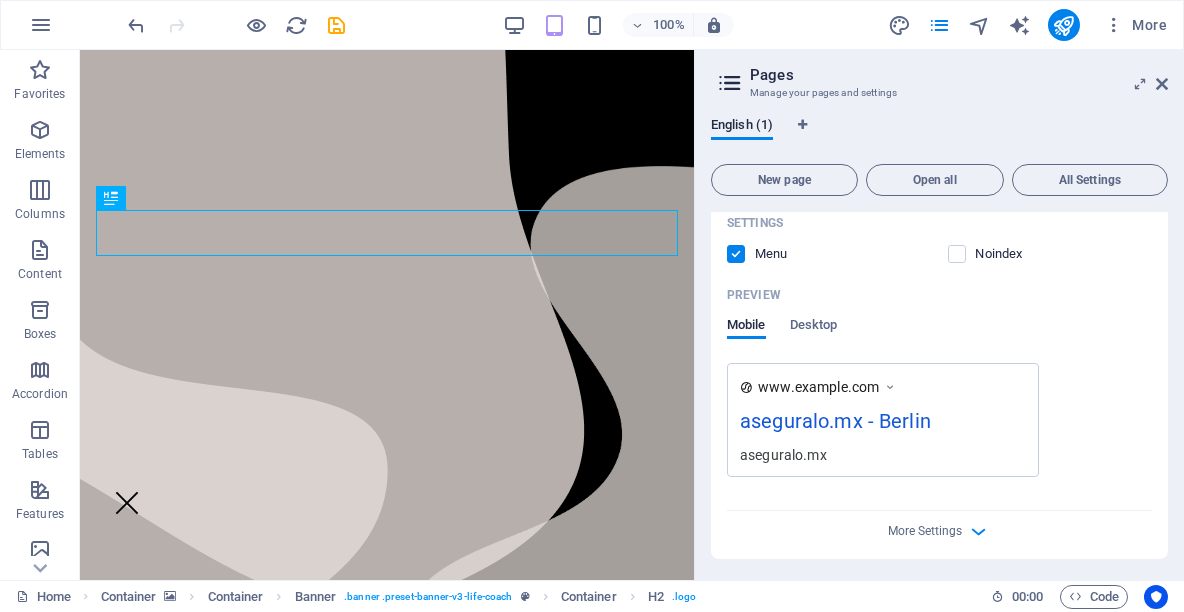 scroll, scrollTop: 455, scrollLeft: 0, axis: vertical 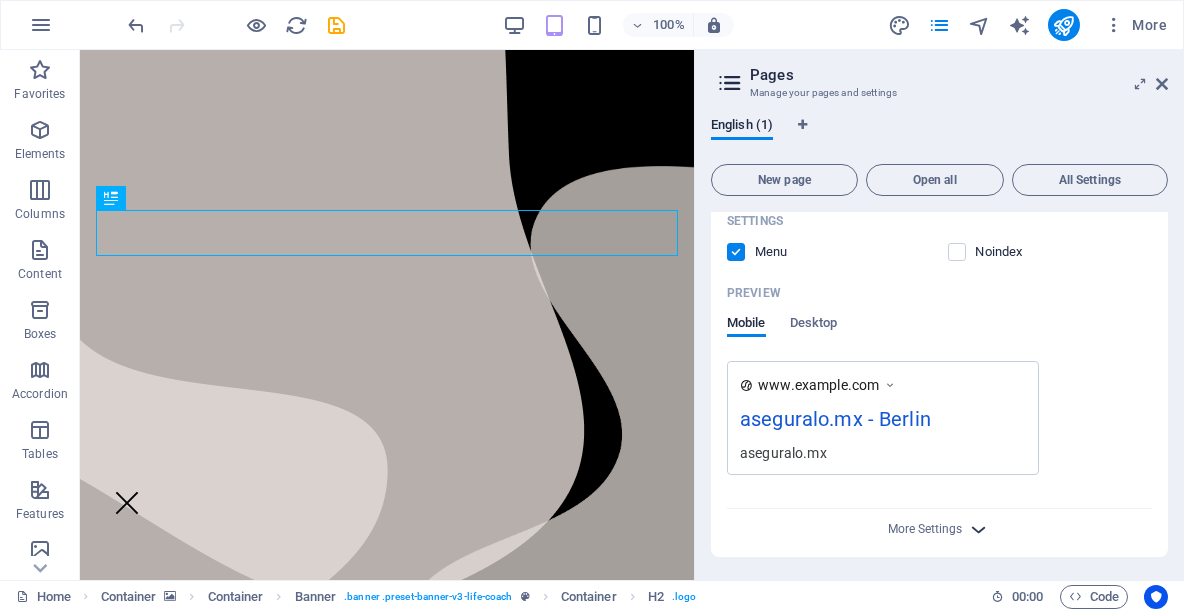 click at bounding box center [979, 529] 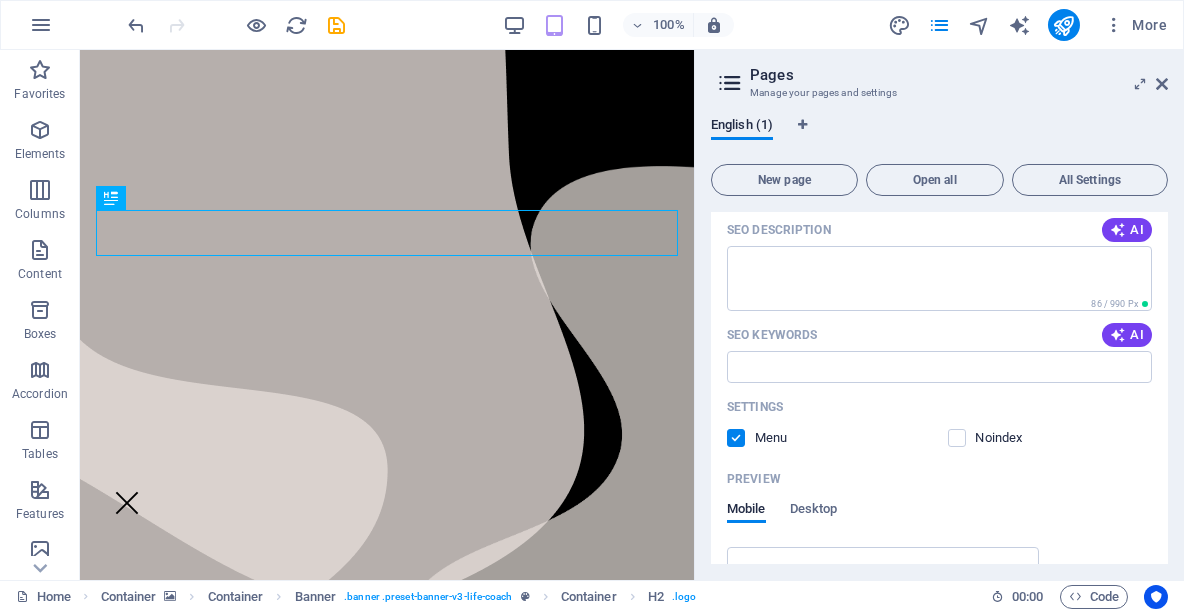 scroll, scrollTop: 0, scrollLeft: 0, axis: both 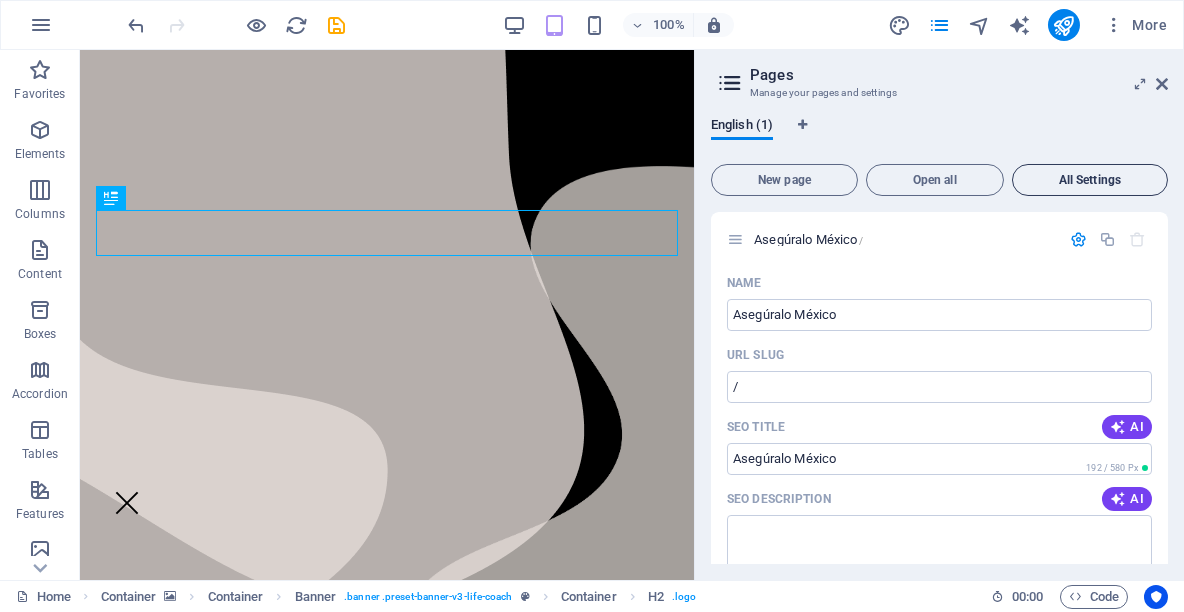 click on "All Settings" at bounding box center (1090, 180) 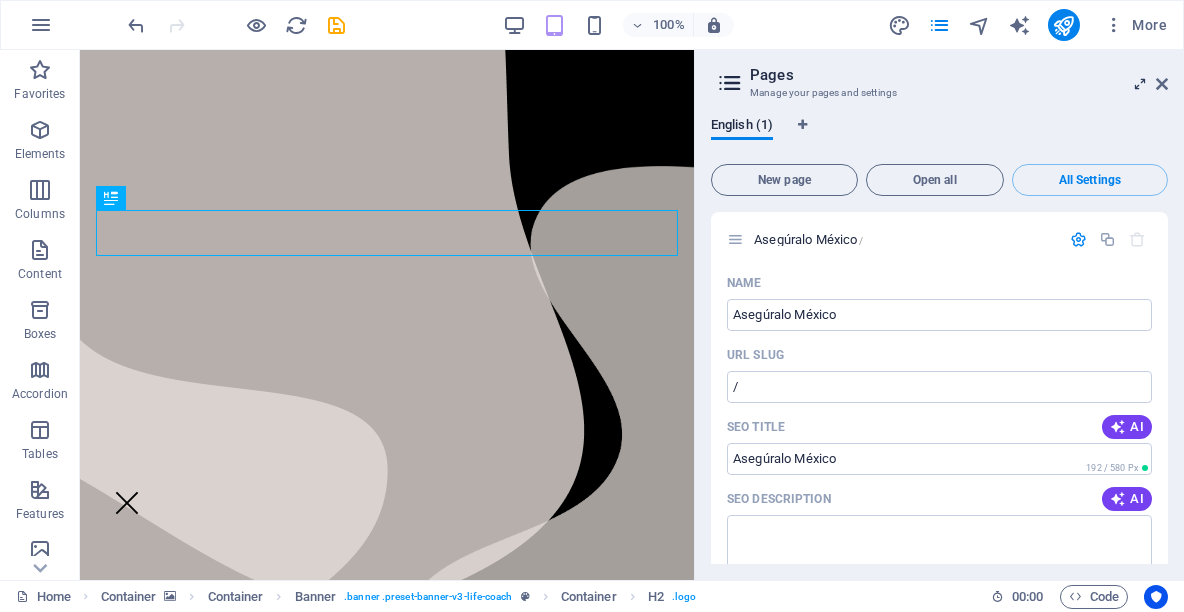 click at bounding box center [1140, 84] 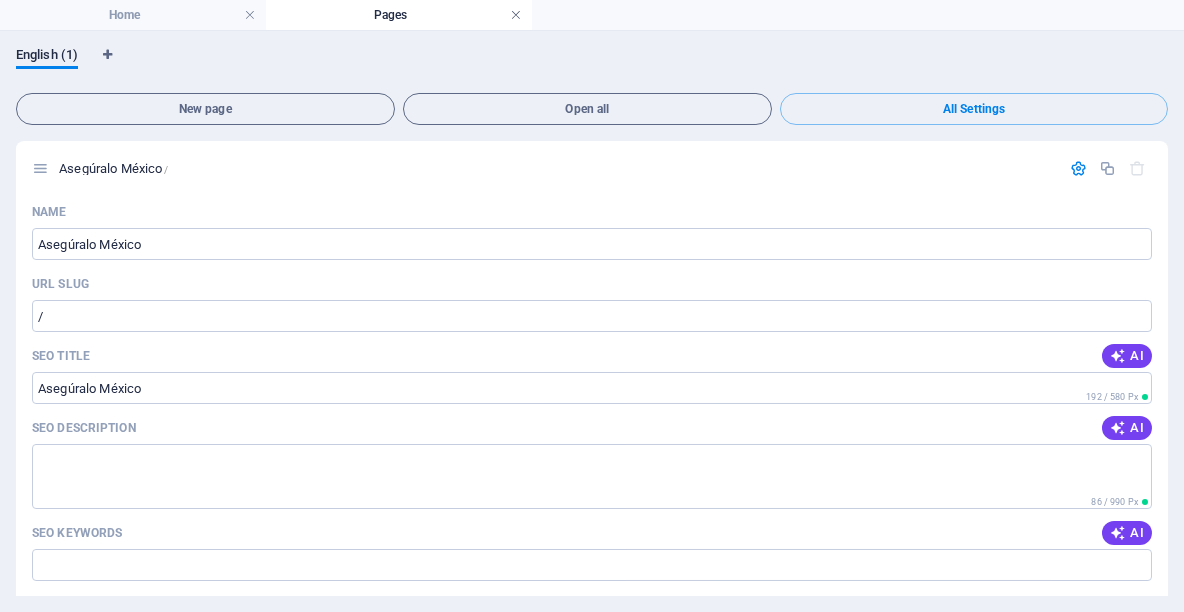 click at bounding box center (516, 15) 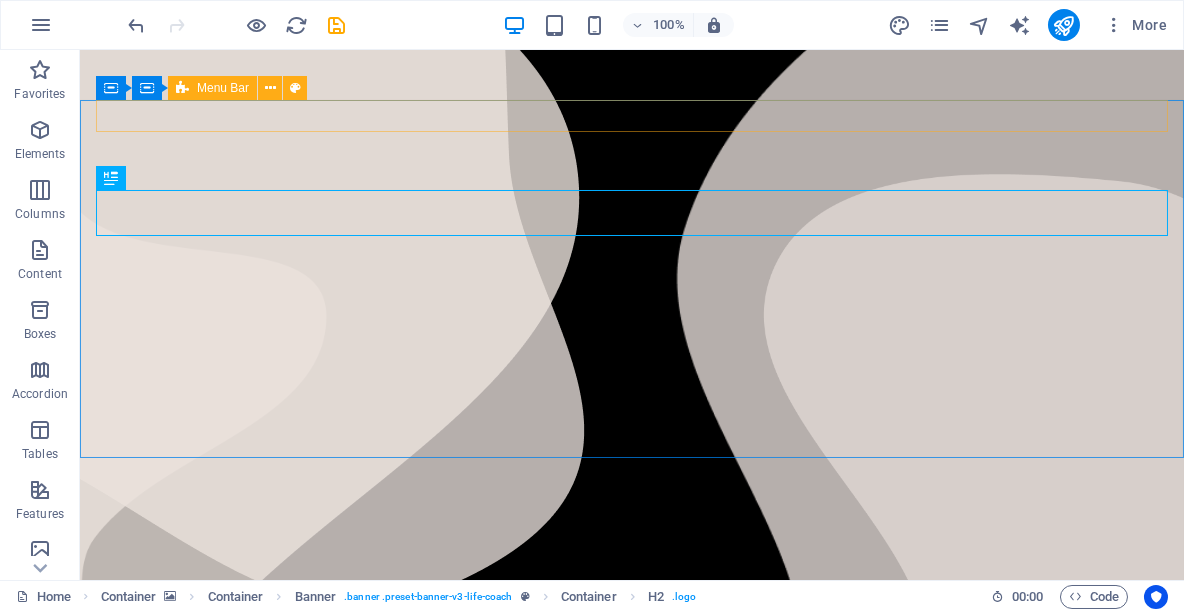 click on "Menu Bar" at bounding box center [223, 88] 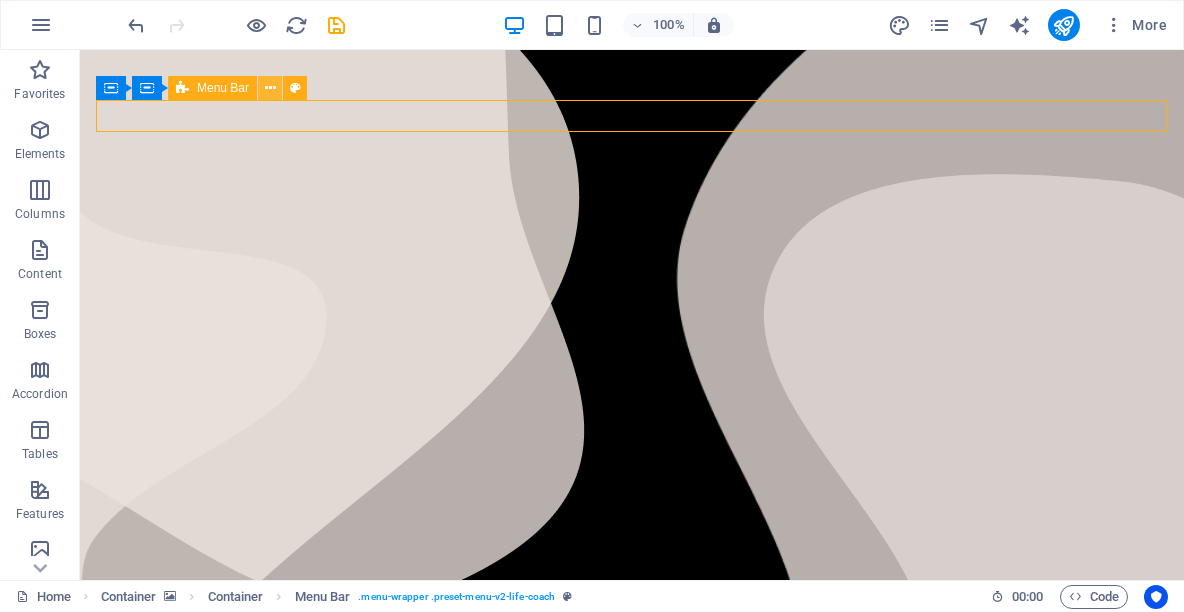 click at bounding box center (270, 88) 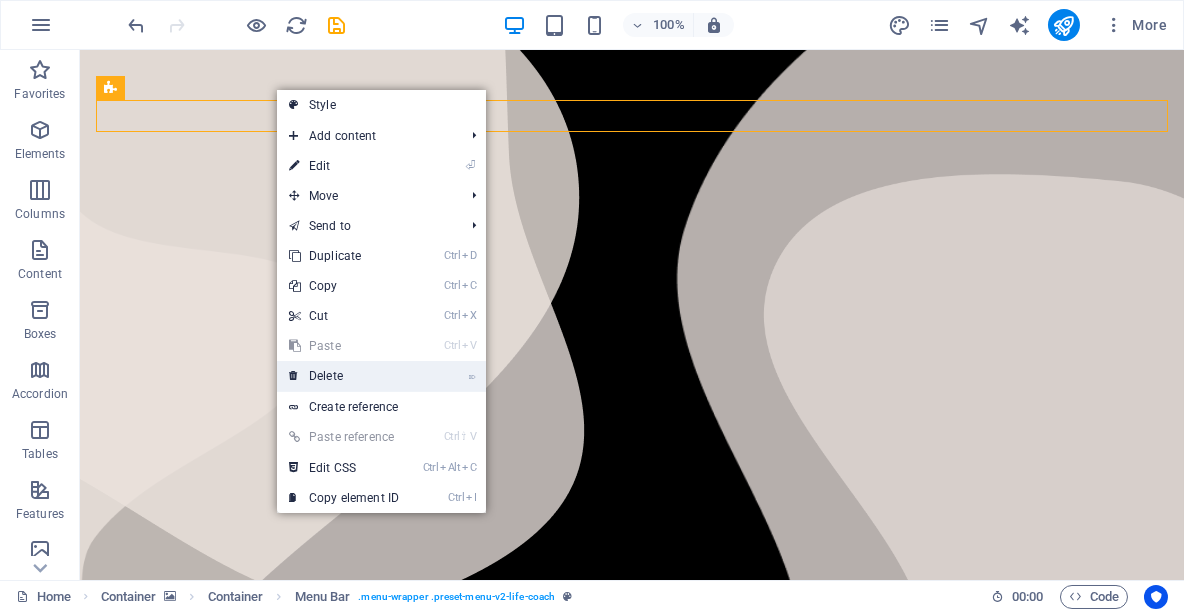 click on "⌦  Delete" at bounding box center [344, 376] 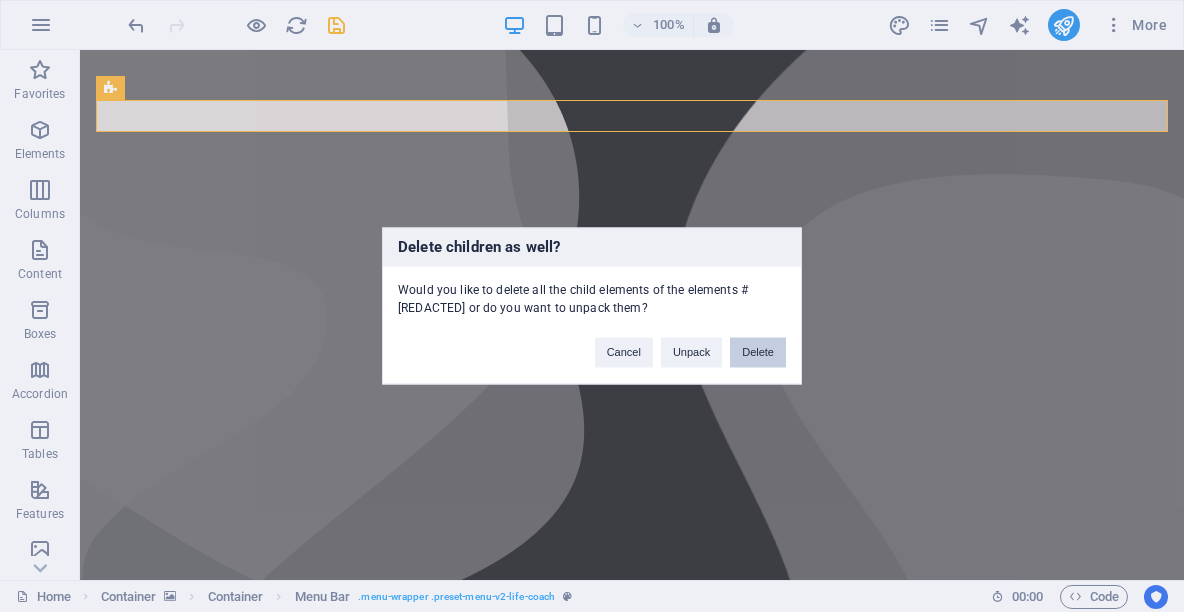 click on "Delete" at bounding box center [758, 353] 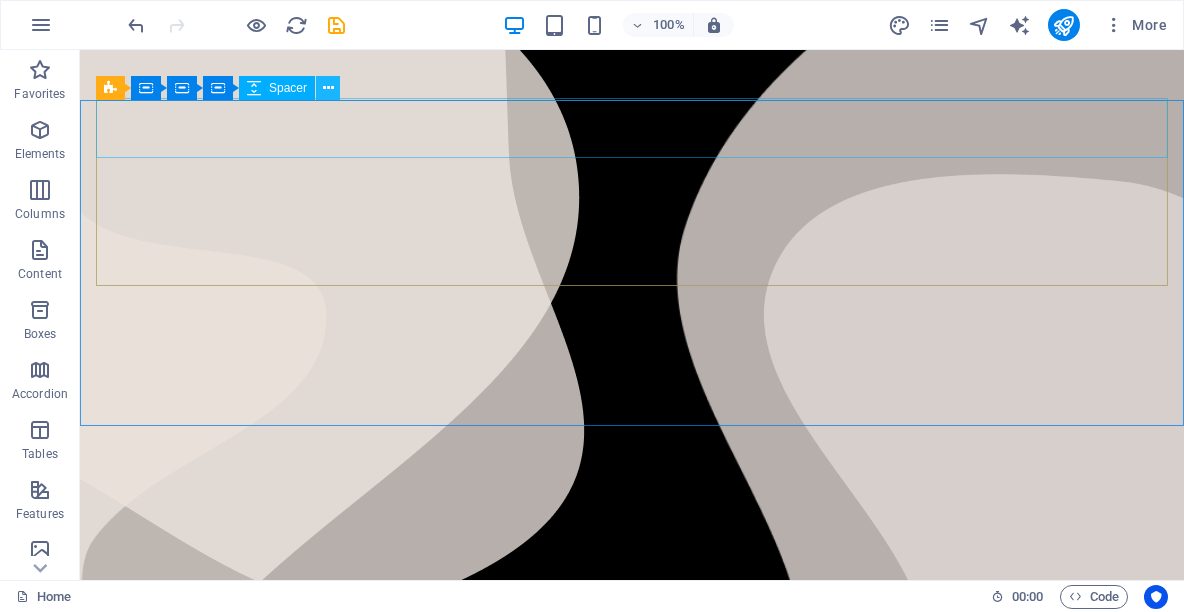 click at bounding box center (328, 88) 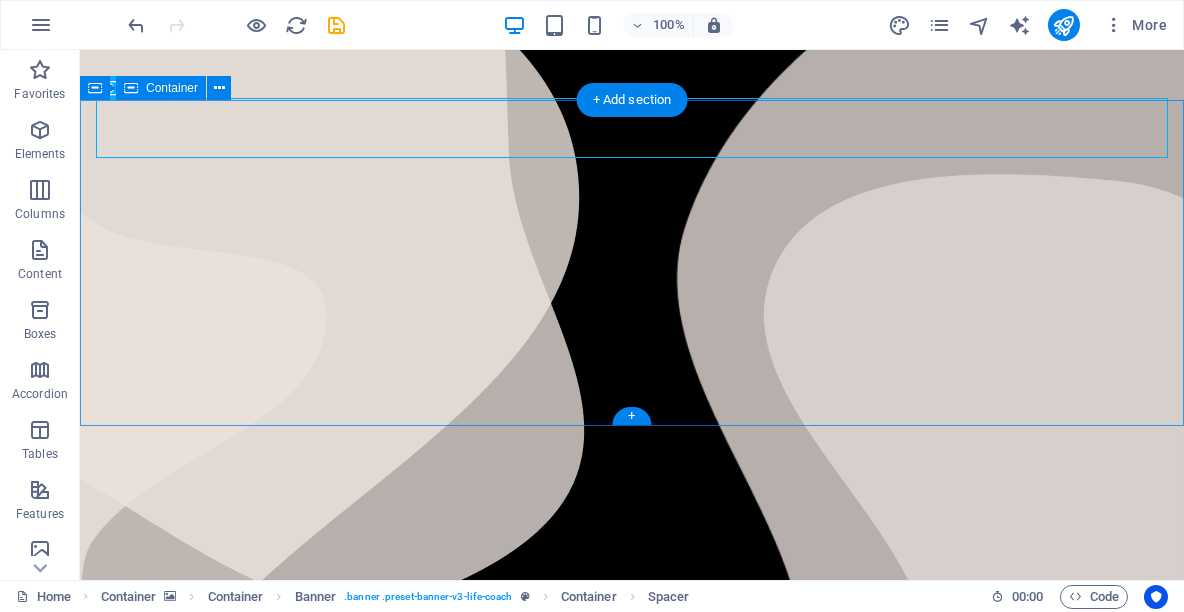 click on "Asegúralo MX Página en construcción." at bounding box center [632, 589] 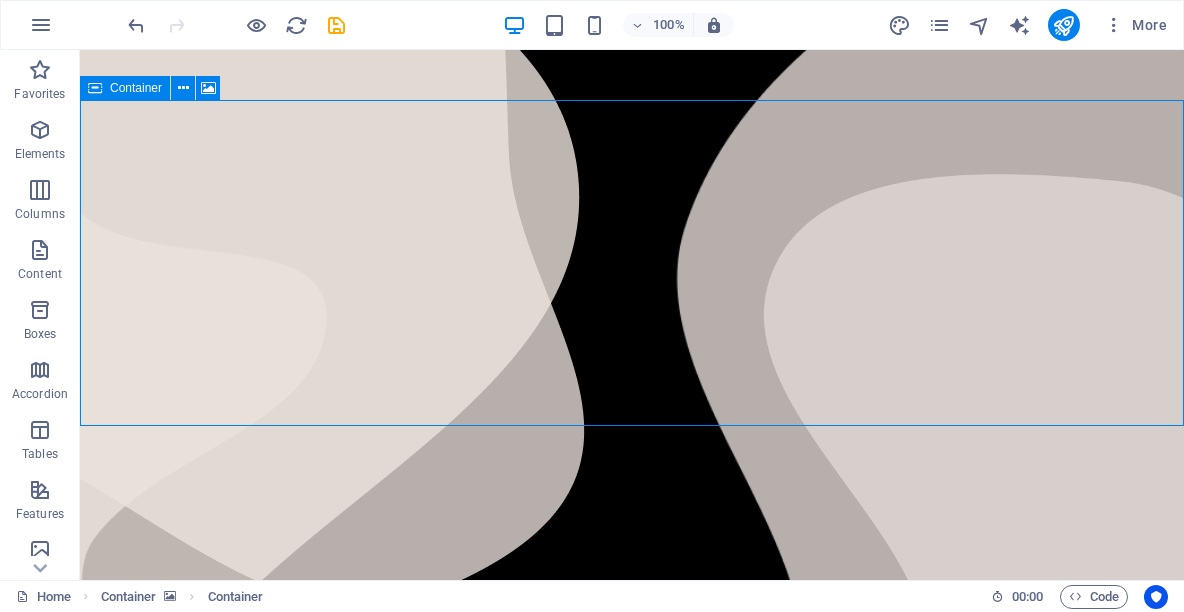 click at bounding box center [95, 88] 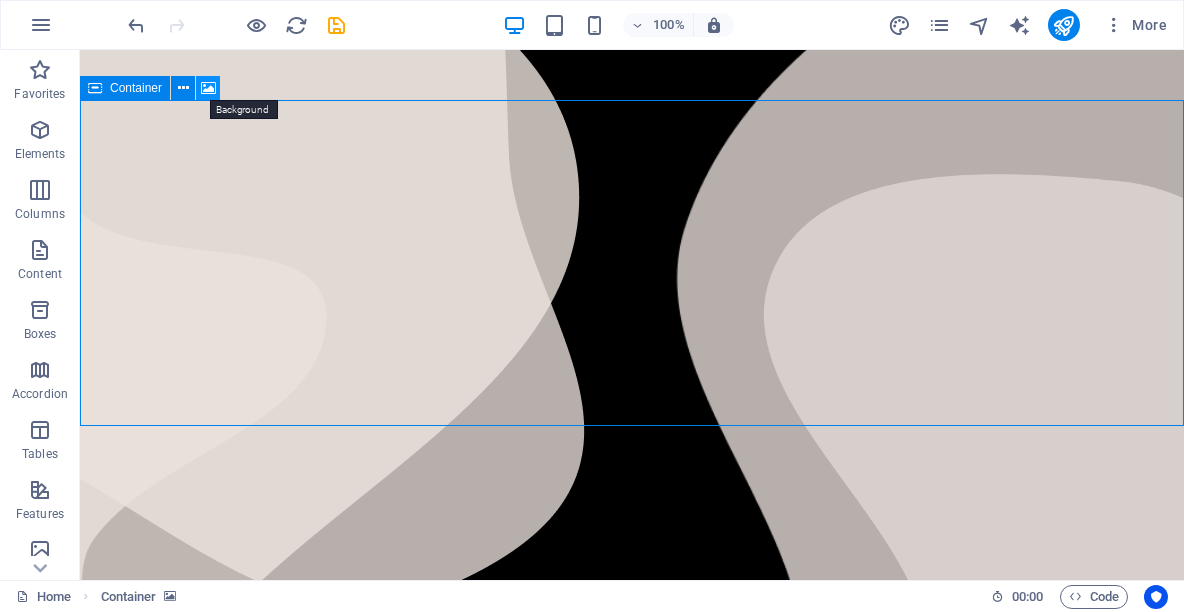 click at bounding box center (208, 88) 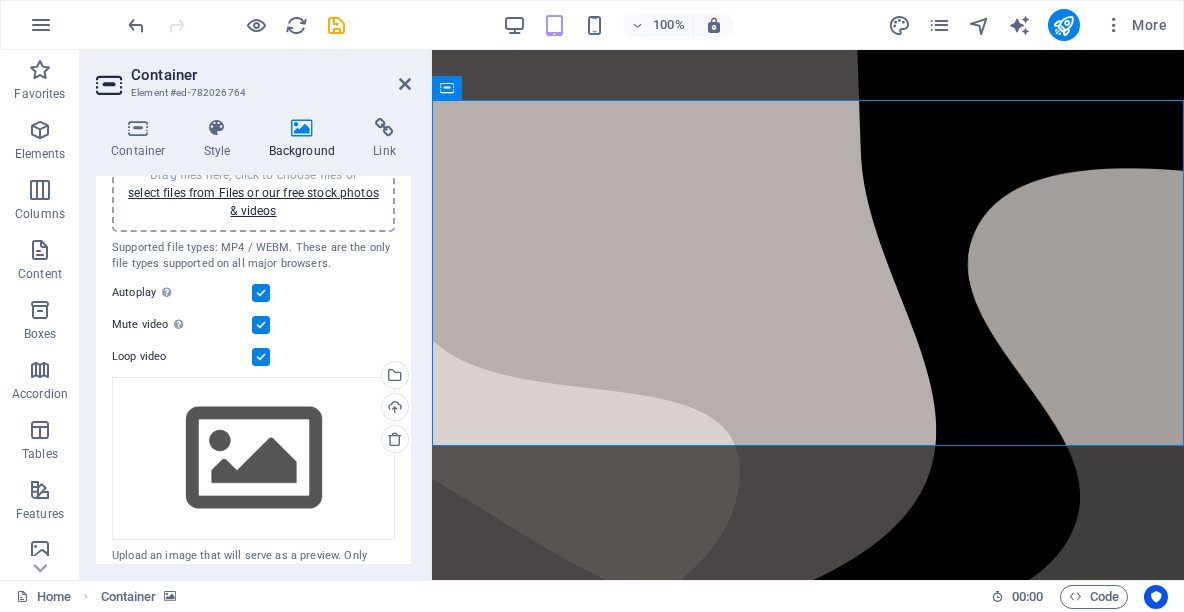 scroll, scrollTop: 228, scrollLeft: 0, axis: vertical 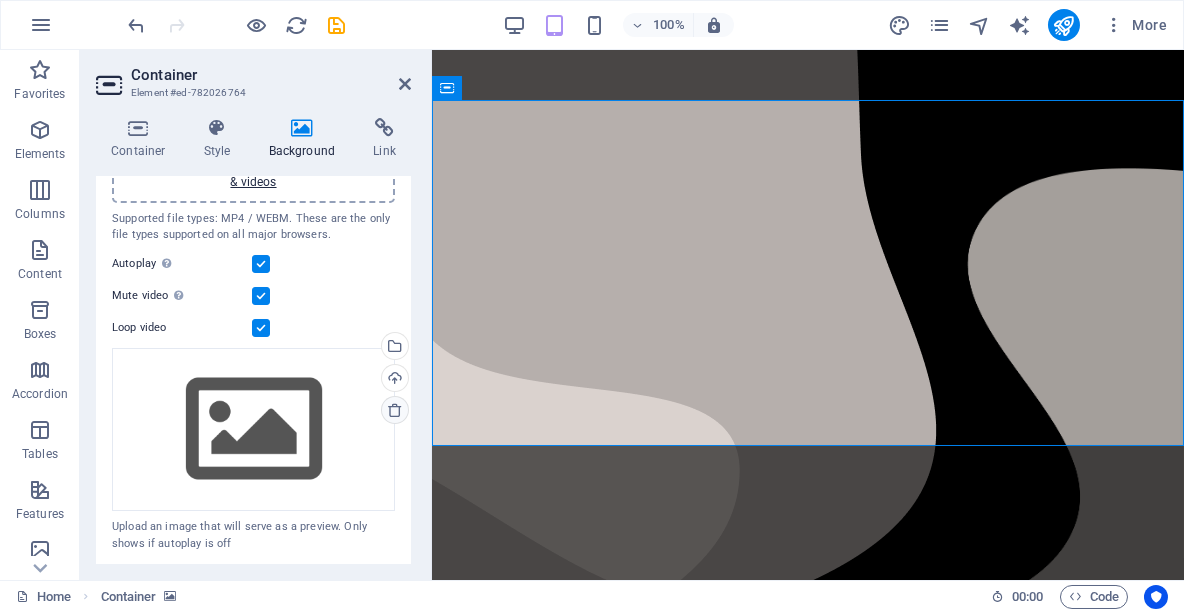 click at bounding box center [395, 410] 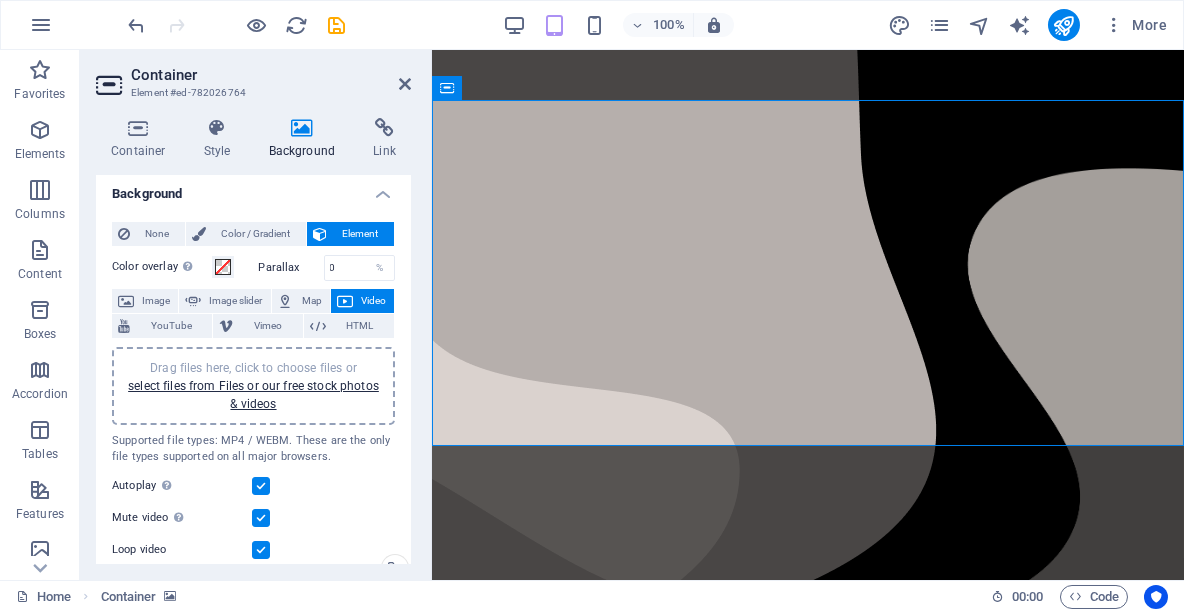 scroll, scrollTop: 0, scrollLeft: 0, axis: both 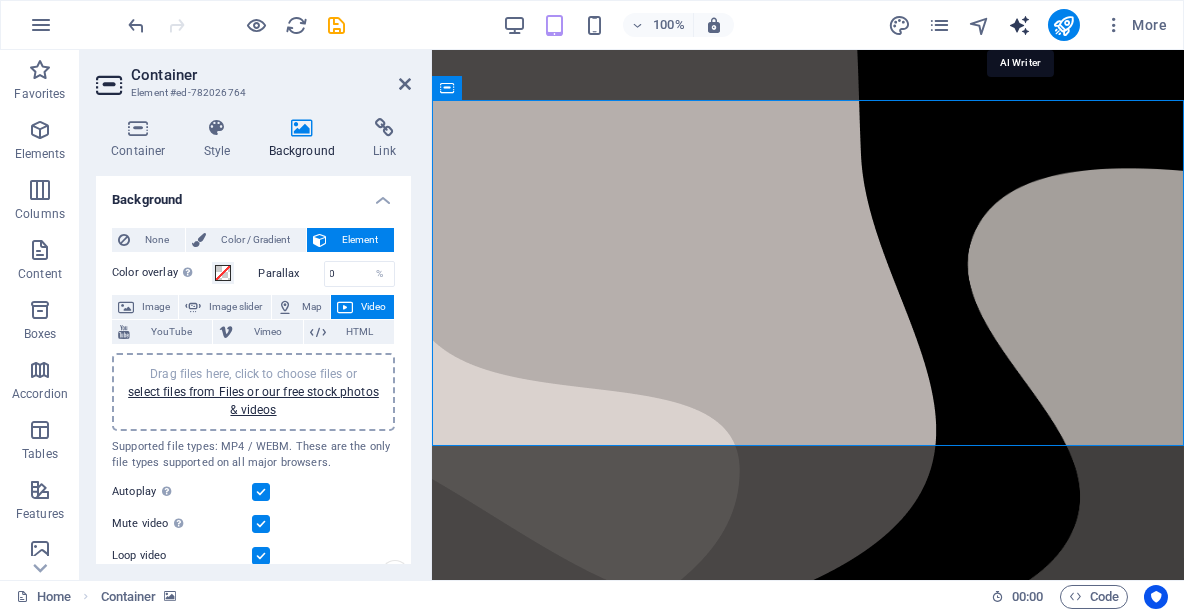 click at bounding box center [1019, 25] 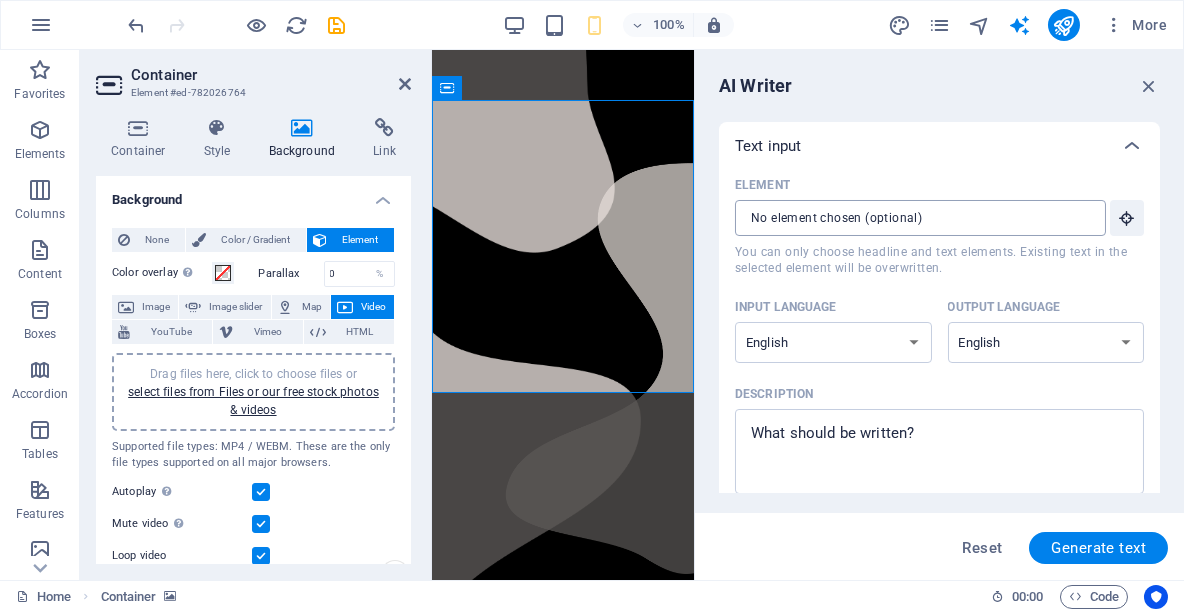 scroll, scrollTop: 93, scrollLeft: 0, axis: vertical 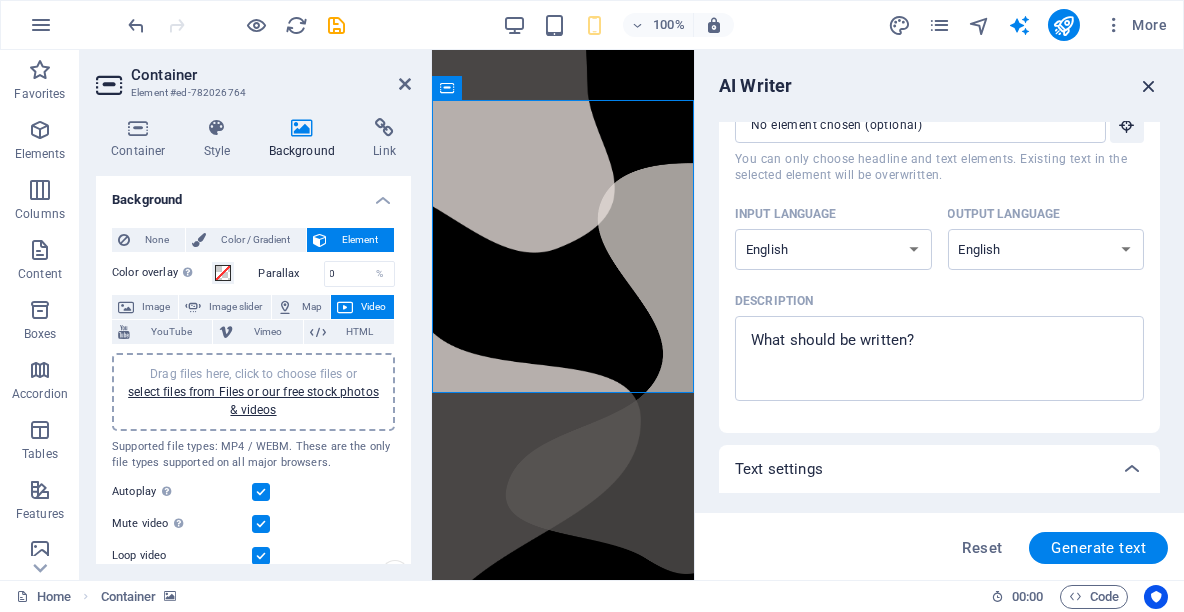 click at bounding box center (1149, 86) 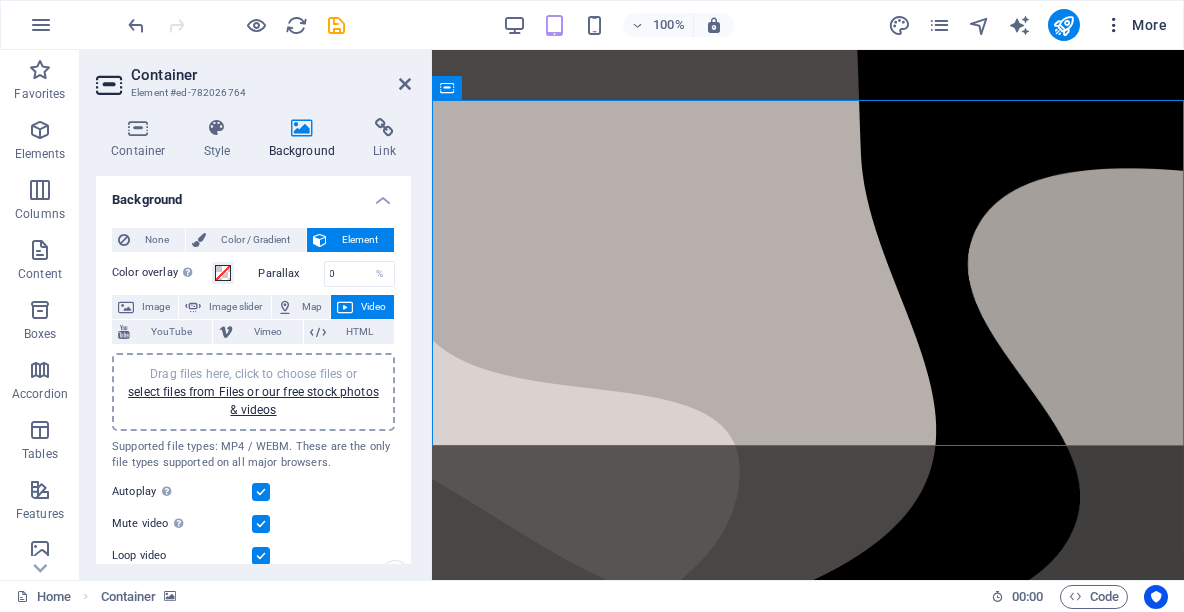 click at bounding box center (1114, 25) 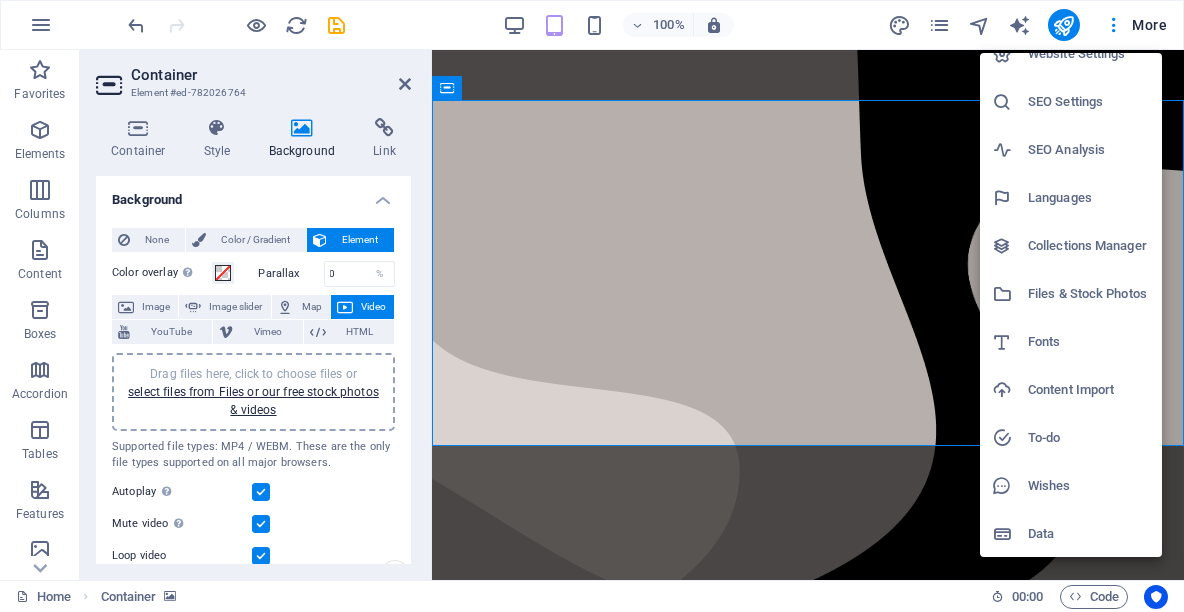 scroll, scrollTop: 0, scrollLeft: 0, axis: both 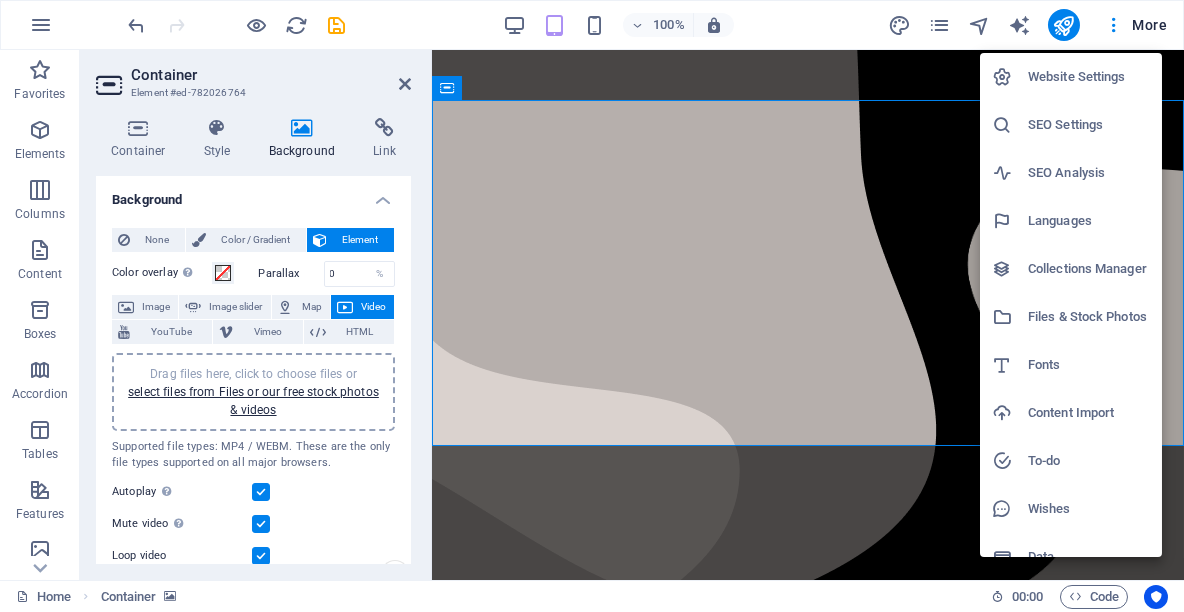 click on "Website Settings" at bounding box center [1089, 77] 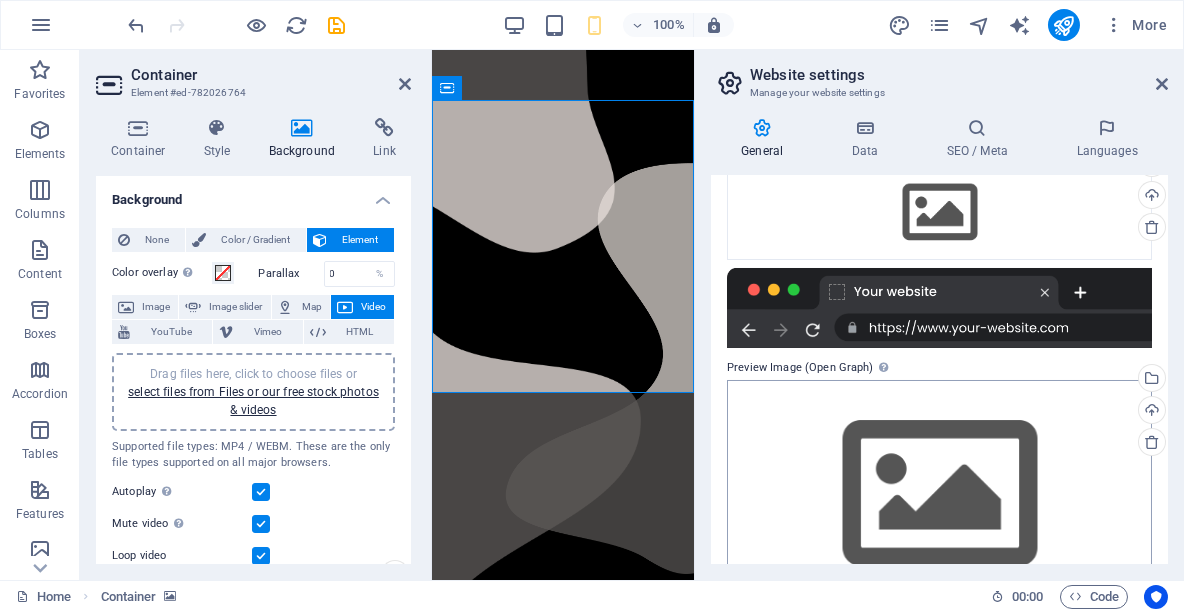scroll, scrollTop: 305, scrollLeft: 0, axis: vertical 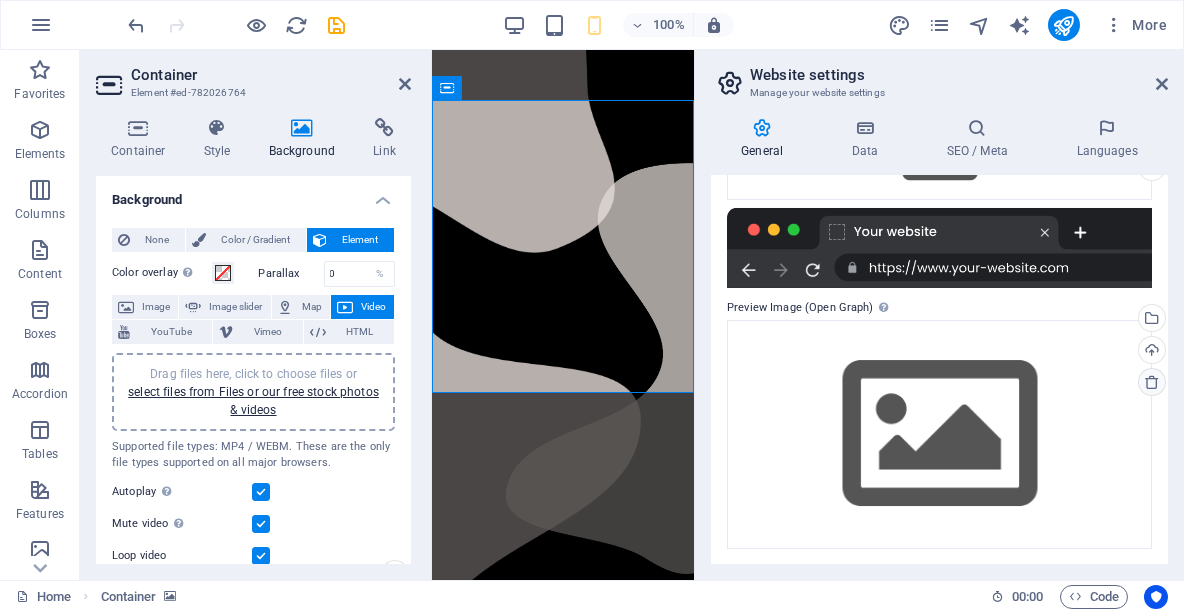 click at bounding box center (1152, 382) 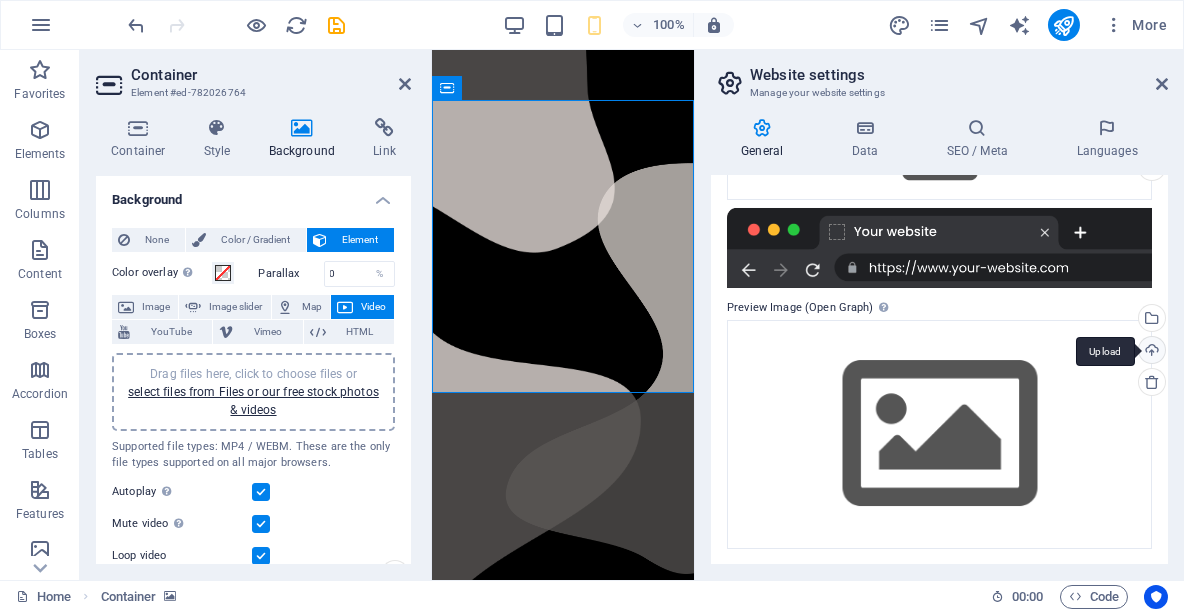 click on "Upload" at bounding box center (1150, 352) 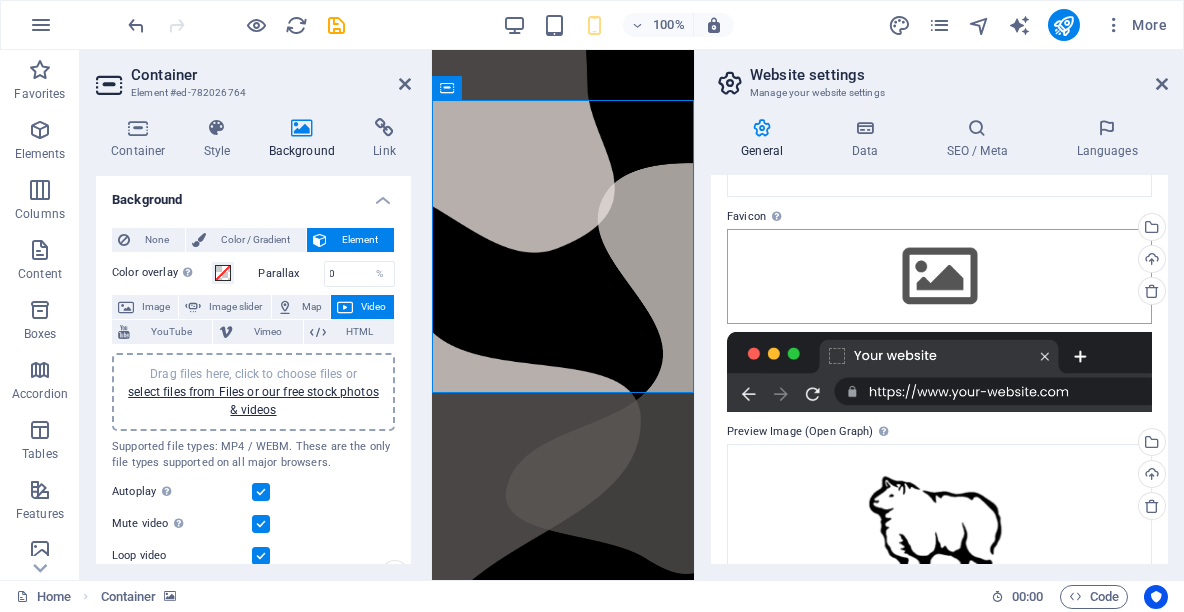 scroll, scrollTop: 99, scrollLeft: 0, axis: vertical 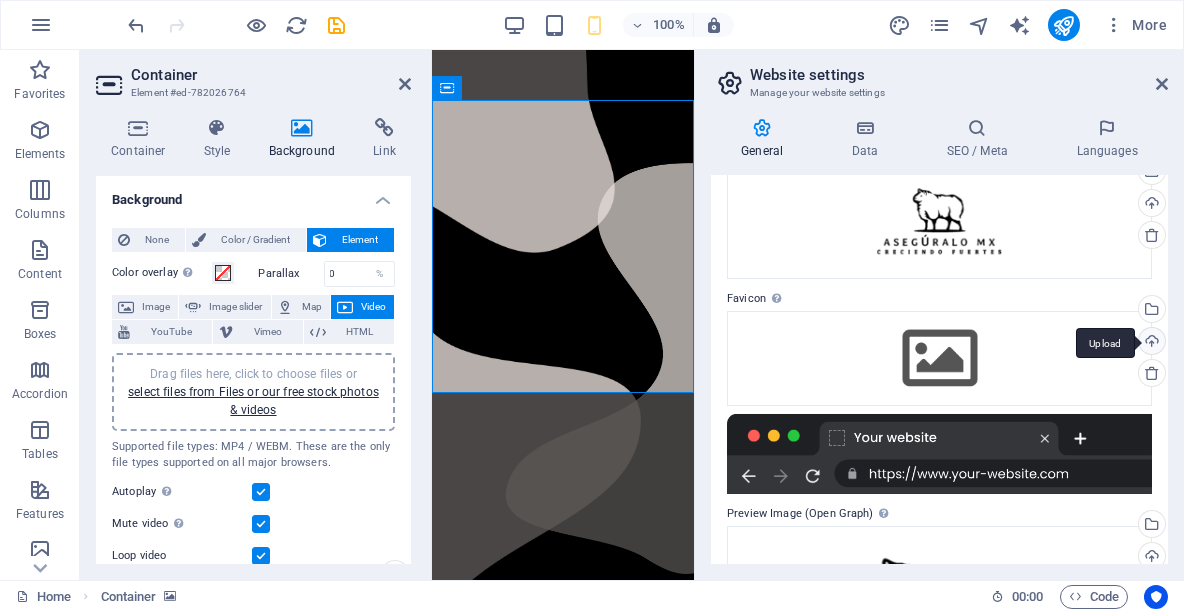click on "Upload" at bounding box center [1150, 343] 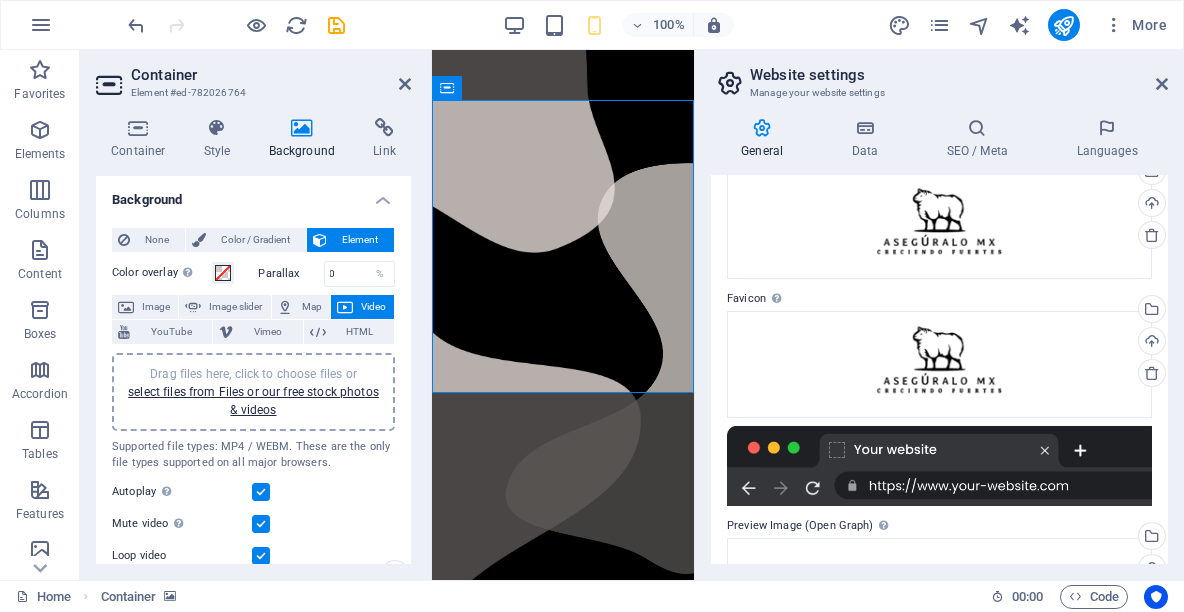 scroll, scrollTop: 0, scrollLeft: 0, axis: both 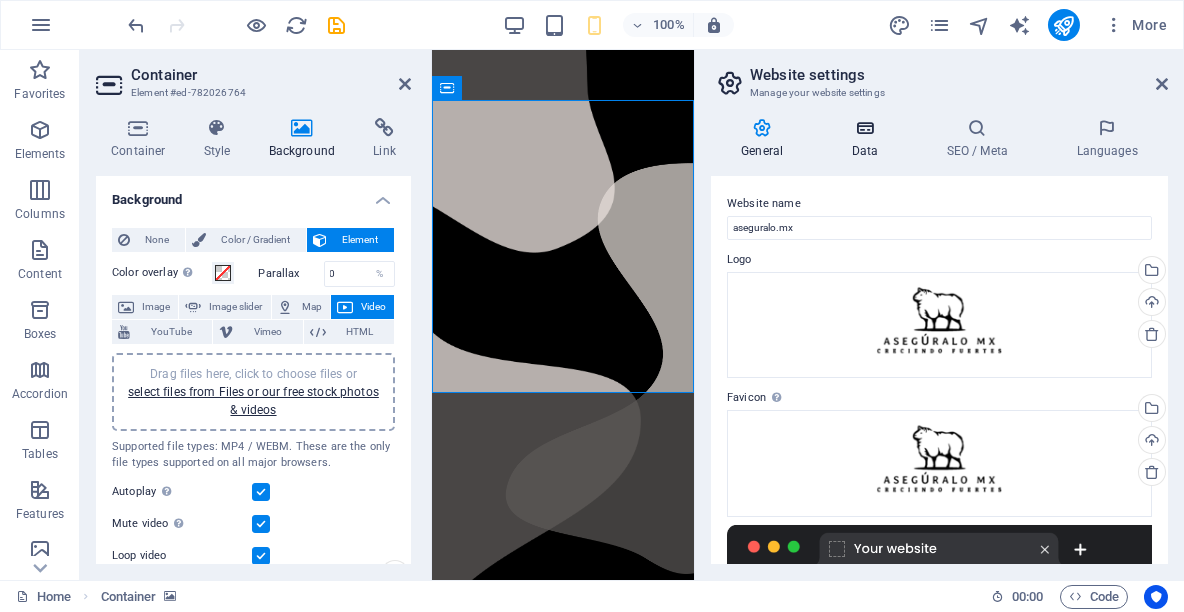 click on "Data" at bounding box center [868, 139] 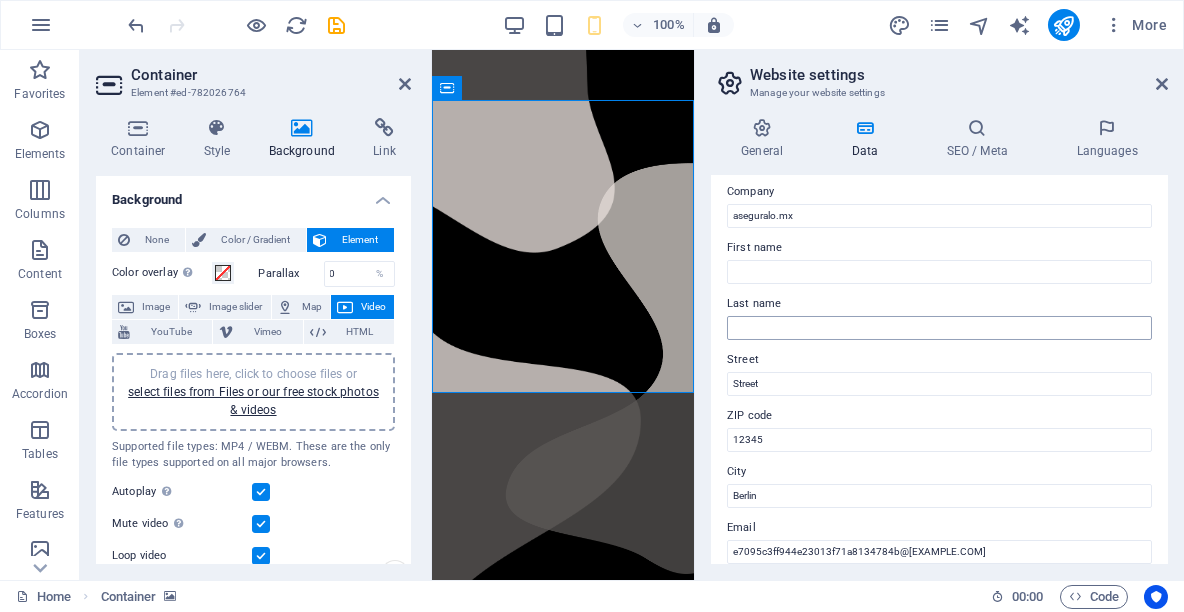 scroll, scrollTop: 137, scrollLeft: 0, axis: vertical 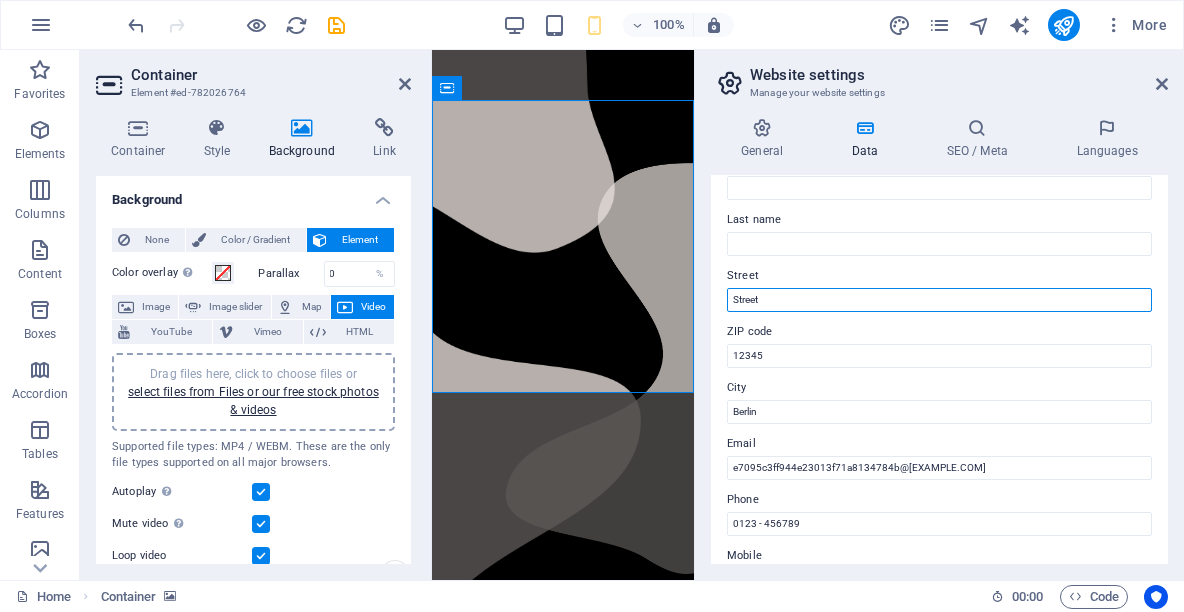 click on "Street" at bounding box center [939, 300] 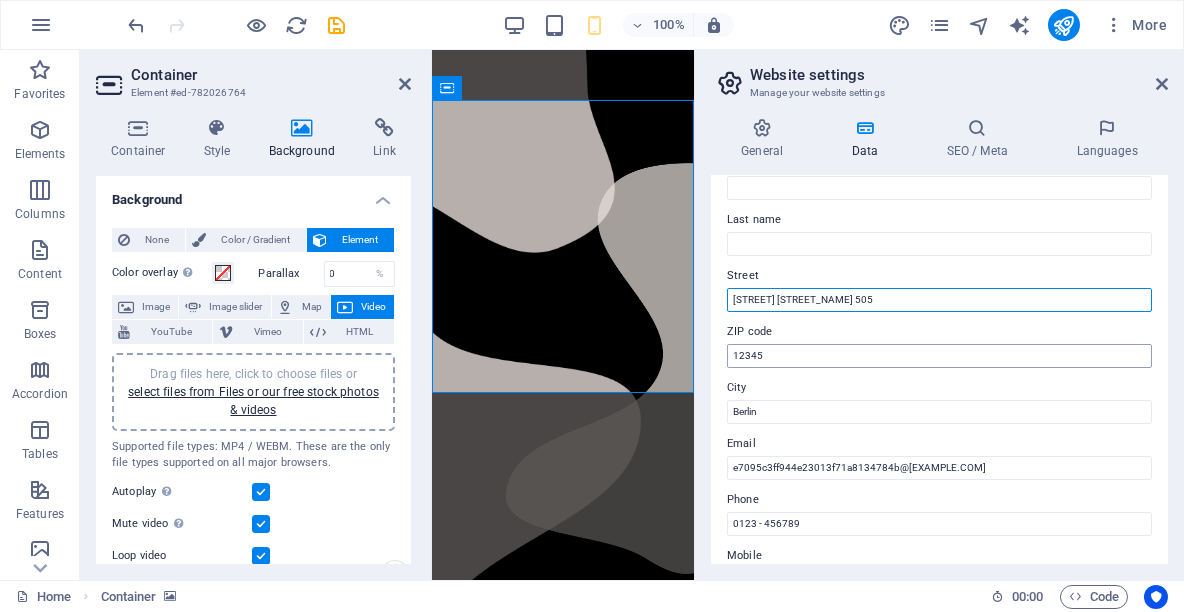 type on "[STREET] [STREET_NAME] 505" 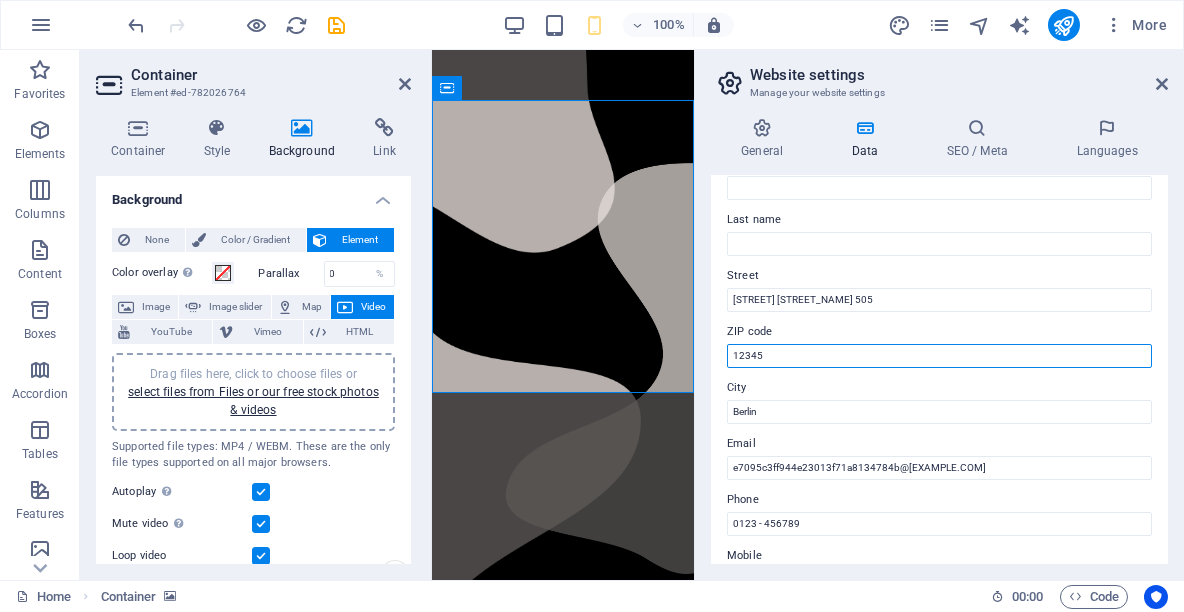 drag, startPoint x: 1206, startPoint y: 401, endPoint x: 662, endPoint y: 347, distance: 546.6736 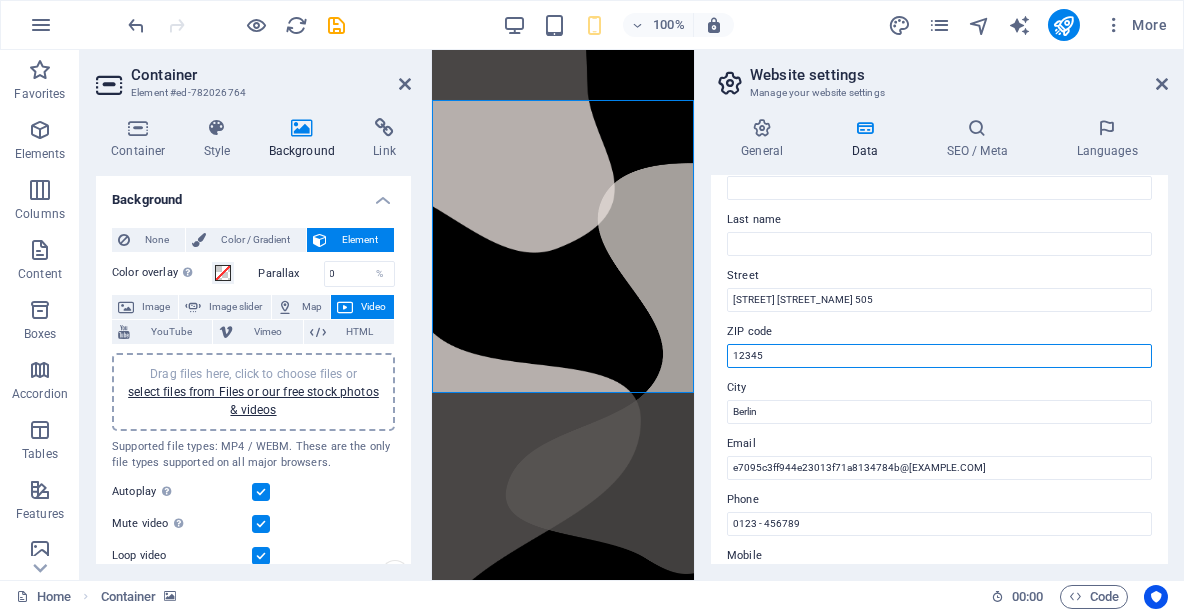 click on "12345" at bounding box center [939, 356] 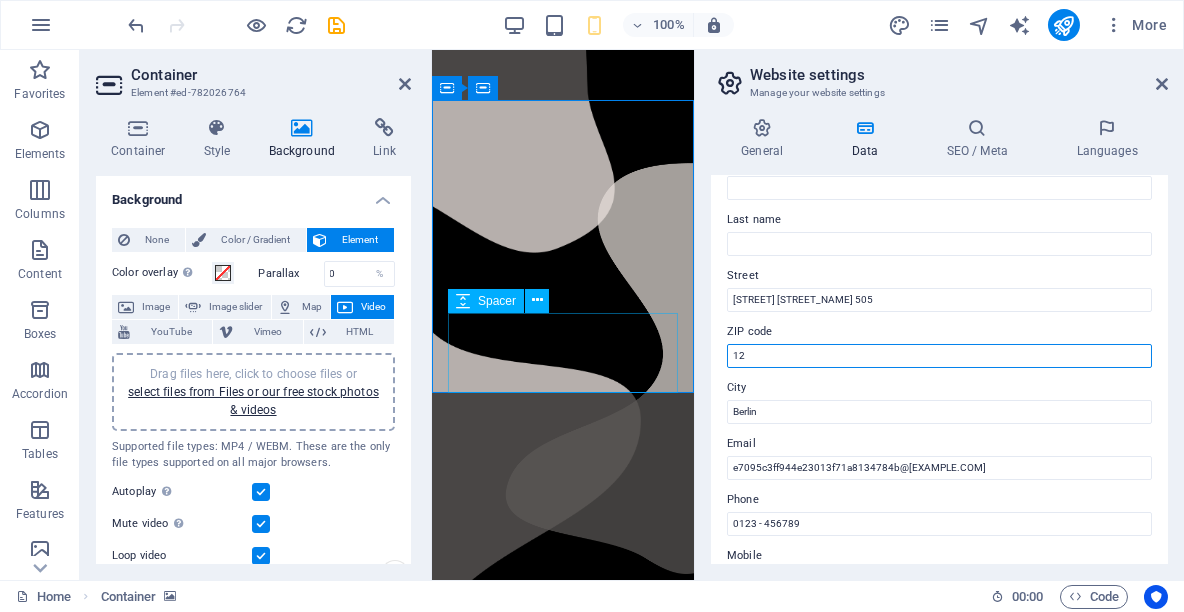 type on "1" 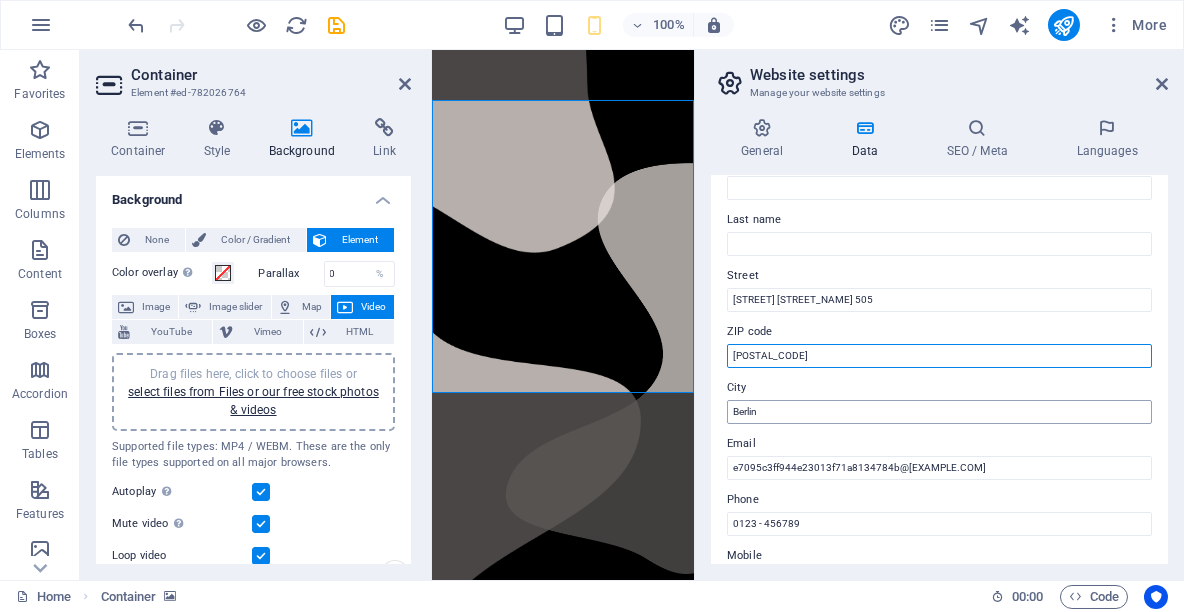 type on "[POSTAL_CODE]" 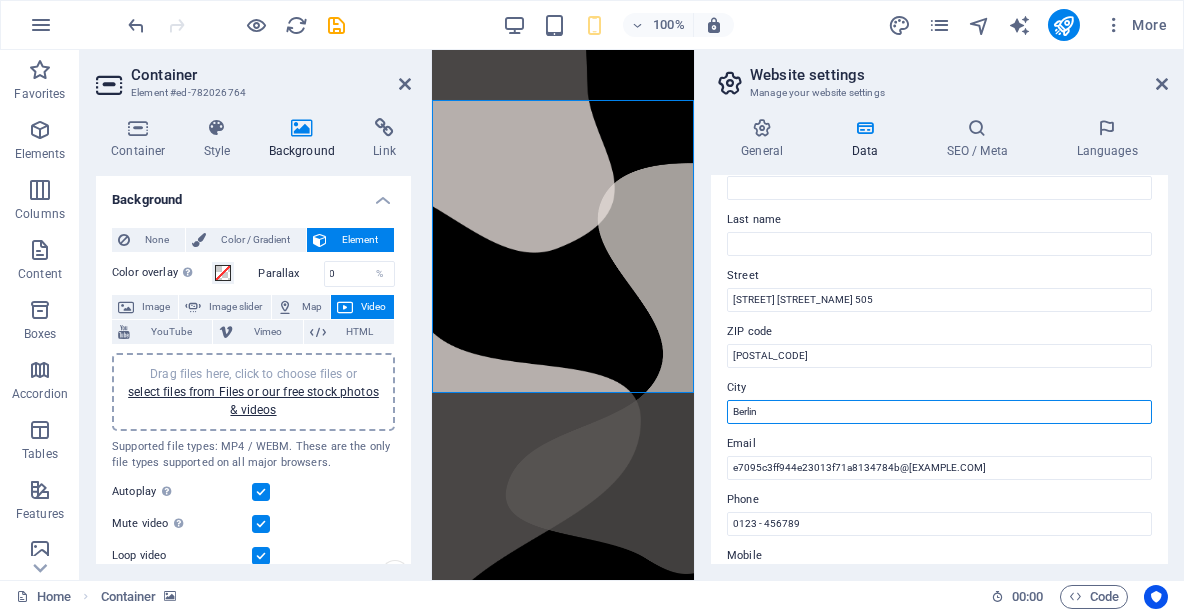 click on "Berlin" at bounding box center (939, 412) 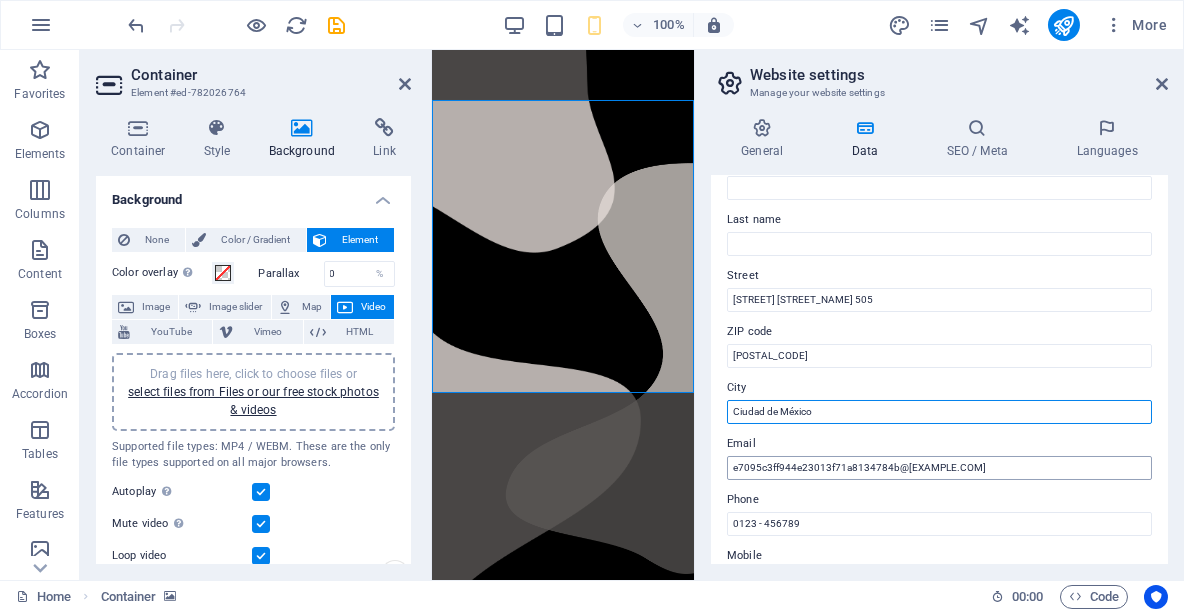 type on "Ciudad de México" 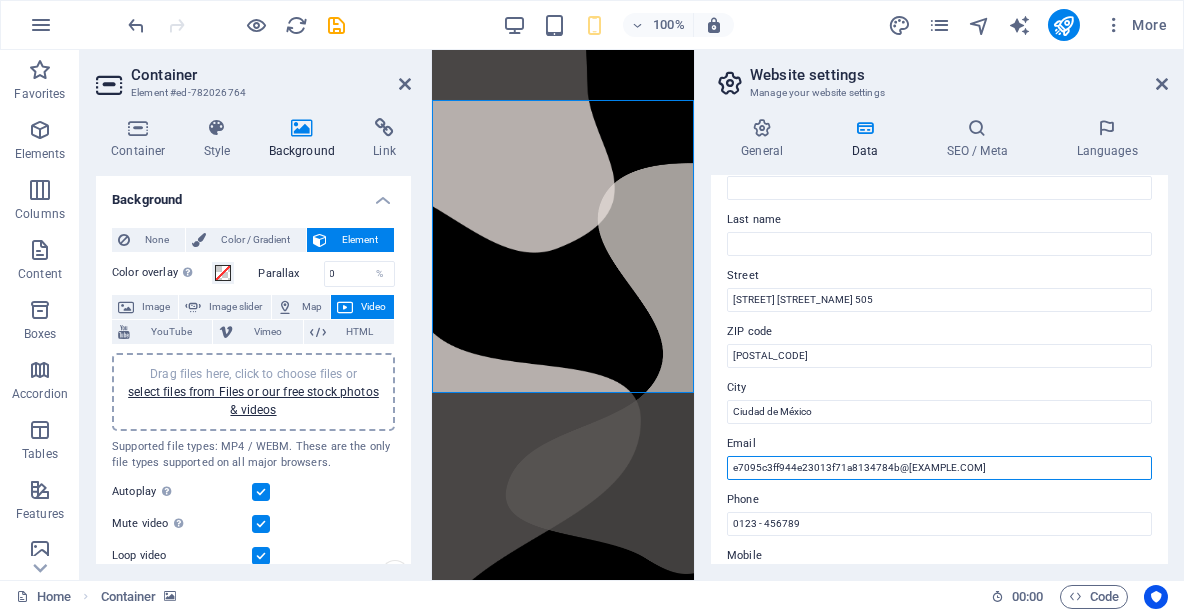 drag, startPoint x: 999, startPoint y: 474, endPoint x: 722, endPoint y: 477, distance: 277.01624 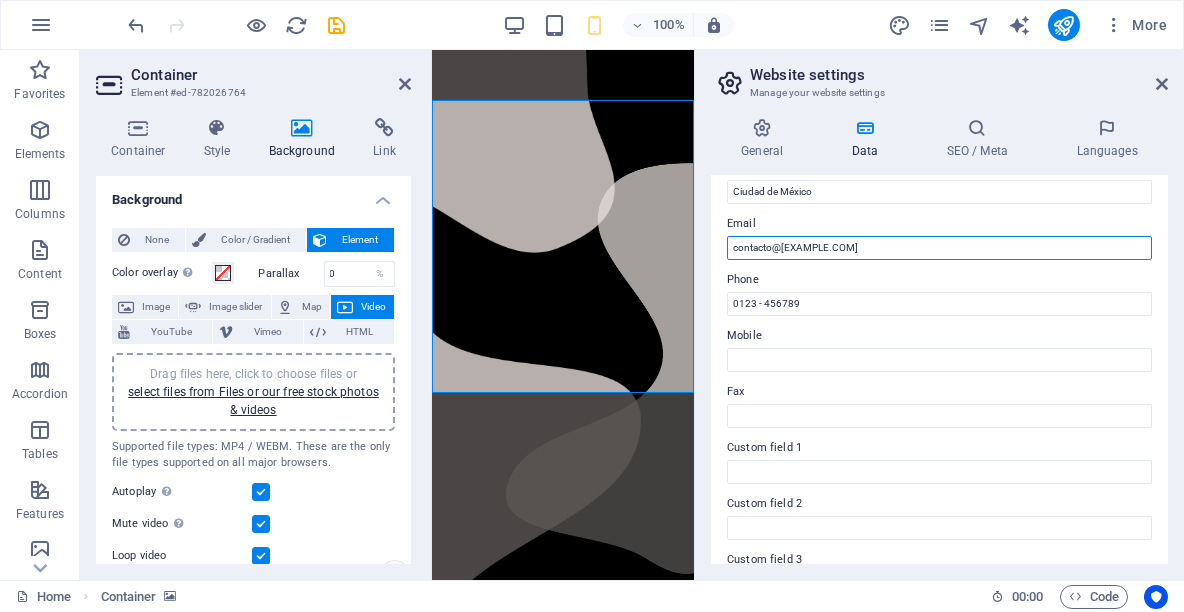 scroll, scrollTop: 362, scrollLeft: 0, axis: vertical 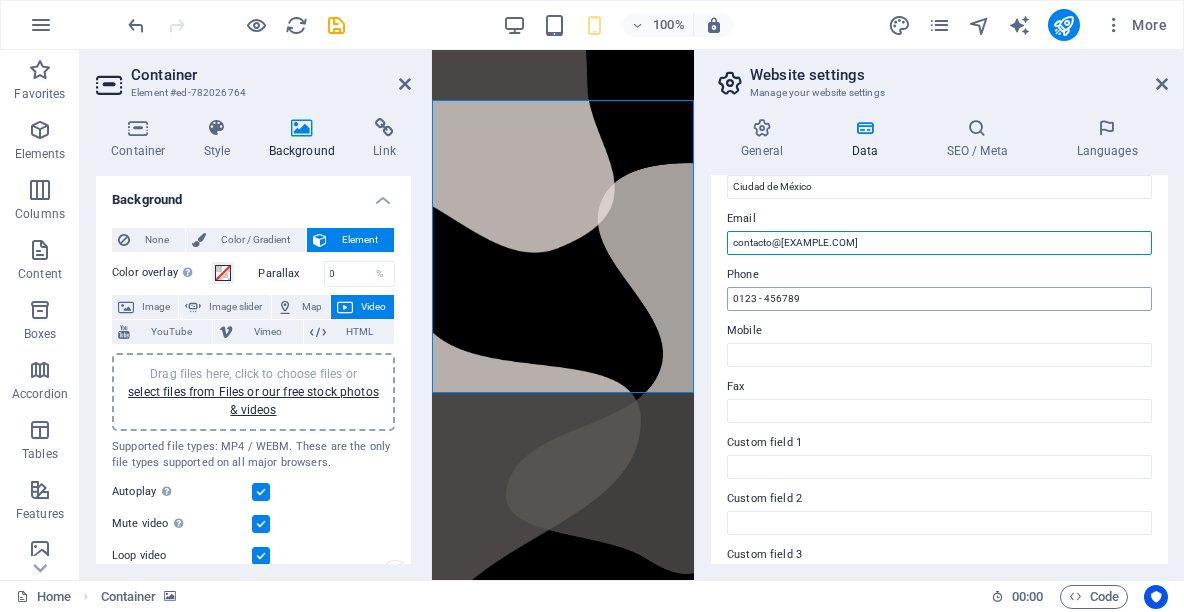 type on "contacto@[EXAMPLE.COM]" 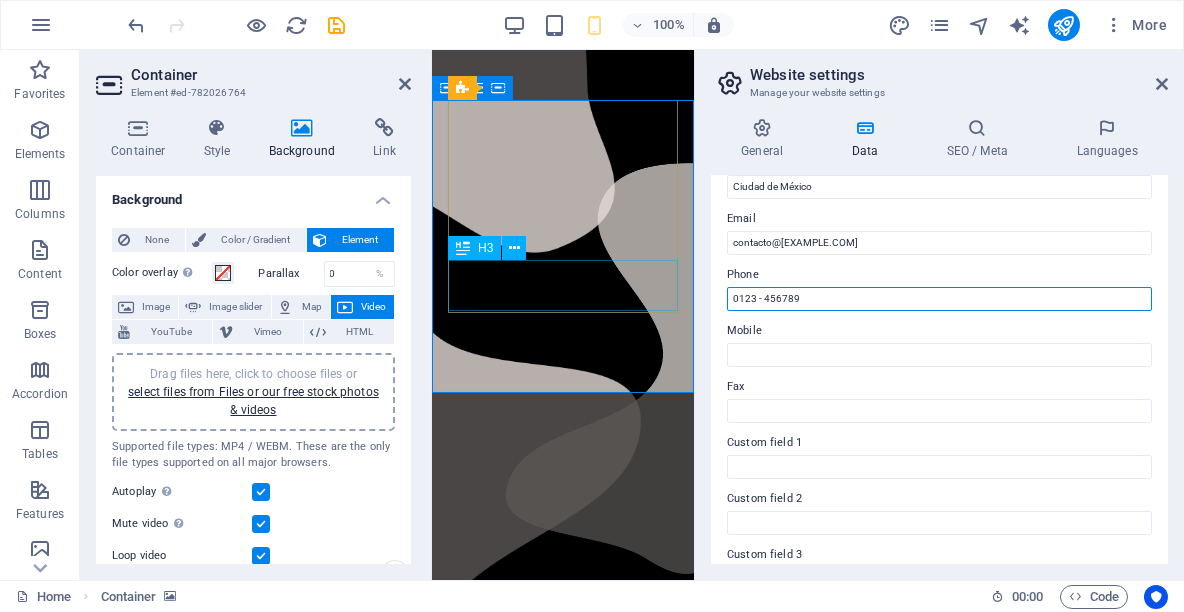drag, startPoint x: 1277, startPoint y: 350, endPoint x: 659, endPoint y: 293, distance: 620.62305 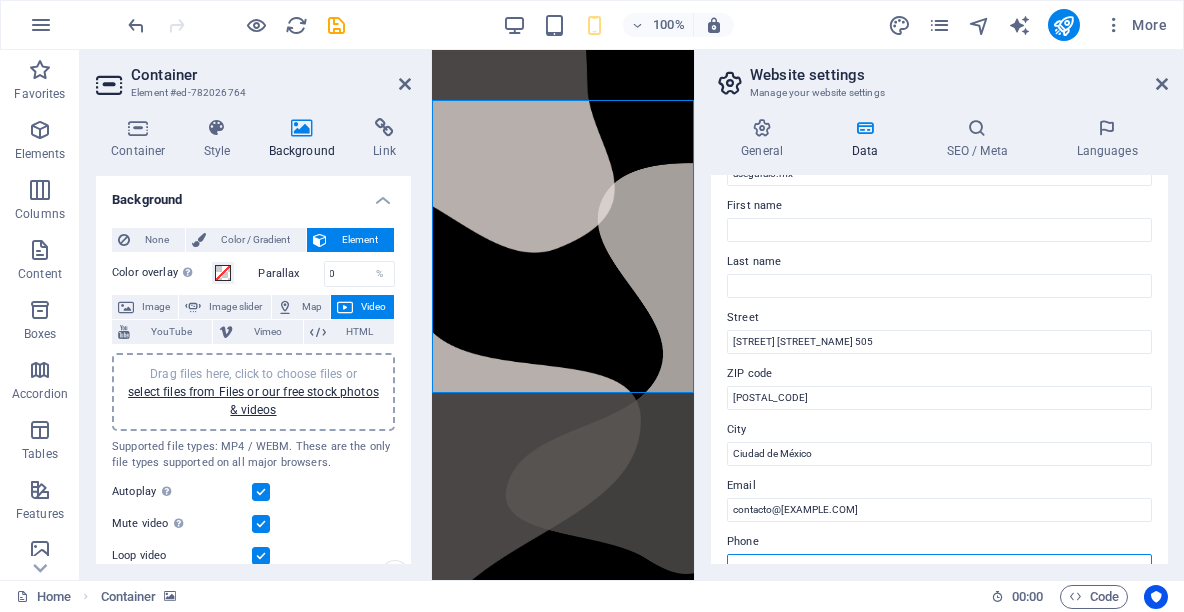 scroll, scrollTop: 0, scrollLeft: 0, axis: both 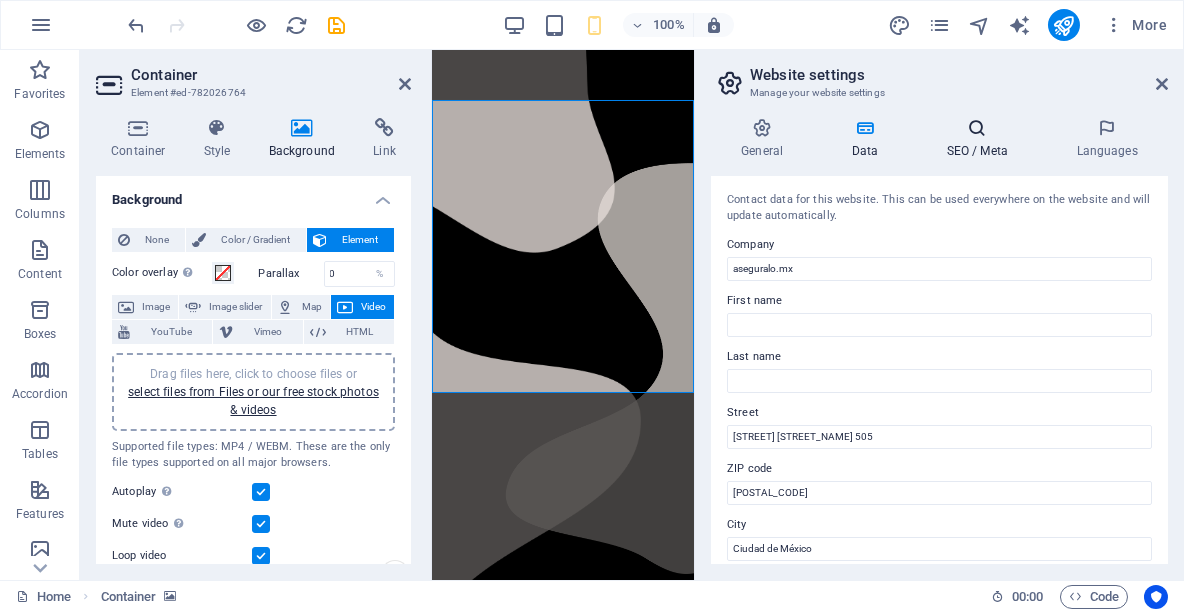 type 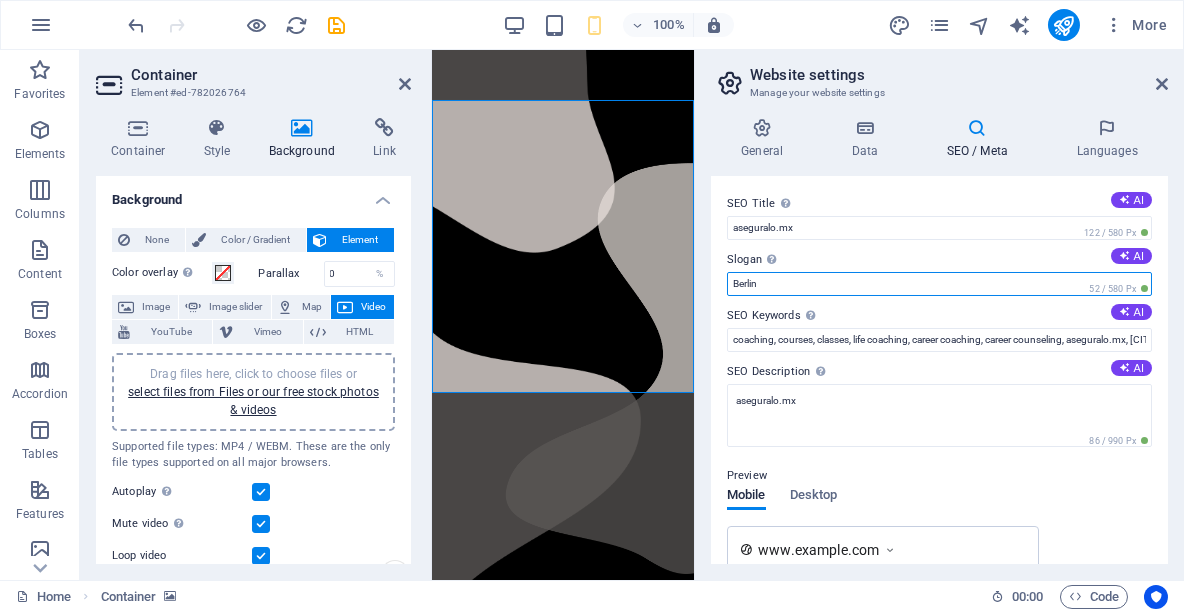 drag, startPoint x: 817, startPoint y: 284, endPoint x: 720, endPoint y: 275, distance: 97.41663 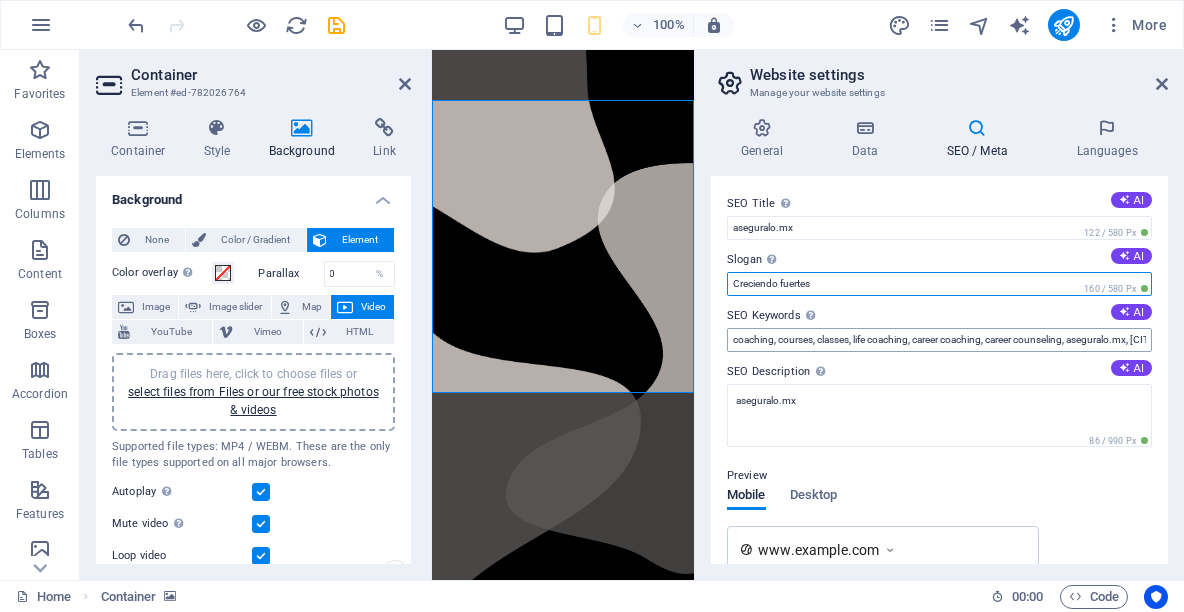 type on "Creciendo fuertes" 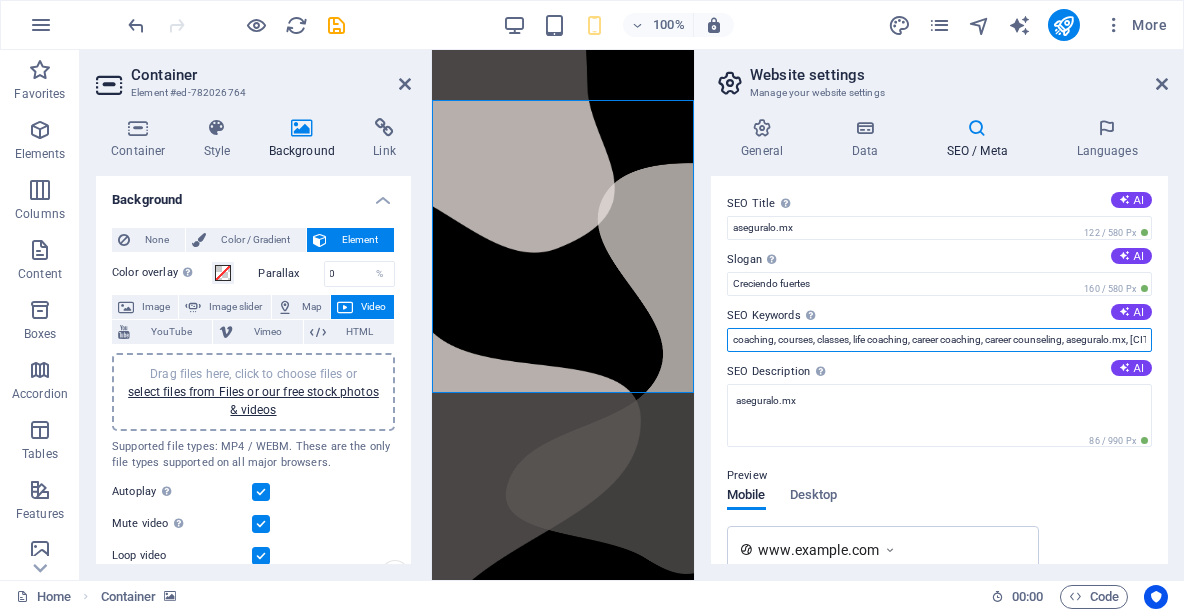 scroll, scrollTop: 0, scrollLeft: 22, axis: horizontal 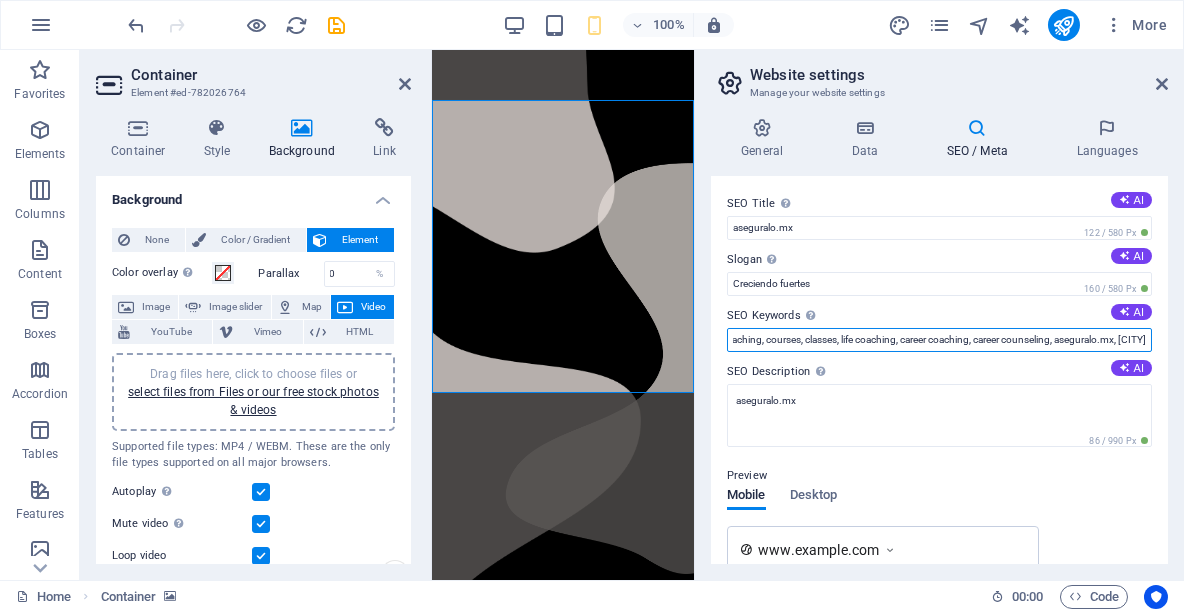 drag, startPoint x: 736, startPoint y: 339, endPoint x: 1222, endPoint y: 370, distance: 486.98767 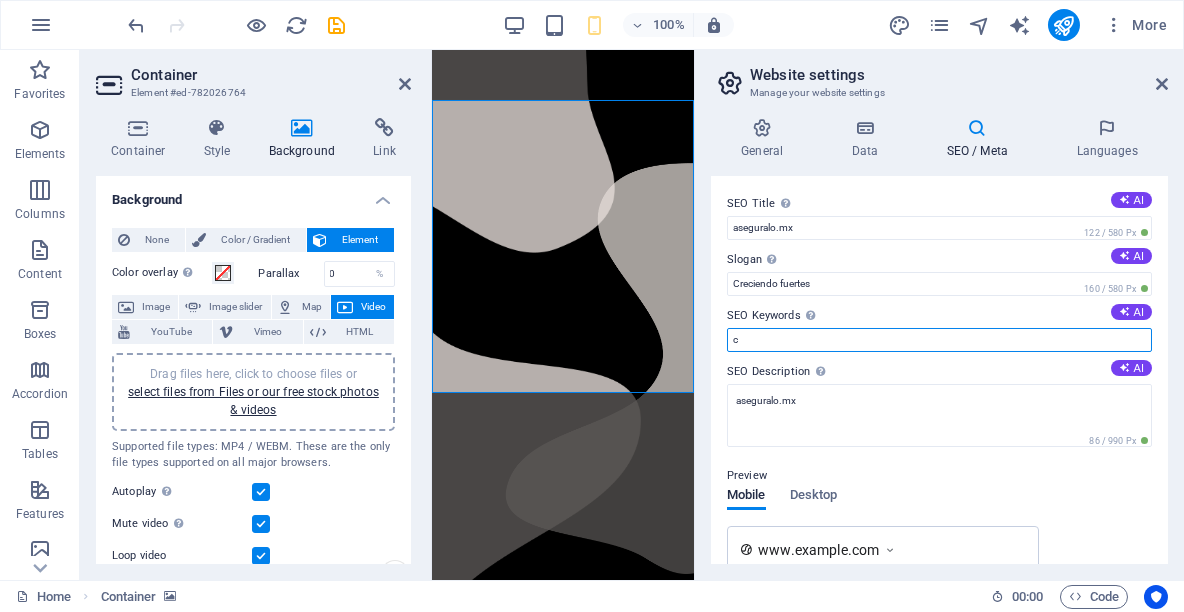 scroll, scrollTop: 0, scrollLeft: 0, axis: both 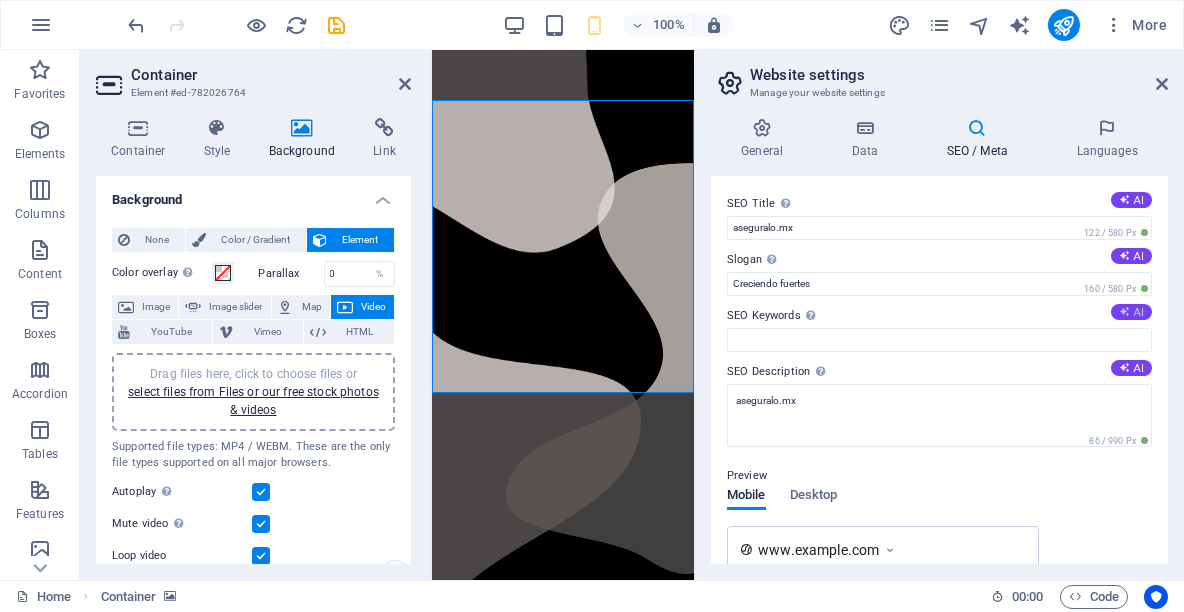 click on "AI" at bounding box center [1131, 312] 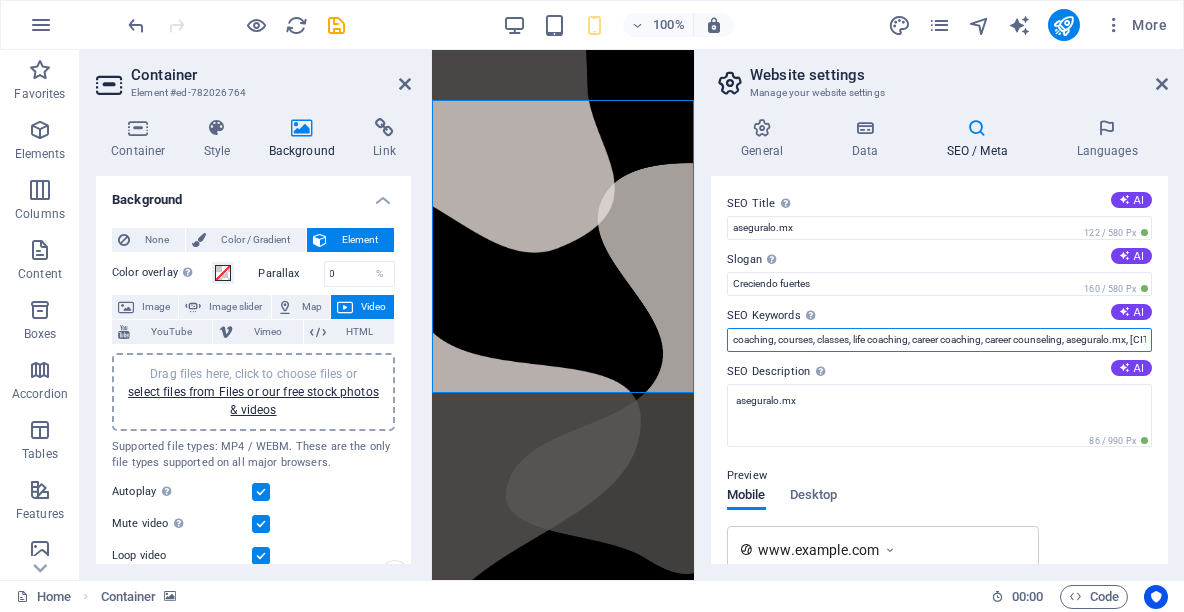click on "coaching, courses, classes, life coaching, career coaching, career counseling, aseguralo.mx, [CITY]" at bounding box center [939, 340] 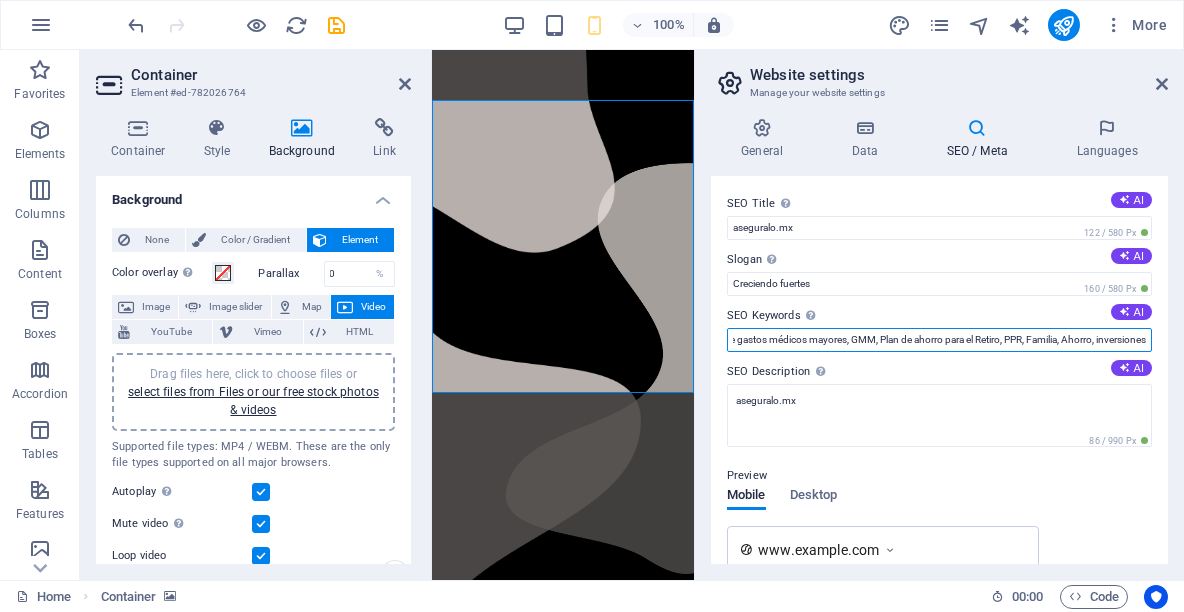 scroll, scrollTop: 0, scrollLeft: 168, axis: horizontal 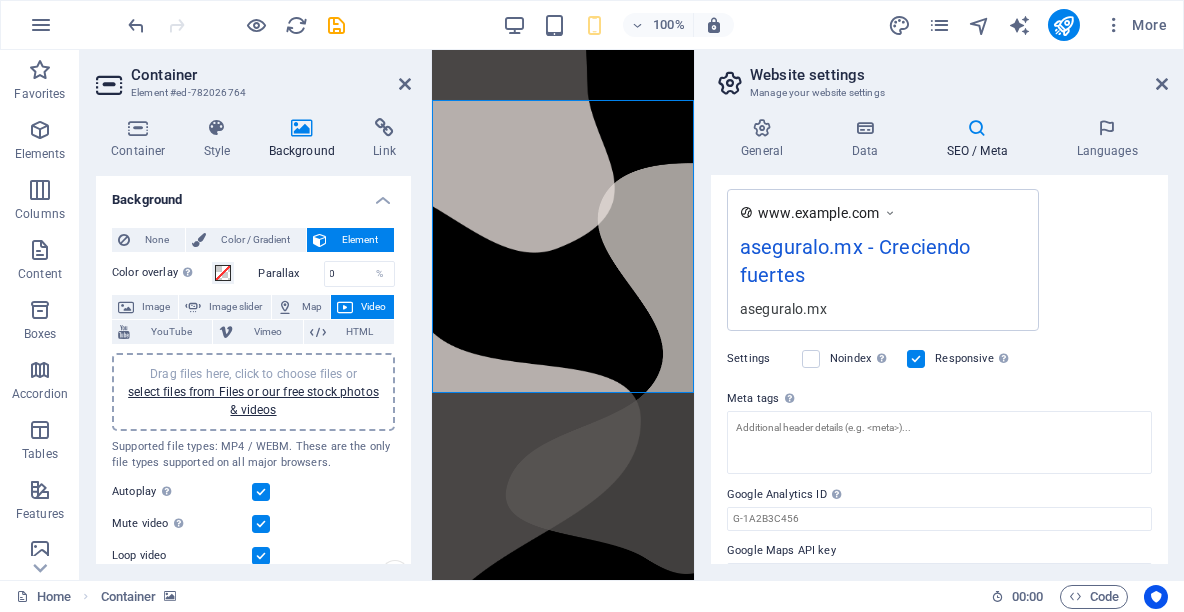 type on "Seguros, Seguro de vida, Seguro de gastos médicos mayores, GMM, Plan de ahorro para el Retiro, PPR, Familia, Ahorro, inversiones" 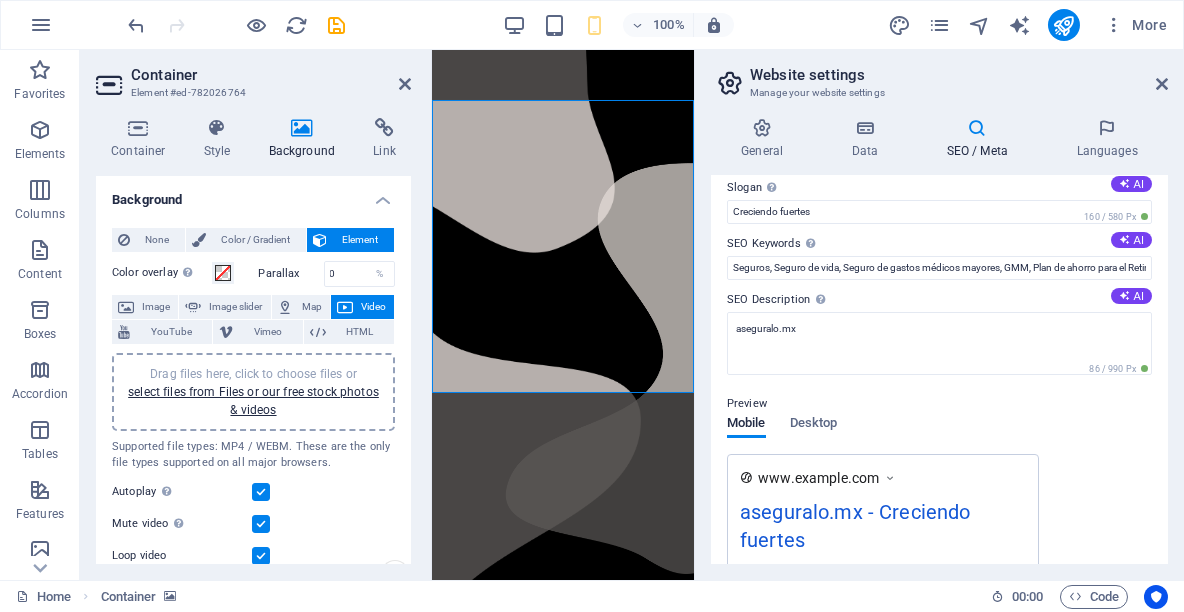 scroll, scrollTop: 70, scrollLeft: 0, axis: vertical 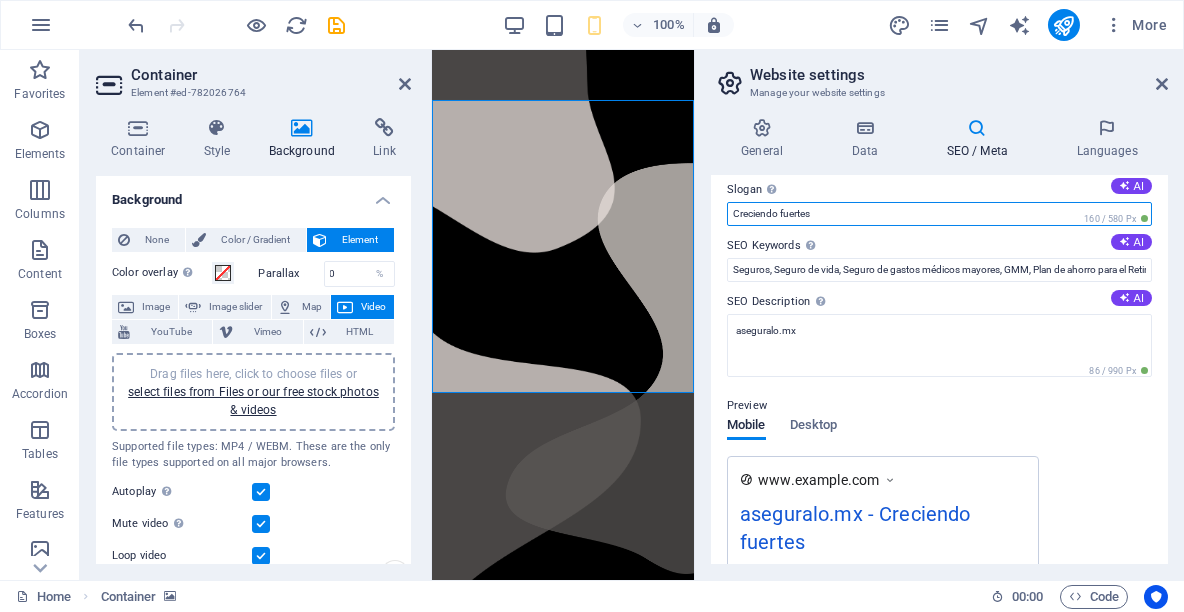 drag, startPoint x: 822, startPoint y: 206, endPoint x: 729, endPoint y: 201, distance: 93.13431 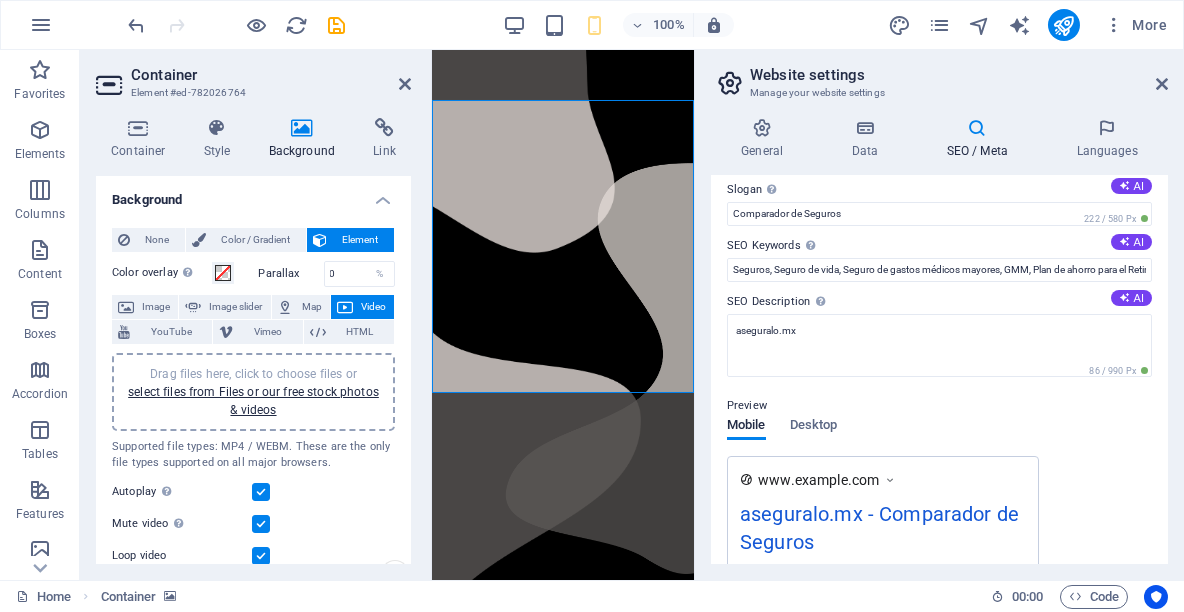 click on "SEO Description Describe the contents of your website - this is crucial for search engines and SEO! AI" at bounding box center [939, 302] 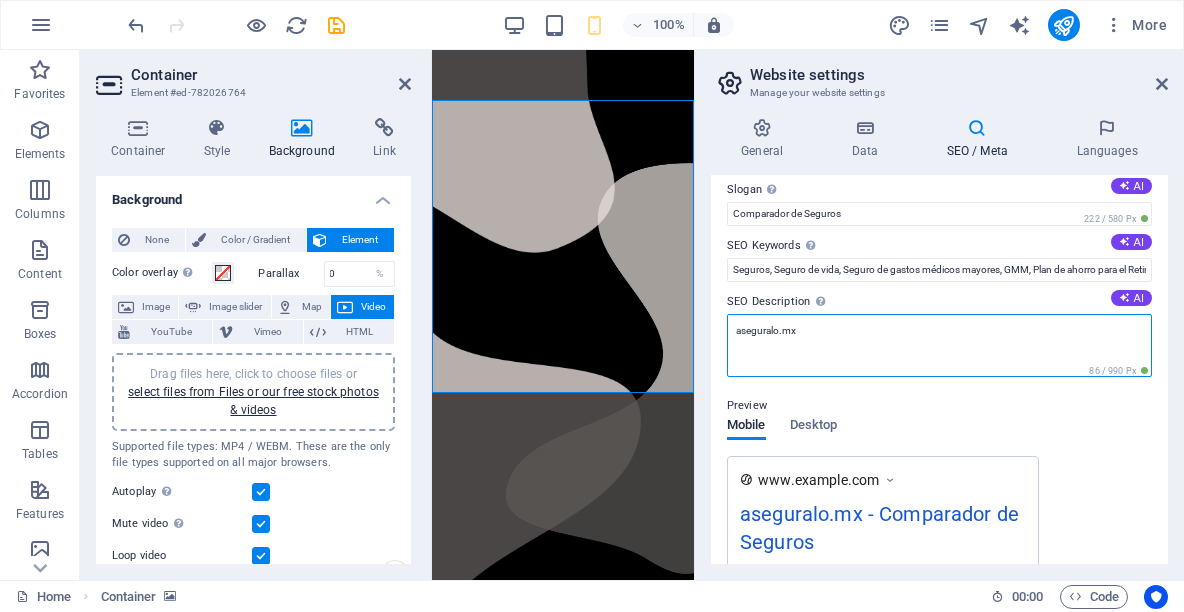 click on "aseguralo.mx" at bounding box center [939, 345] 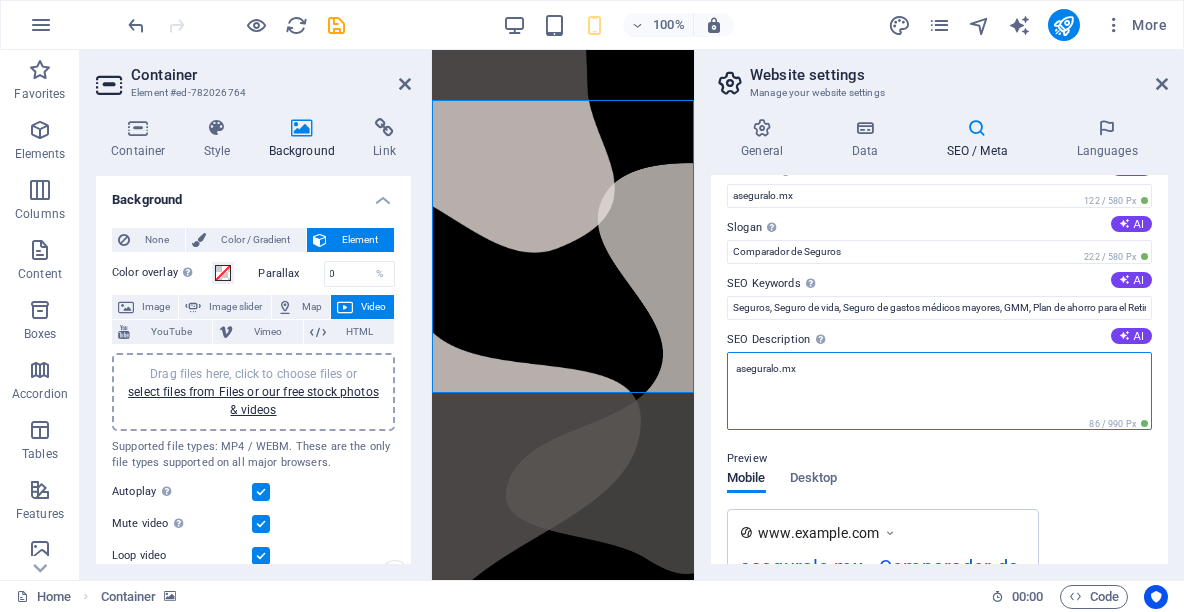 scroll, scrollTop: 27, scrollLeft: 0, axis: vertical 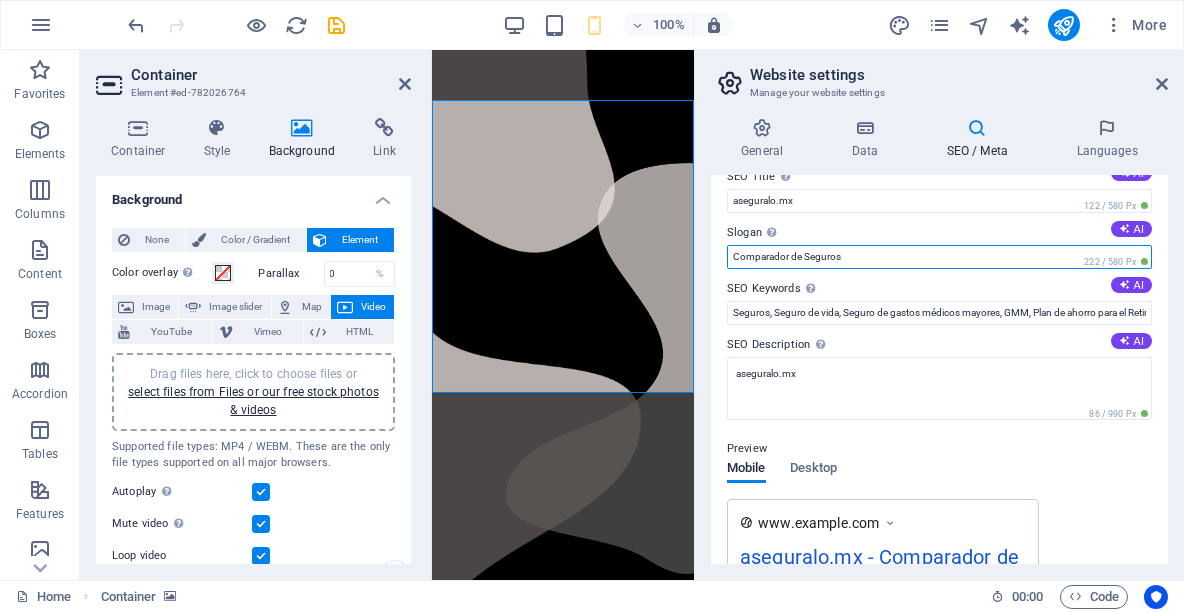 click on "Comparador de Seguros" at bounding box center (939, 257) 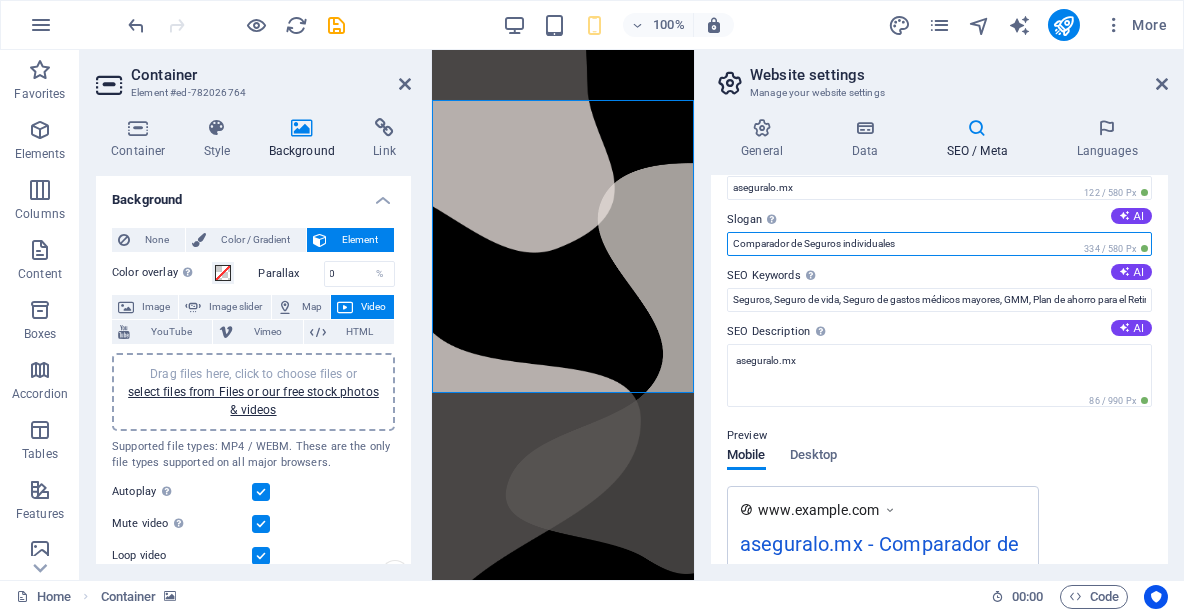 scroll, scrollTop: 0, scrollLeft: 0, axis: both 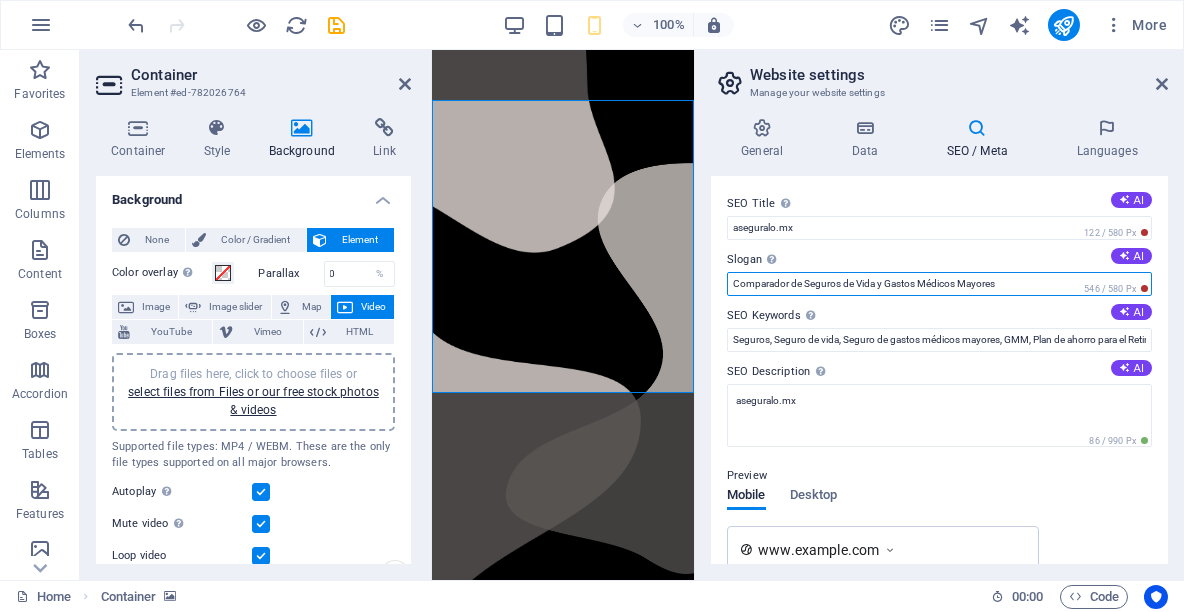 type on "Comparador de Seguros de Vida y Gastos Médicos Mayores" 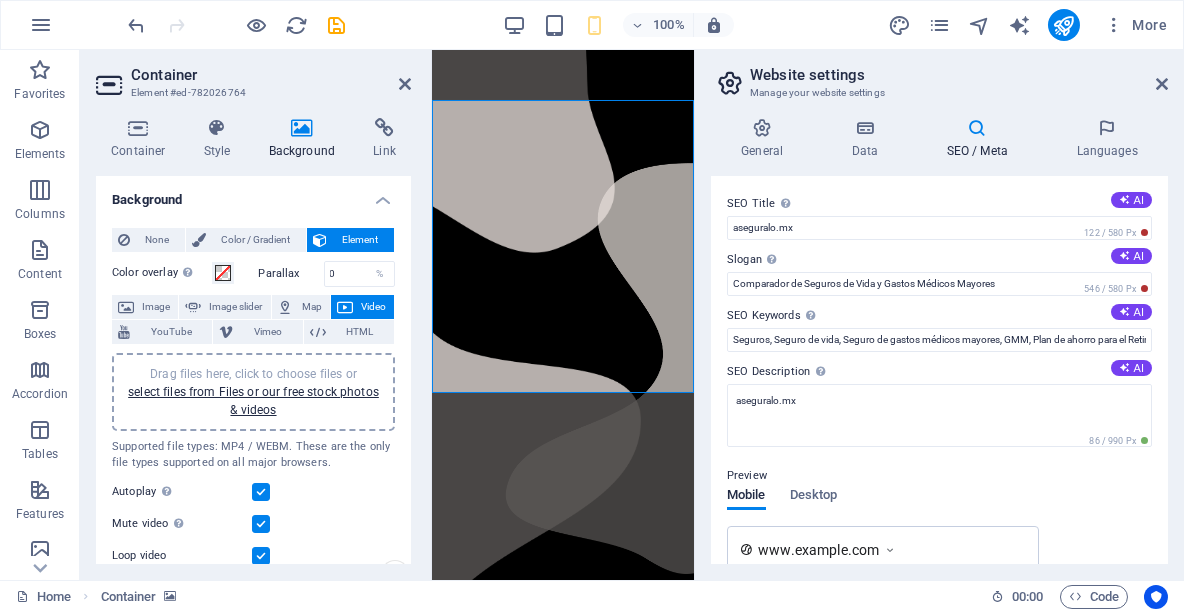 click on "SEO Description Describe the contents of your website - this is crucial for search engines and SEO! AI" at bounding box center (939, 372) 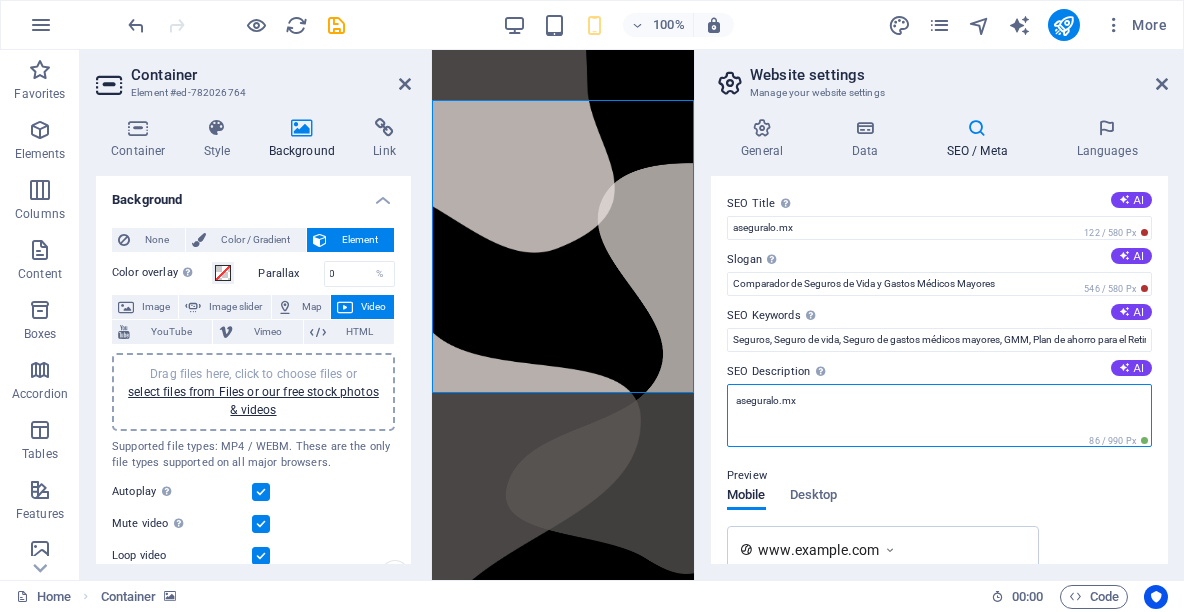 click on "aseguralo.mx" at bounding box center (939, 415) 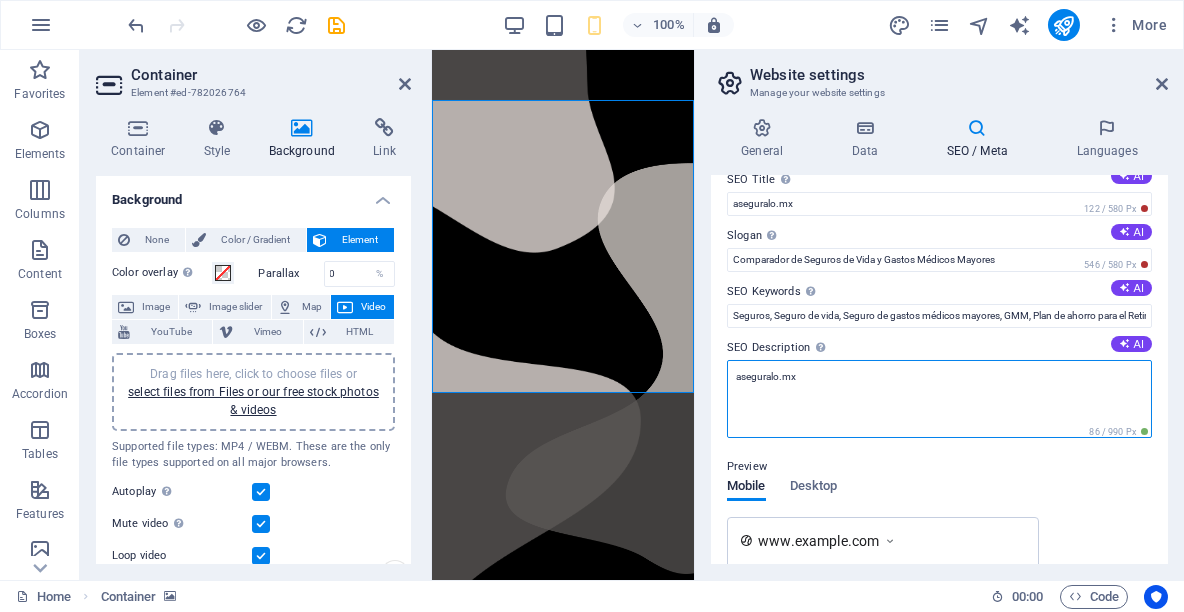 scroll, scrollTop: 0, scrollLeft: 0, axis: both 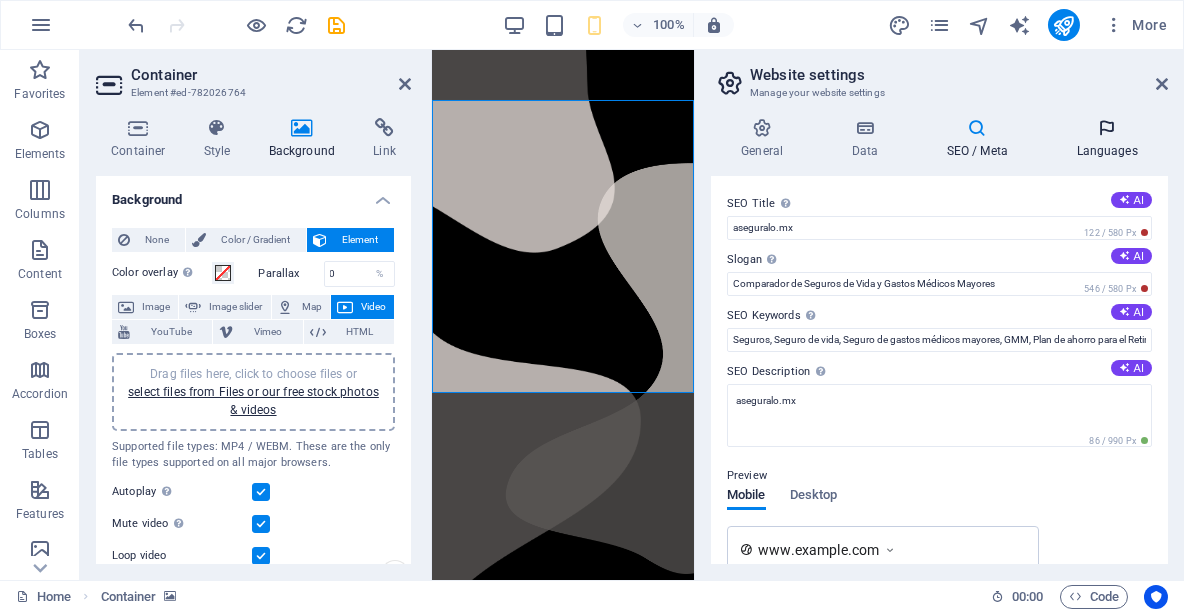 click at bounding box center [1107, 128] 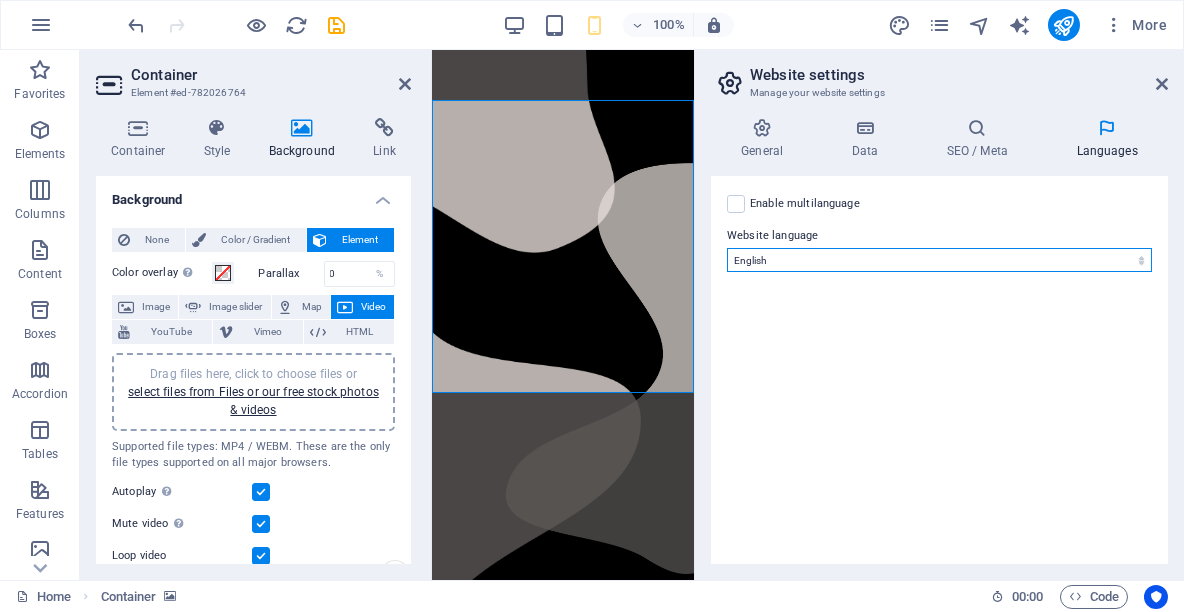 click on "Abkhazian Afar Afrikaans Akan Albanian Amharic Arabic Aragonese Armenian Assamese Avaric Avestan Aymara Azerbaijani Bambara Bashkir Basque Belarusian Bengali Bihari languages Bislama Bokmål Bosnian Breton Bulgarian Burmese Catalan Central Khmer Chamorro Chechen Chinese Church Slavic Chuvash Cornish Corsican Cree Croatian Czech Danish Dutch Dzongkha English Esperanto Estonian Ewe Faroese Farsi (Persian) Fijian Finnish French Fulah Gaelic Galician Ganda Georgian German Greek Greenlandic Guaraní Gujarati Haitian Creole Hausa Hebrew Herero Hindi Hiri Motu Hungarian Icelandic Ido Igbo Indonesian Interlingua Interlingue Inuktitut Inupiaq Irish Italian Japanese Javanese Kannada Kanuri Kashmiri Kazakh Kikuyu Kinyarwanda Komi Kongo Korean Kurdish Kwanyama Kyrgyz Lao Latin Latvian Limburgish Lingala Lithuanian Luba-Katanga Luxembourgish Macedonian Malagasy Malay Malayalam Maldivian Maltese Manx Maori Marathi Marshallese Mongolian Nauru Navajo Ndonga Nepali North Ndebele Northern Sami Norwegian Norwegian Nynorsk Nuosu" at bounding box center [939, 260] 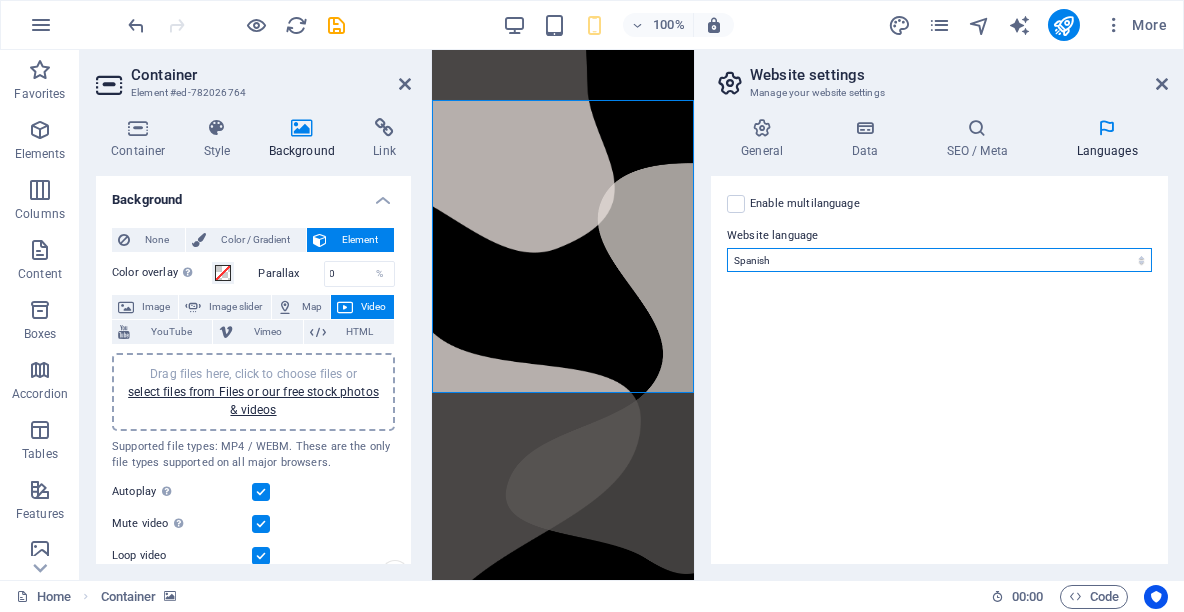 click on "Abkhazian Afar Afrikaans Akan Albanian Amharic Arabic Aragonese Armenian Assamese Avaric Avestan Aymara Azerbaijani Bambara Bashkir Basque Belarusian Bengali Bihari languages Bislama Bokmål Bosnian Breton Bulgarian Burmese Catalan Central Khmer Chamorro Chechen Chinese Church Slavic Chuvash Cornish Corsican Cree Croatian Czech Danish Dutch Dzongkha English Esperanto Estonian Ewe Faroese Farsi (Persian) Fijian Finnish French Fulah Gaelic Galician Ganda Georgian German Greek Greenlandic Guaraní Gujarati Haitian Creole Hausa Hebrew Herero Hindi Hiri Motu Hungarian Icelandic Ido Igbo Indonesian Interlingua Interlingue Inuktitut Inupiaq Irish Italian Japanese Javanese Kannada Kanuri Kashmiri Kazakh Kikuyu Kinyarwanda Komi Kongo Korean Kurdish Kwanyama Kyrgyz Lao Latin Latvian Limburgish Lingala Lithuanian Luba-Katanga Luxembourgish Macedonian Malagasy Malay Malayalam Maldivian Maltese Manx Maori Marathi Marshallese Mongolian Nauru Navajo Ndonga Nepali North Ndebele Northern Sami Norwegian Norwegian Nynorsk Nuosu" at bounding box center [939, 260] 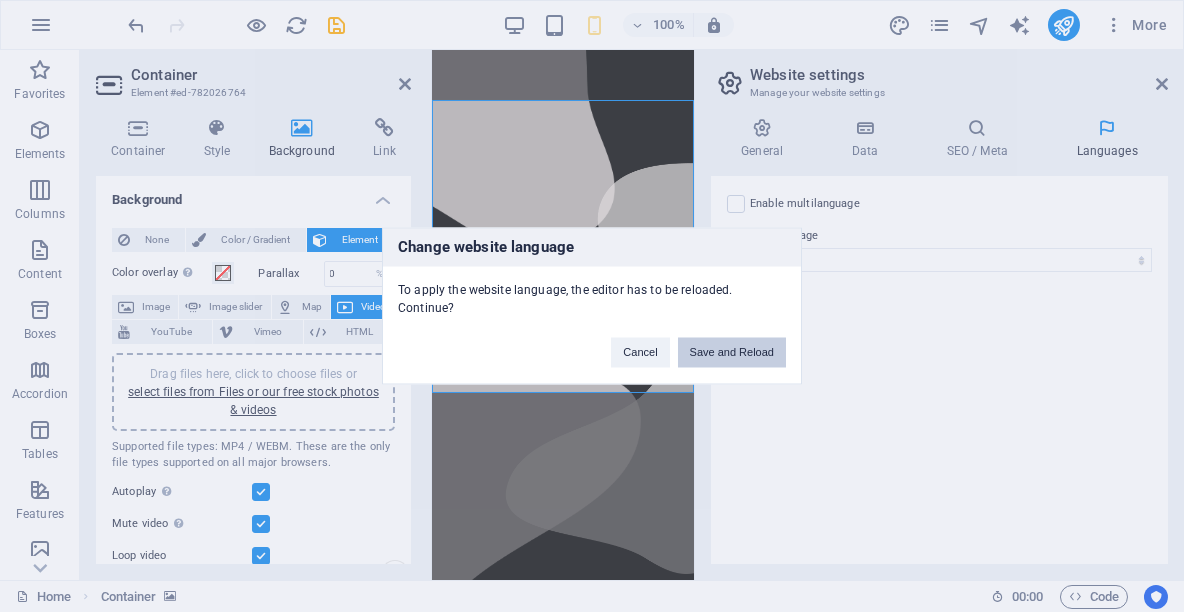 click on "Save and Reload" at bounding box center [732, 353] 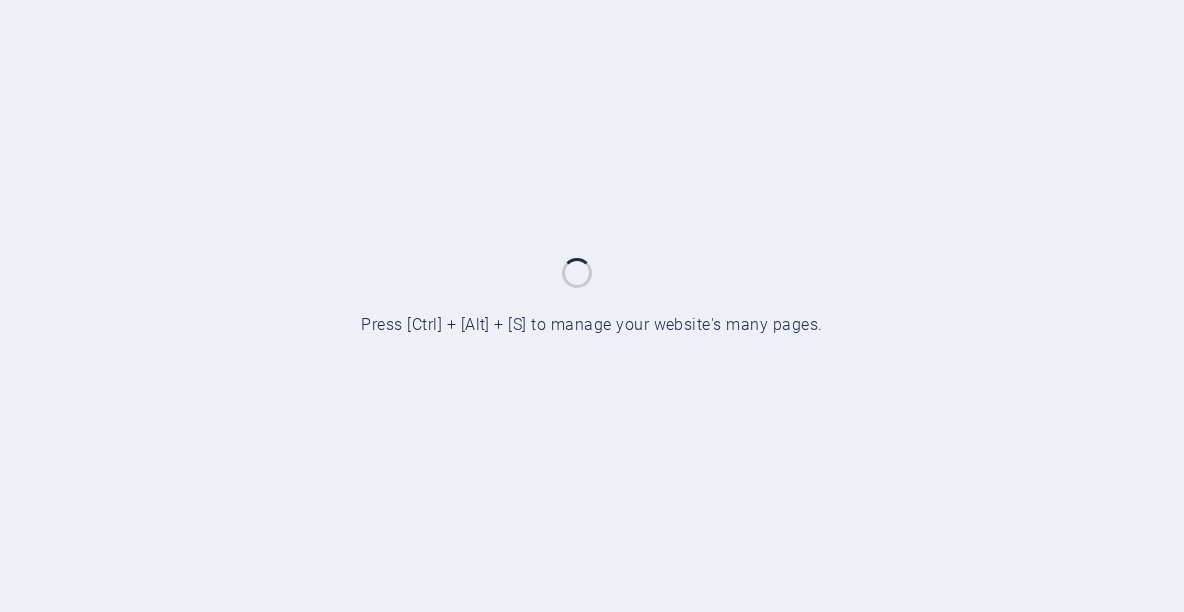 scroll, scrollTop: 0, scrollLeft: 0, axis: both 